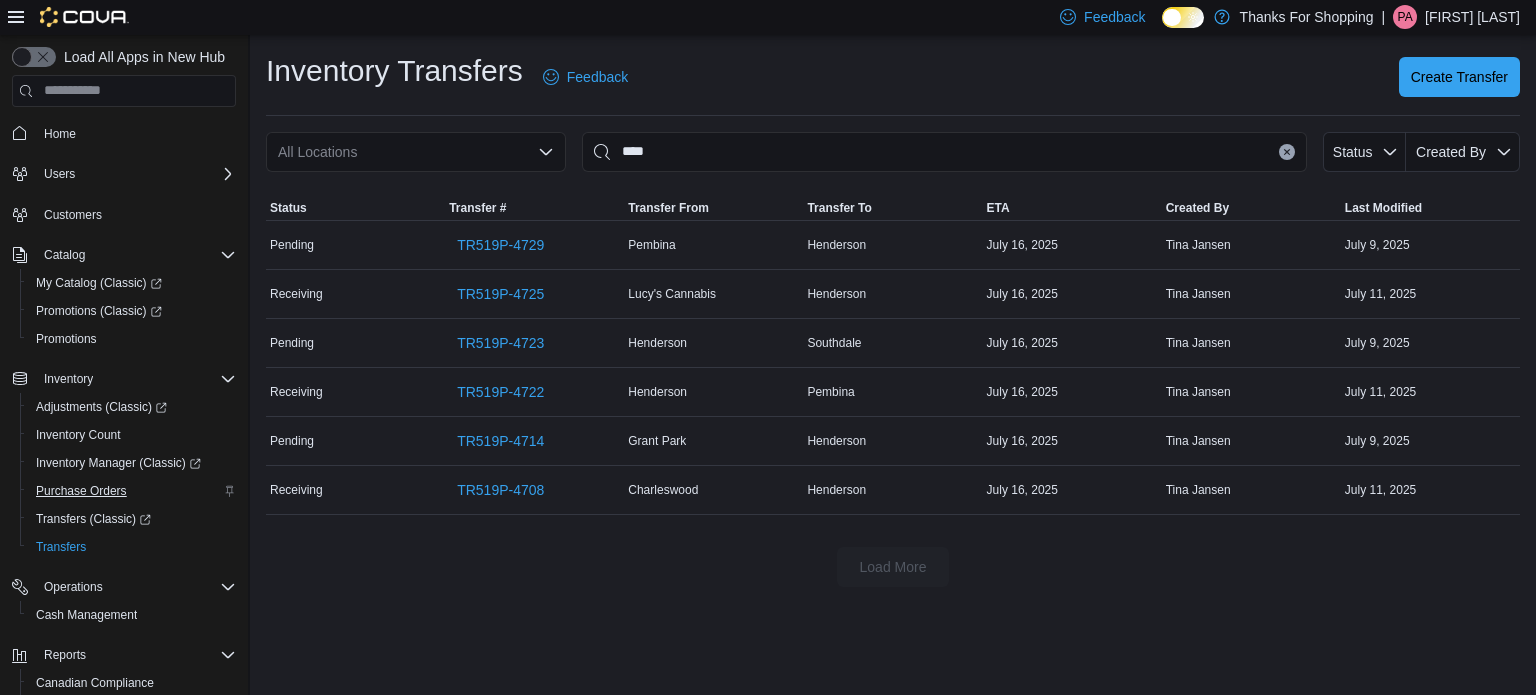 scroll, scrollTop: 0, scrollLeft: 0, axis: both 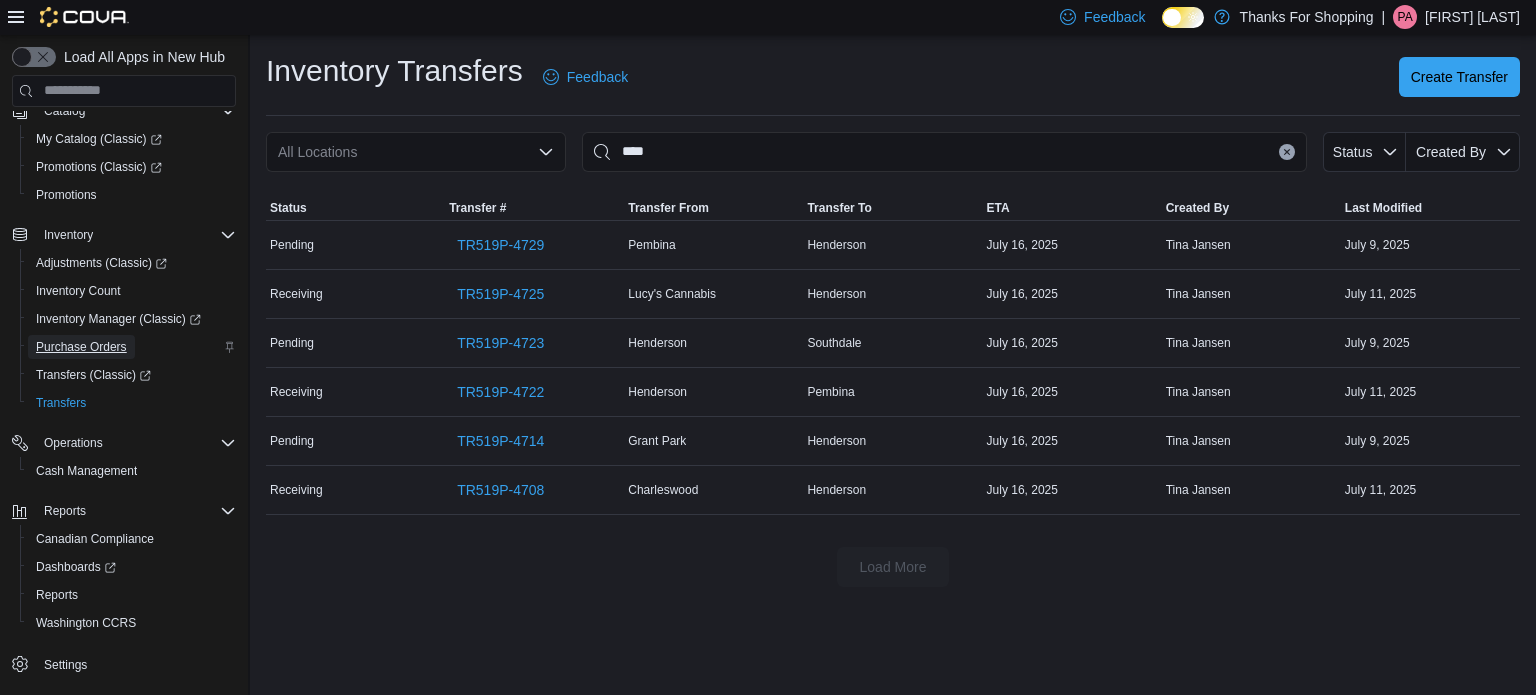 click on "Purchase Orders" at bounding box center (81, 347) 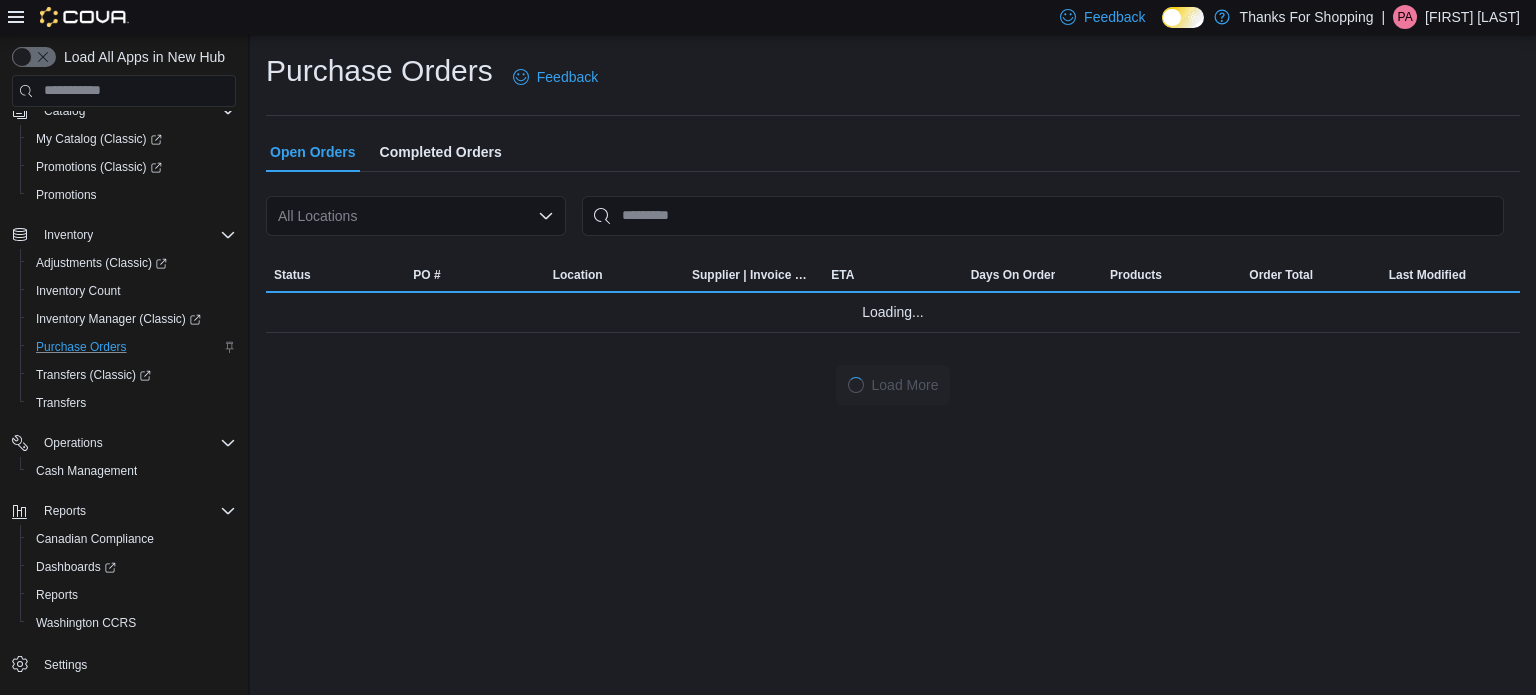 scroll, scrollTop: 111, scrollLeft: 0, axis: vertical 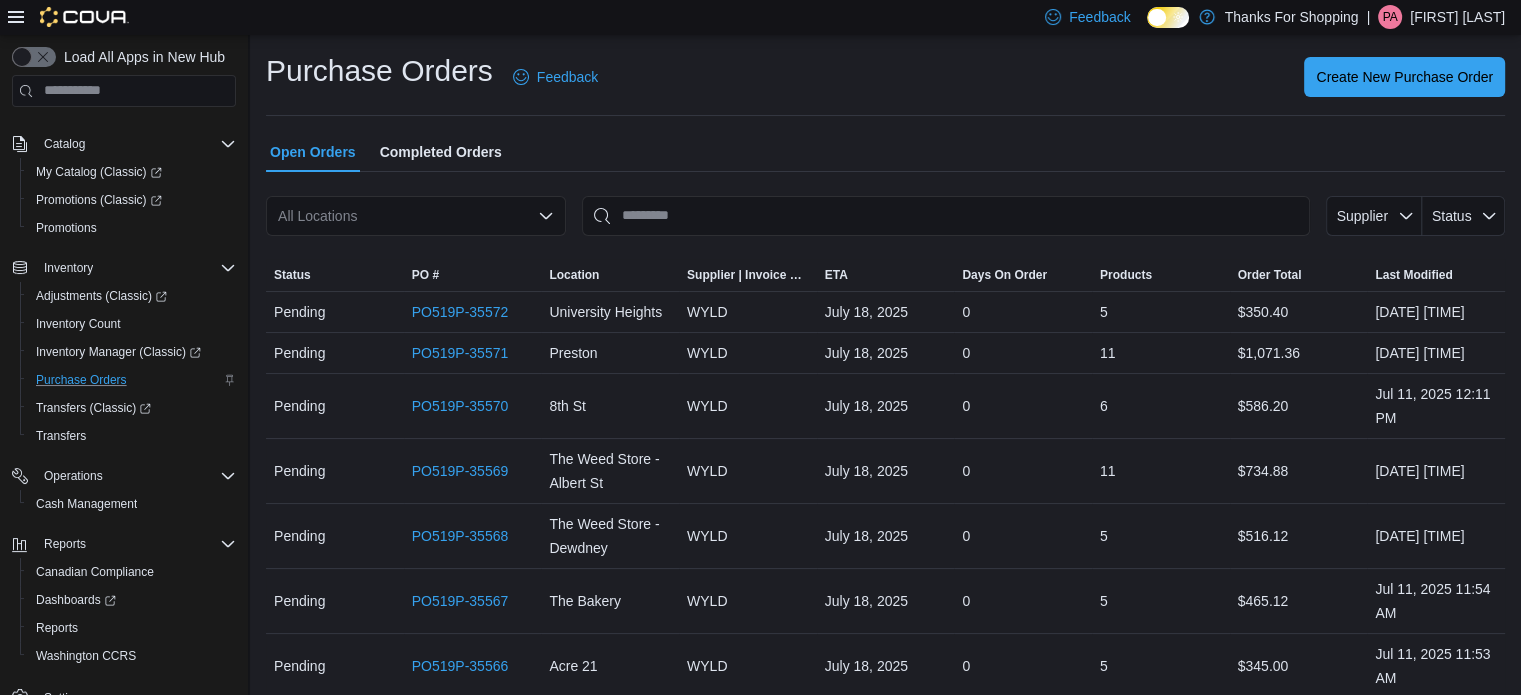 click on "All Locations" at bounding box center [416, 216] 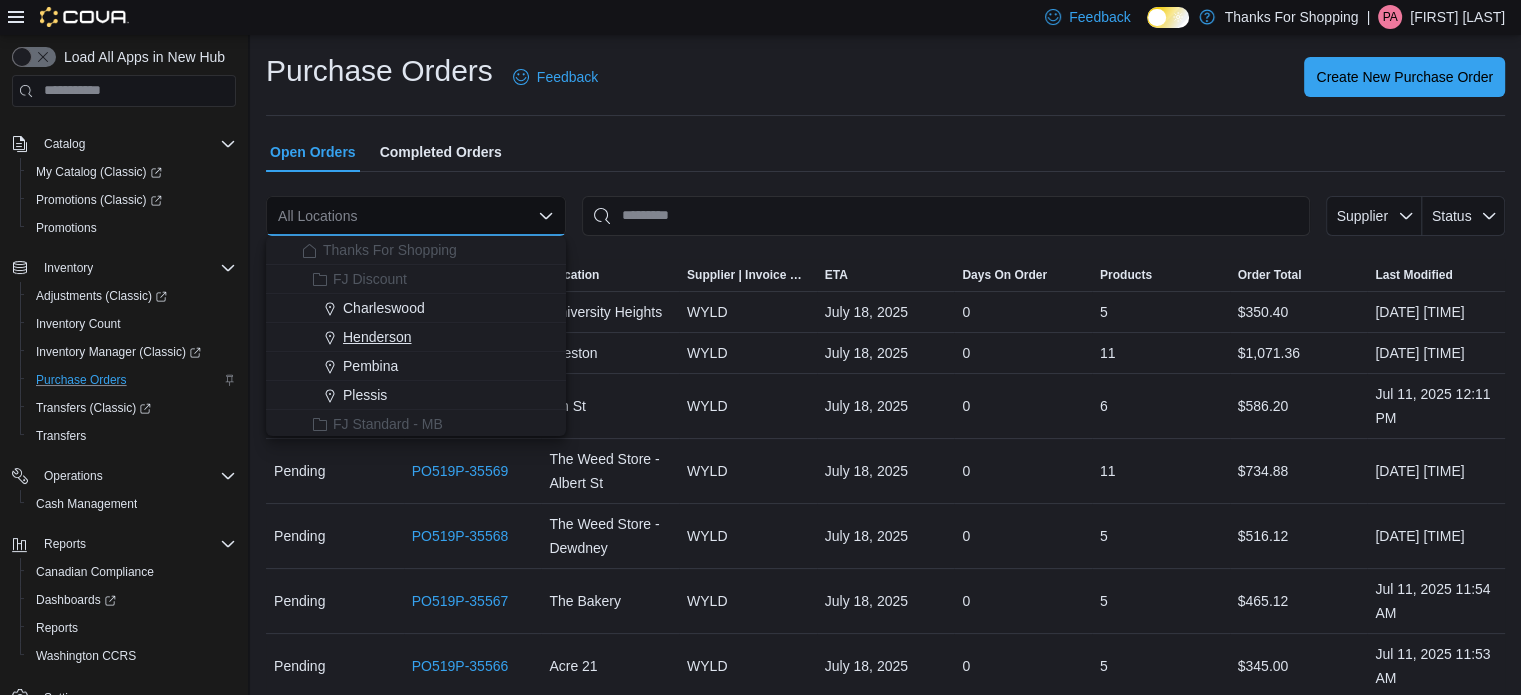 click on "Henderson" at bounding box center (377, 337) 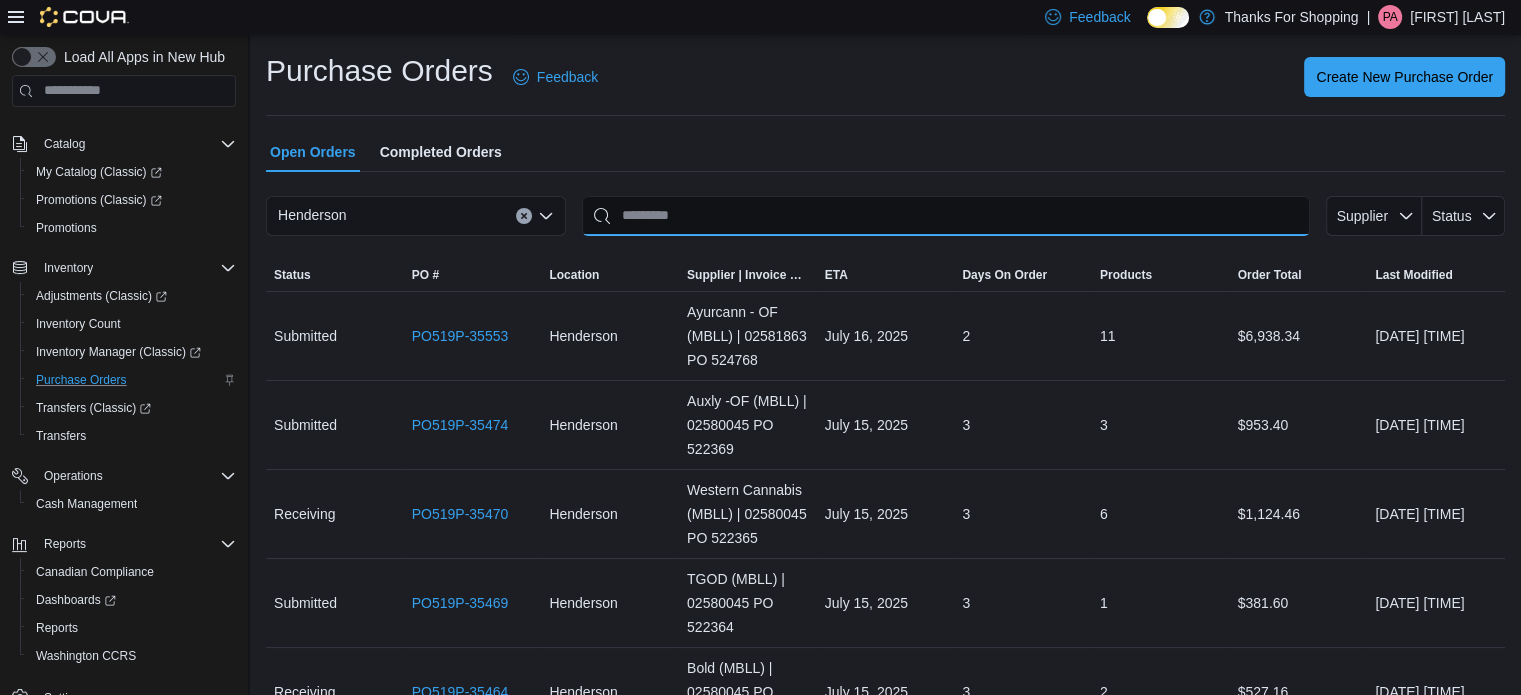 click at bounding box center (946, 216) 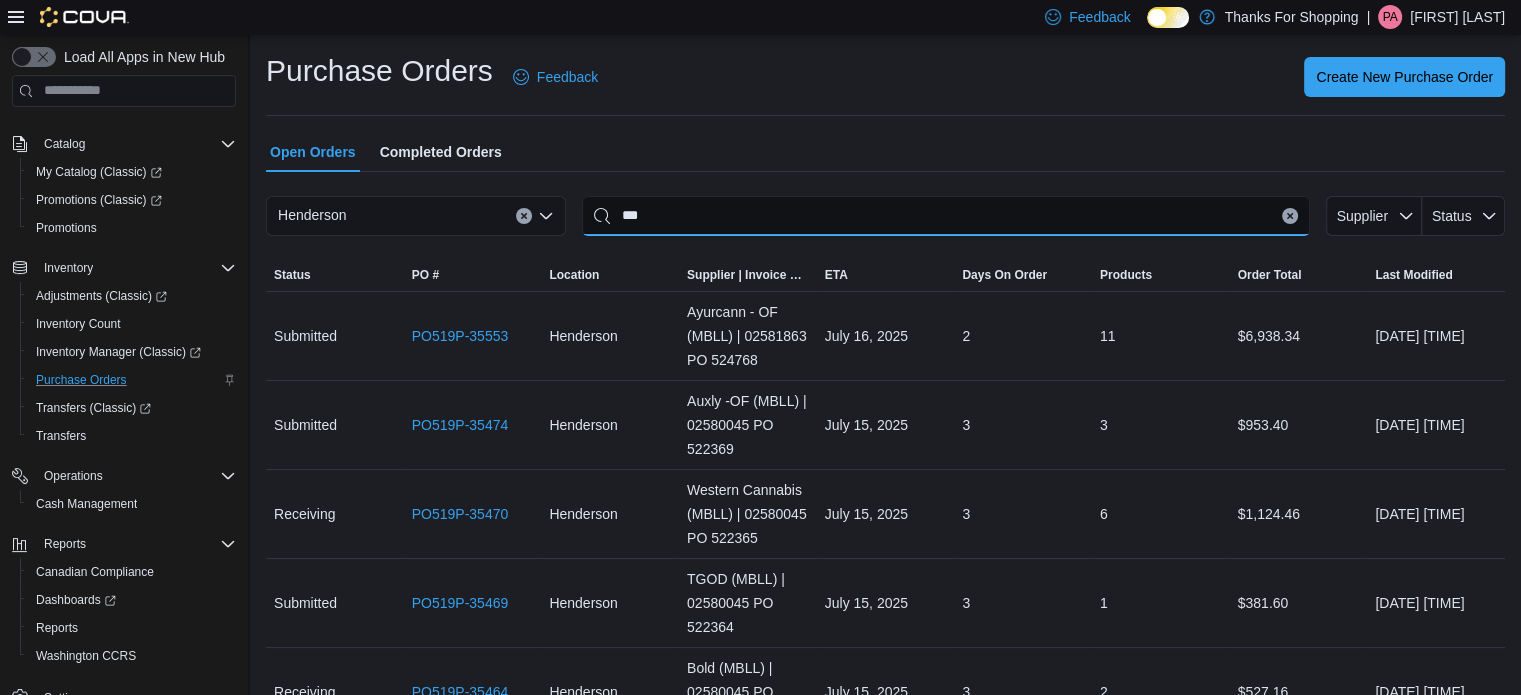 click on "***" at bounding box center [946, 216] 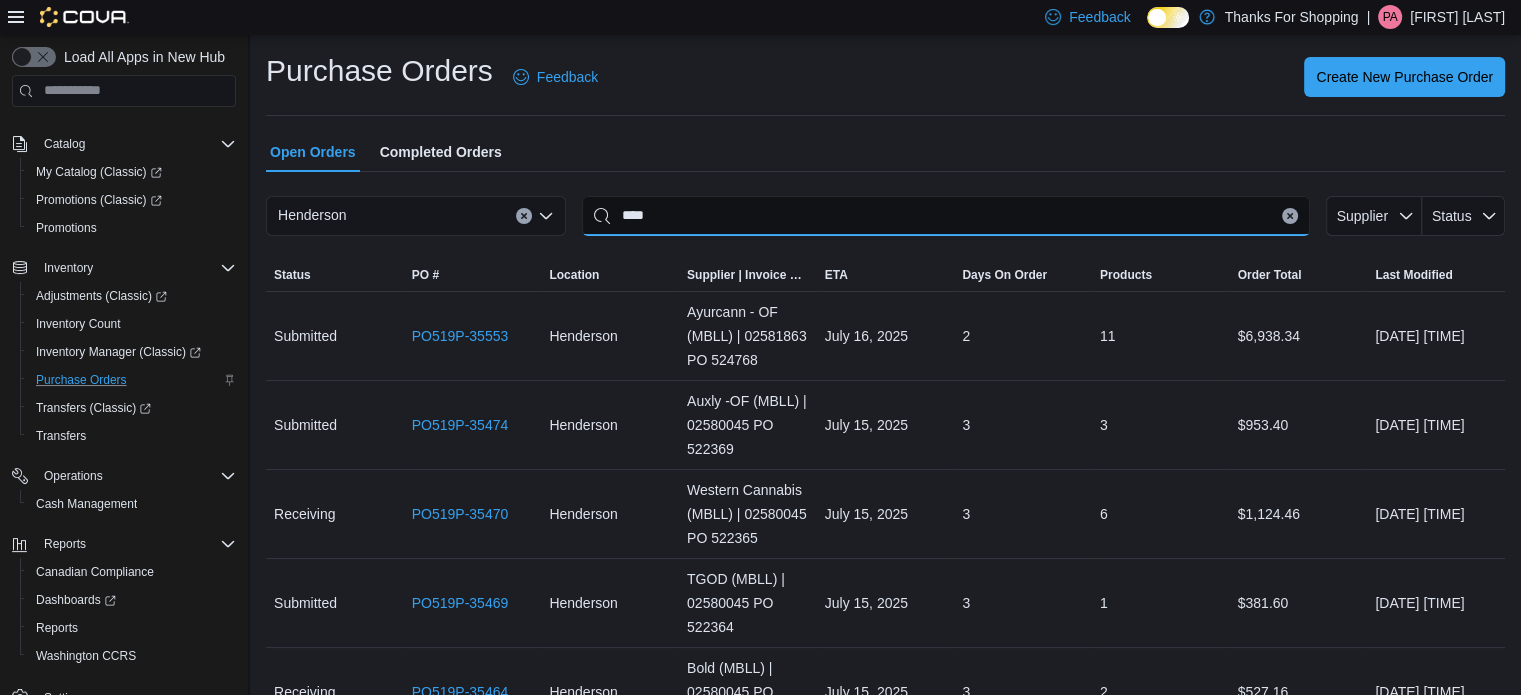 drag, startPoint x: 668, startPoint y: 225, endPoint x: 592, endPoint y: 225, distance: 76 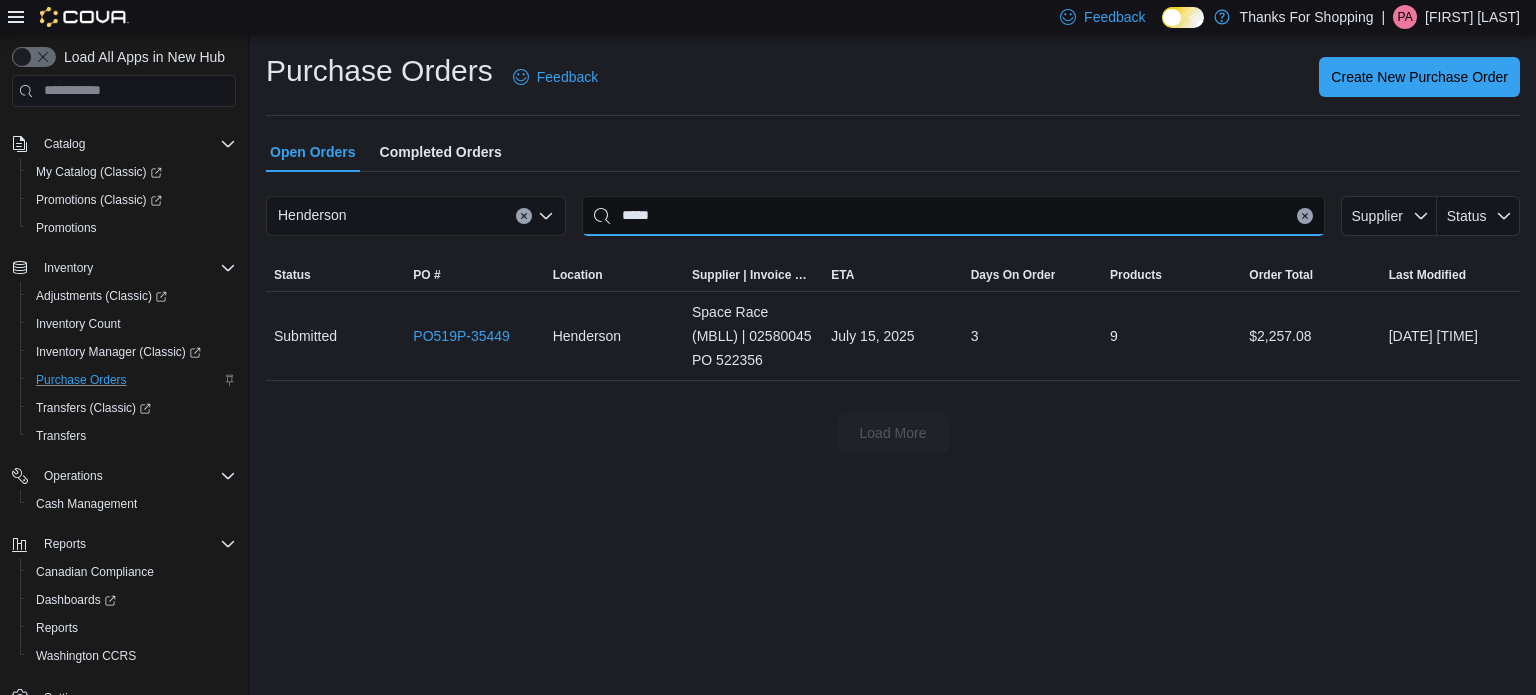 drag, startPoint x: 740, startPoint y: 215, endPoint x: 487, endPoint y: 153, distance: 260.48608 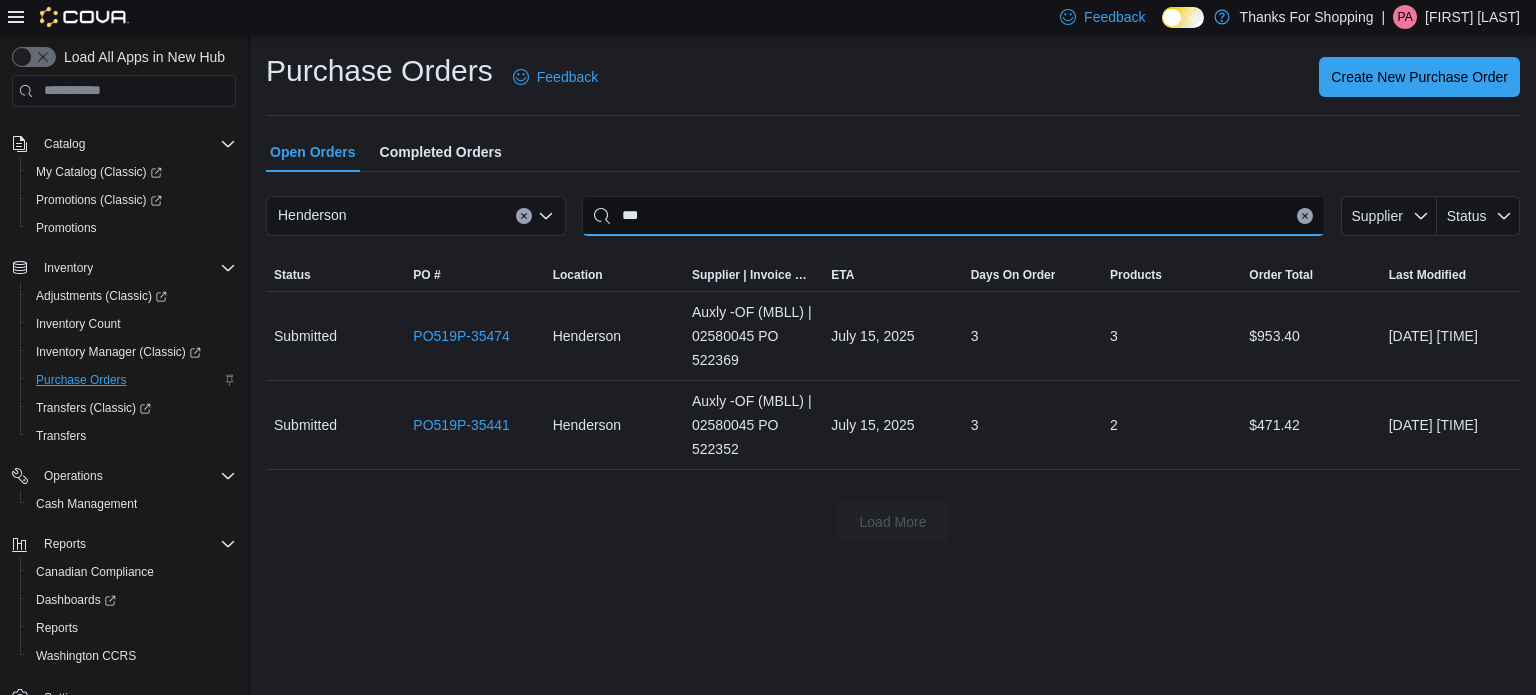 drag, startPoint x: 554, startPoint y: 199, endPoint x: 377, endPoint y: 204, distance: 177.0706 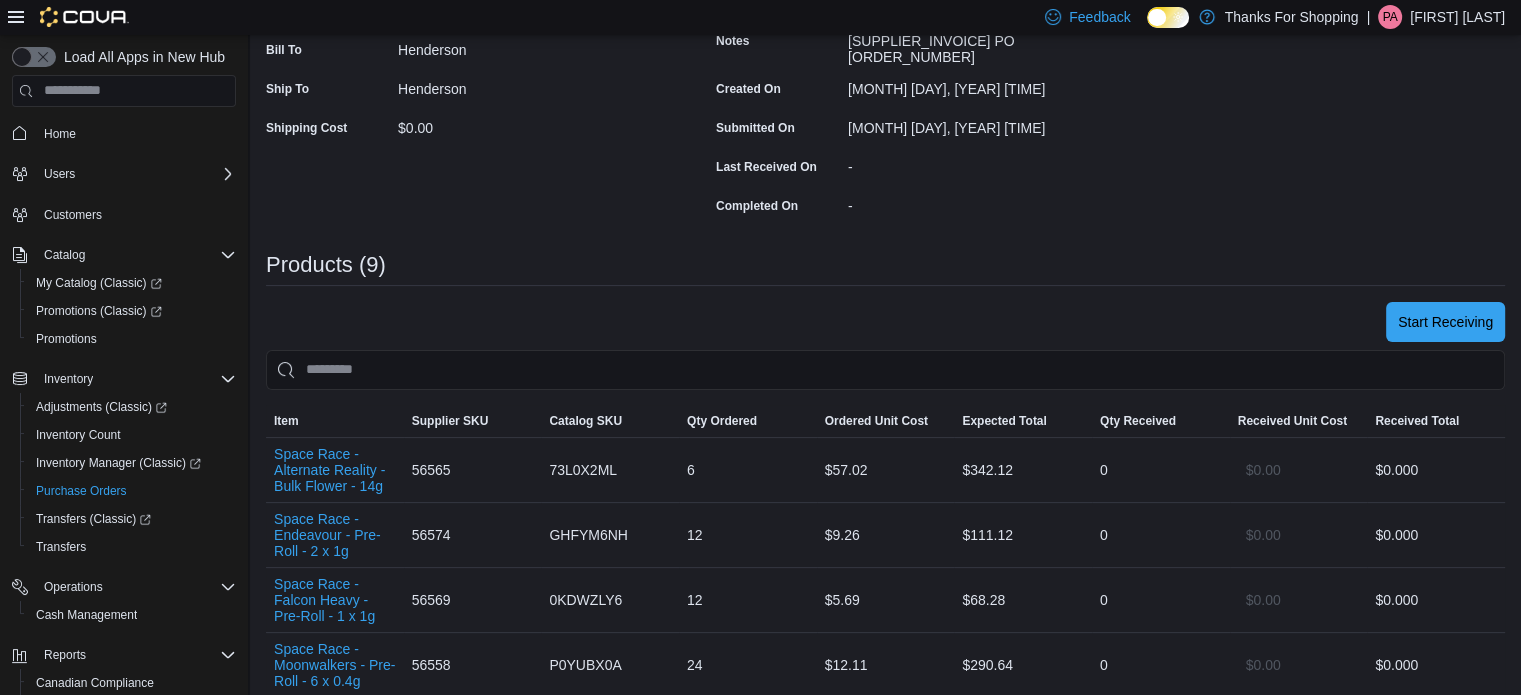 scroll, scrollTop: 331, scrollLeft: 0, axis: vertical 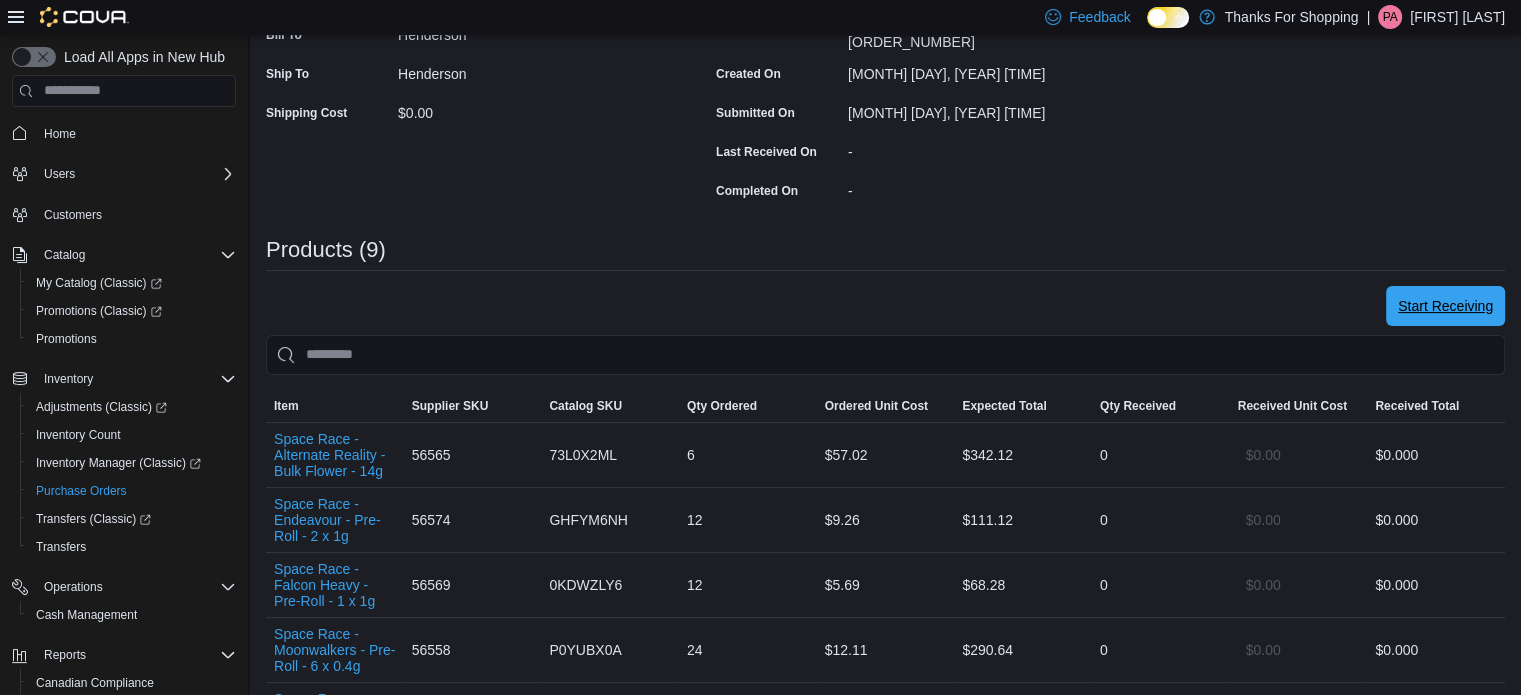 click on "Start Receiving" at bounding box center [1445, 306] 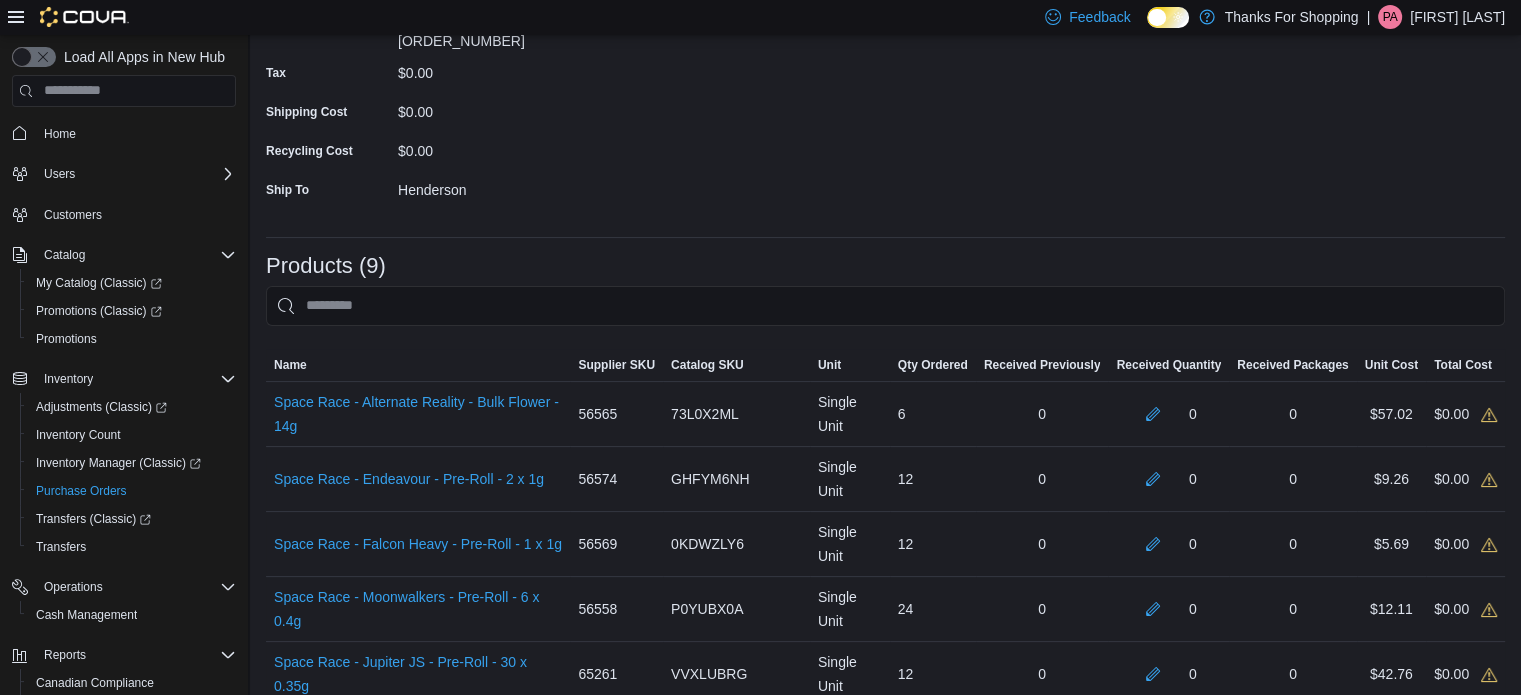 scroll, scrollTop: 256, scrollLeft: 0, axis: vertical 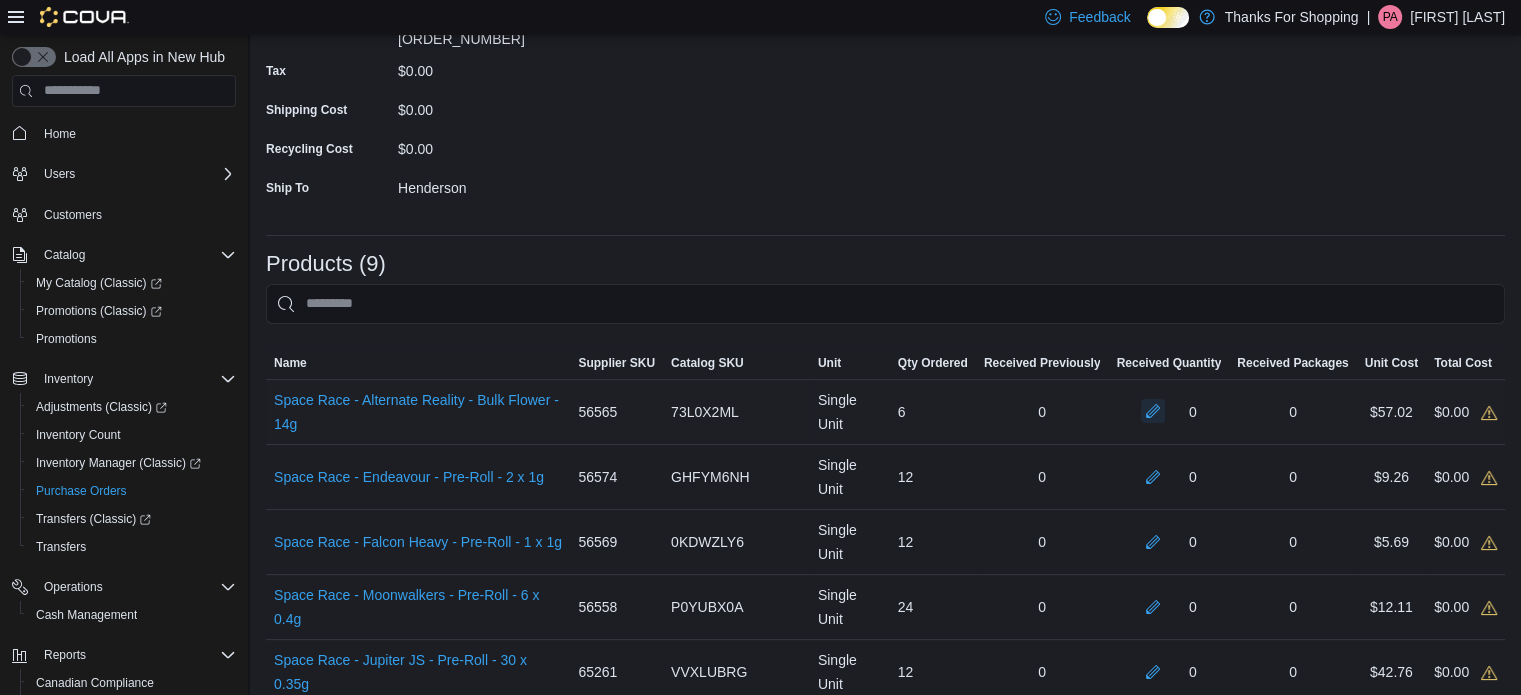 click at bounding box center [1153, 411] 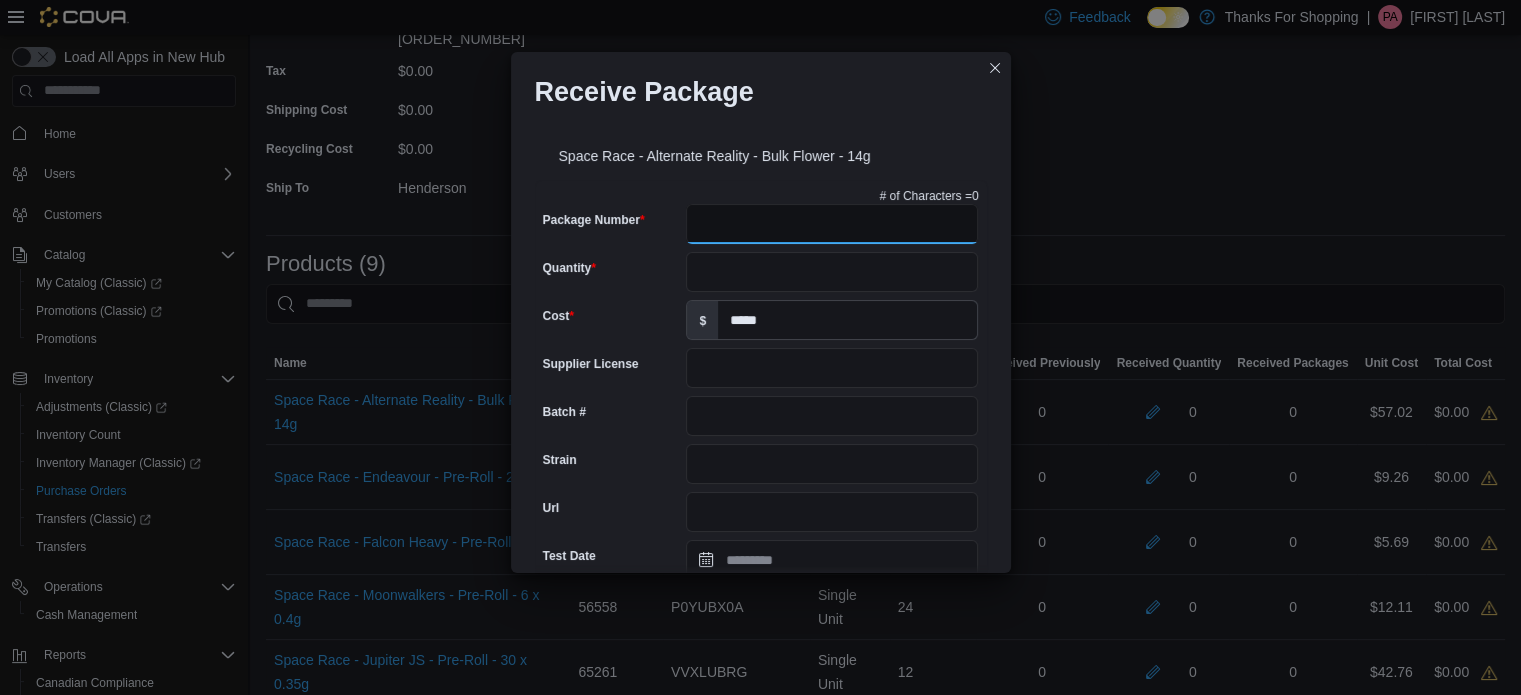 click on "Package Number" at bounding box center (832, 224) 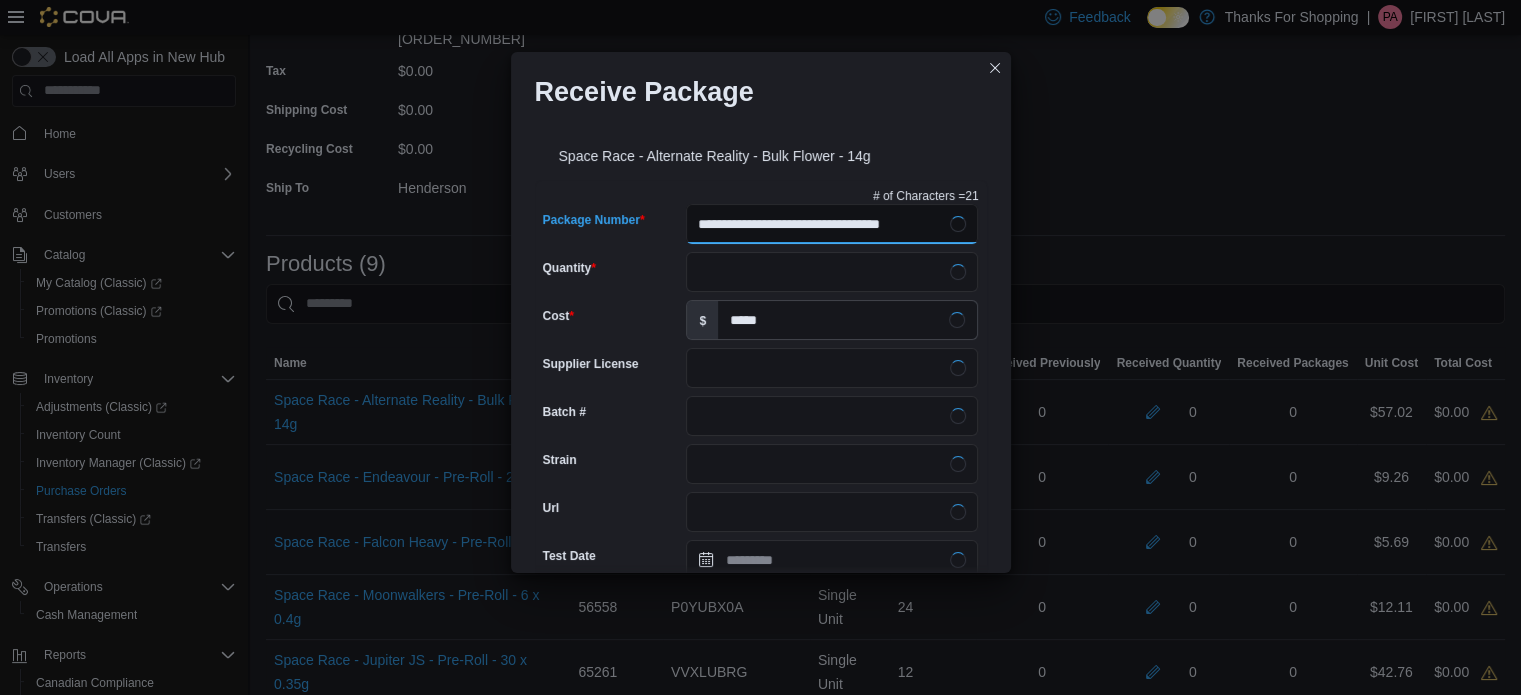 type on "**********" 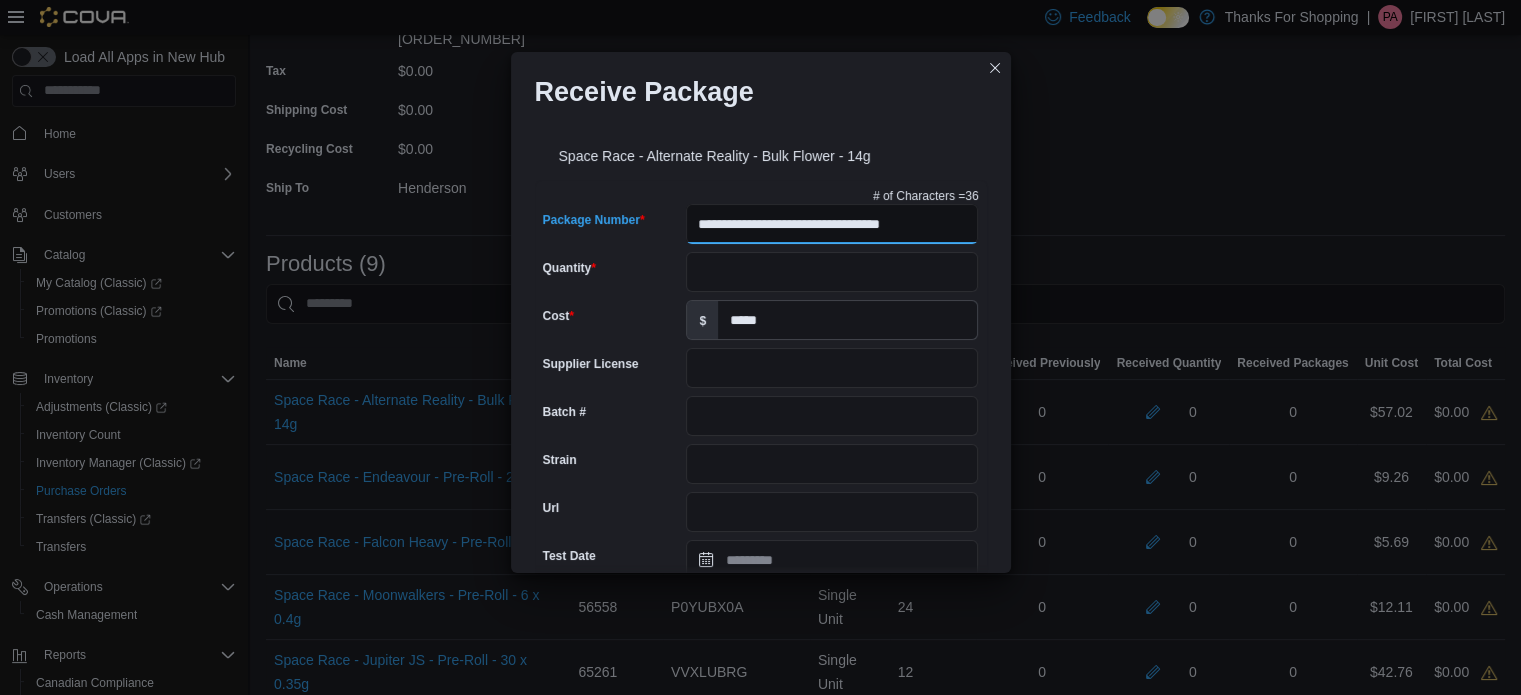 type on "**********" 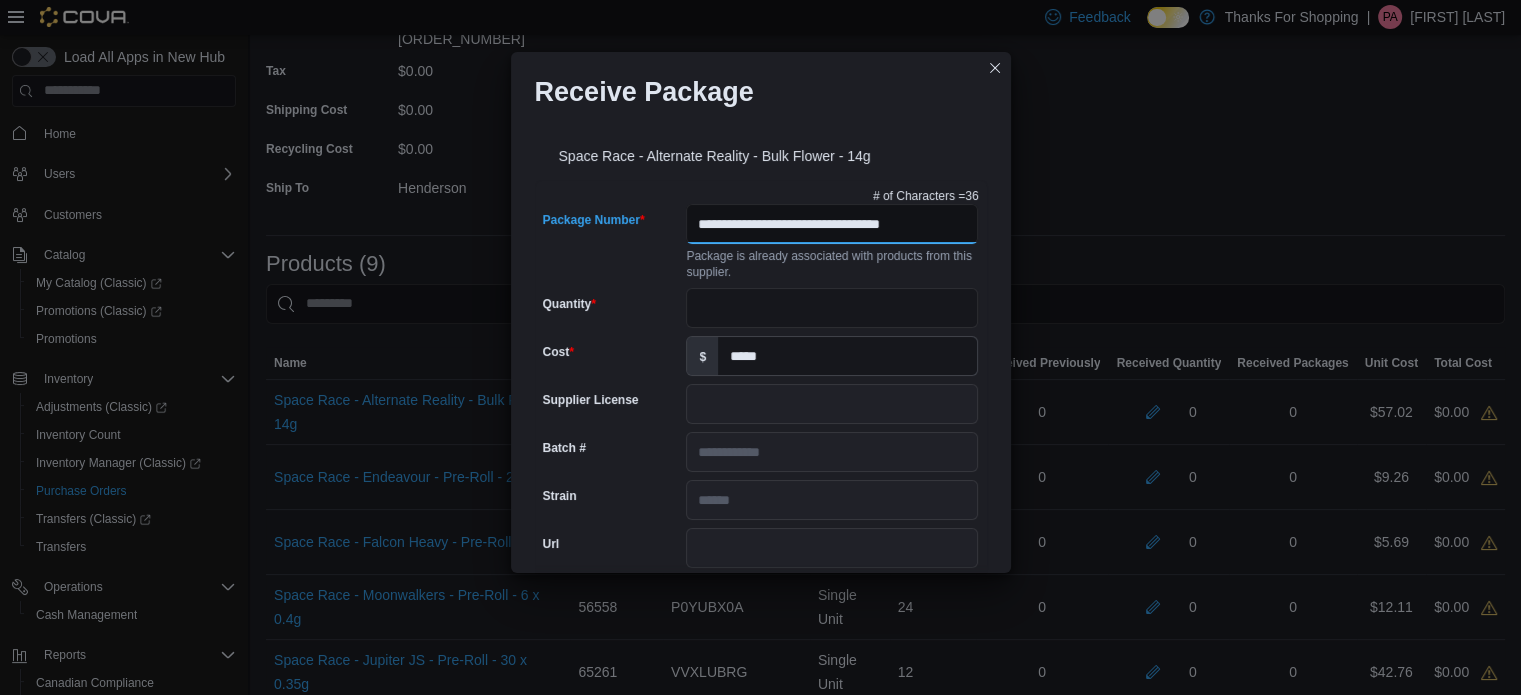 scroll, scrollTop: 0, scrollLeft: 12, axis: horizontal 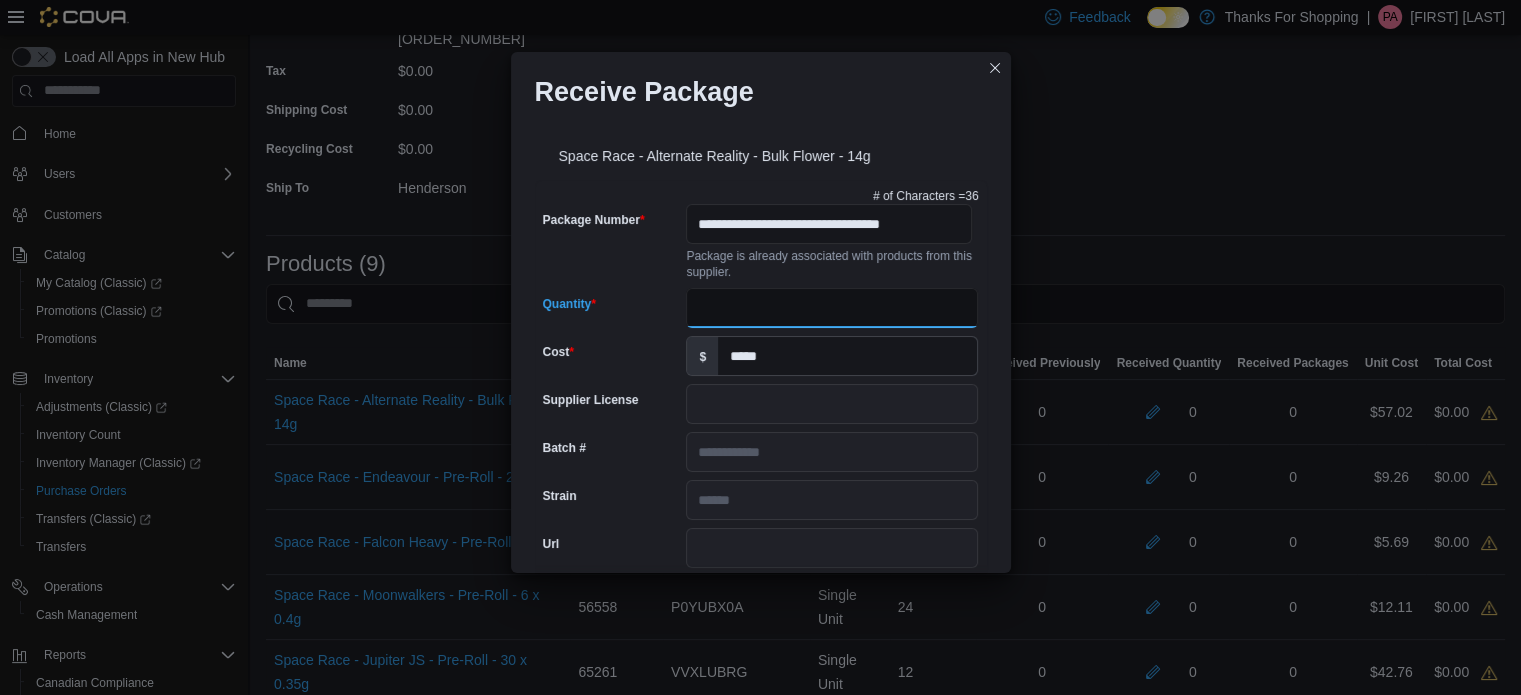 click on "Quantity" at bounding box center (832, 308) 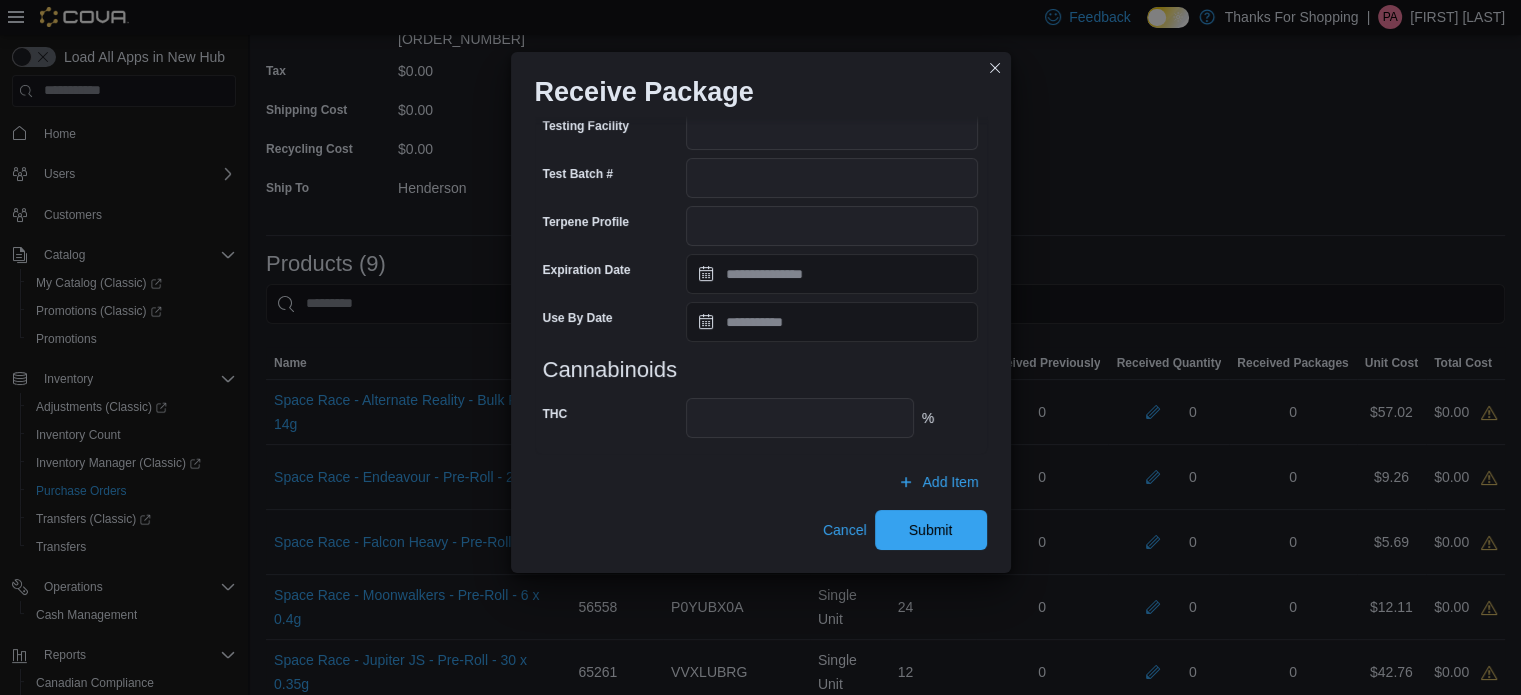 scroll, scrollTop: 0, scrollLeft: 0, axis: both 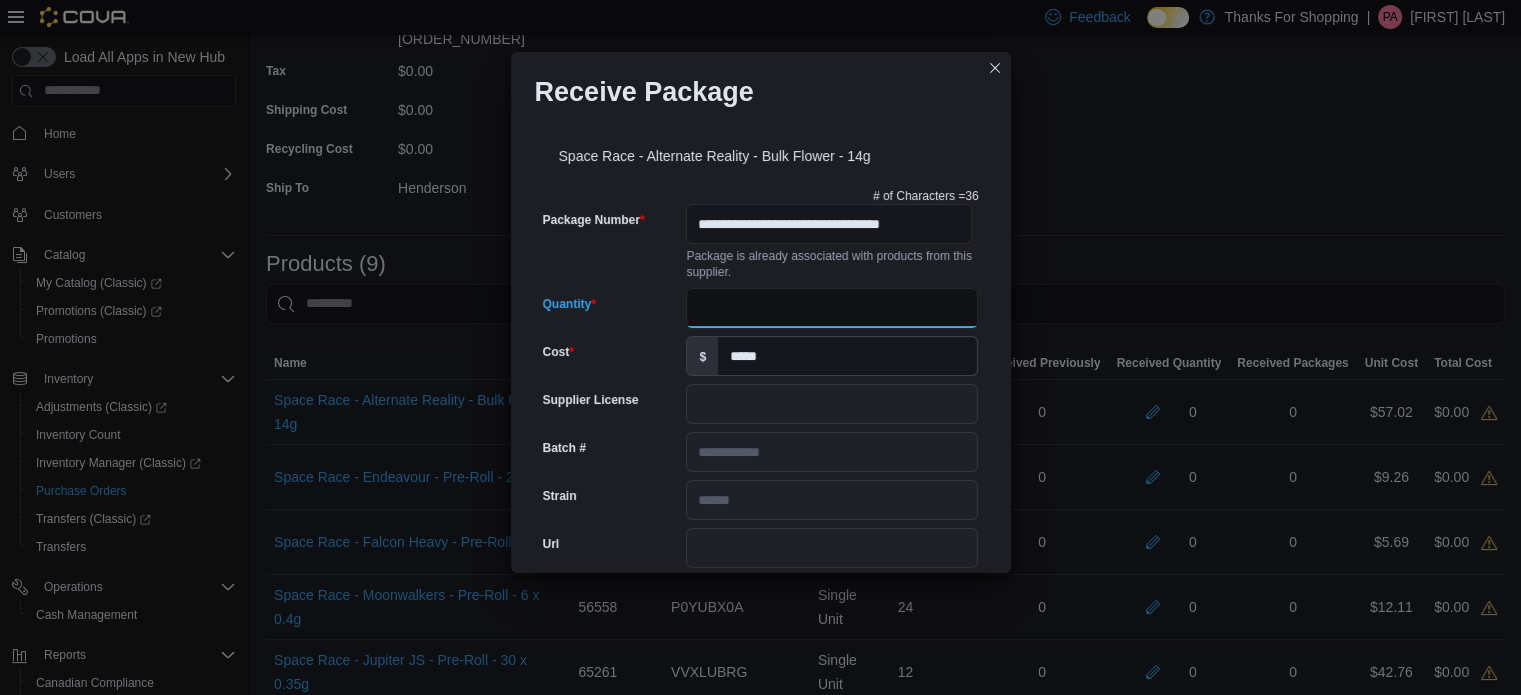 drag, startPoint x: 735, startPoint y: 315, endPoint x: 493, endPoint y: 324, distance: 242.1673 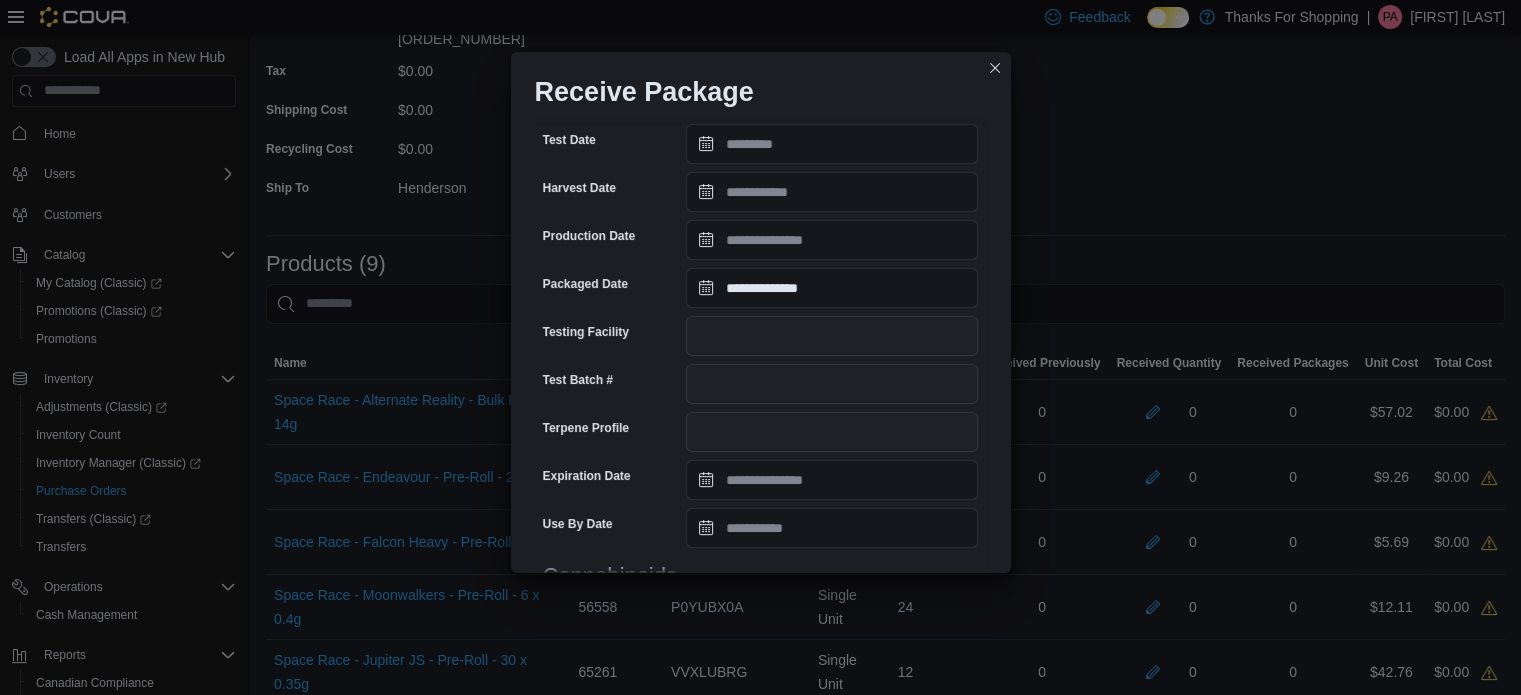 scroll, scrollTop: 658, scrollLeft: 0, axis: vertical 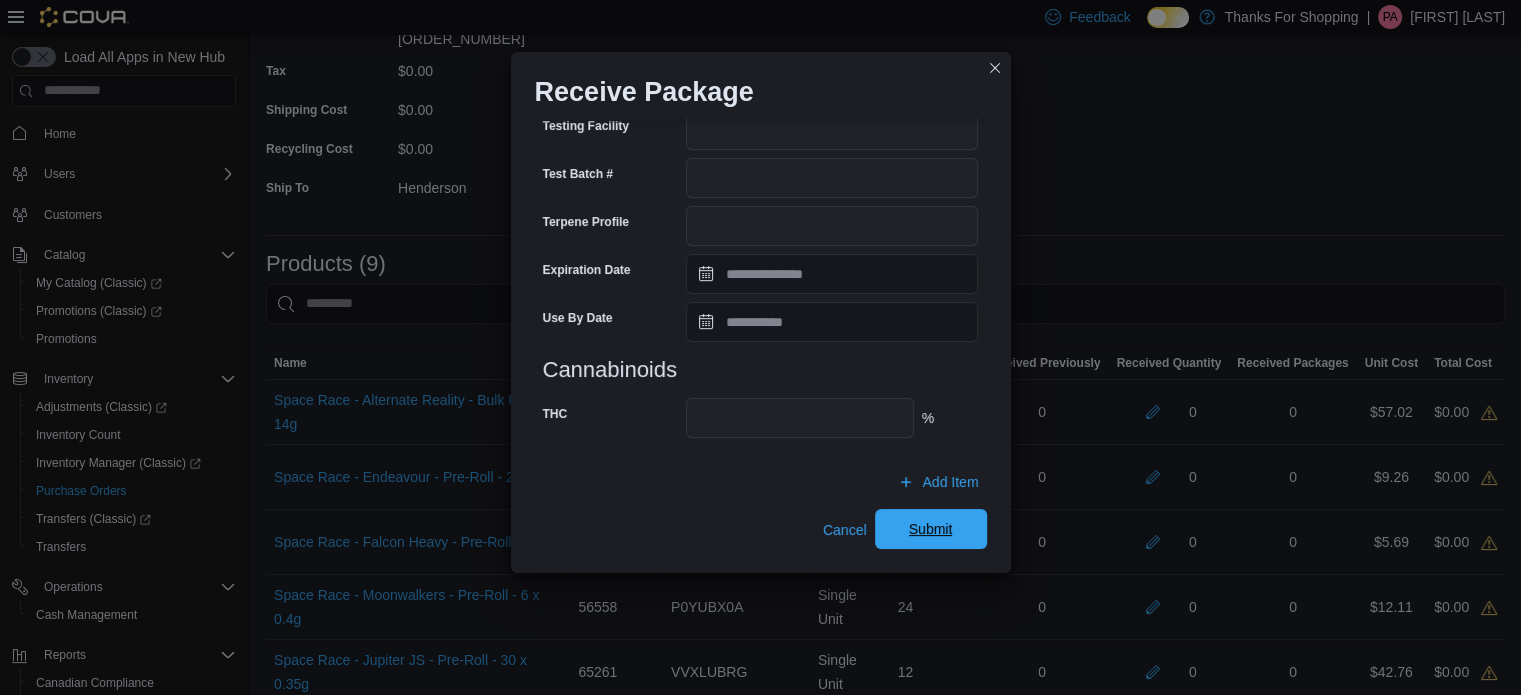 type on "*" 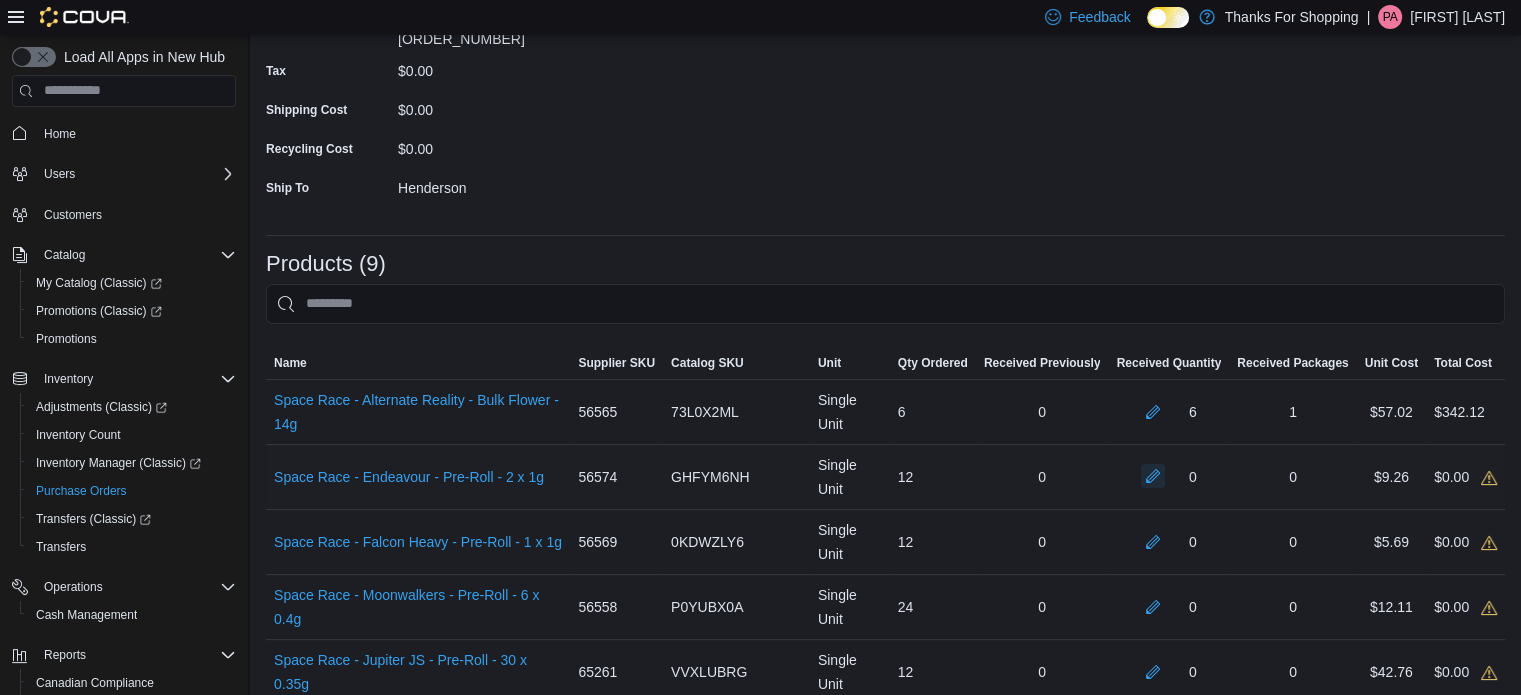 click at bounding box center (1153, 476) 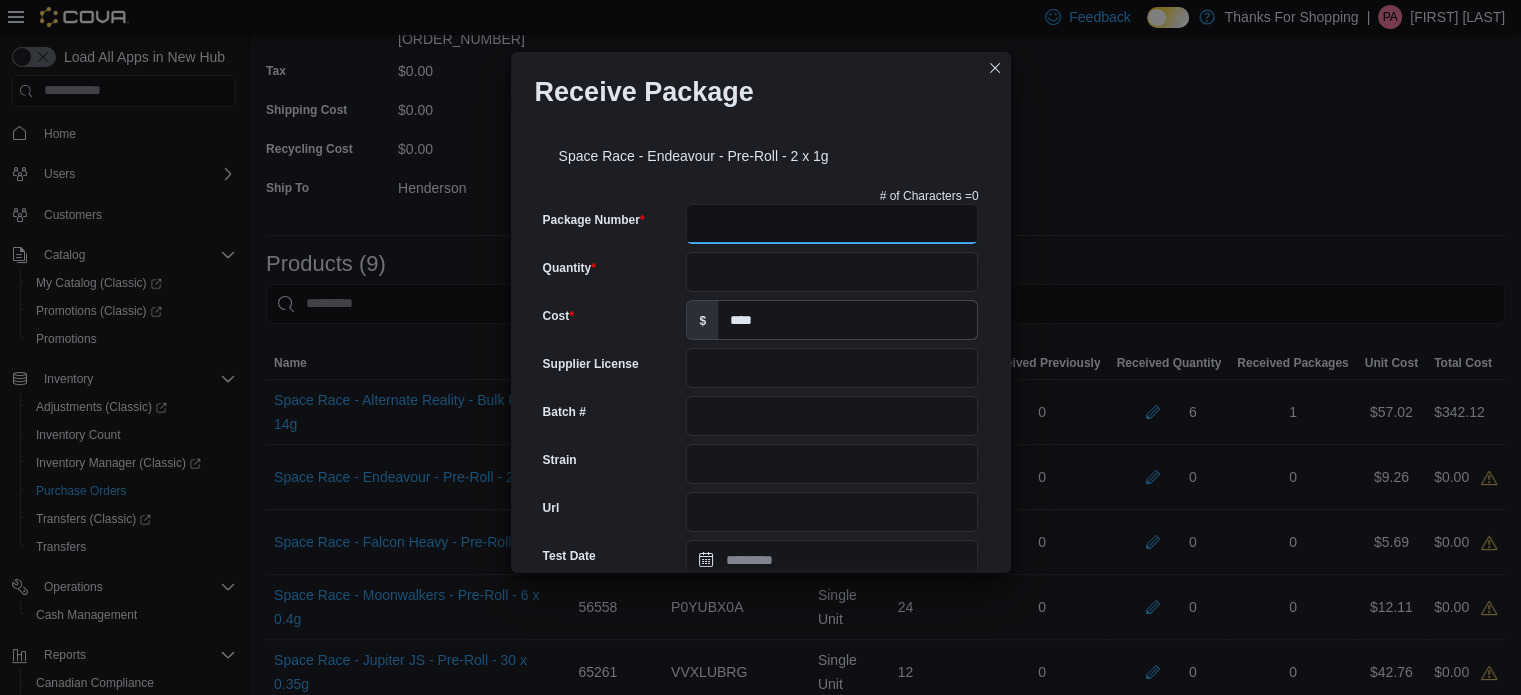 click on "Package Number" at bounding box center [832, 224] 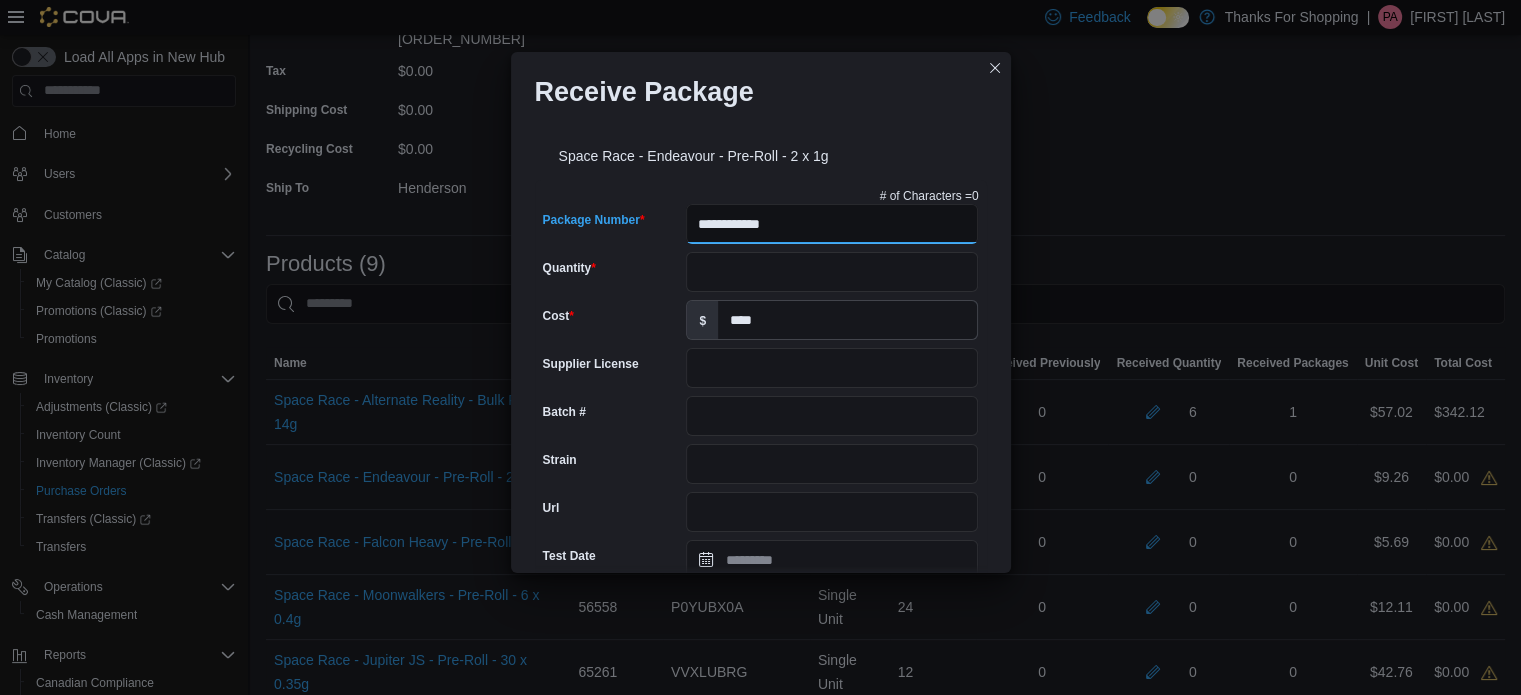 type on "**********" 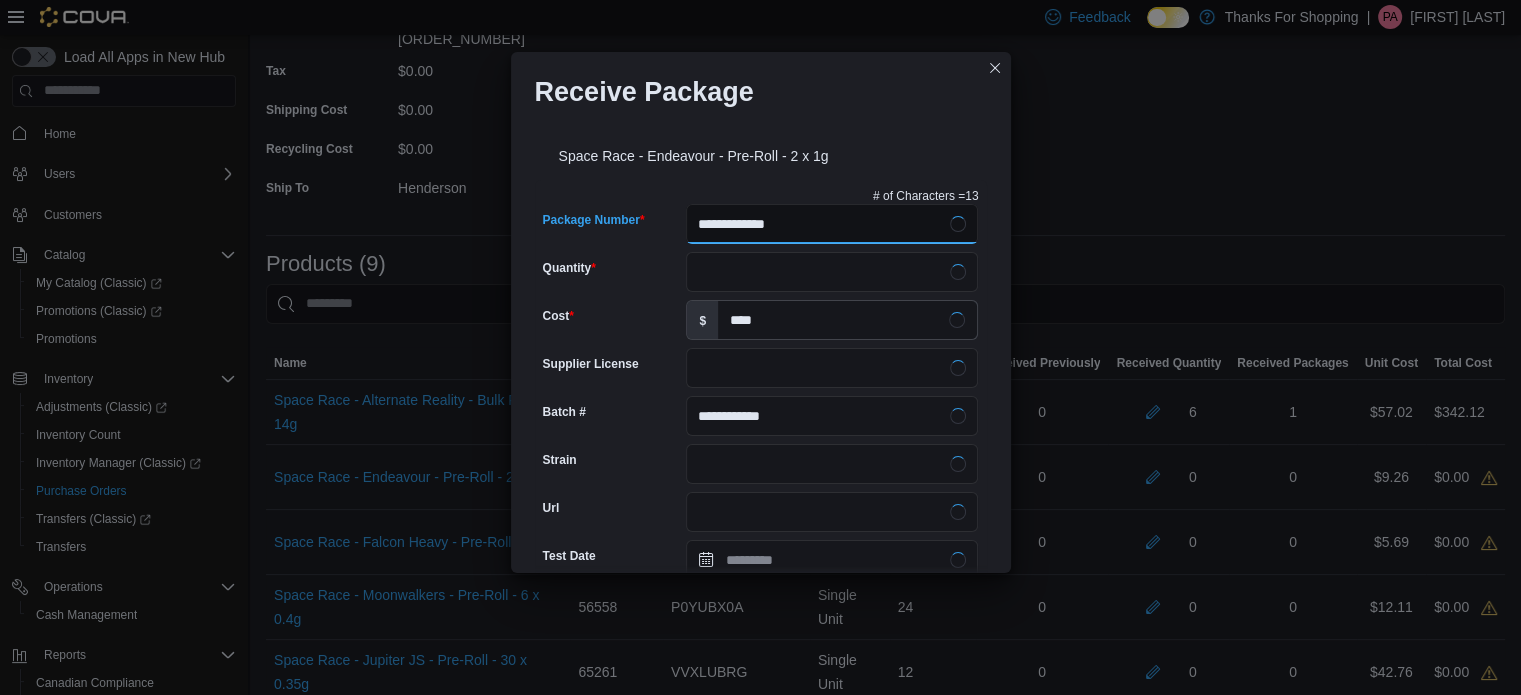 type on "**********" 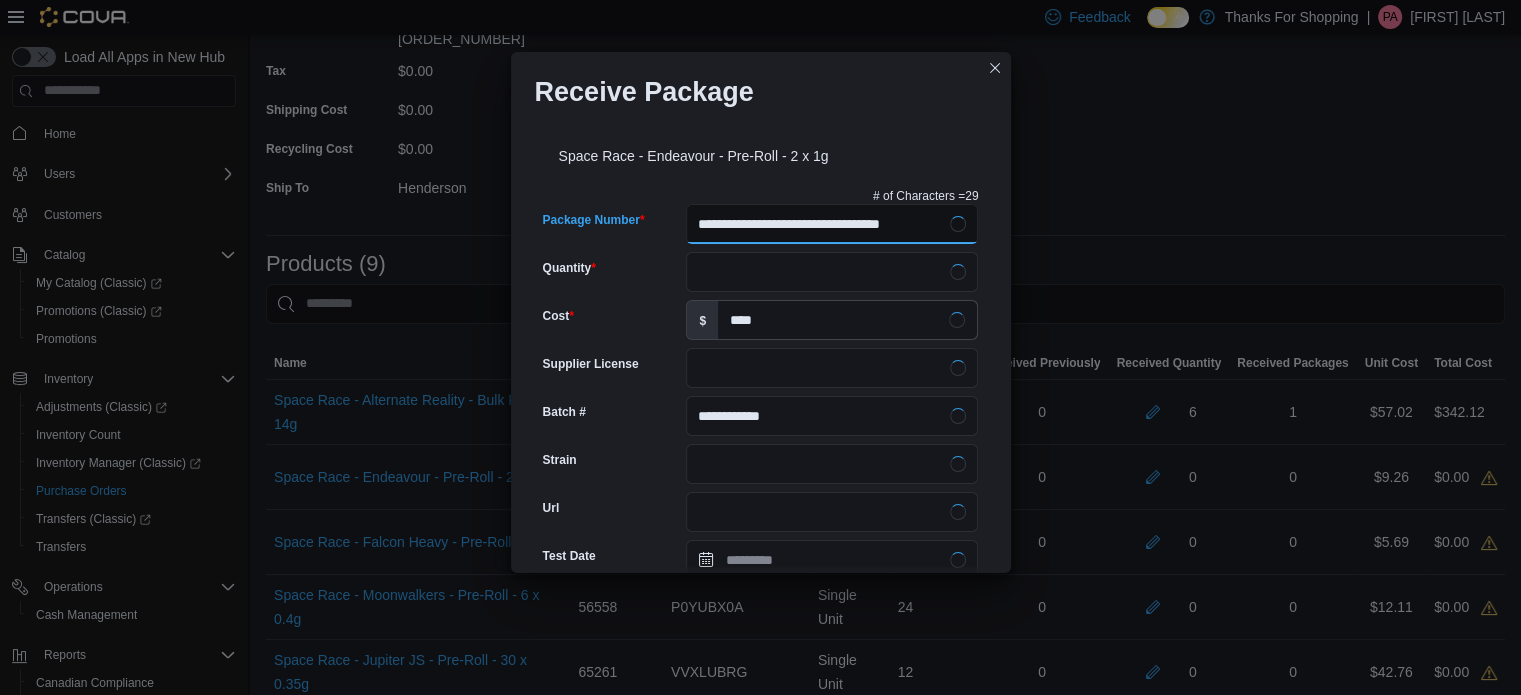 type on "**********" 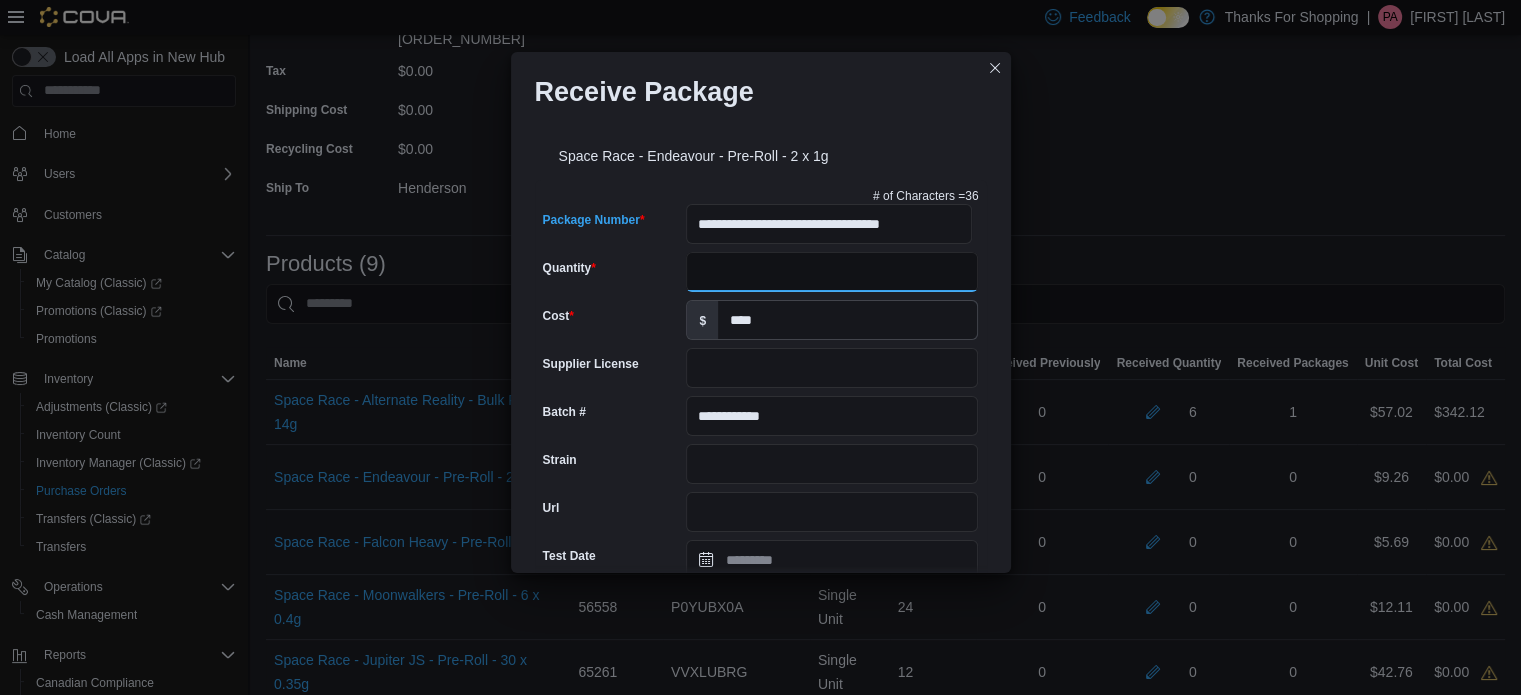 click on "Quantity" at bounding box center [832, 272] 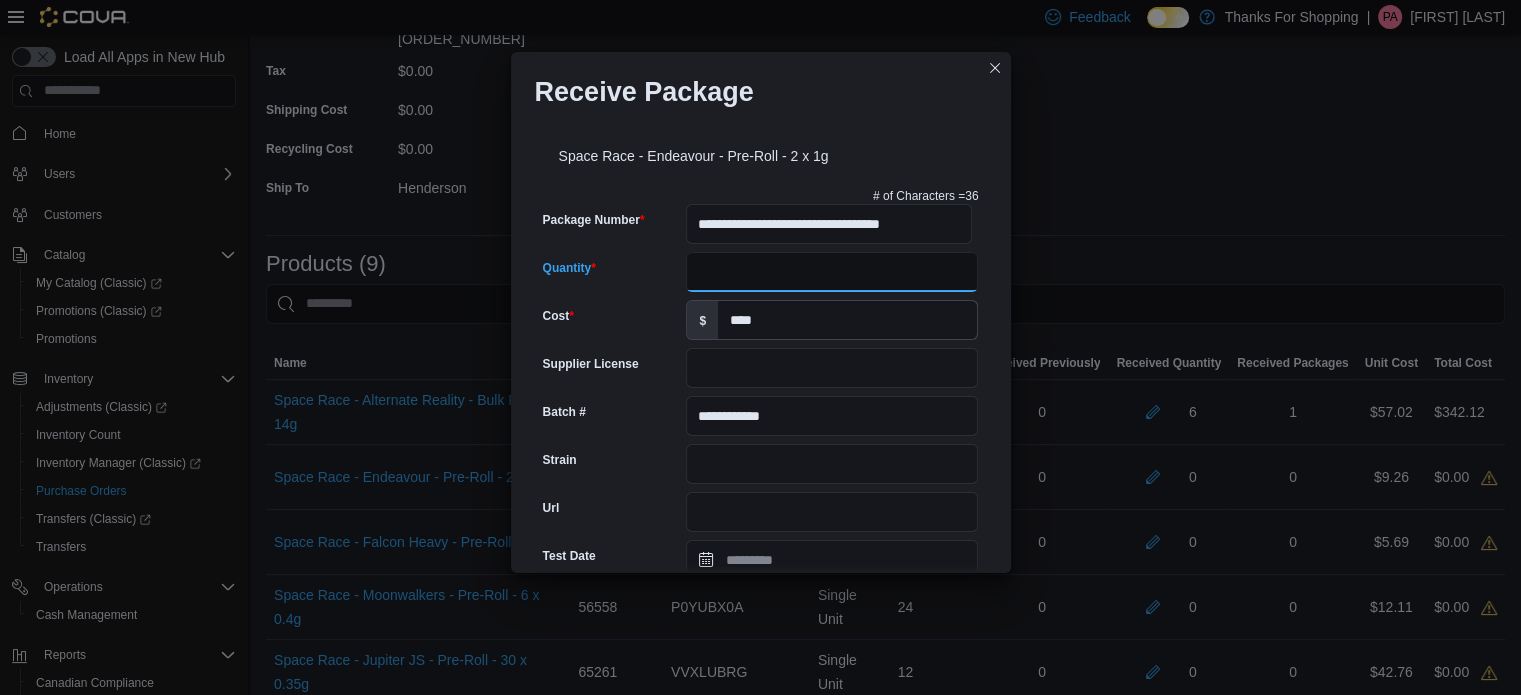 type on "**" 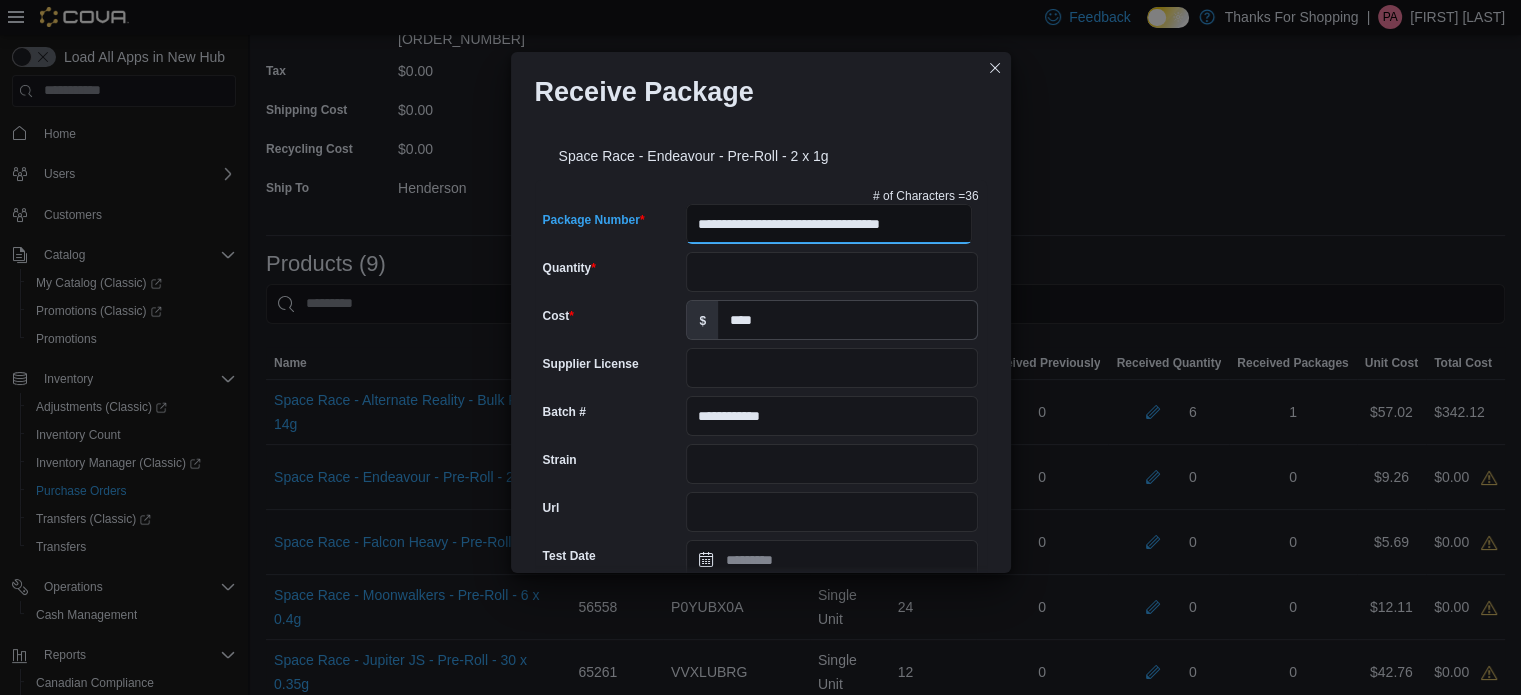 scroll, scrollTop: 0, scrollLeft: 12, axis: horizontal 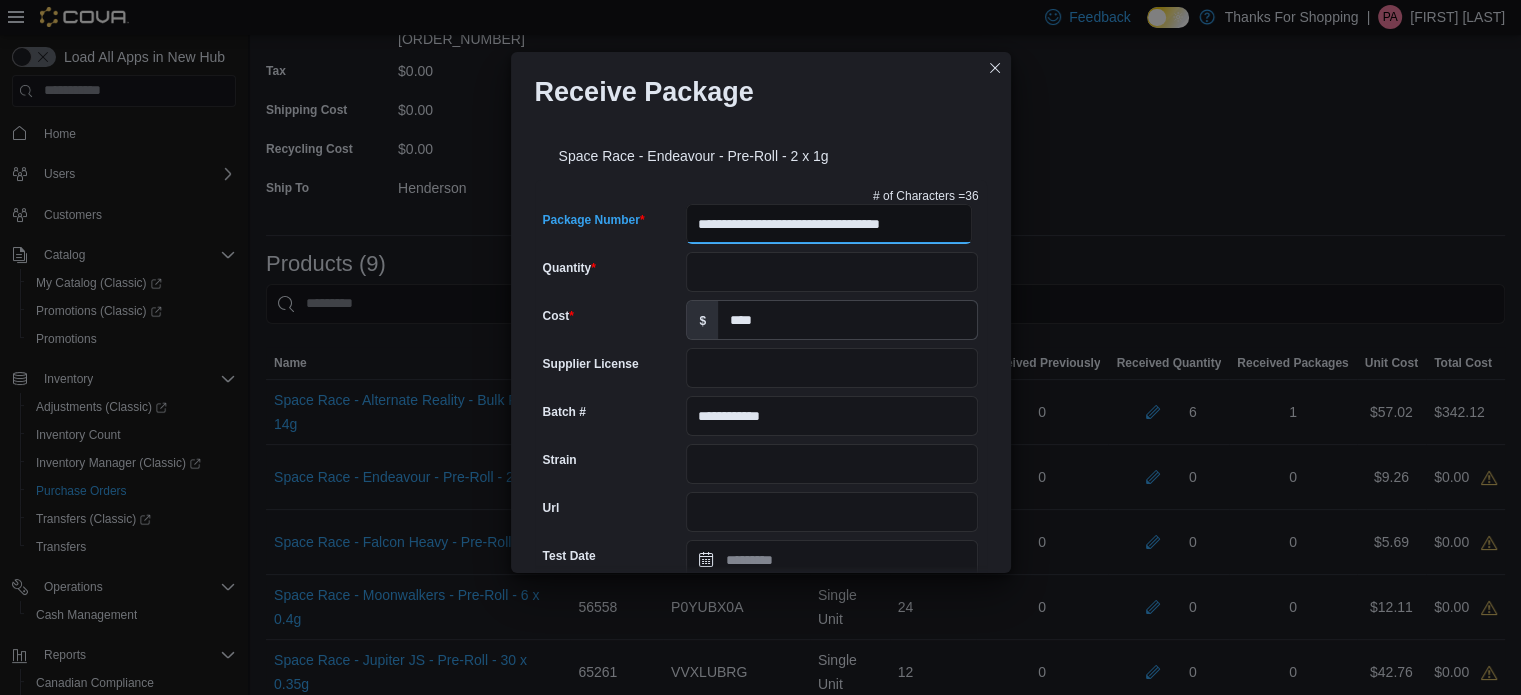 drag, startPoint x: 892, startPoint y: 227, endPoint x: 1530, endPoint y: 103, distance: 649.9385 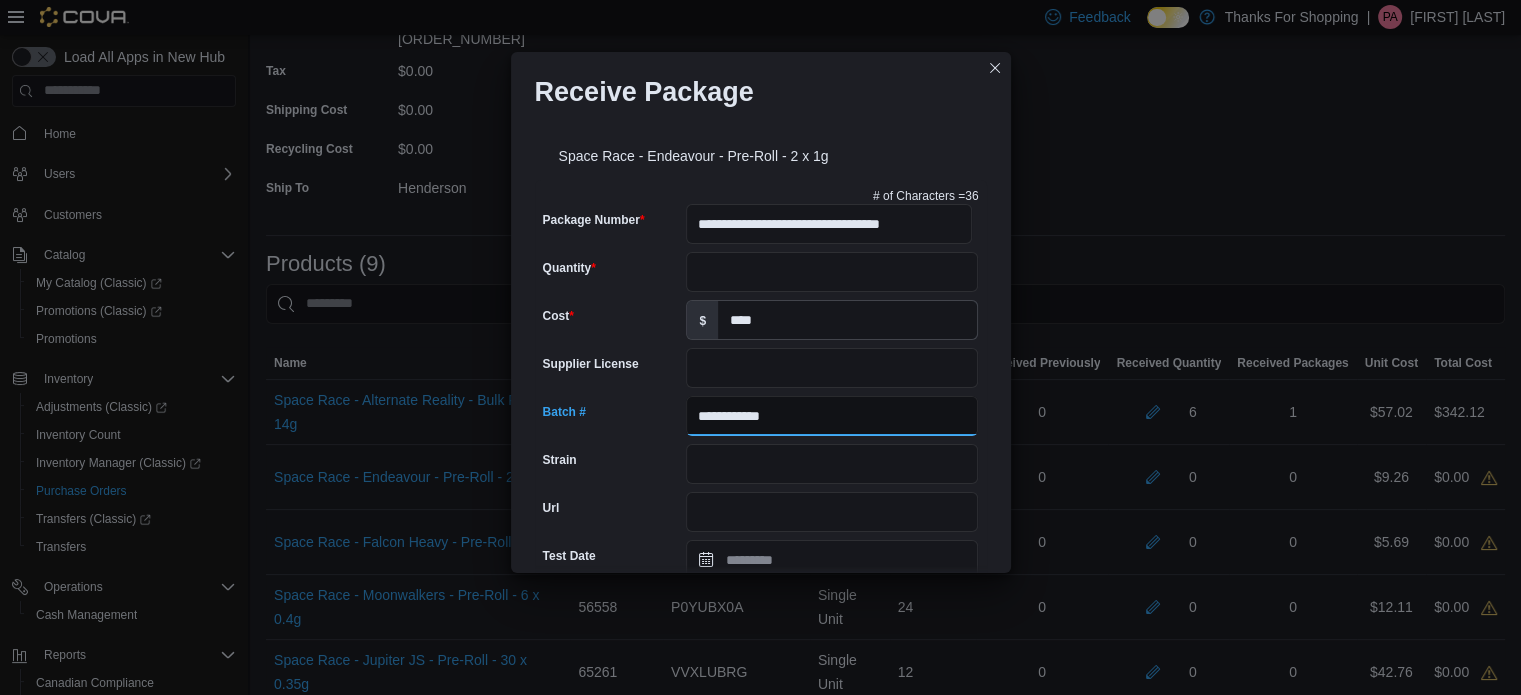 scroll, scrollTop: 0, scrollLeft: 0, axis: both 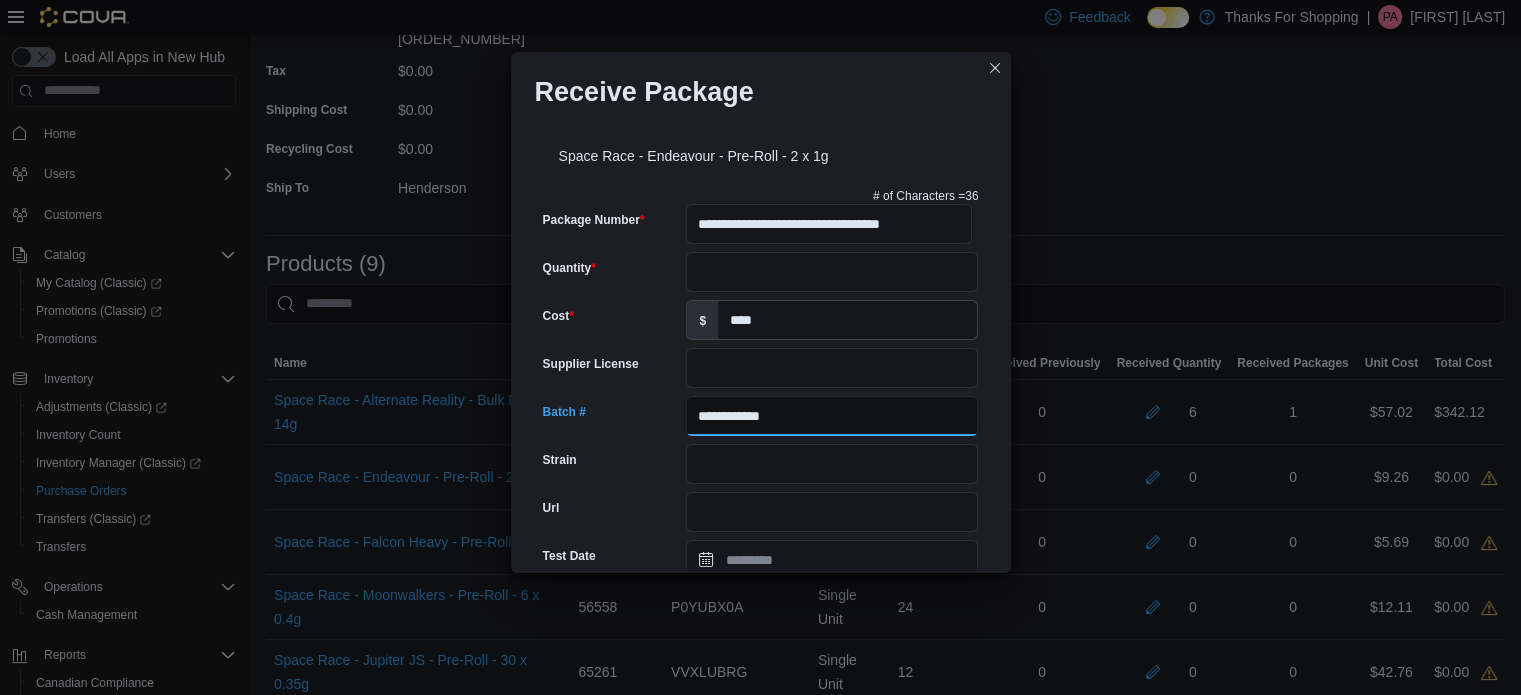 drag, startPoint x: 856, startPoint y: 410, endPoint x: 436, endPoint y: 286, distance: 437.92236 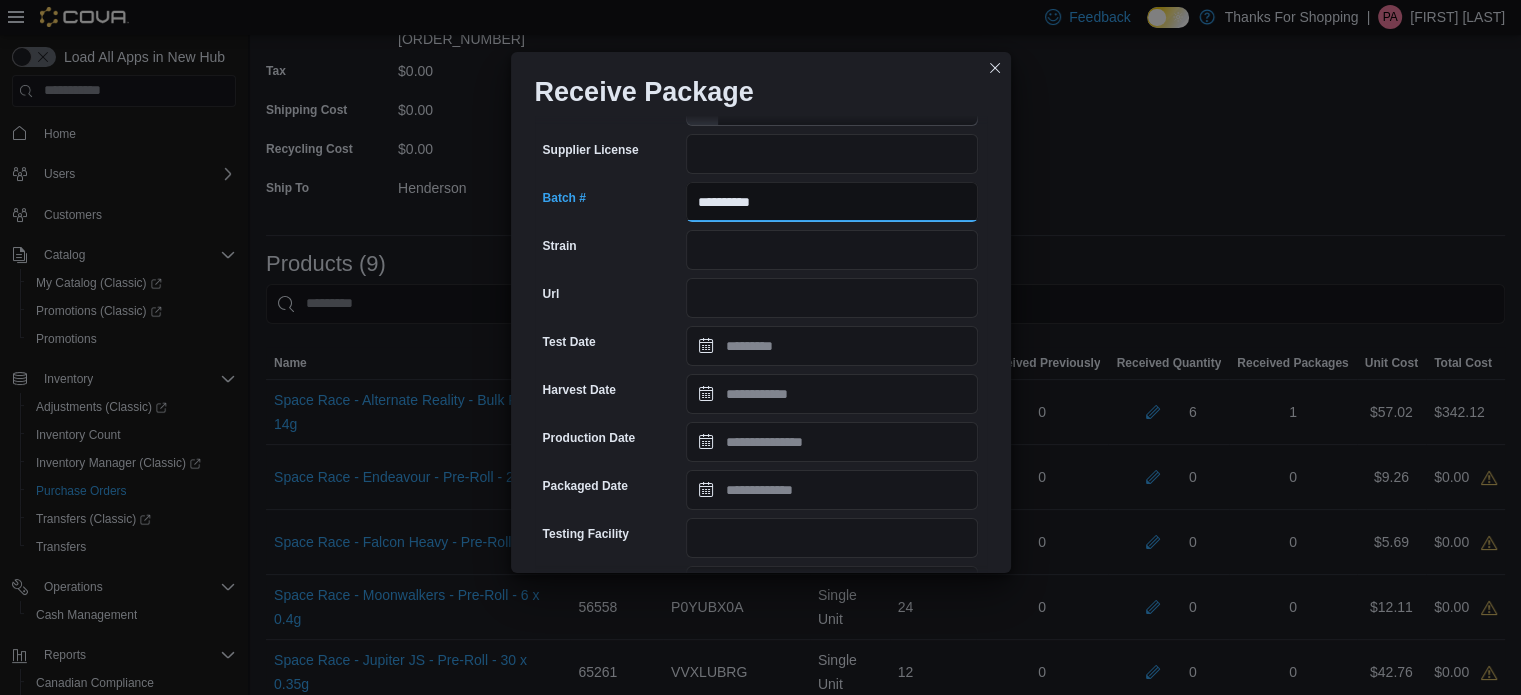 scroll, scrollTop: 288, scrollLeft: 0, axis: vertical 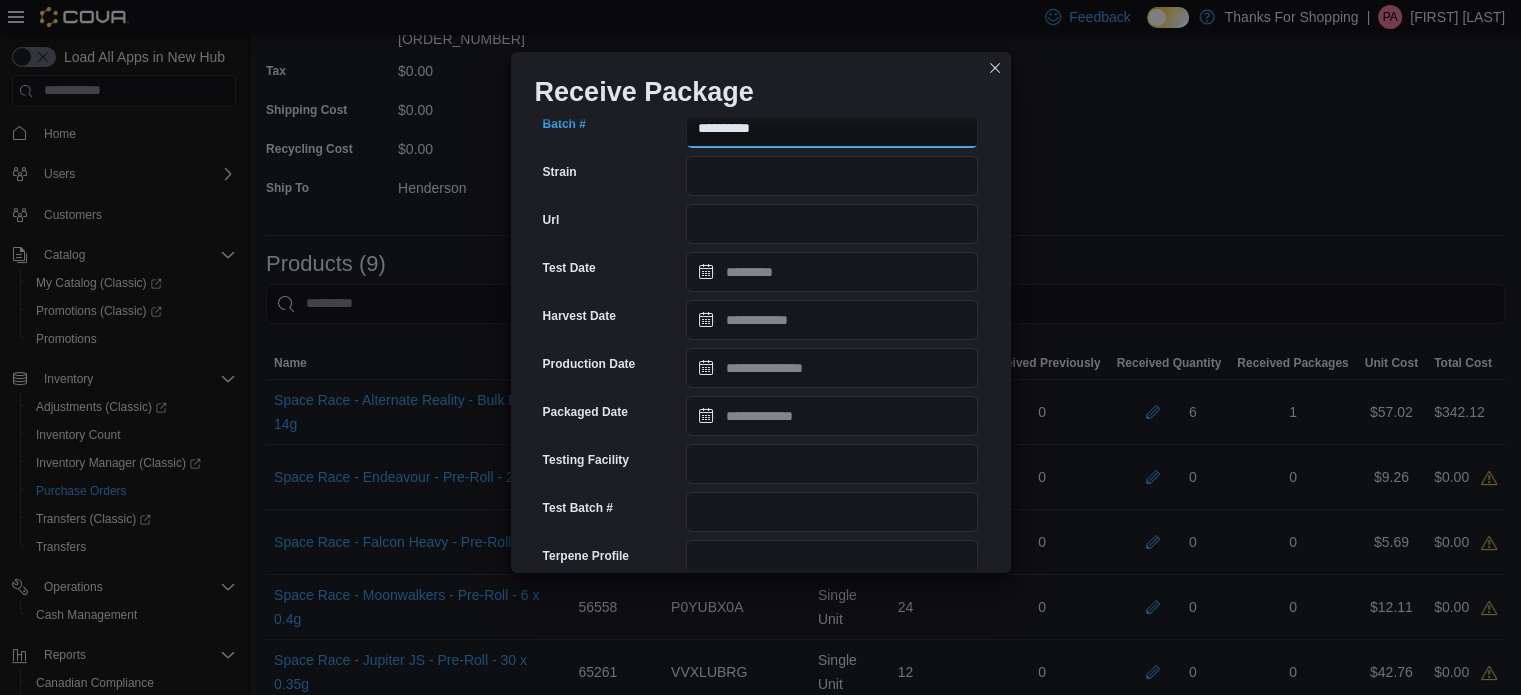 type on "**********" 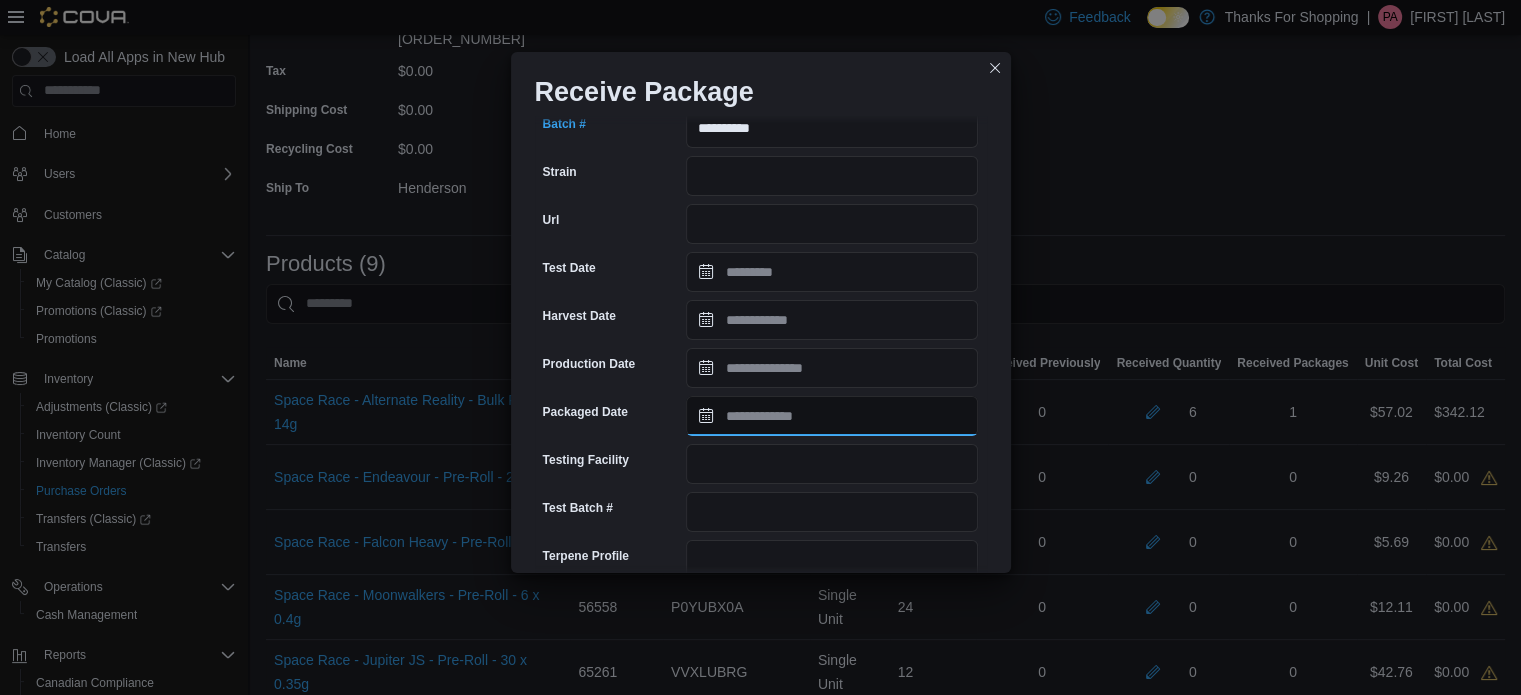 click on "Packaged Date" at bounding box center (832, 416) 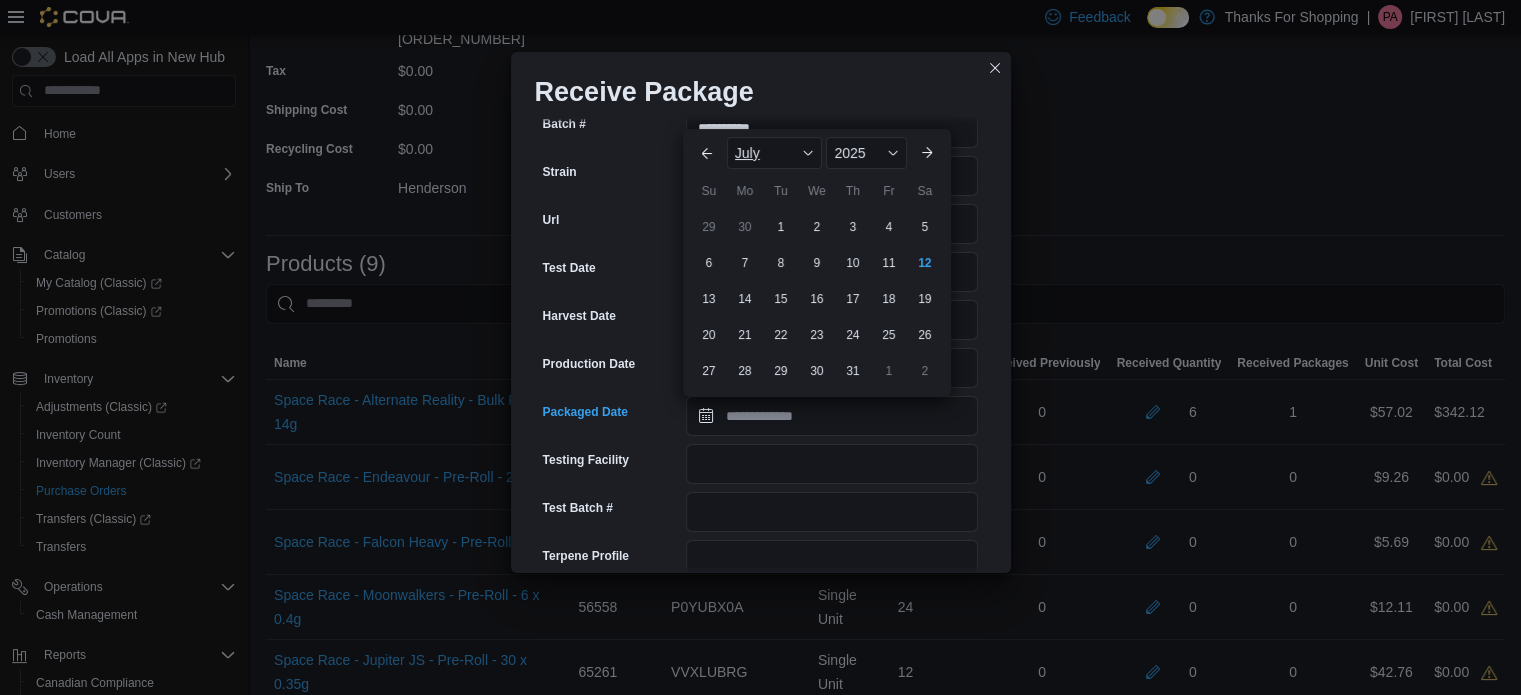 click on "July" at bounding box center [775, 153] 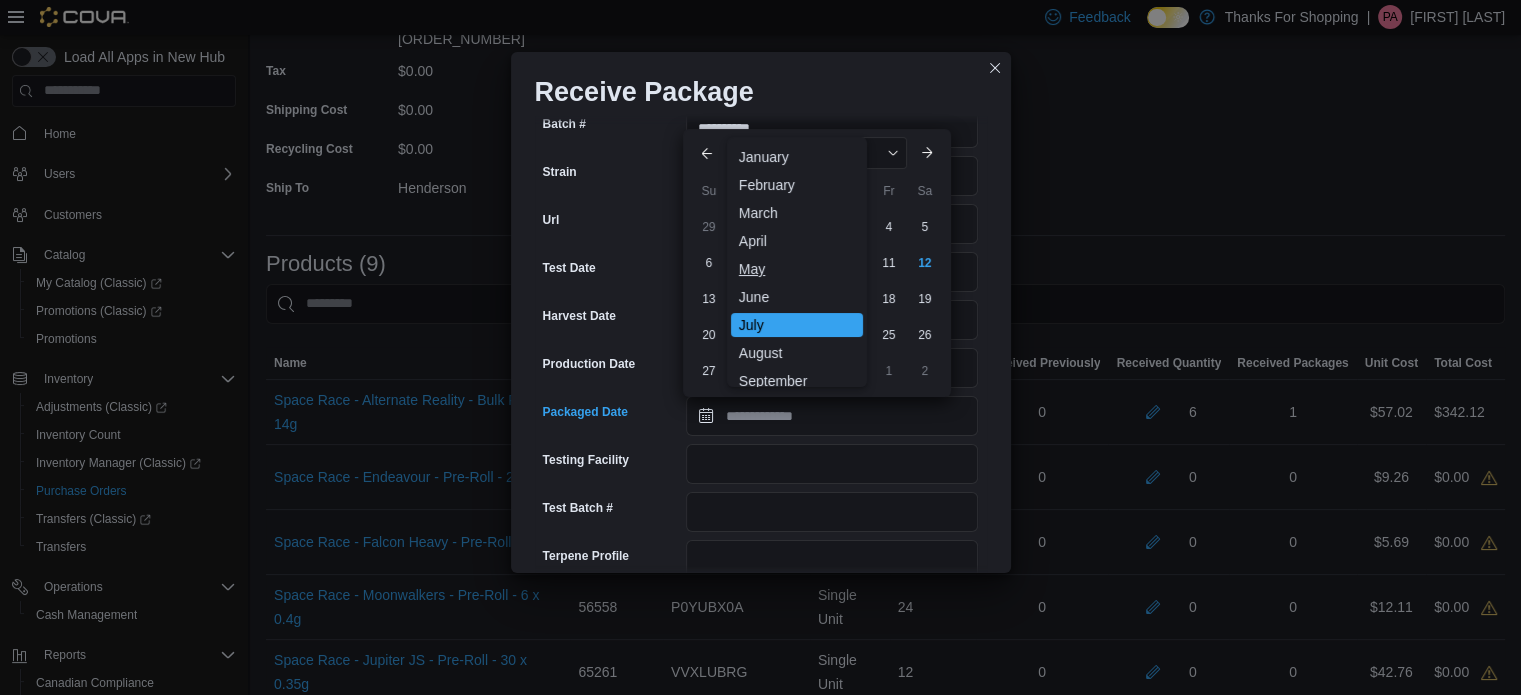 click on "May" at bounding box center [797, 269] 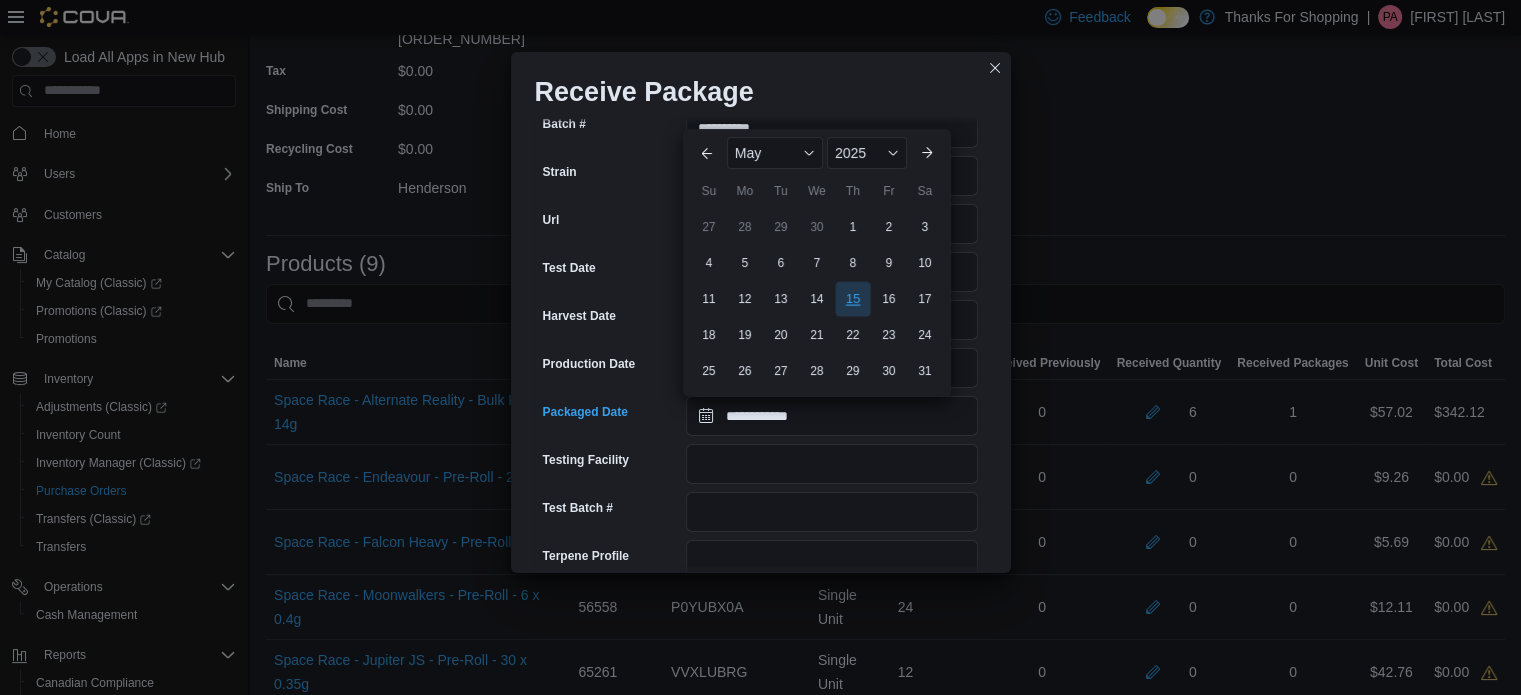 click on "15" at bounding box center (852, 298) 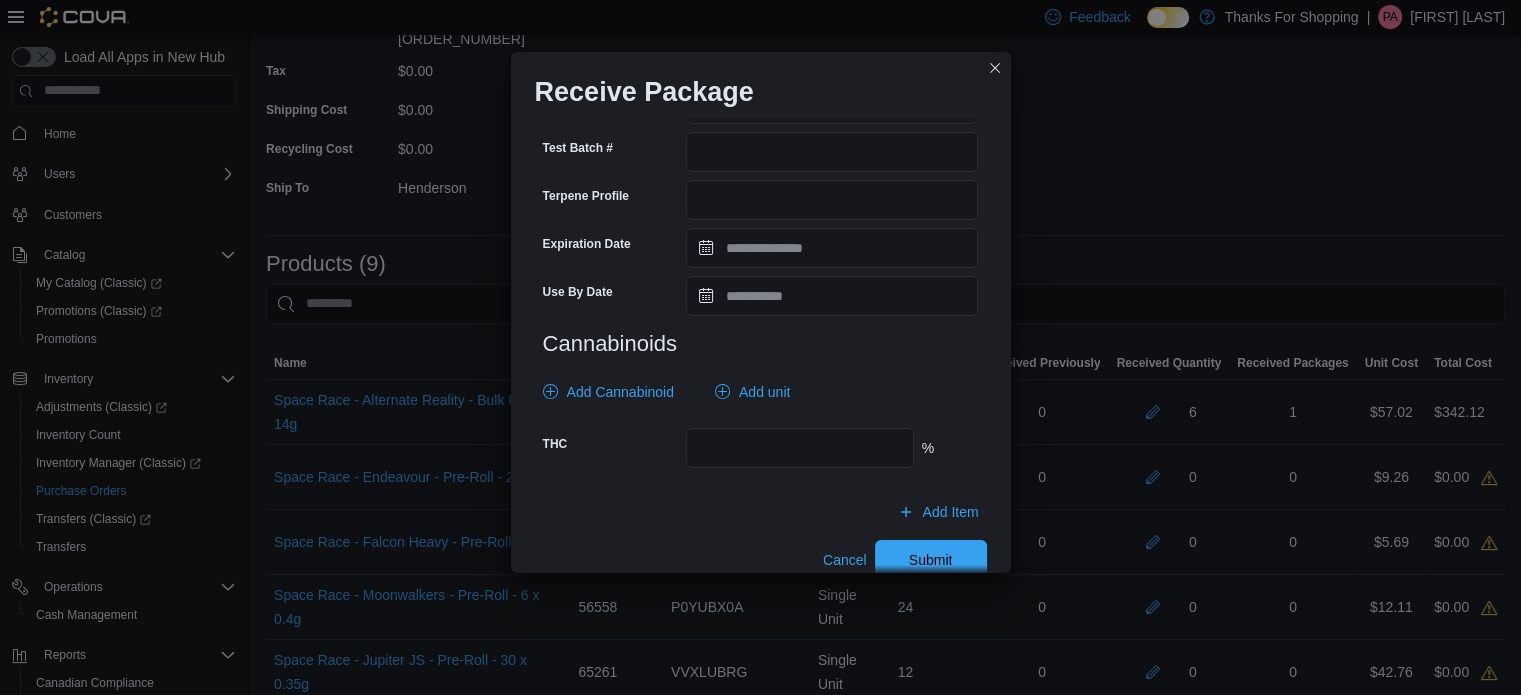 scroll, scrollTop: 648, scrollLeft: 0, axis: vertical 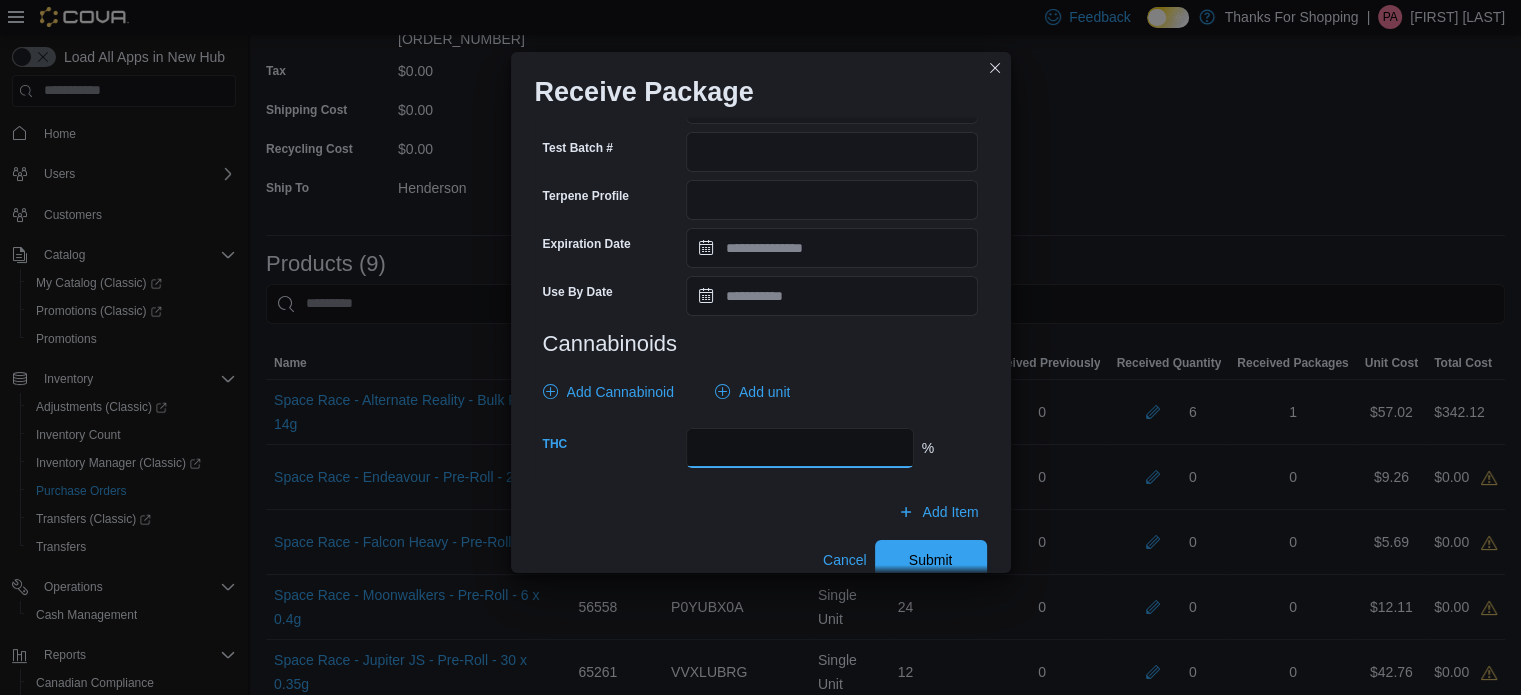 drag, startPoint x: 772, startPoint y: 454, endPoint x: 546, endPoint y: 459, distance: 226.0553 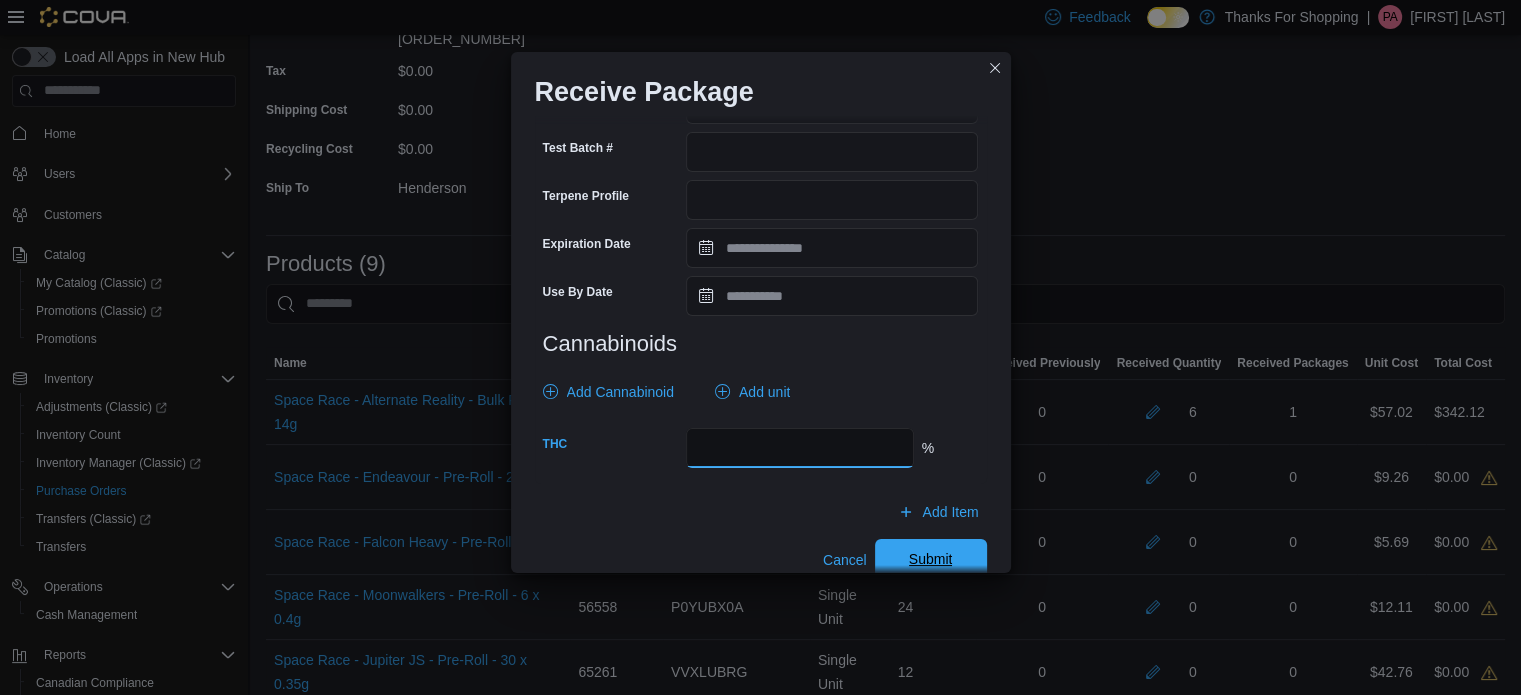 type on "****" 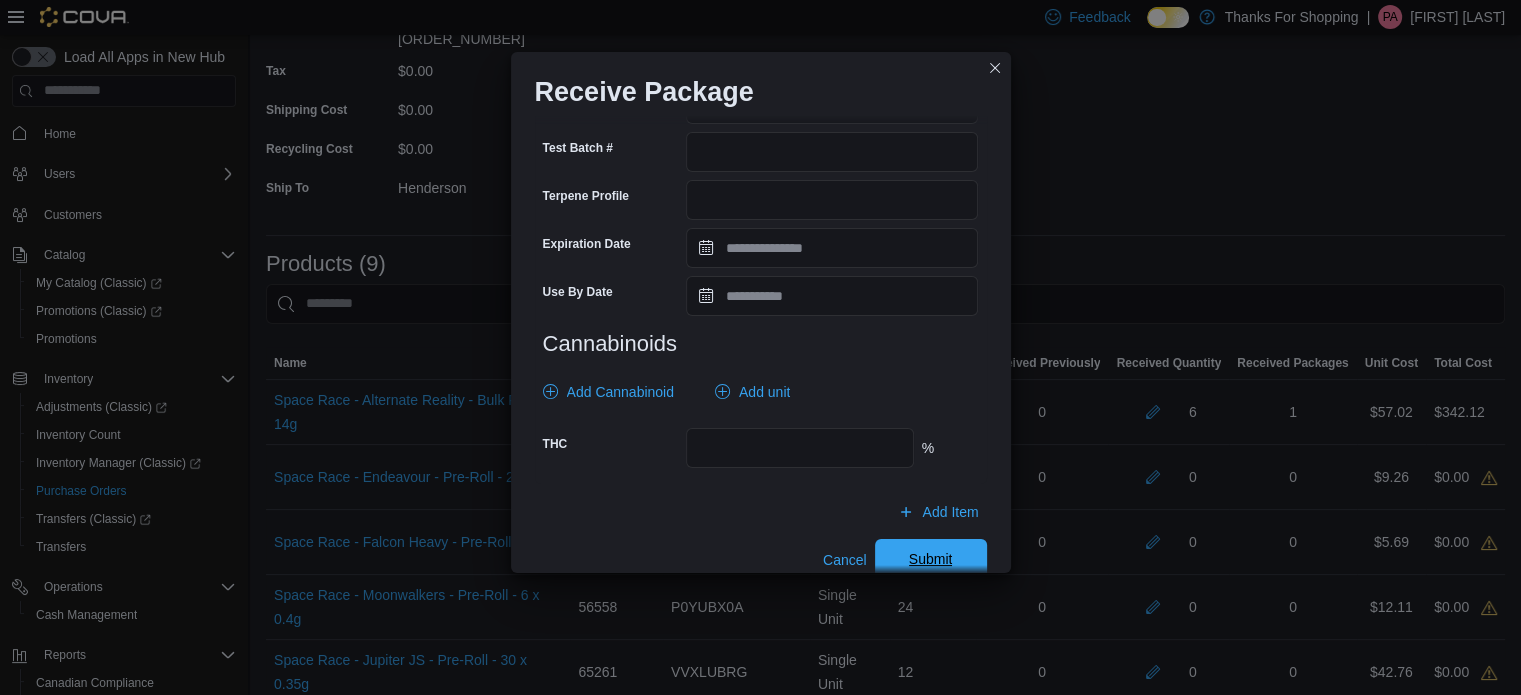 click on "Submit" at bounding box center (931, 559) 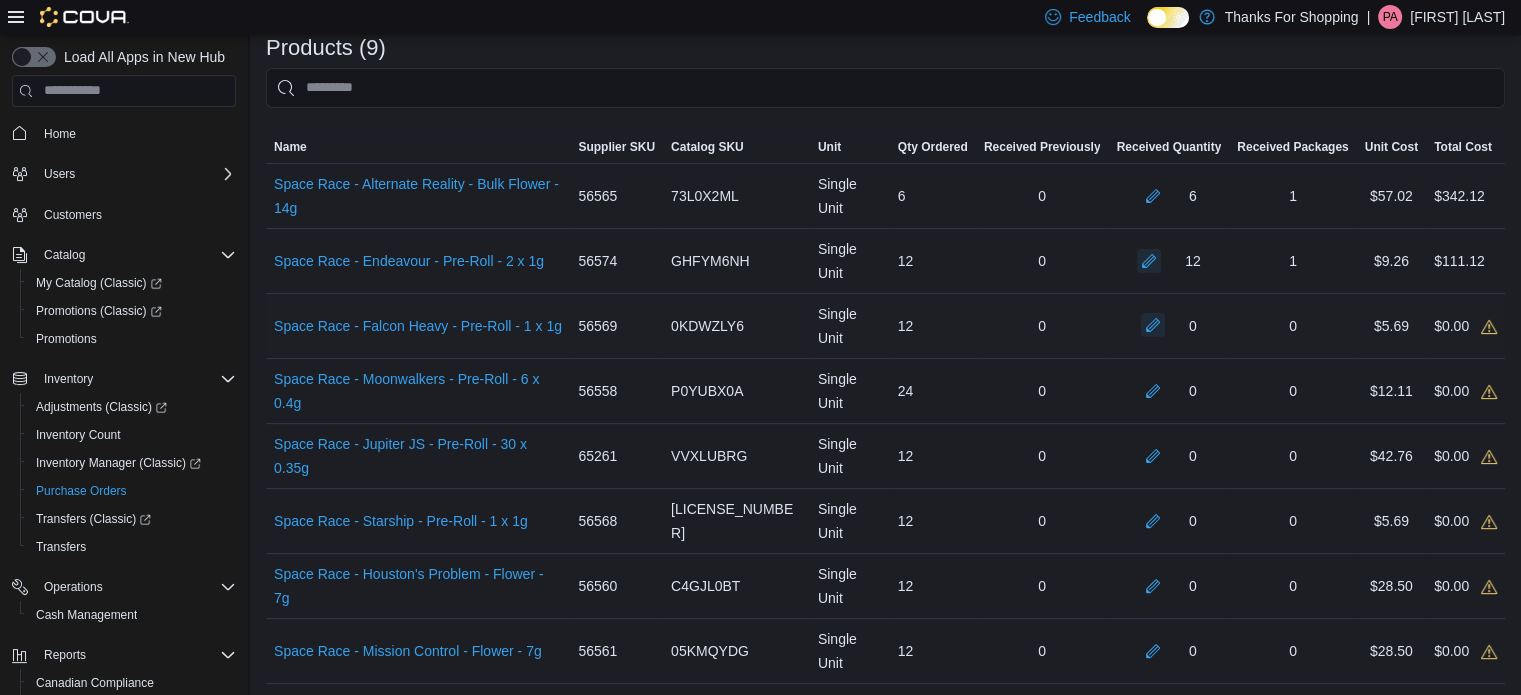 scroll, scrollTop: 472, scrollLeft: 0, axis: vertical 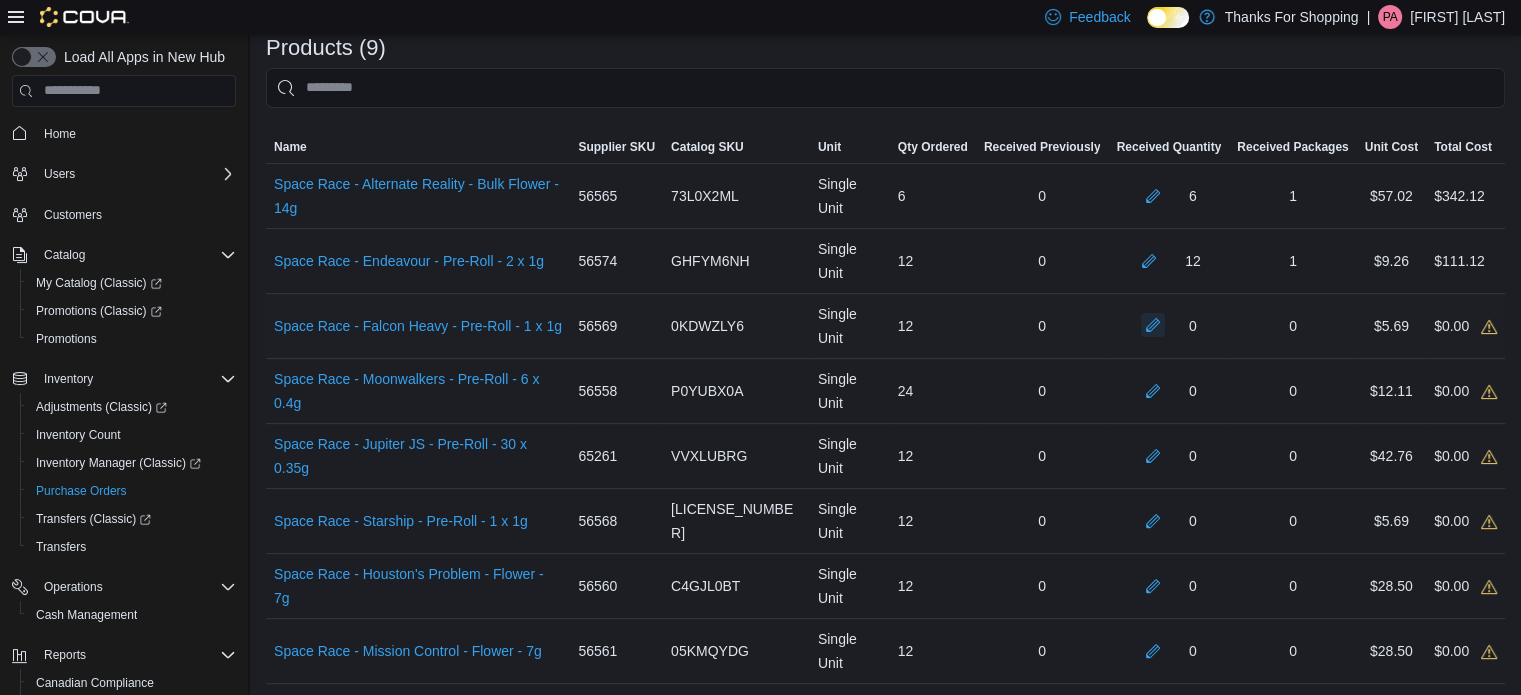 click at bounding box center (1153, 325) 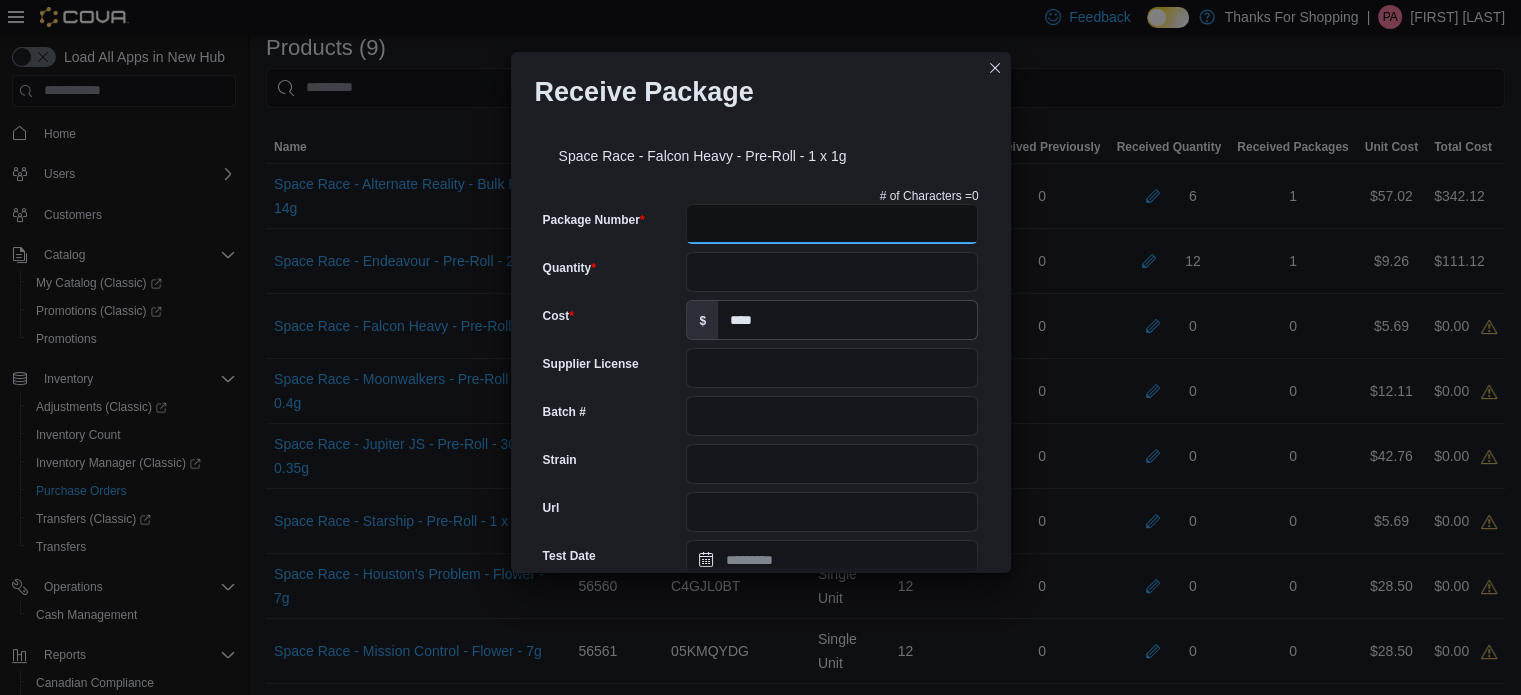 click on "Package Number" at bounding box center (832, 224) 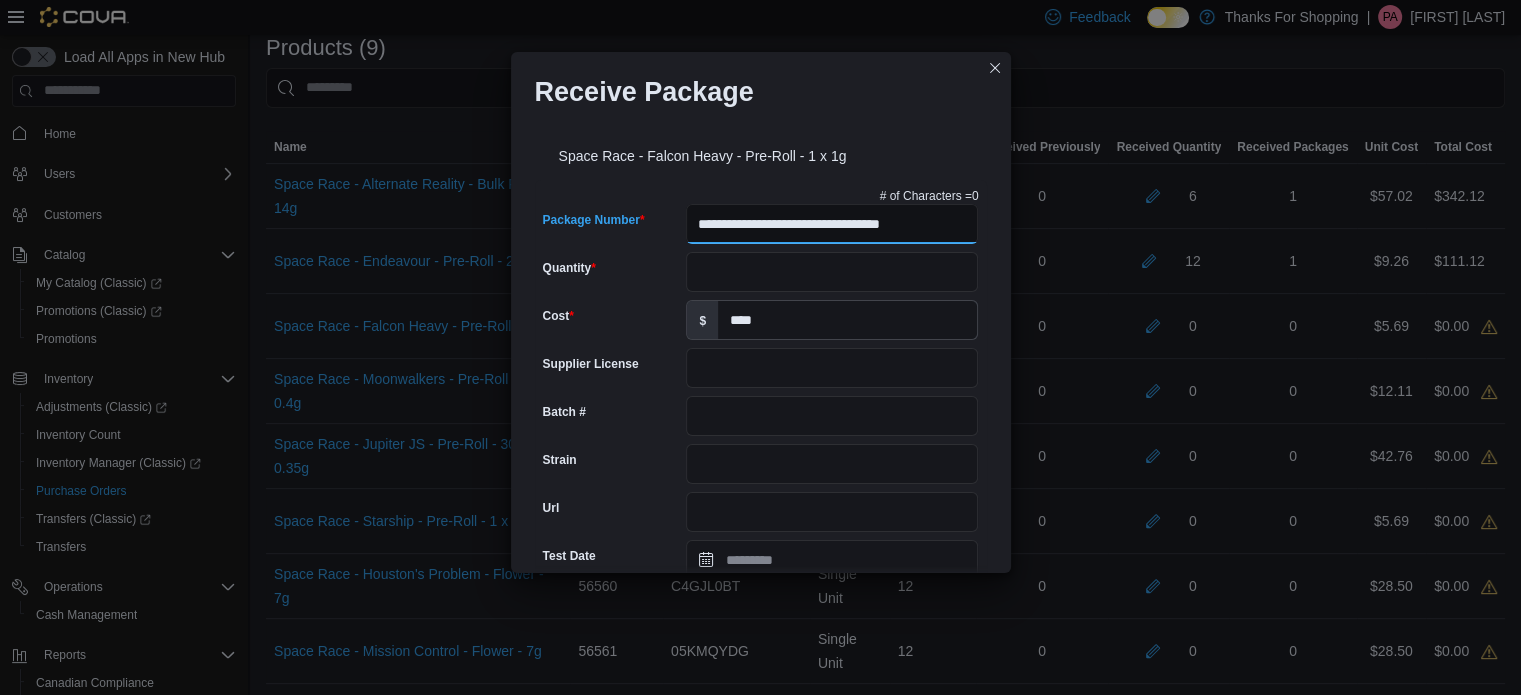 type on "**********" 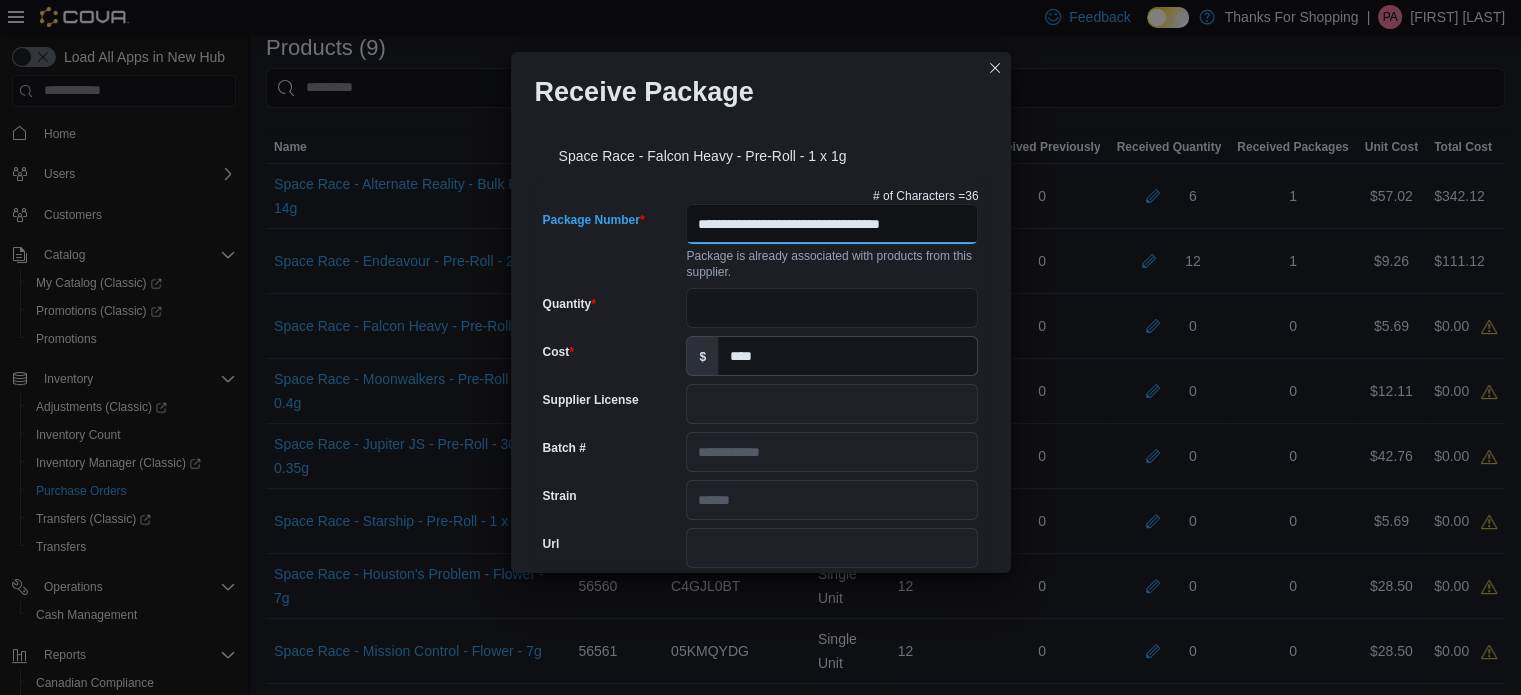 scroll, scrollTop: 0, scrollLeft: 12, axis: horizontal 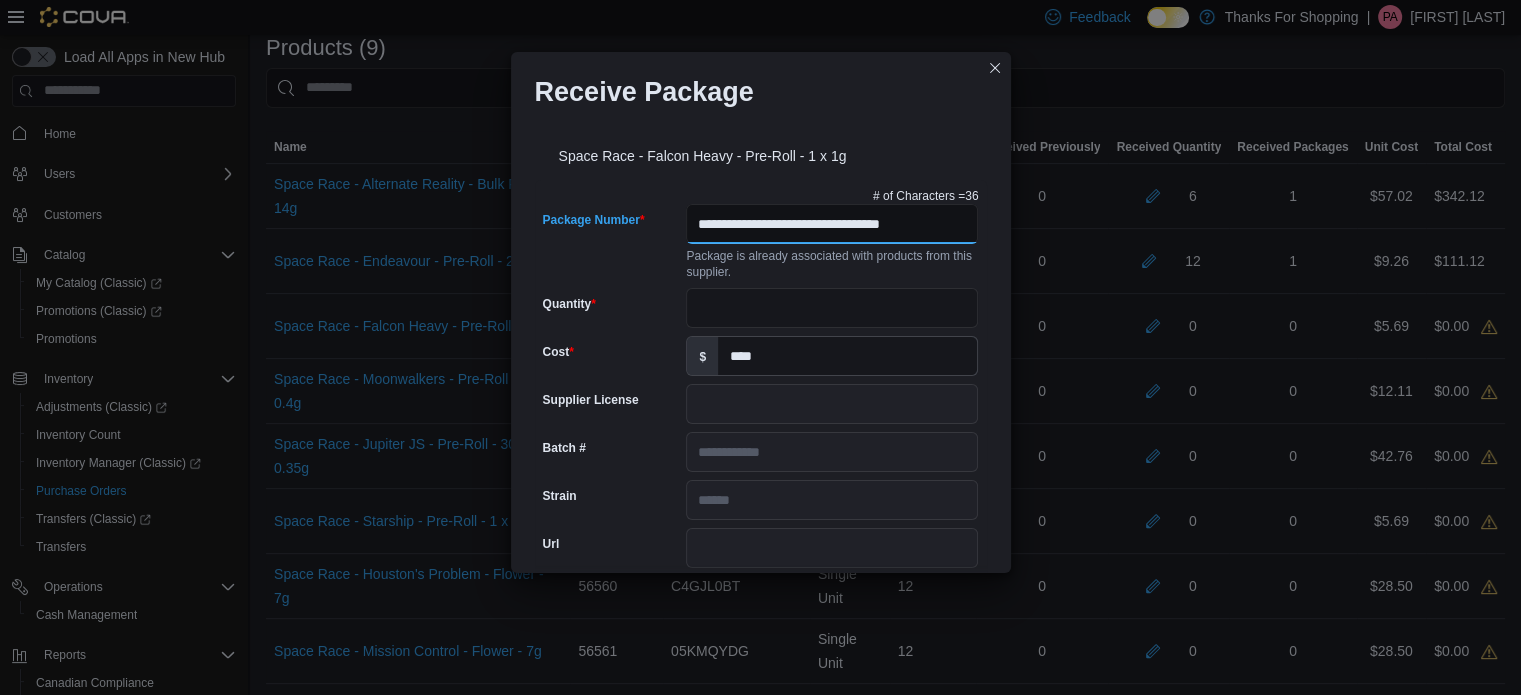 type on "**********" 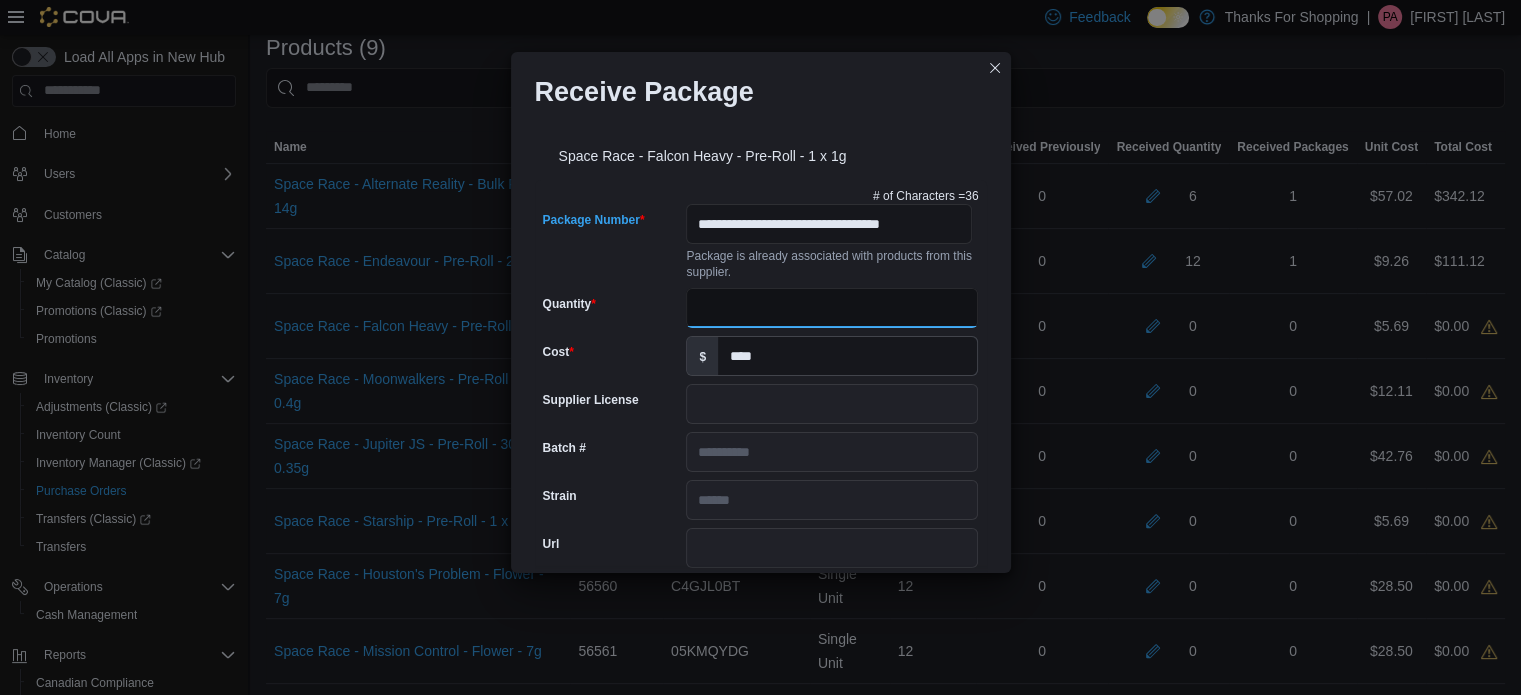 scroll, scrollTop: 0, scrollLeft: 0, axis: both 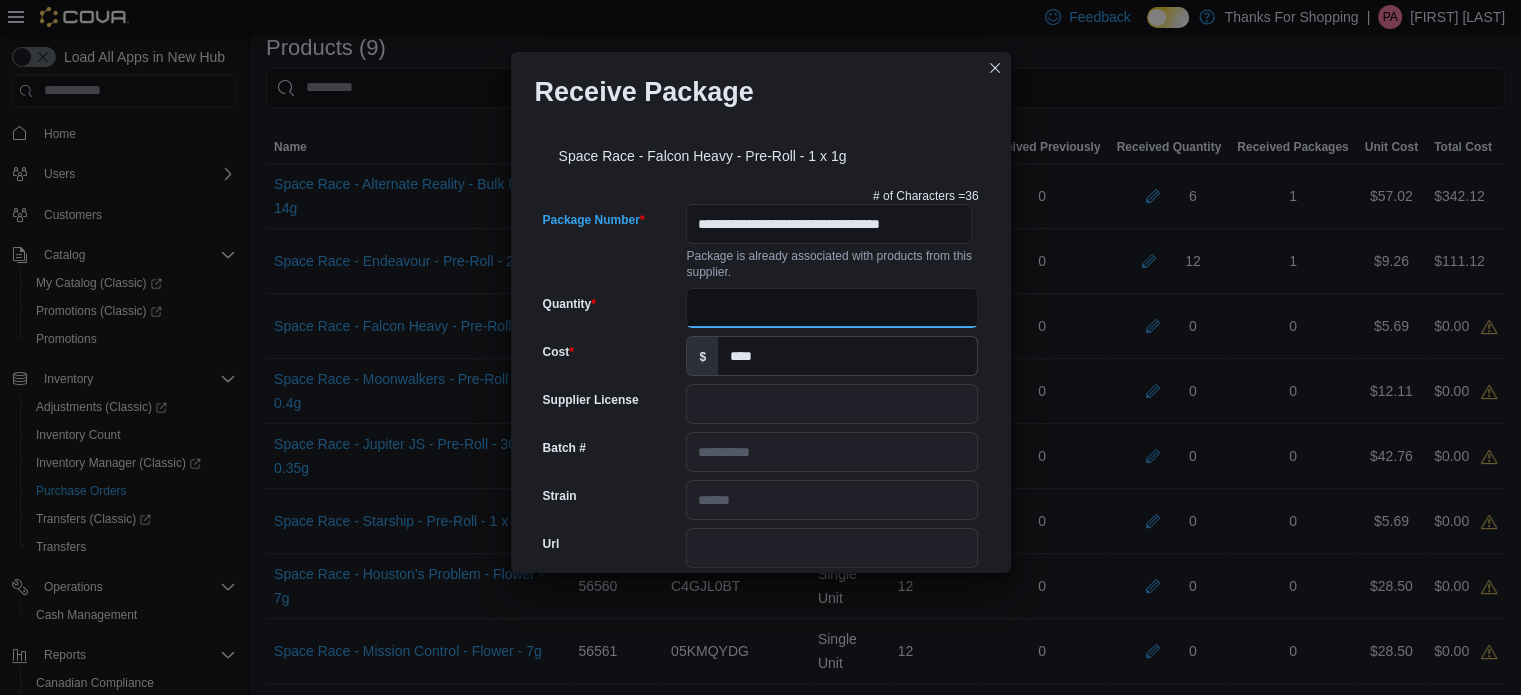 click on "Quantity" at bounding box center (832, 308) 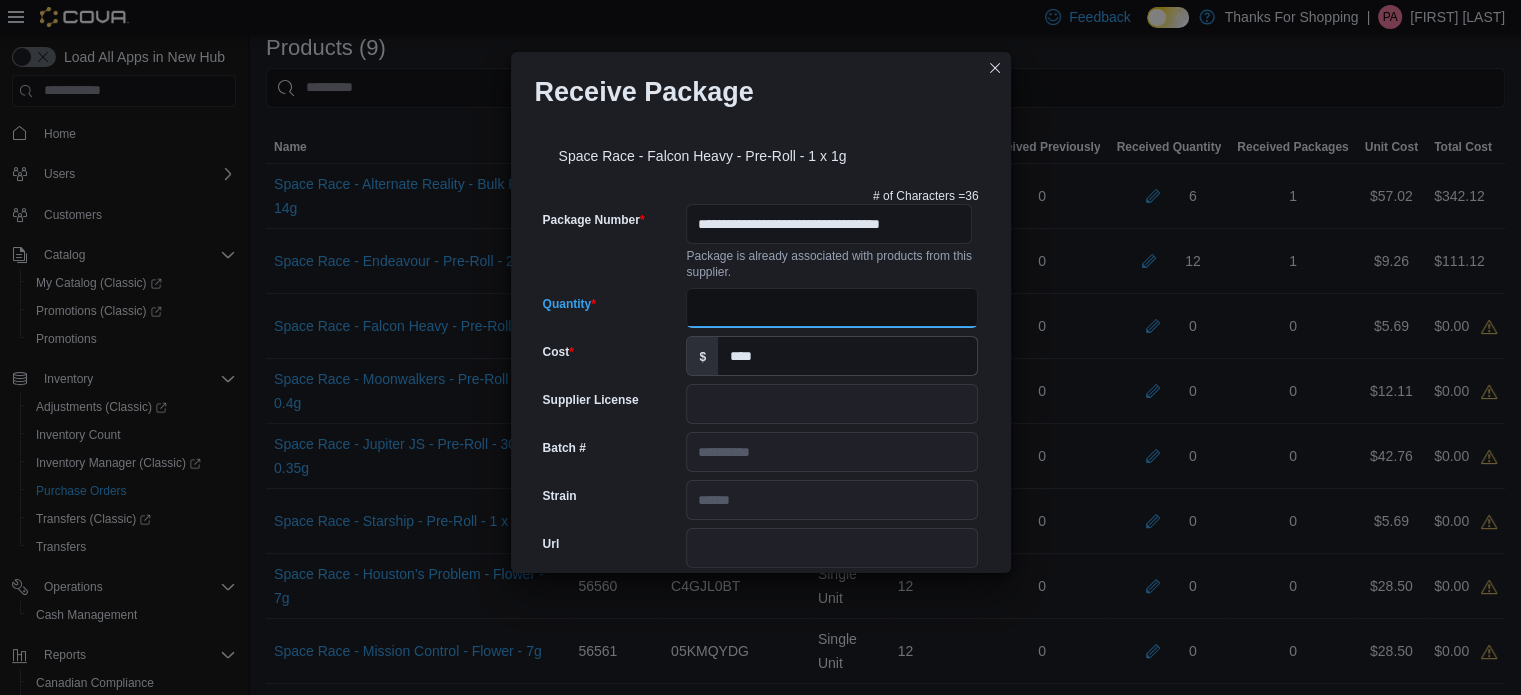 scroll, scrollTop: 658, scrollLeft: 0, axis: vertical 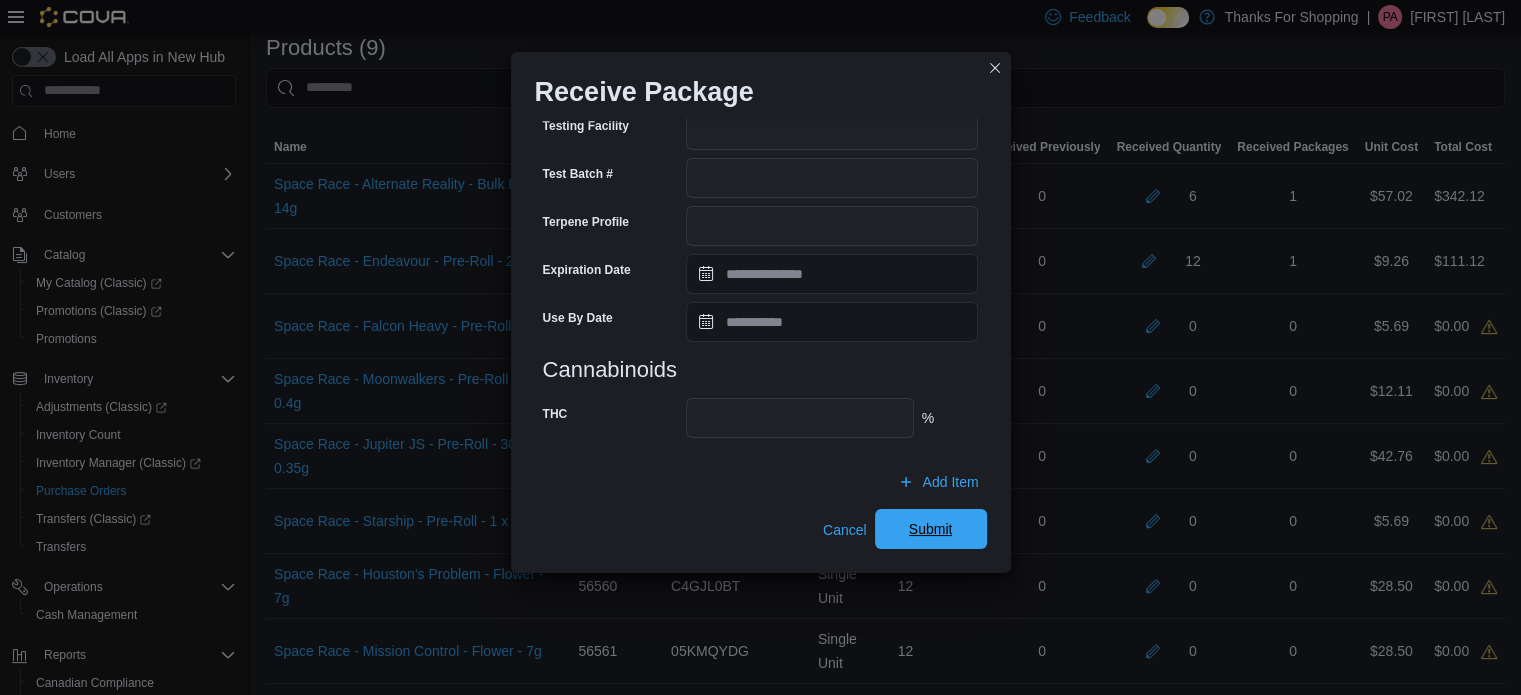 type on "**" 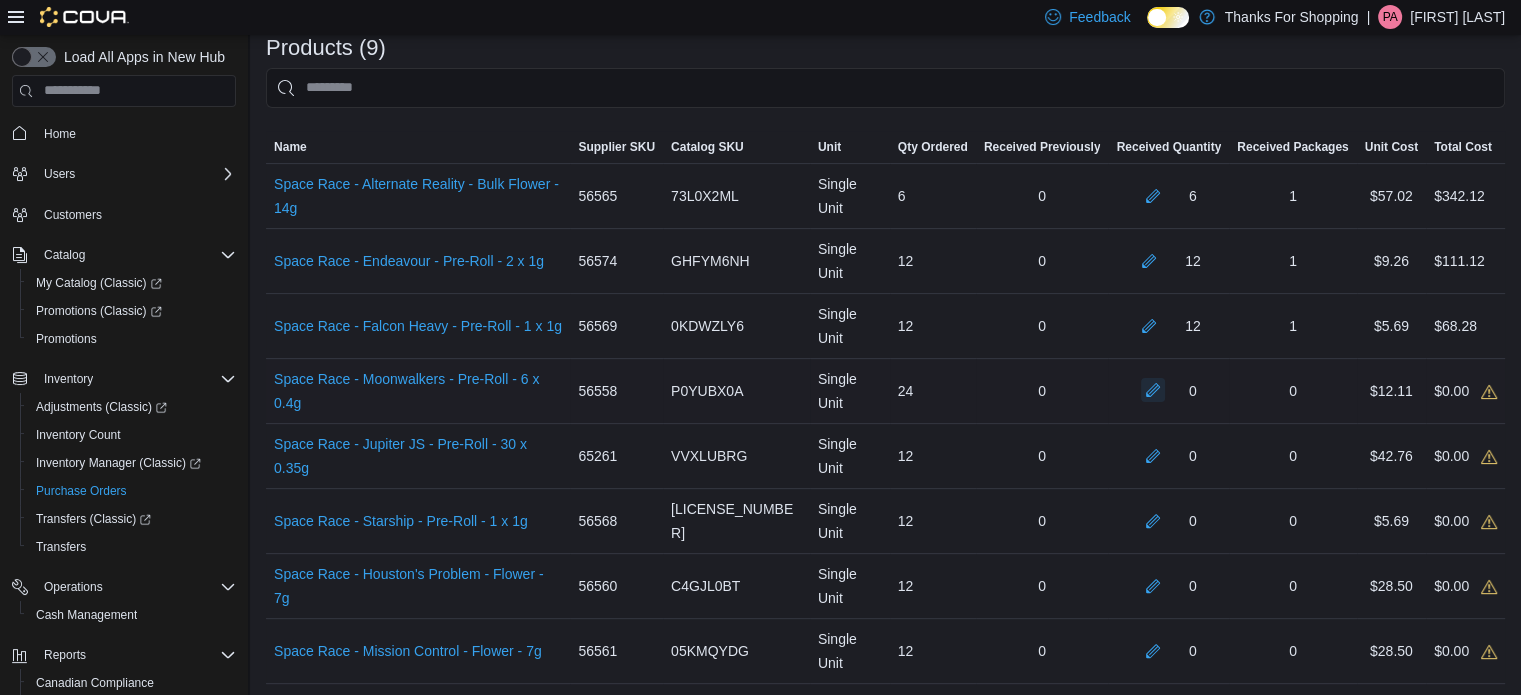 click at bounding box center [1153, 390] 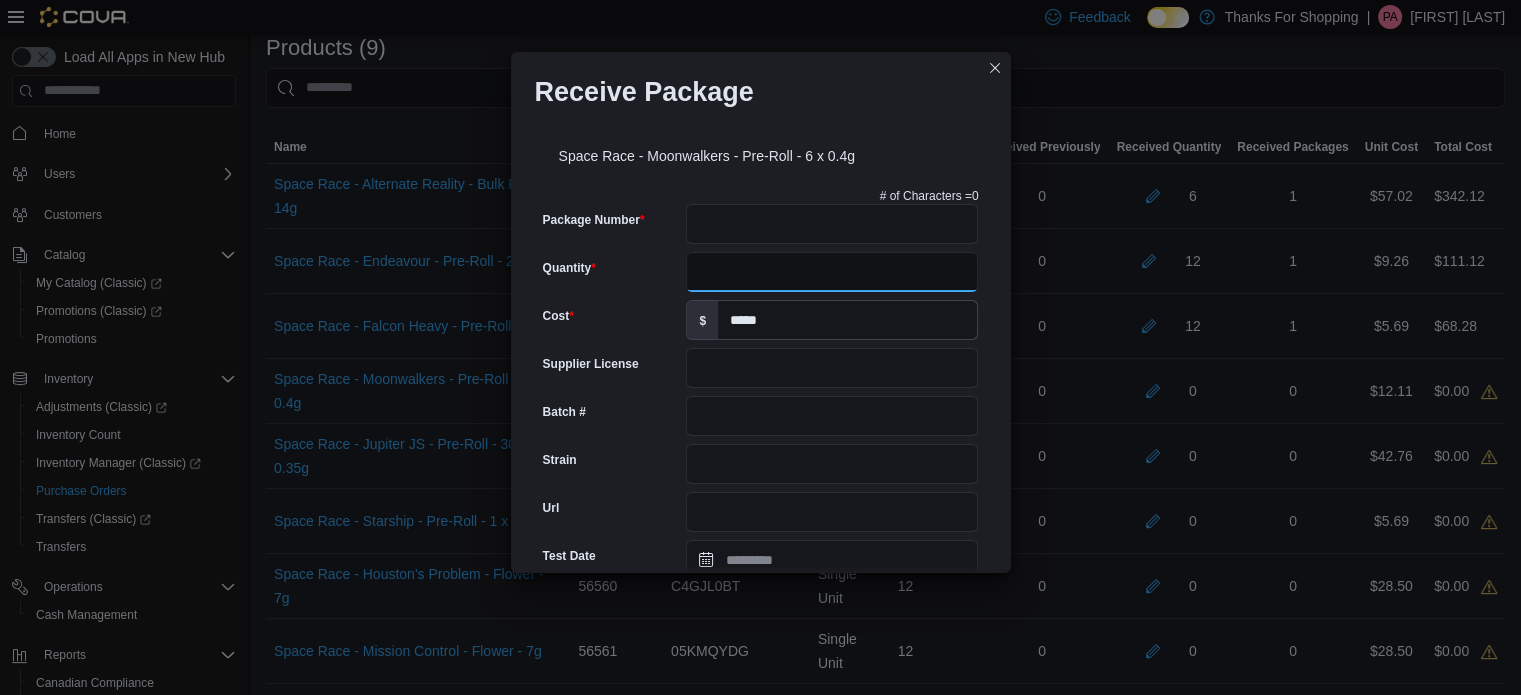 click on "Quantity" at bounding box center (832, 272) 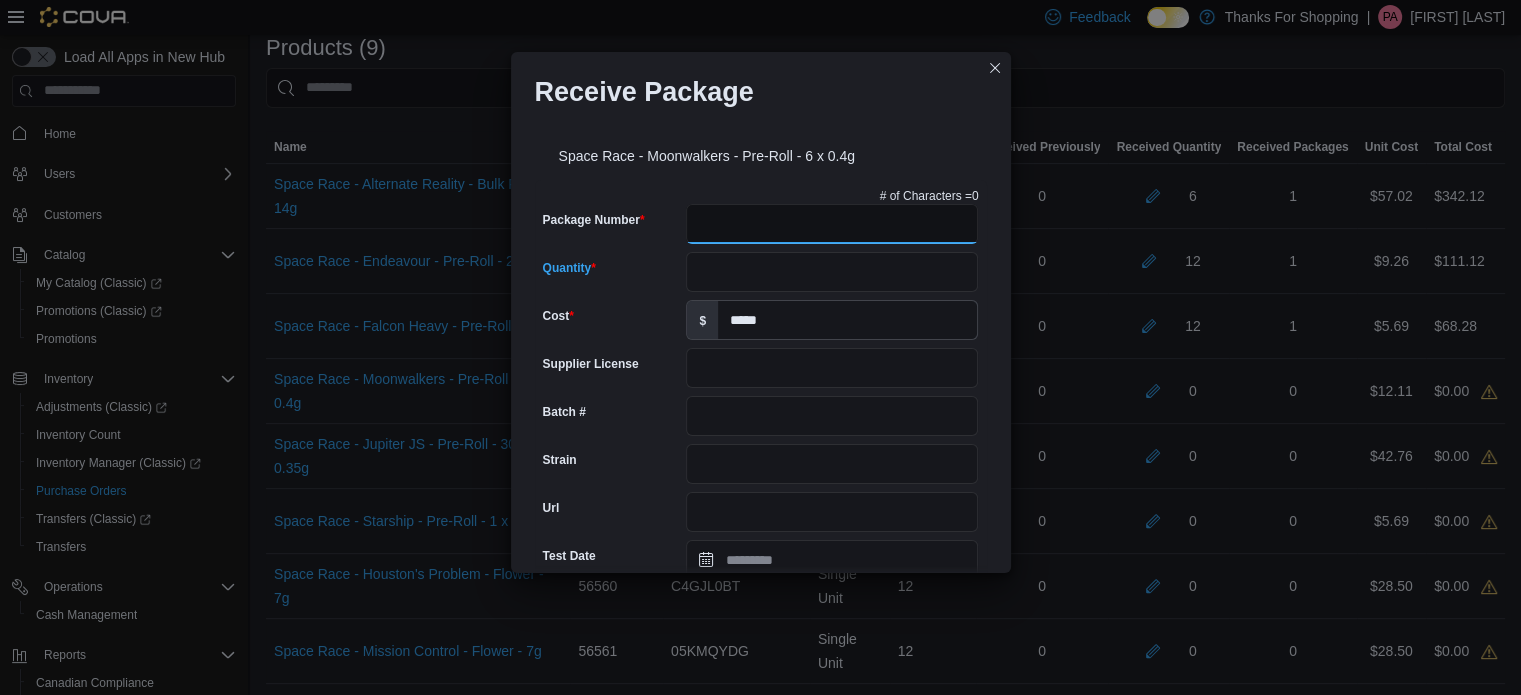 click on "# of Characters =  0 Package Number Quantity Cost $ ***** Supplier License Batch # Strain Url Test Date Harvest Date Production Date Packaged Date Testing Facility Test Batch # Terpene Profile Expiration Date Use By Date Cannabinoids Add Cannabinoid Add unit THC % CBD %" at bounding box center (761, 680) 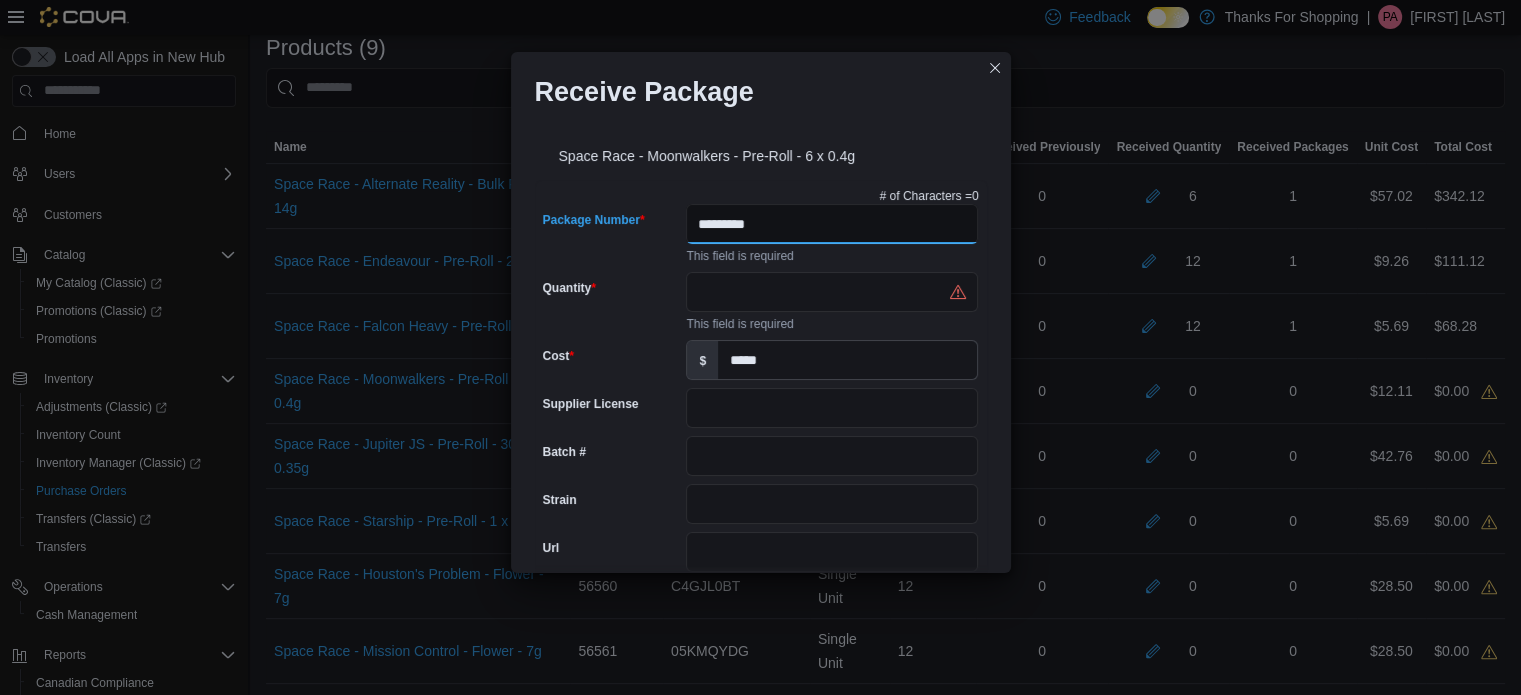 type on "**********" 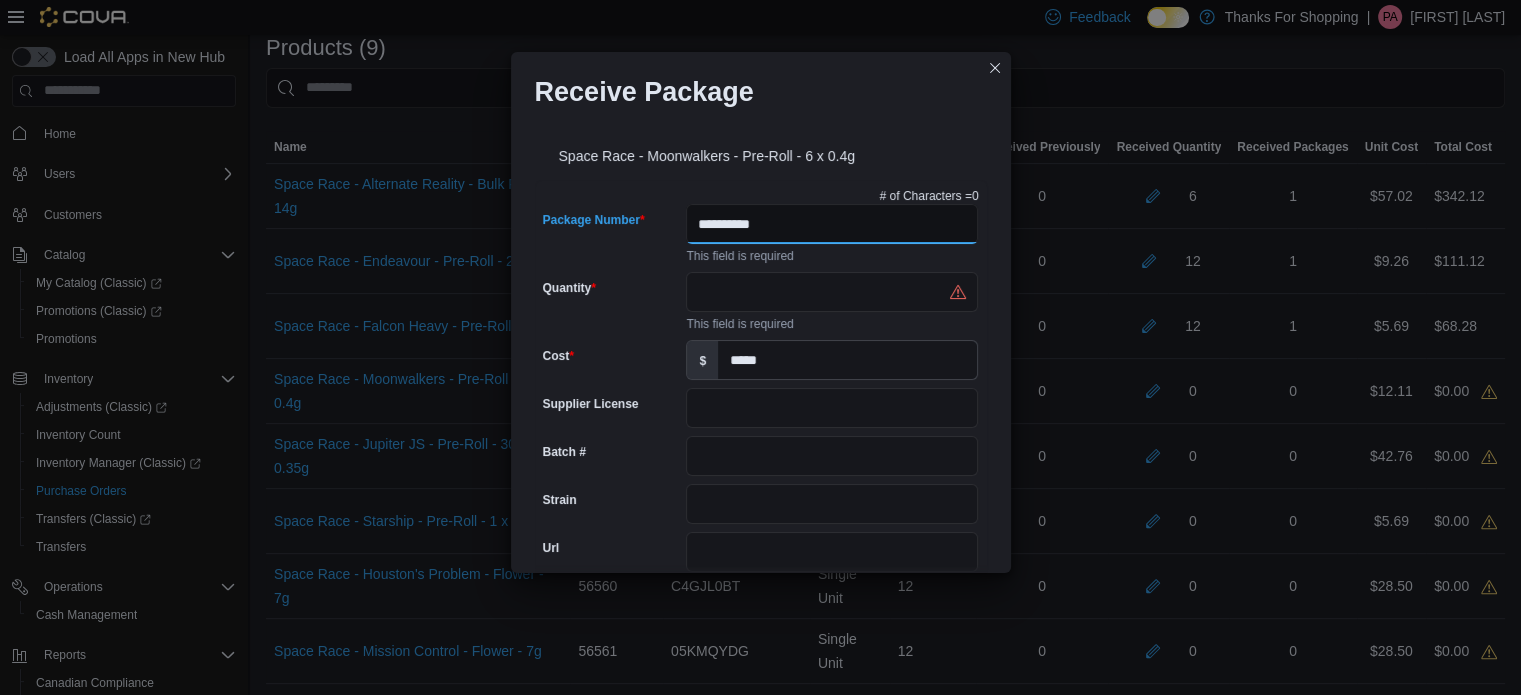 type on "**********" 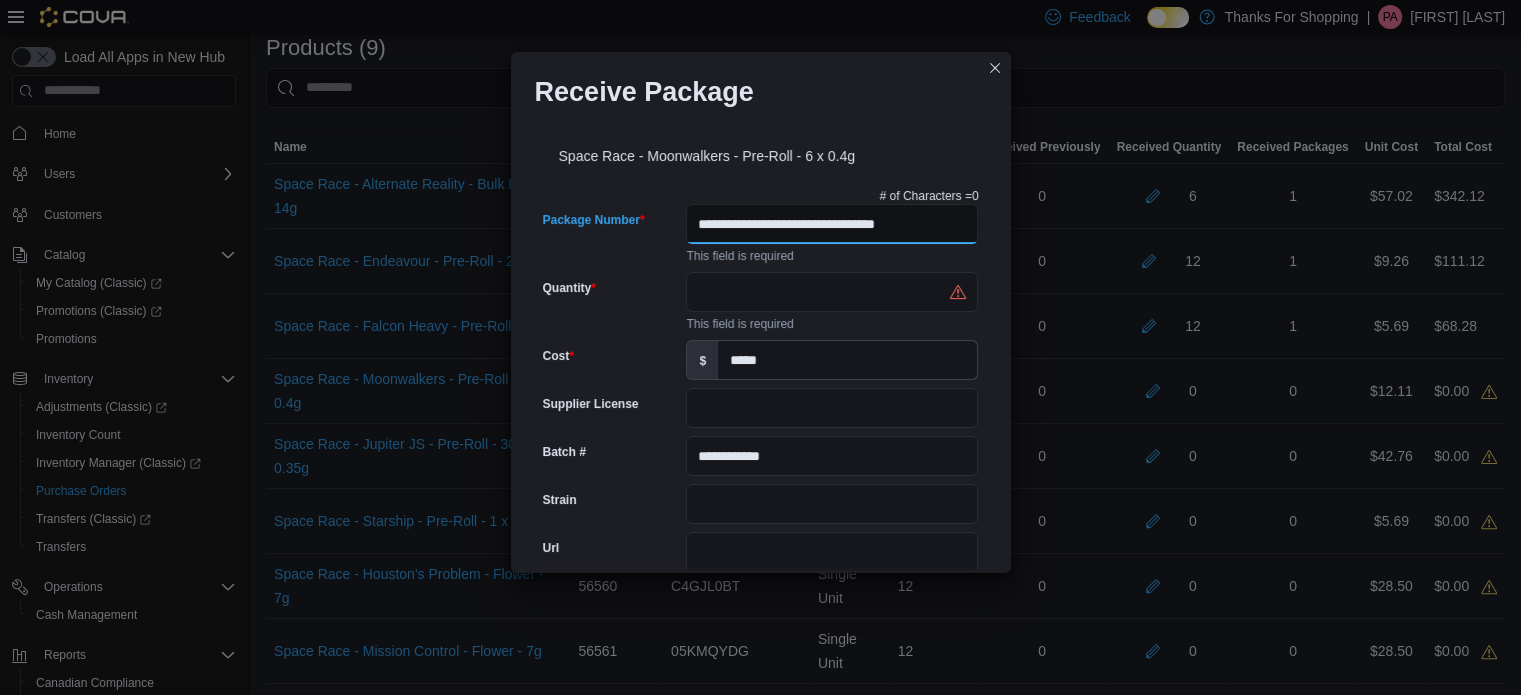 type on "**********" 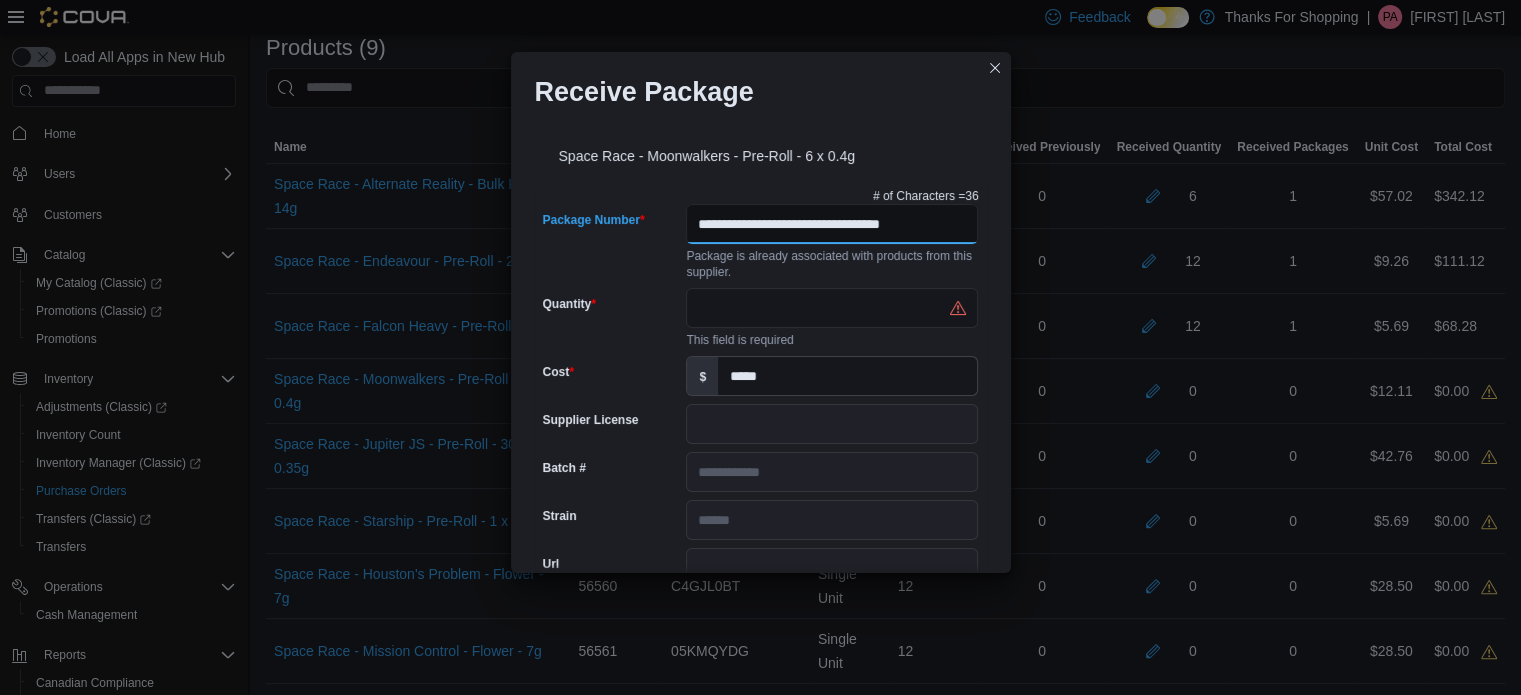 type on "**********" 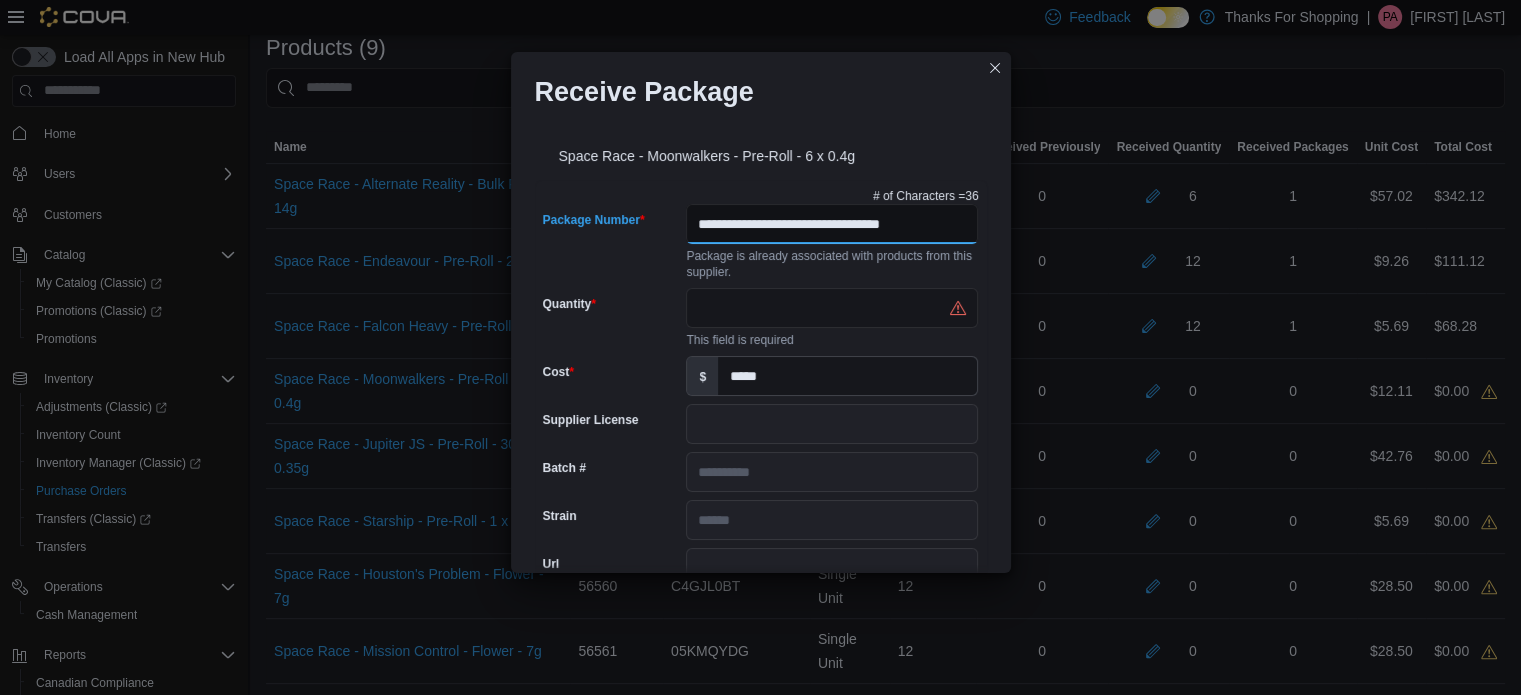 scroll, scrollTop: 0, scrollLeft: 12, axis: horizontal 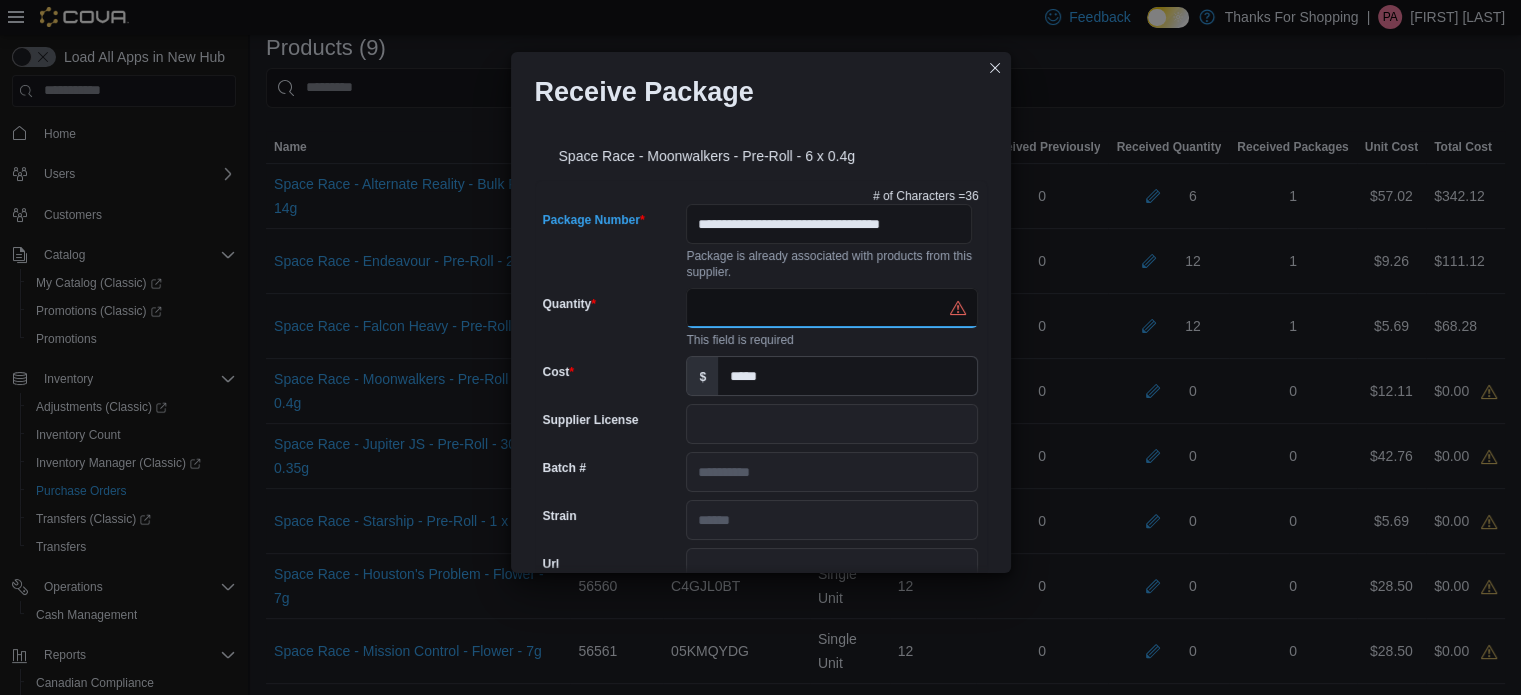 click on "Quantity" at bounding box center (832, 308) 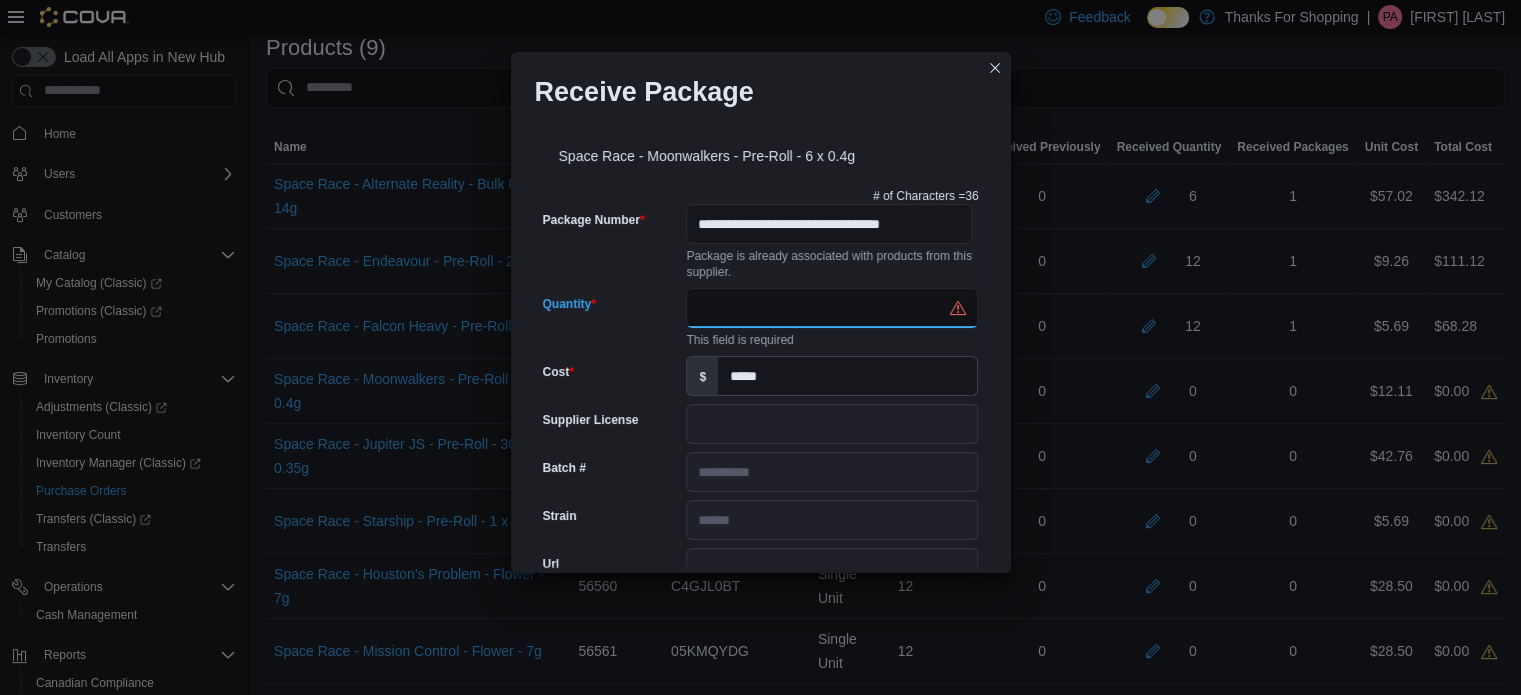 scroll, scrollTop: 0, scrollLeft: 0, axis: both 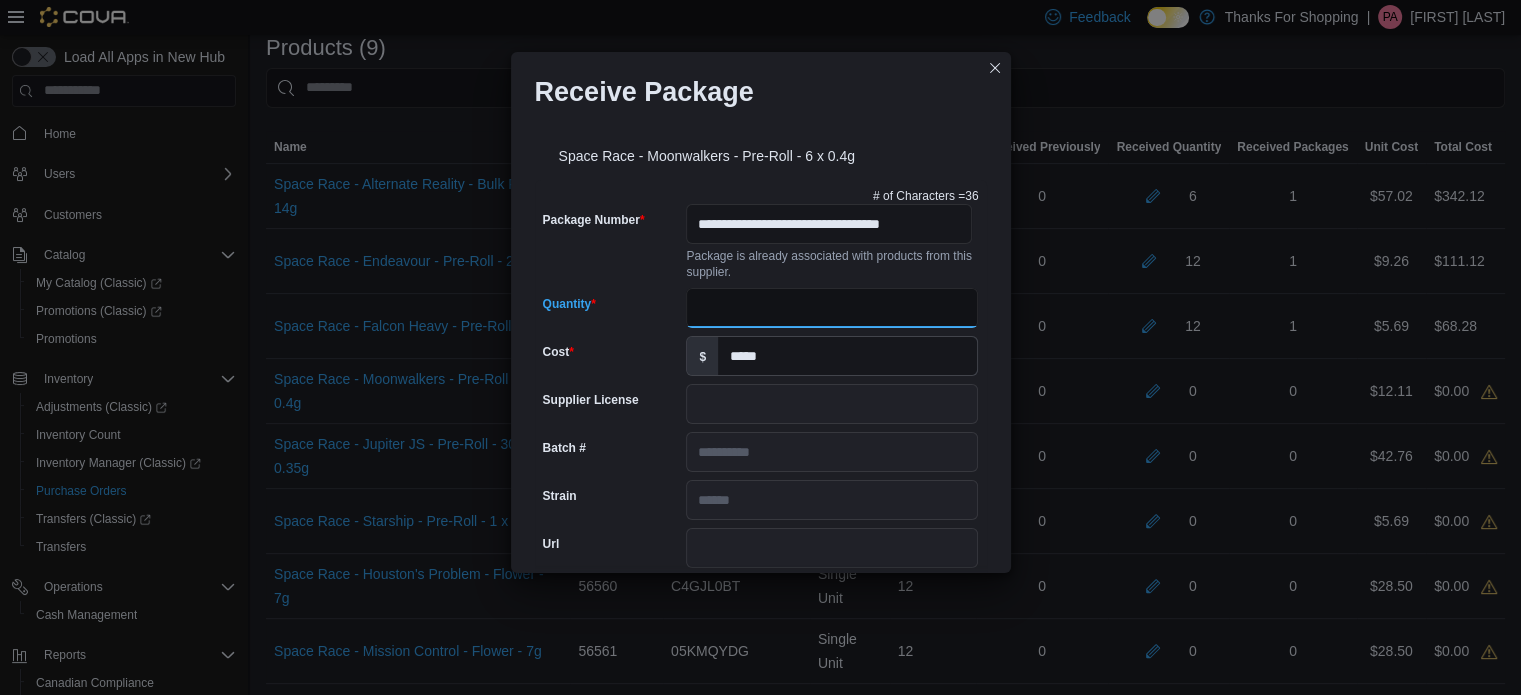 type on "*" 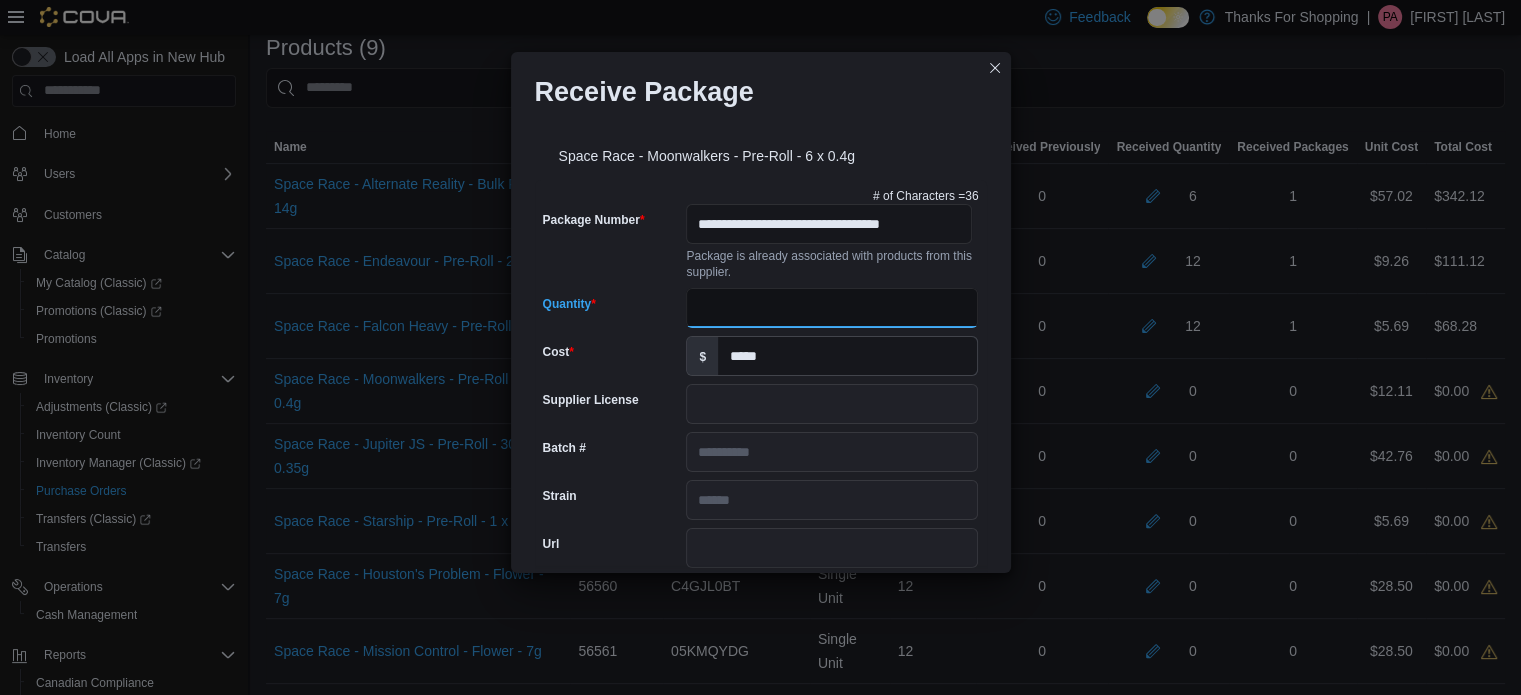 type on "**" 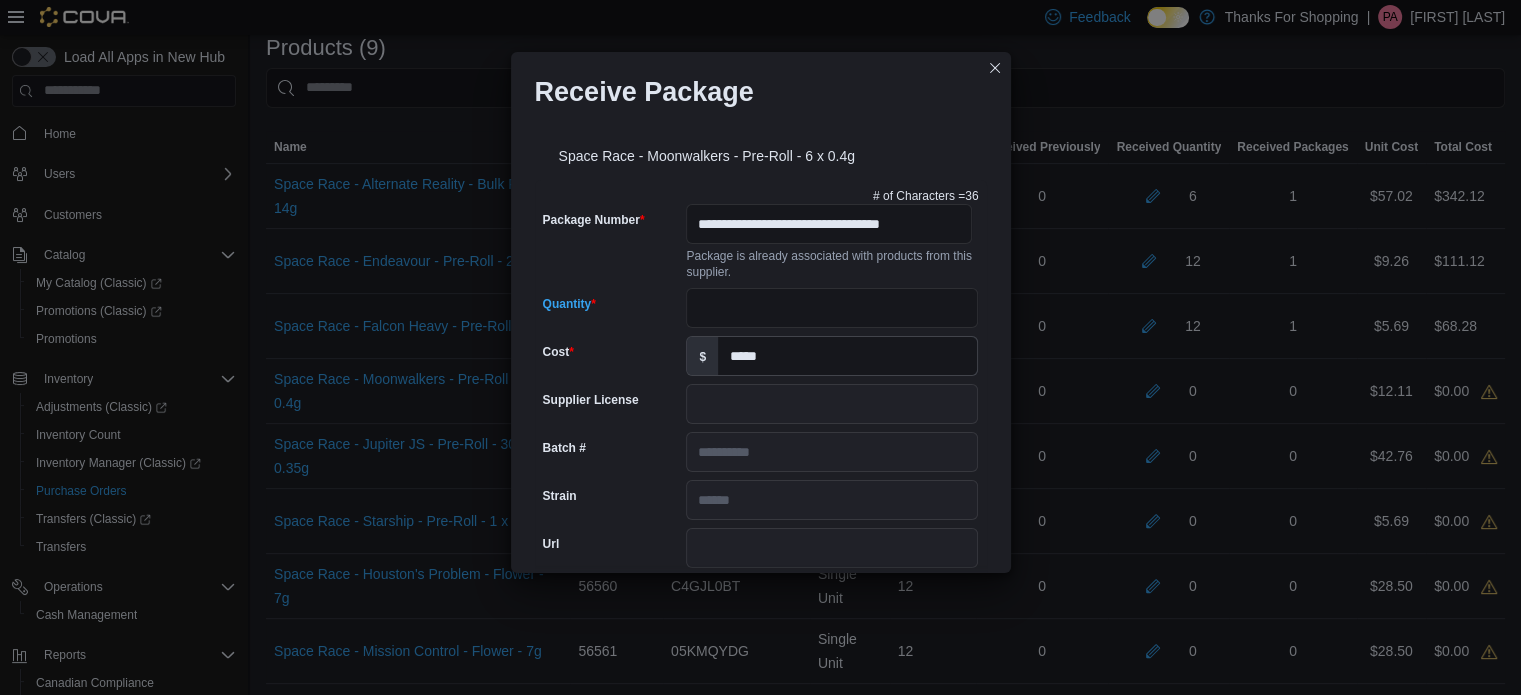 scroll, scrollTop: 658, scrollLeft: 0, axis: vertical 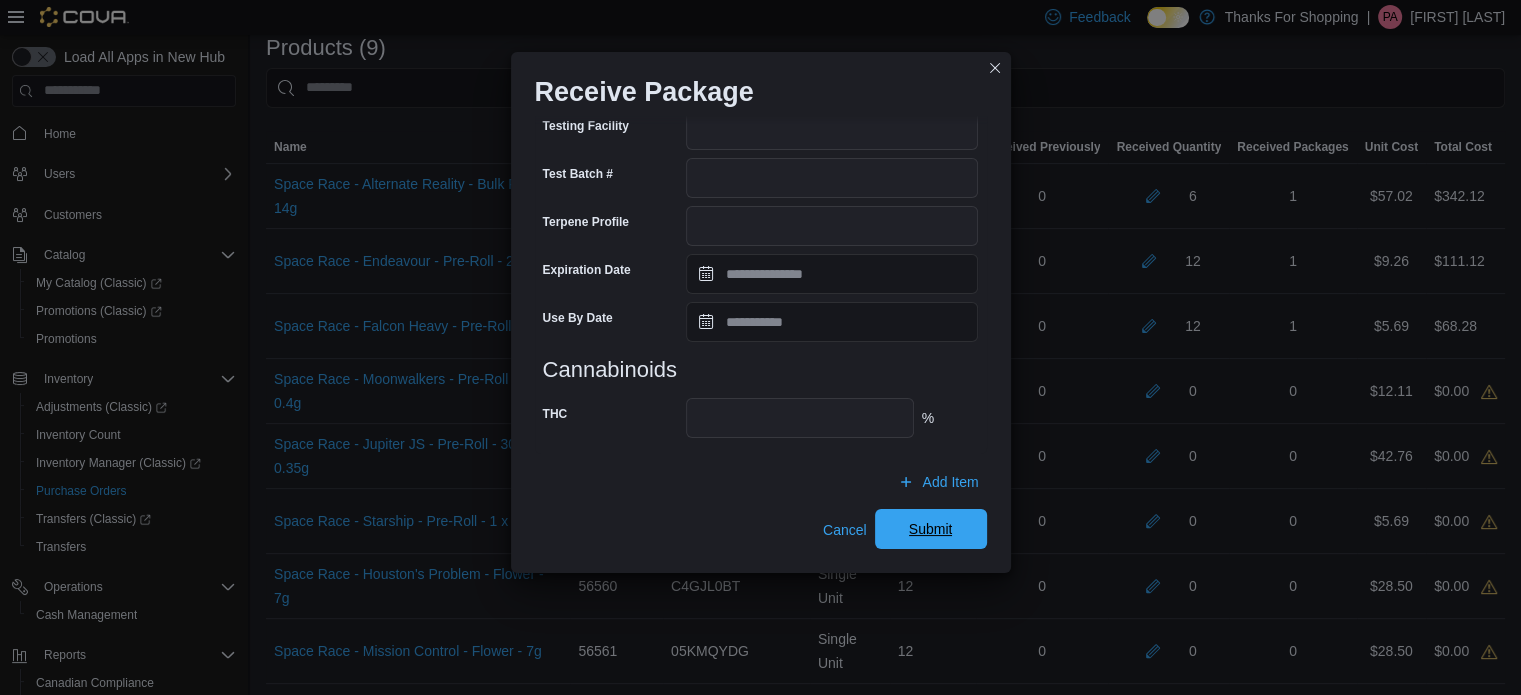 click on "Submit" at bounding box center (931, 529) 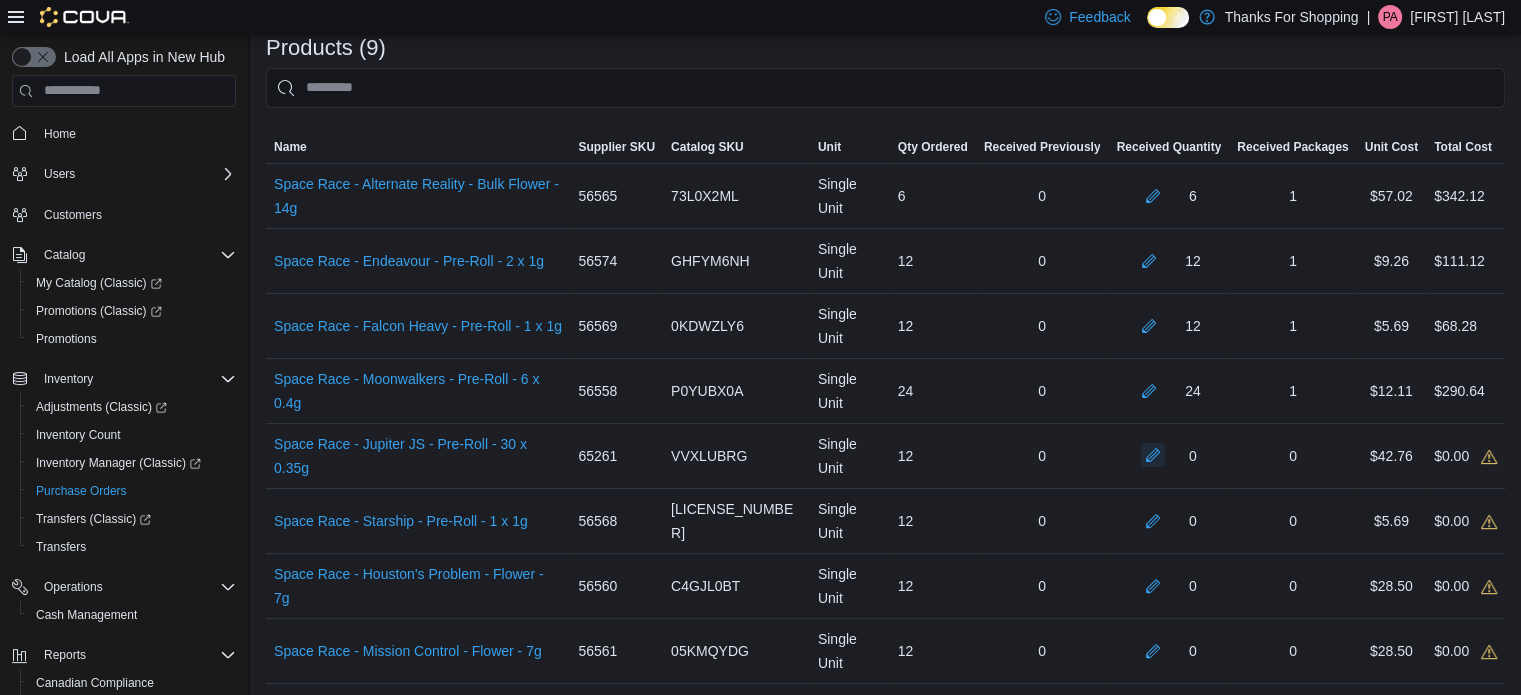 click at bounding box center [1153, 455] 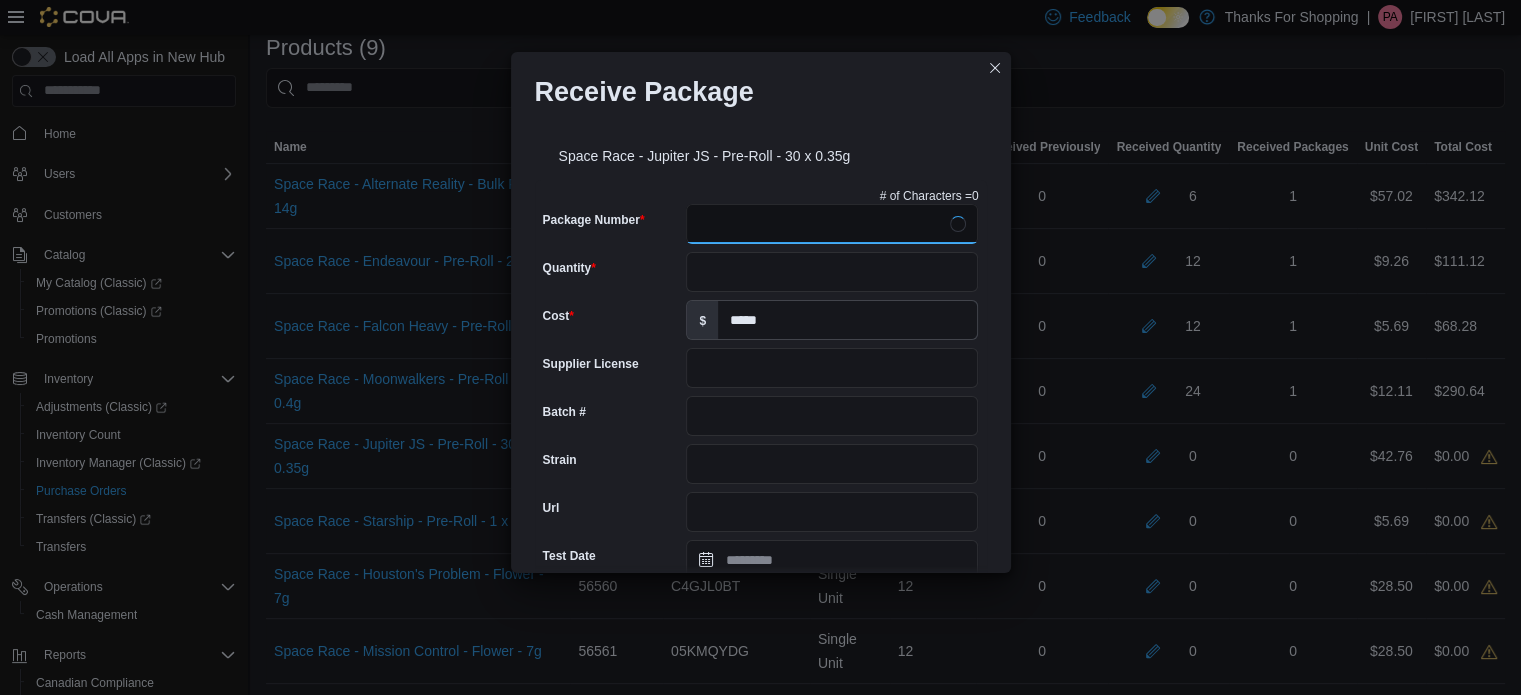 click on "Package Number" at bounding box center (832, 224) 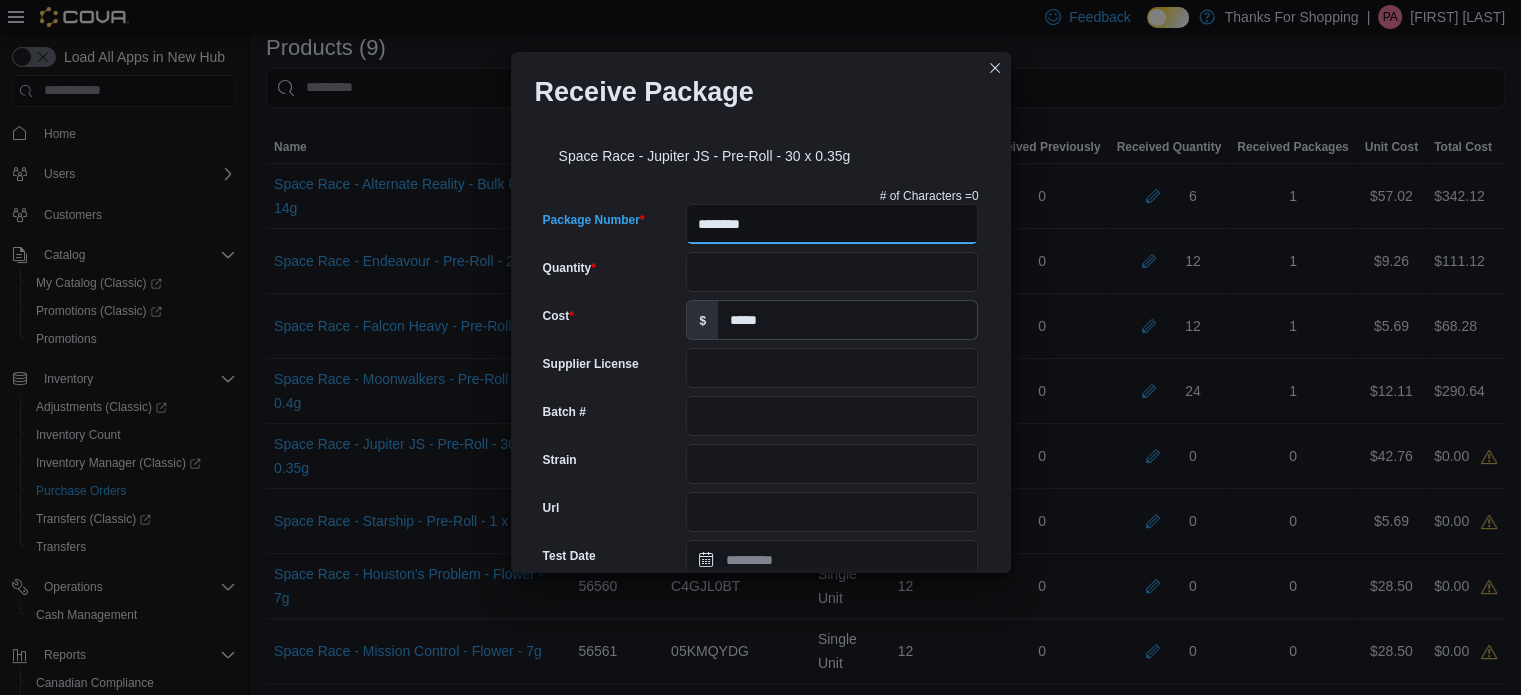 type on "*********" 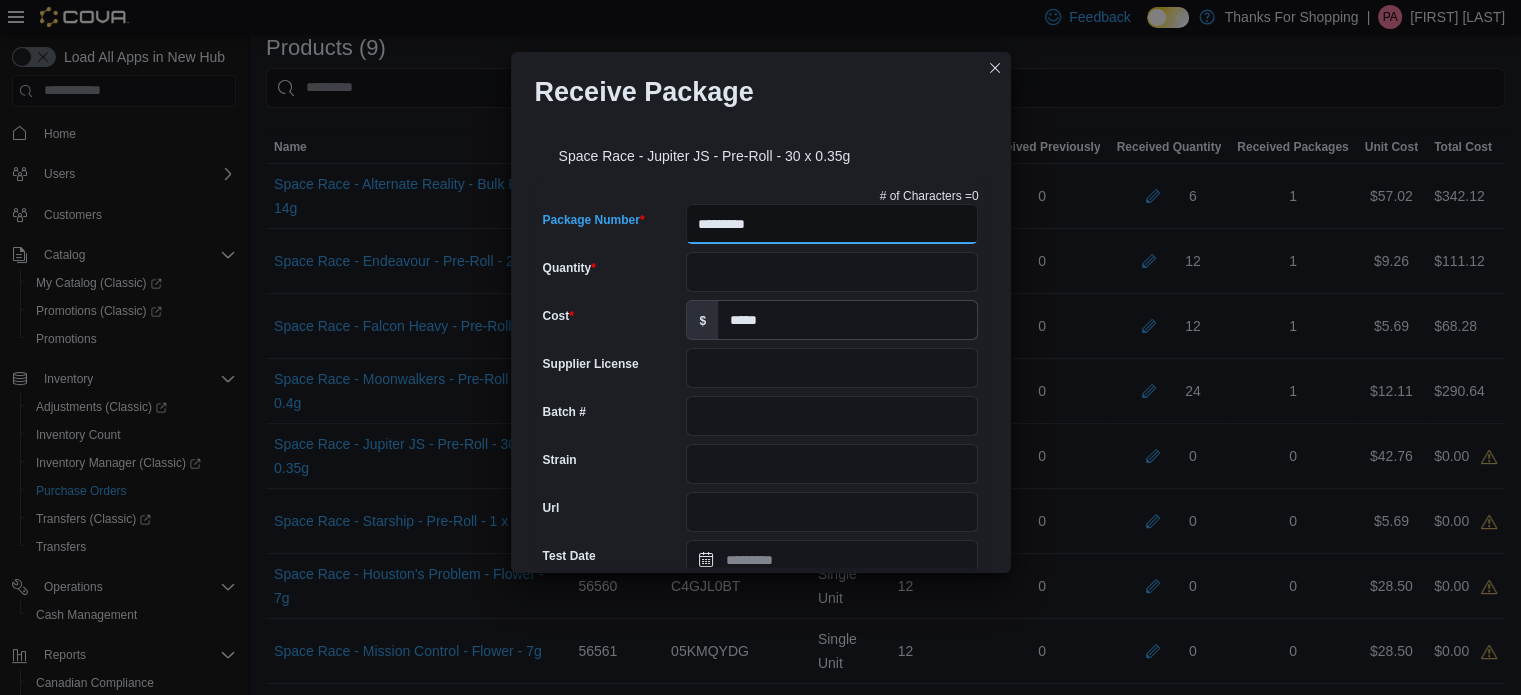 type on "**********" 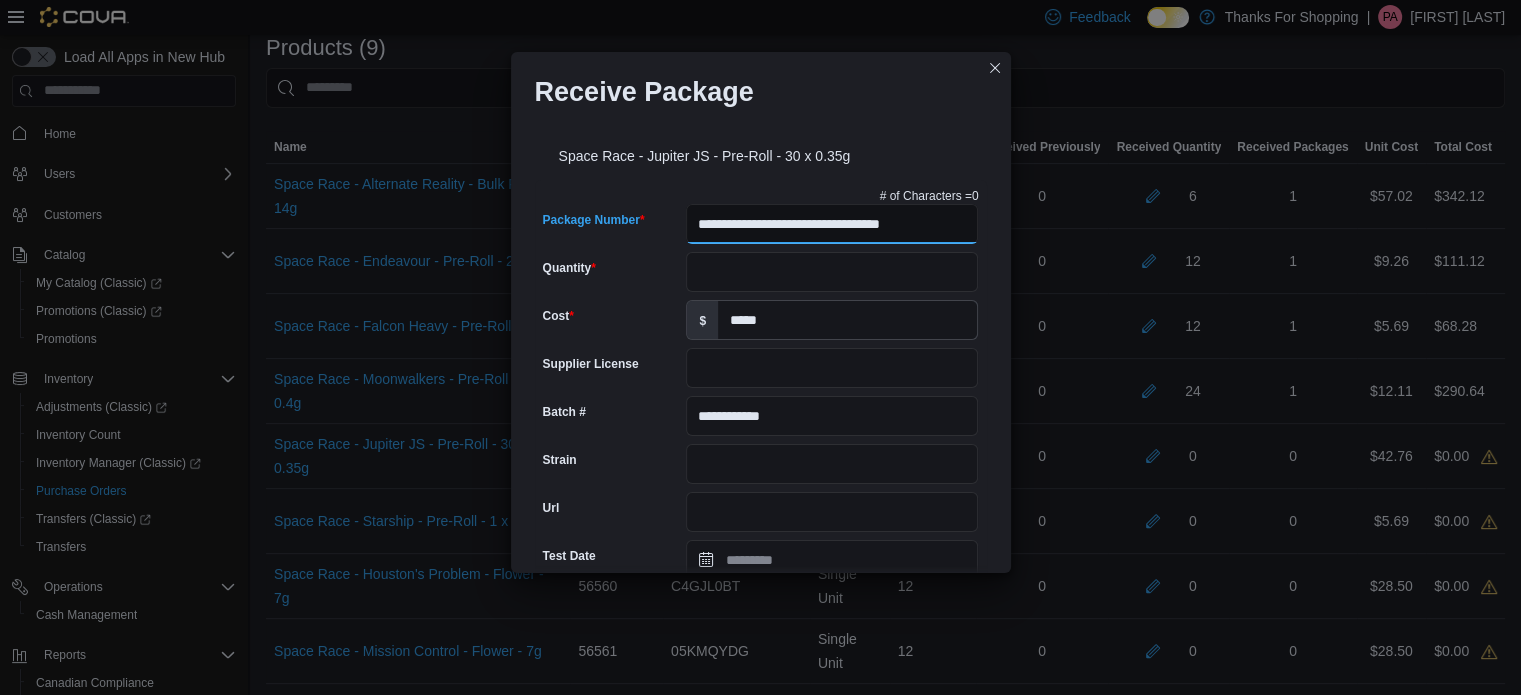 type on "**********" 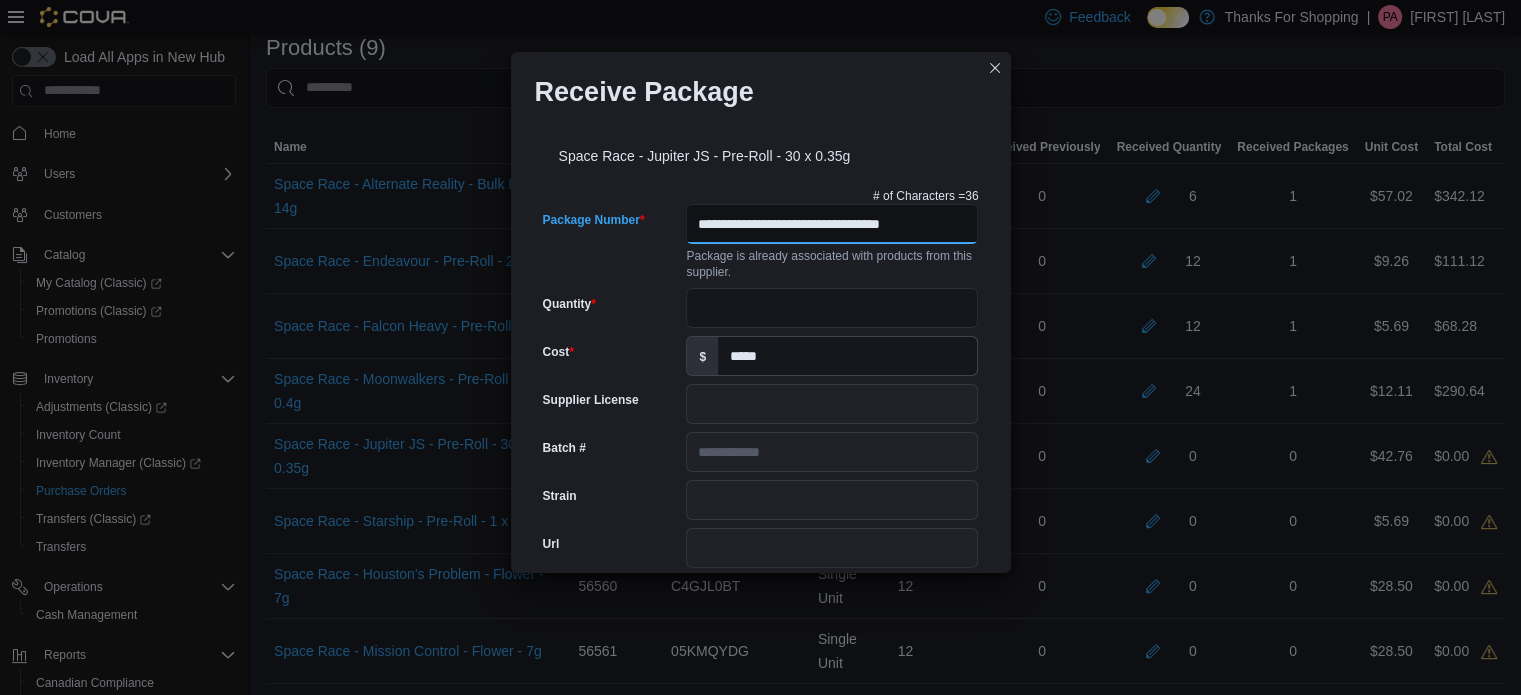 scroll, scrollTop: 0, scrollLeft: 12, axis: horizontal 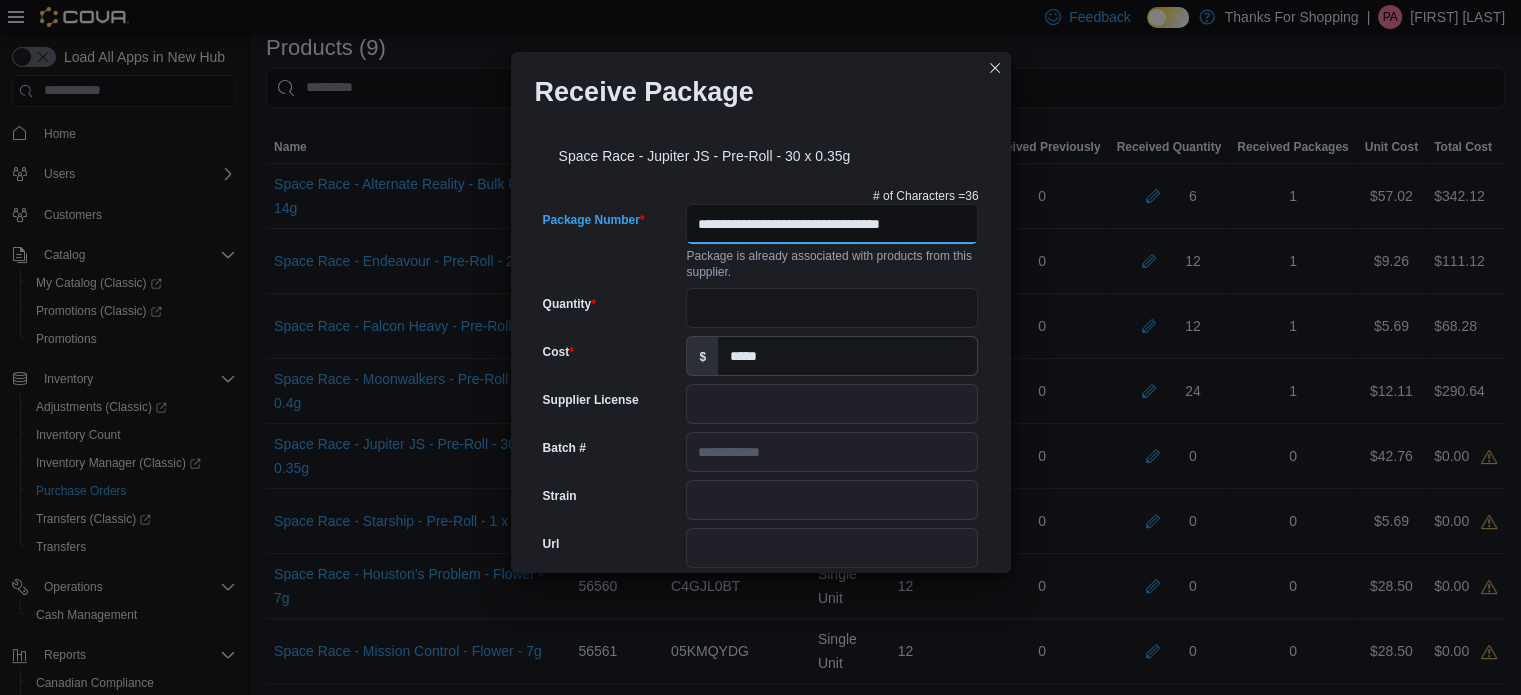 type on "**********" 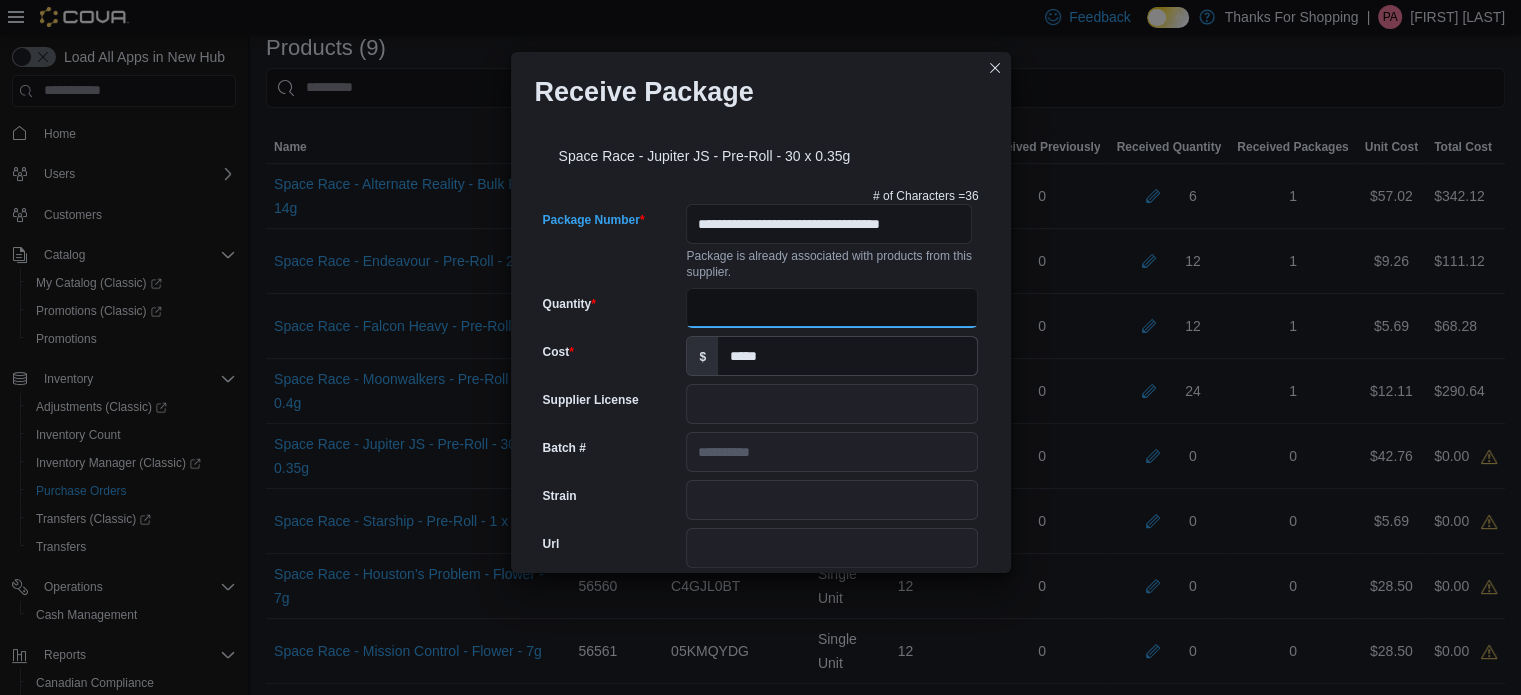 click on "Quantity" at bounding box center [832, 308] 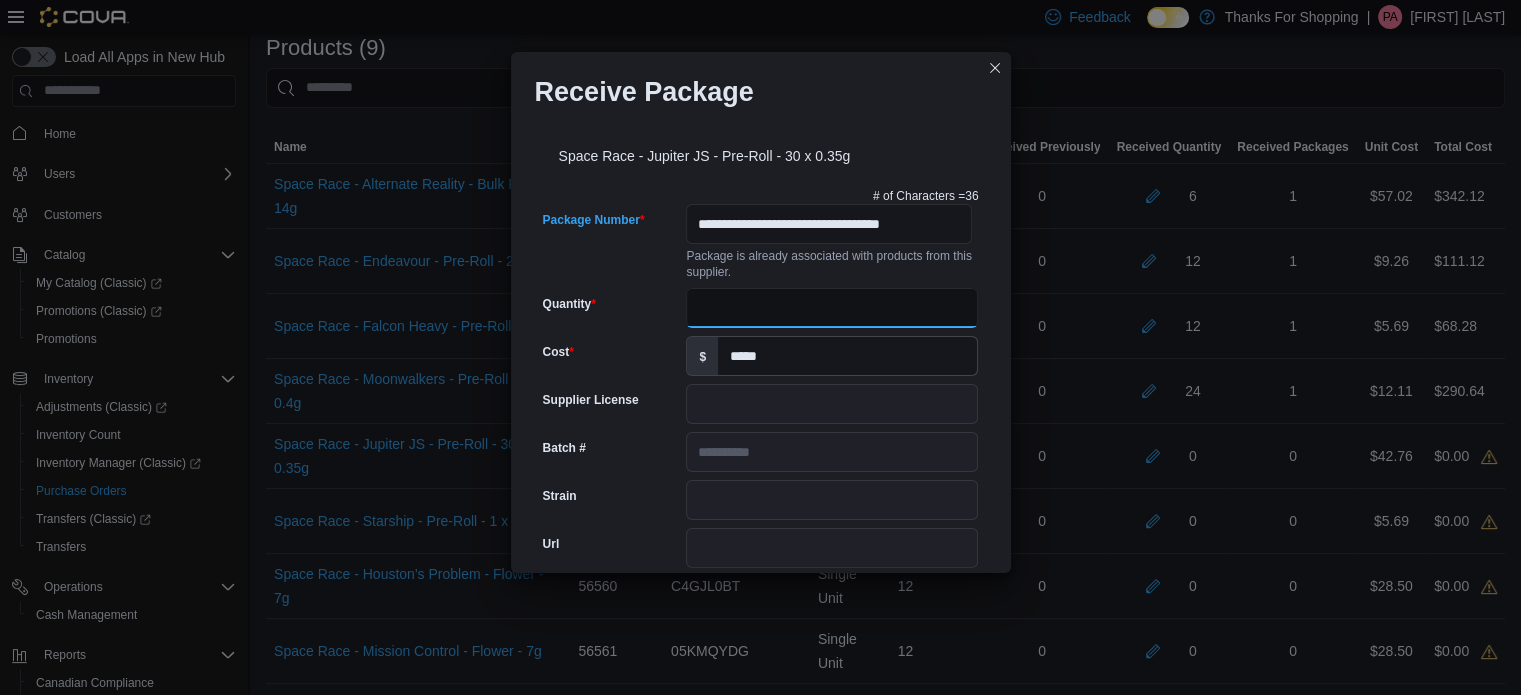 scroll, scrollTop: 0, scrollLeft: 0, axis: both 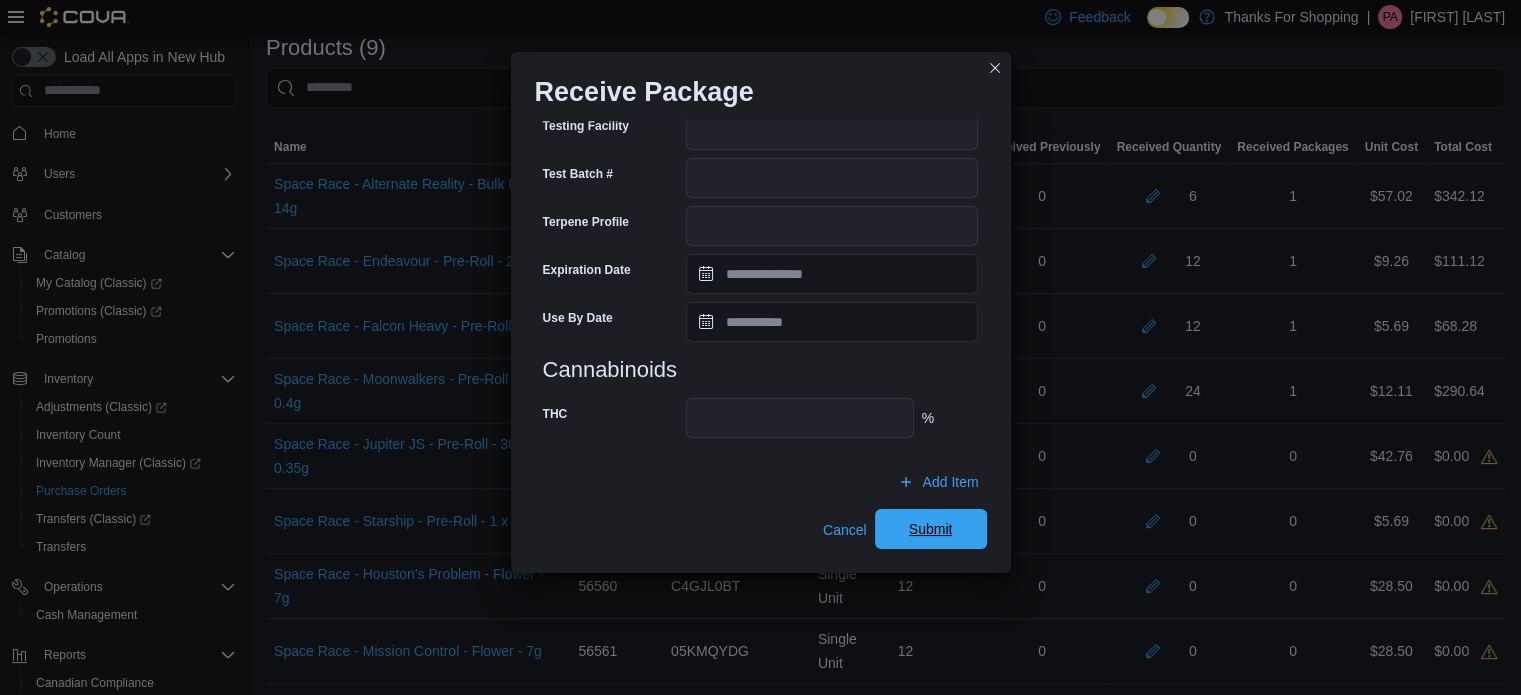 type on "**" 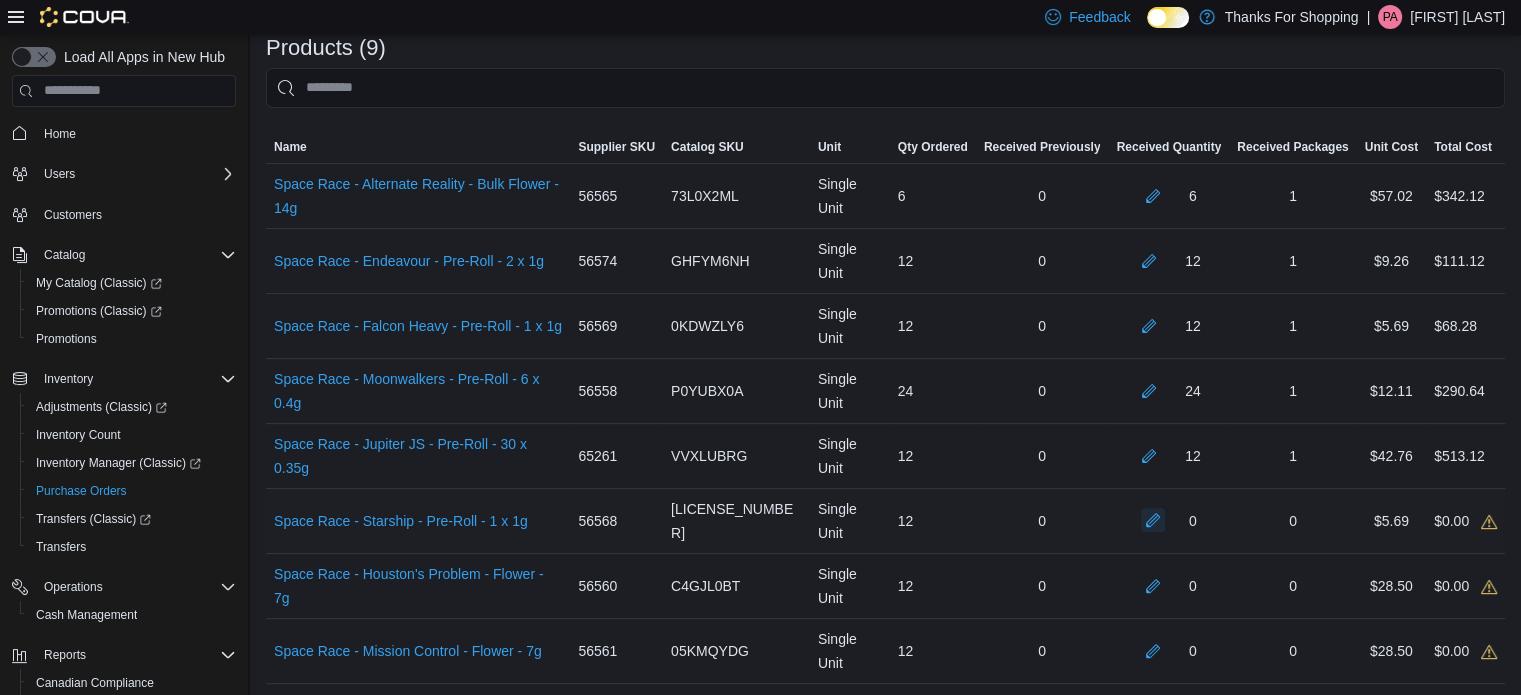 click at bounding box center (1153, 520) 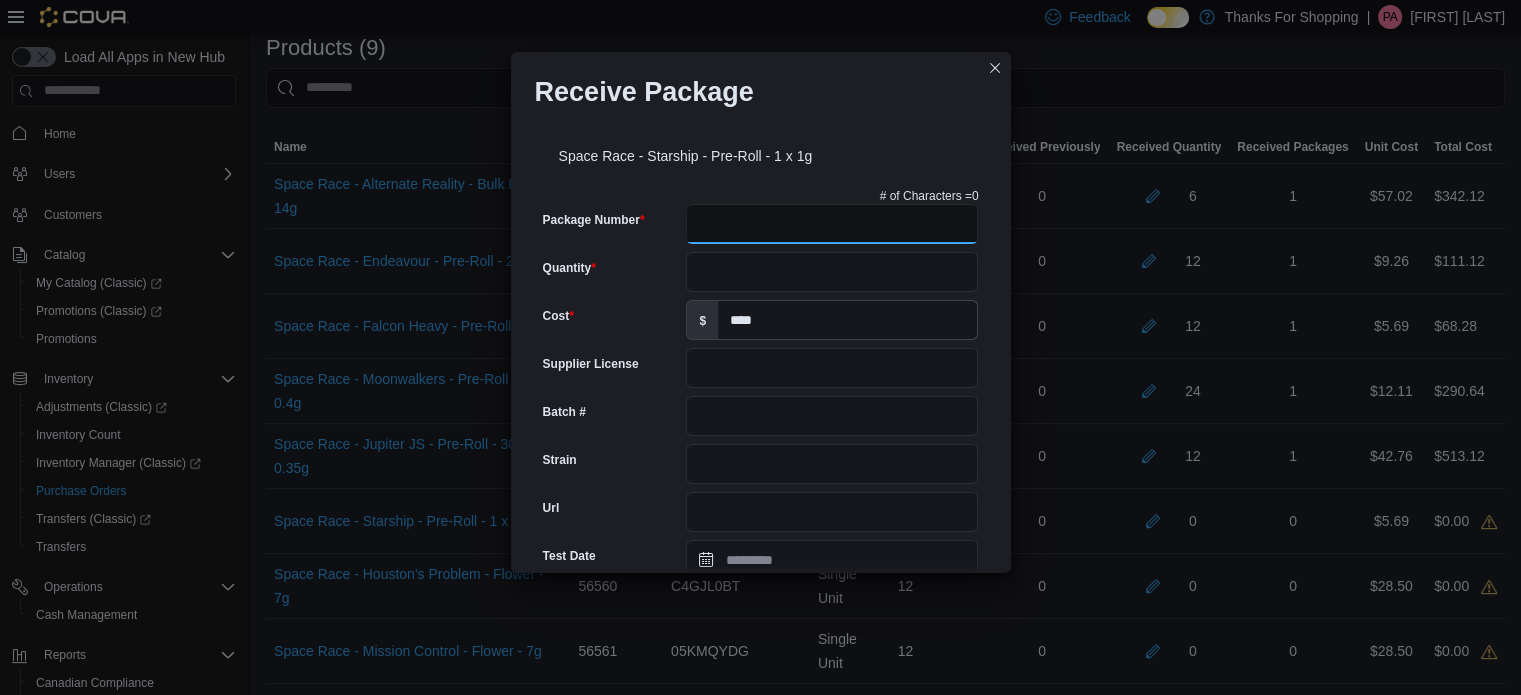 click on "Package Number" at bounding box center (832, 224) 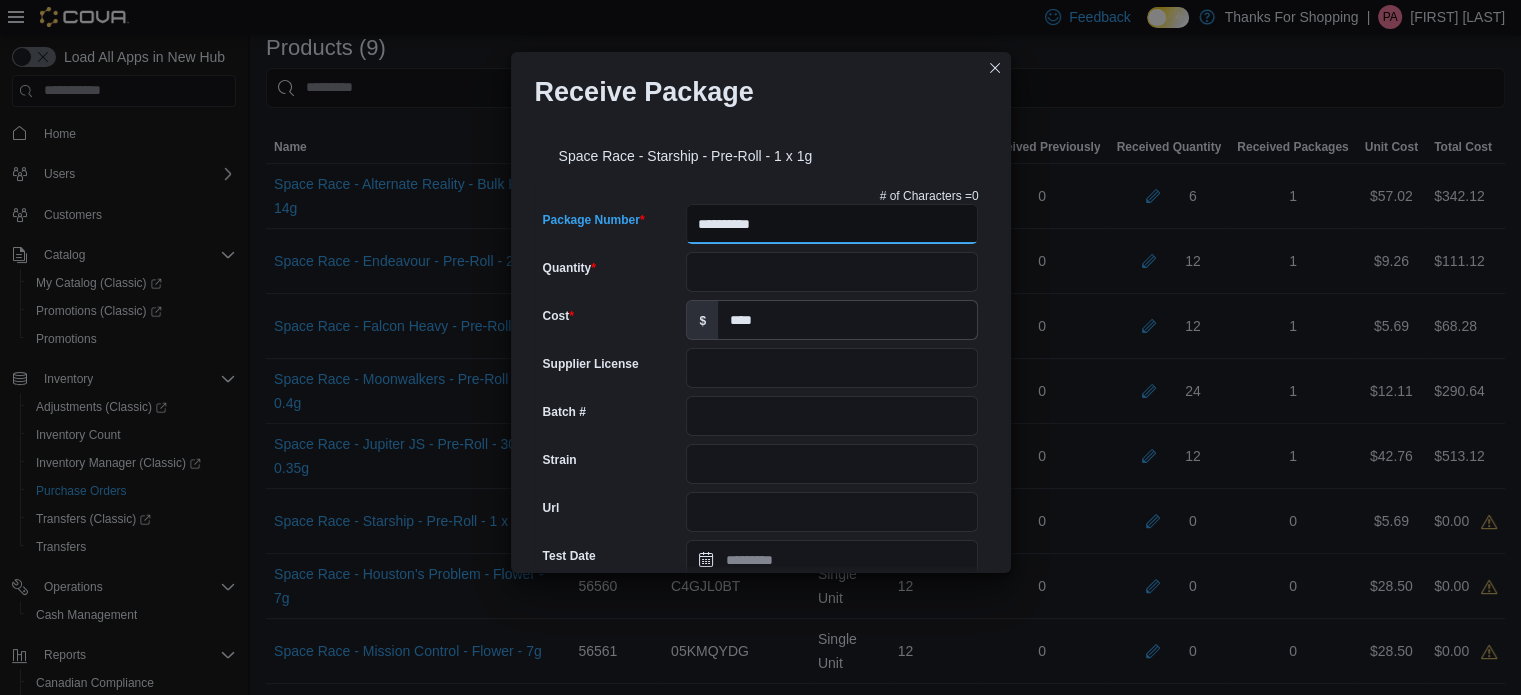 type on "**********" 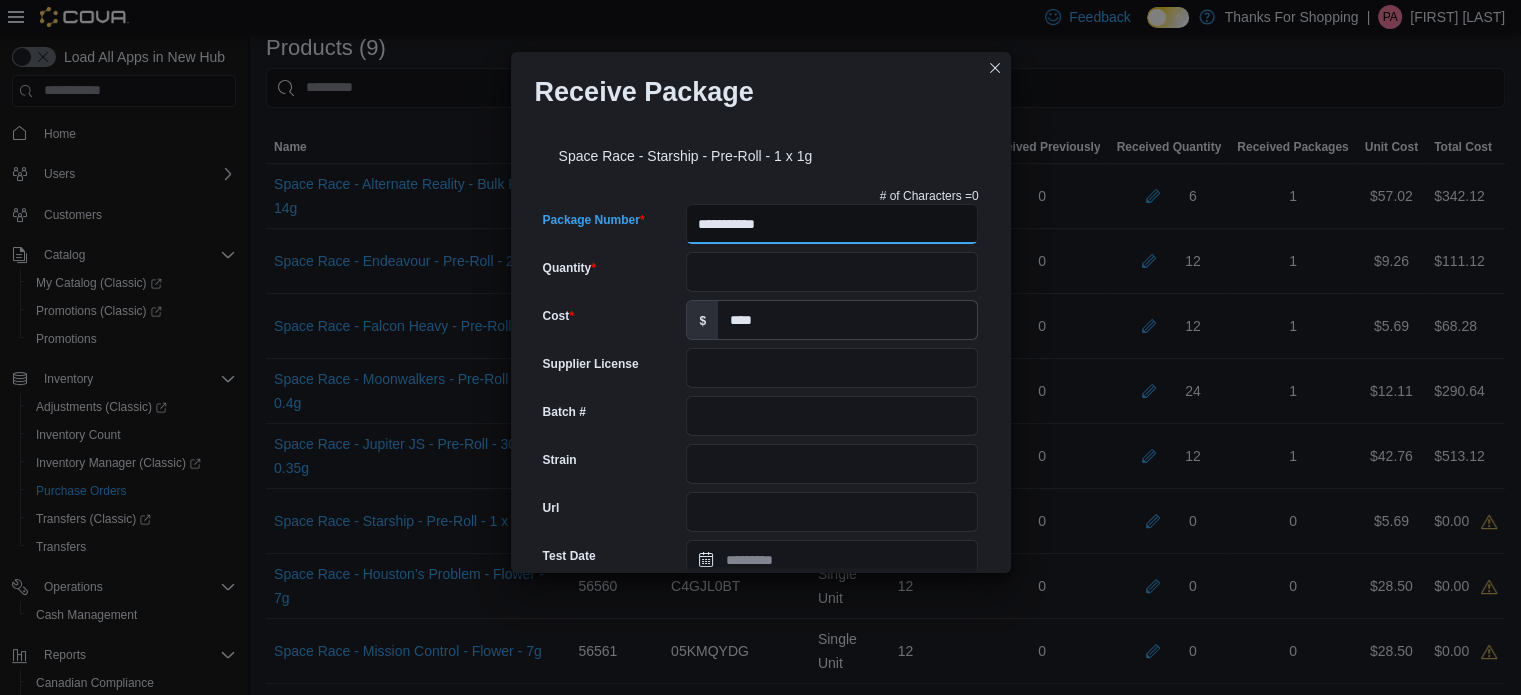 type on "**********" 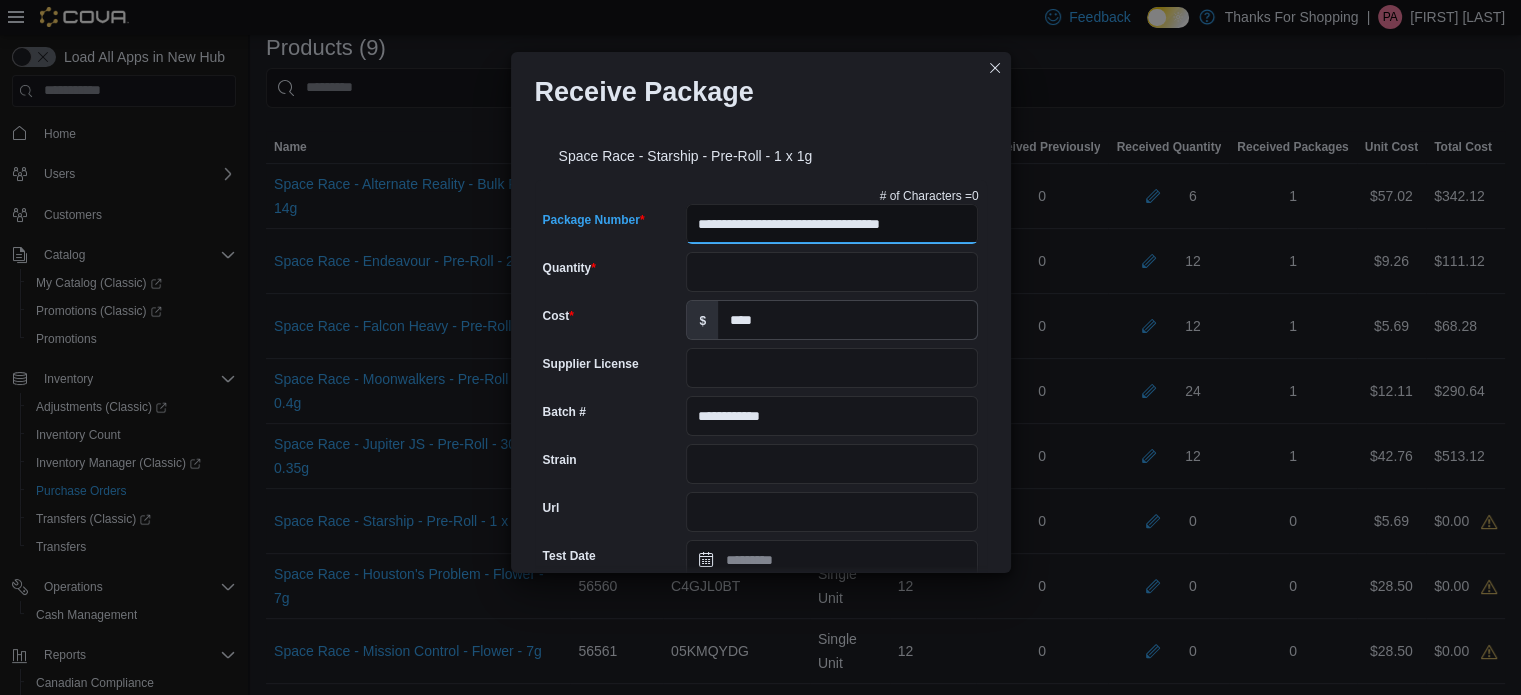 type on "**********" 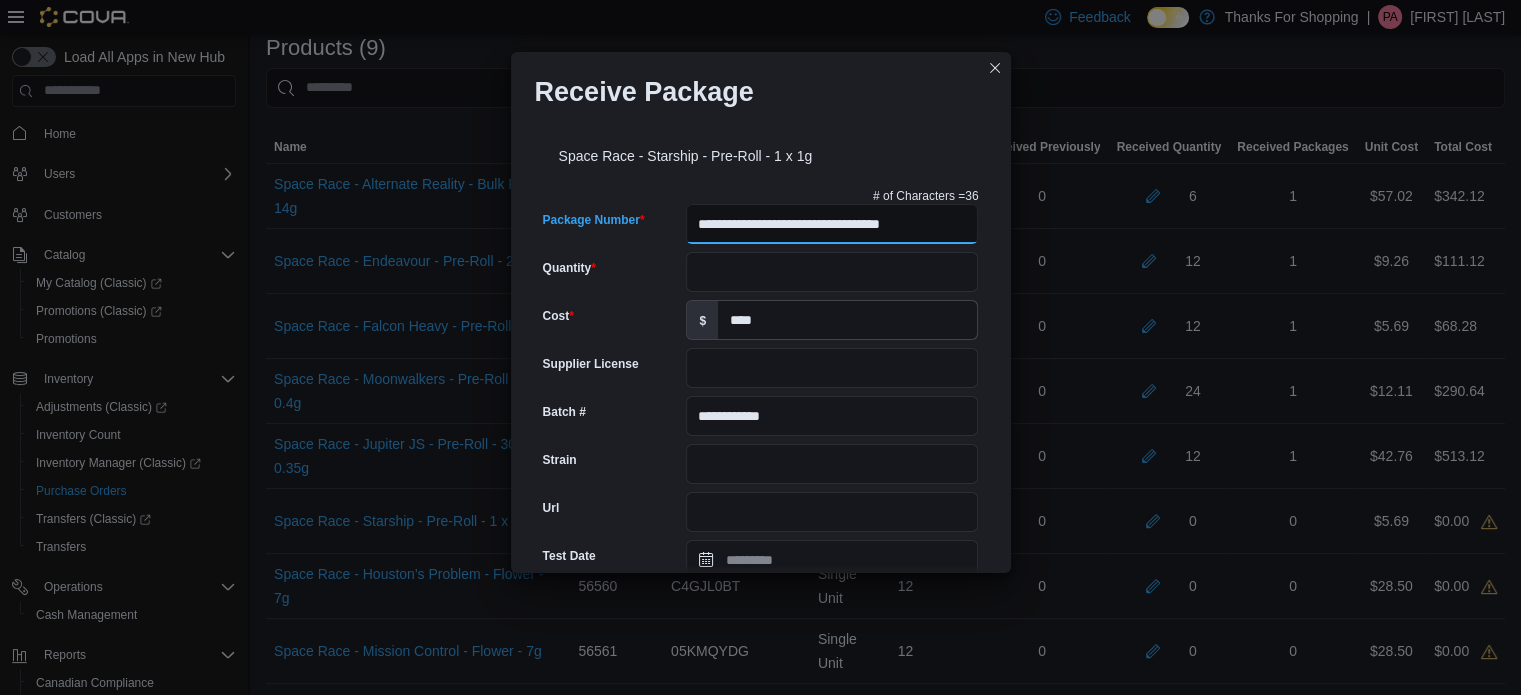 scroll, scrollTop: 0, scrollLeft: 12, axis: horizontal 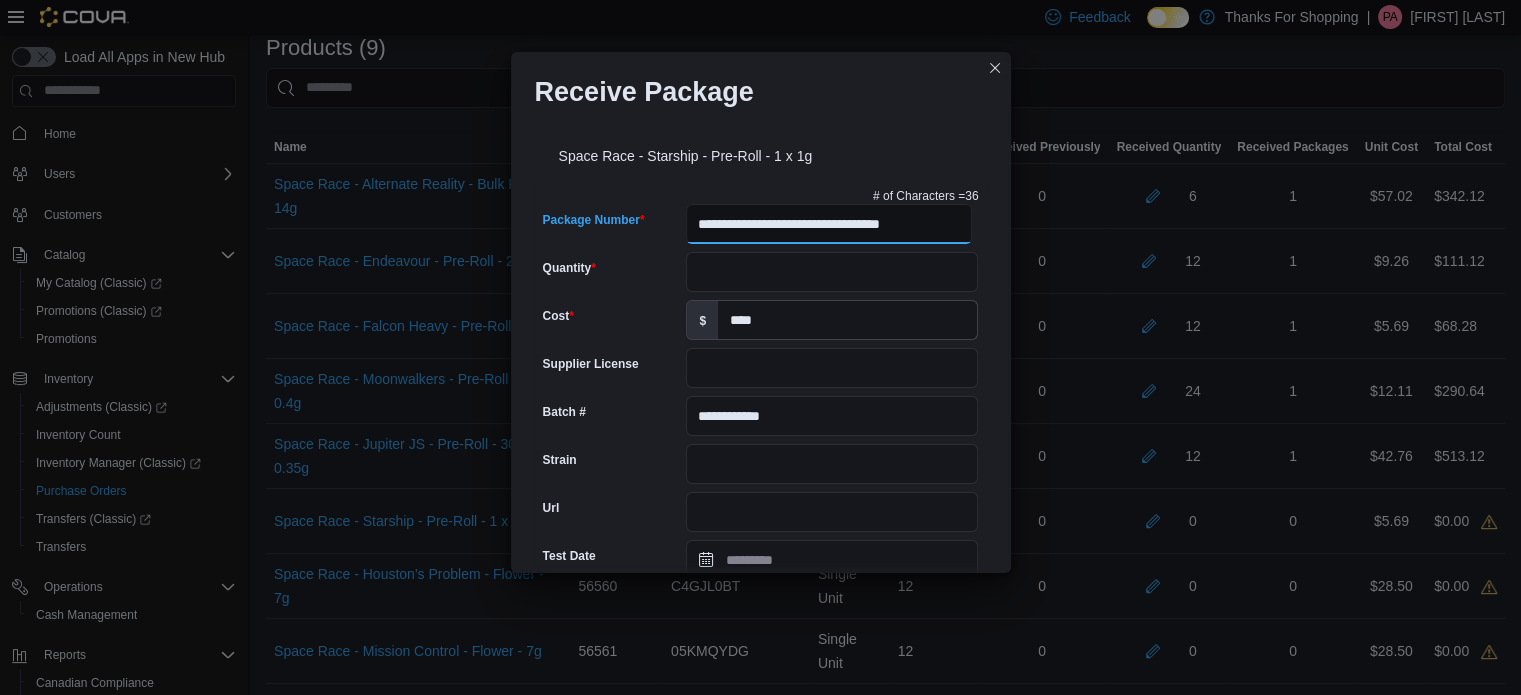 drag, startPoint x: 874, startPoint y: 227, endPoint x: 1377, endPoint y: 244, distance: 503.2872 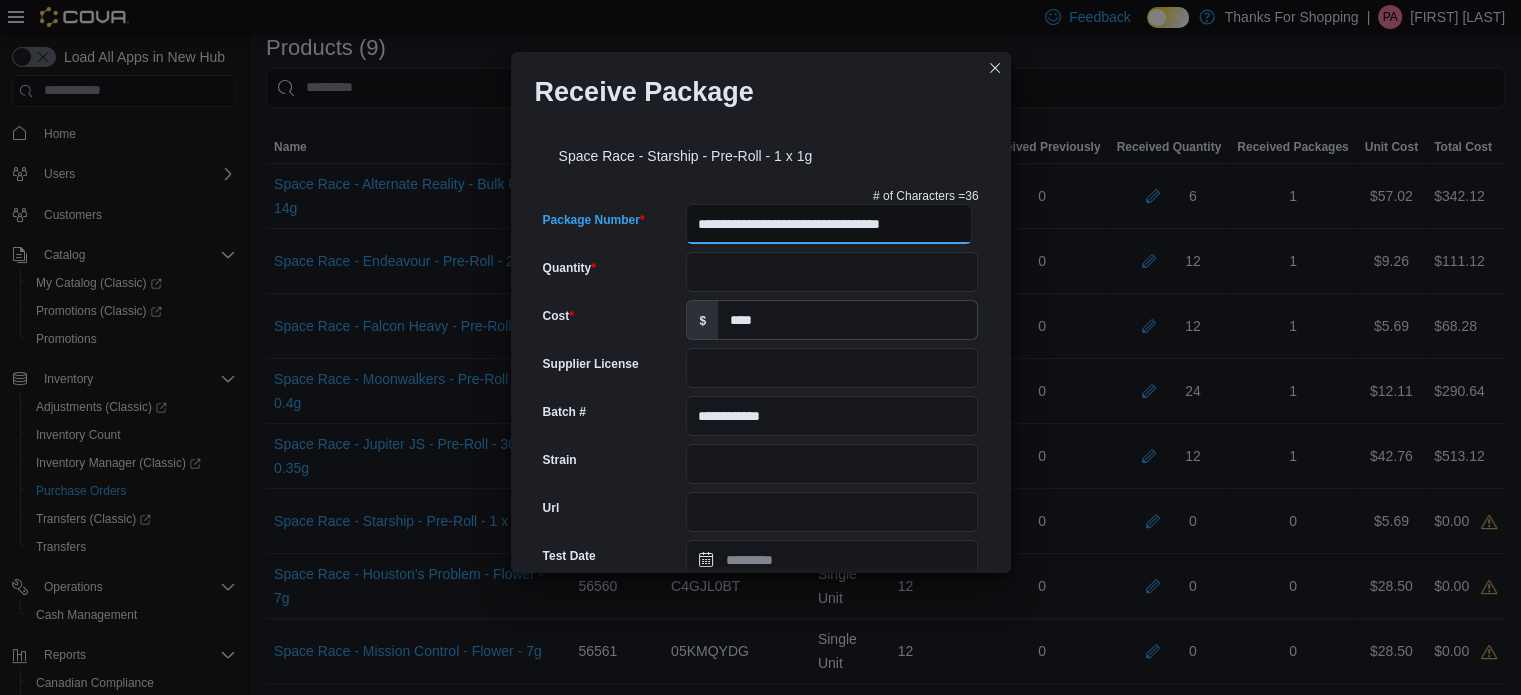 click on "**********" at bounding box center (760, 347) 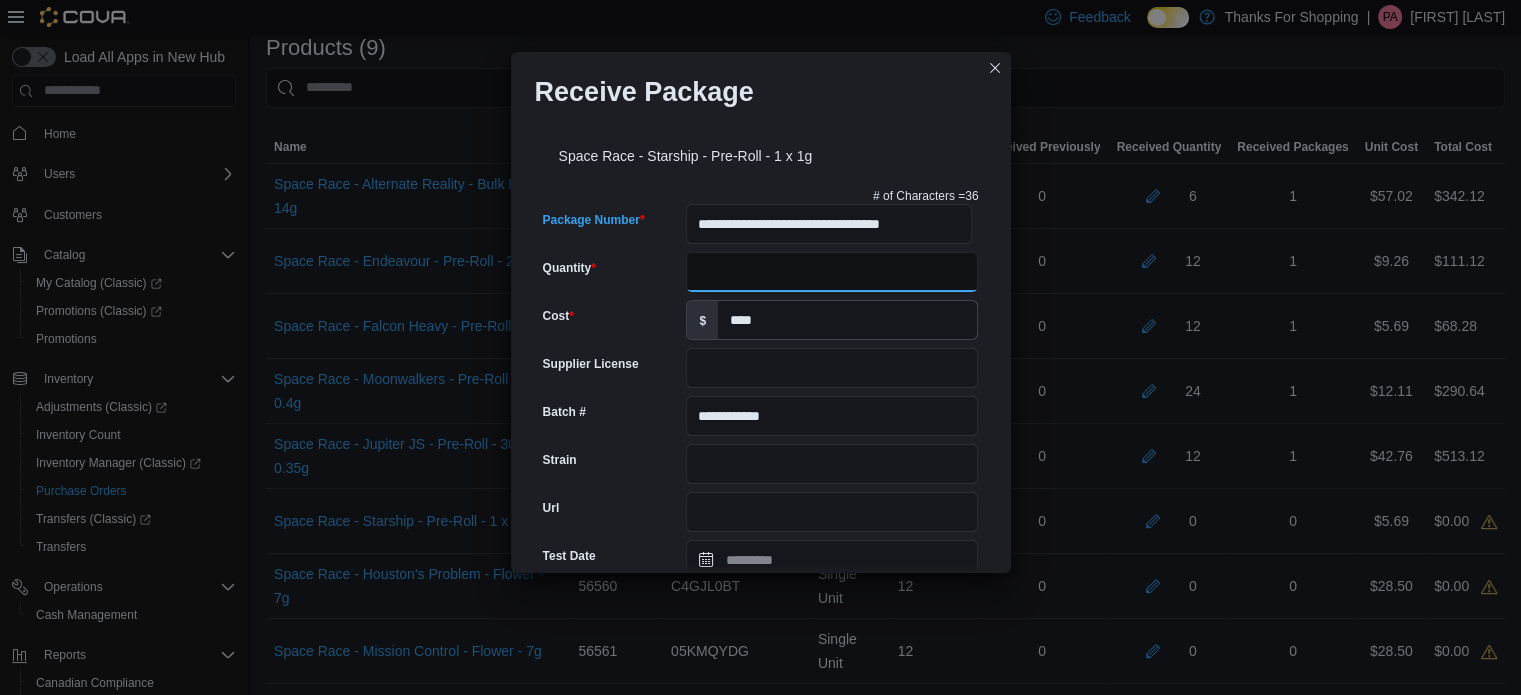 scroll, scrollTop: 0, scrollLeft: 0, axis: both 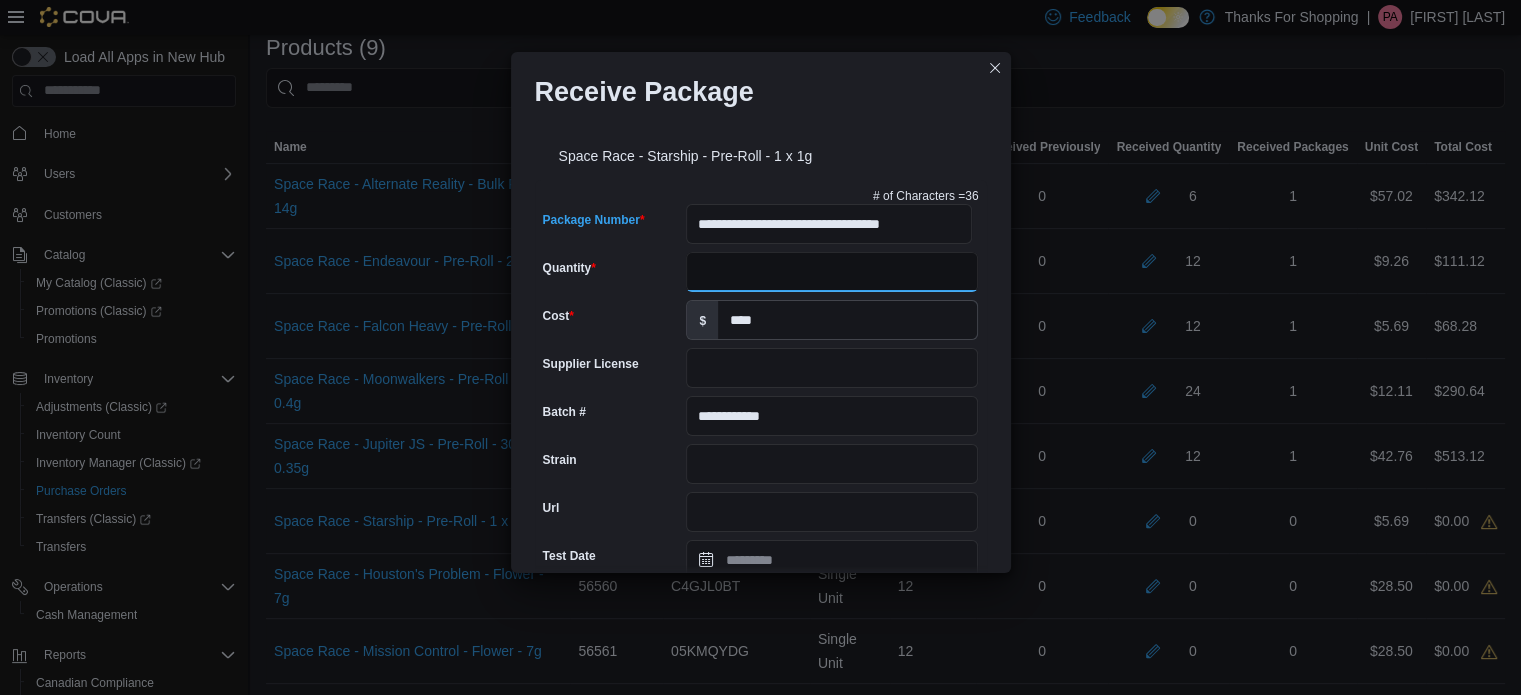 click on "Quantity" at bounding box center [832, 272] 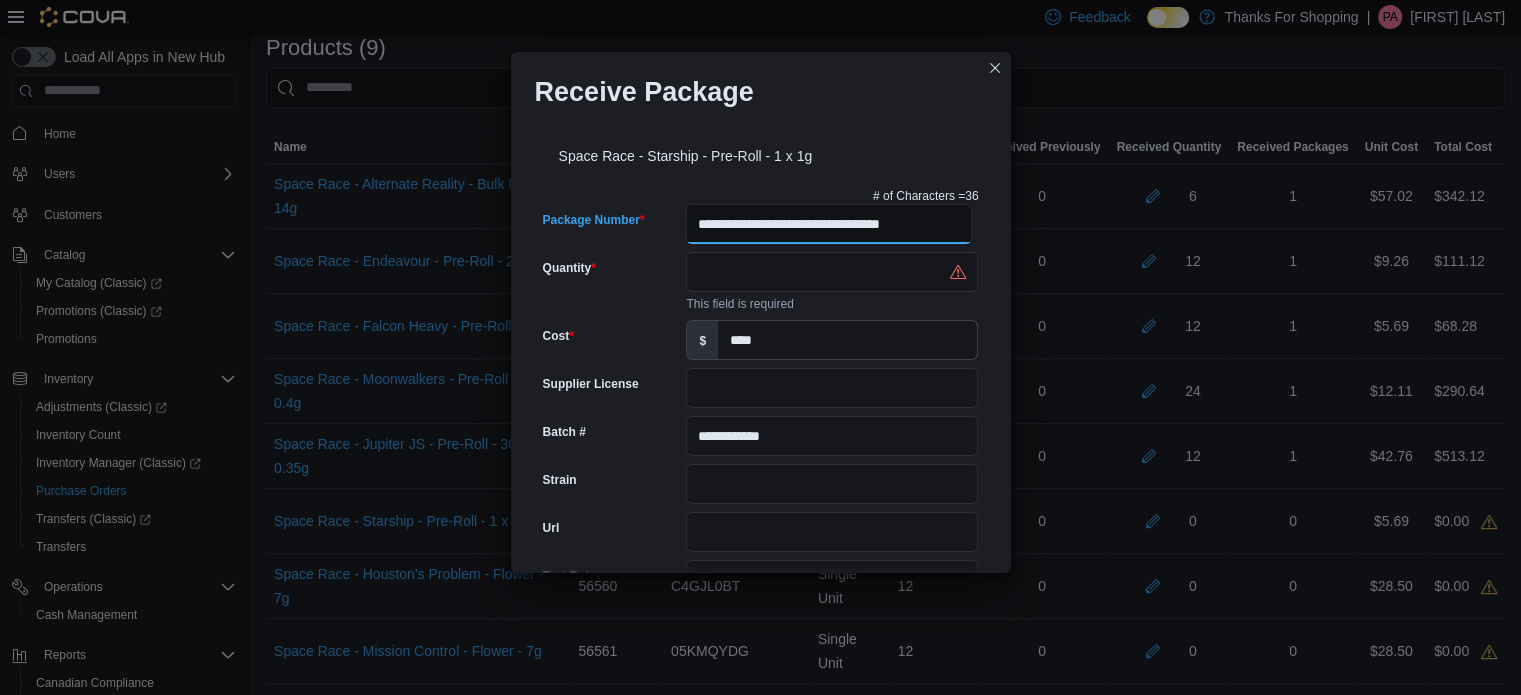 scroll, scrollTop: 0, scrollLeft: 12, axis: horizontal 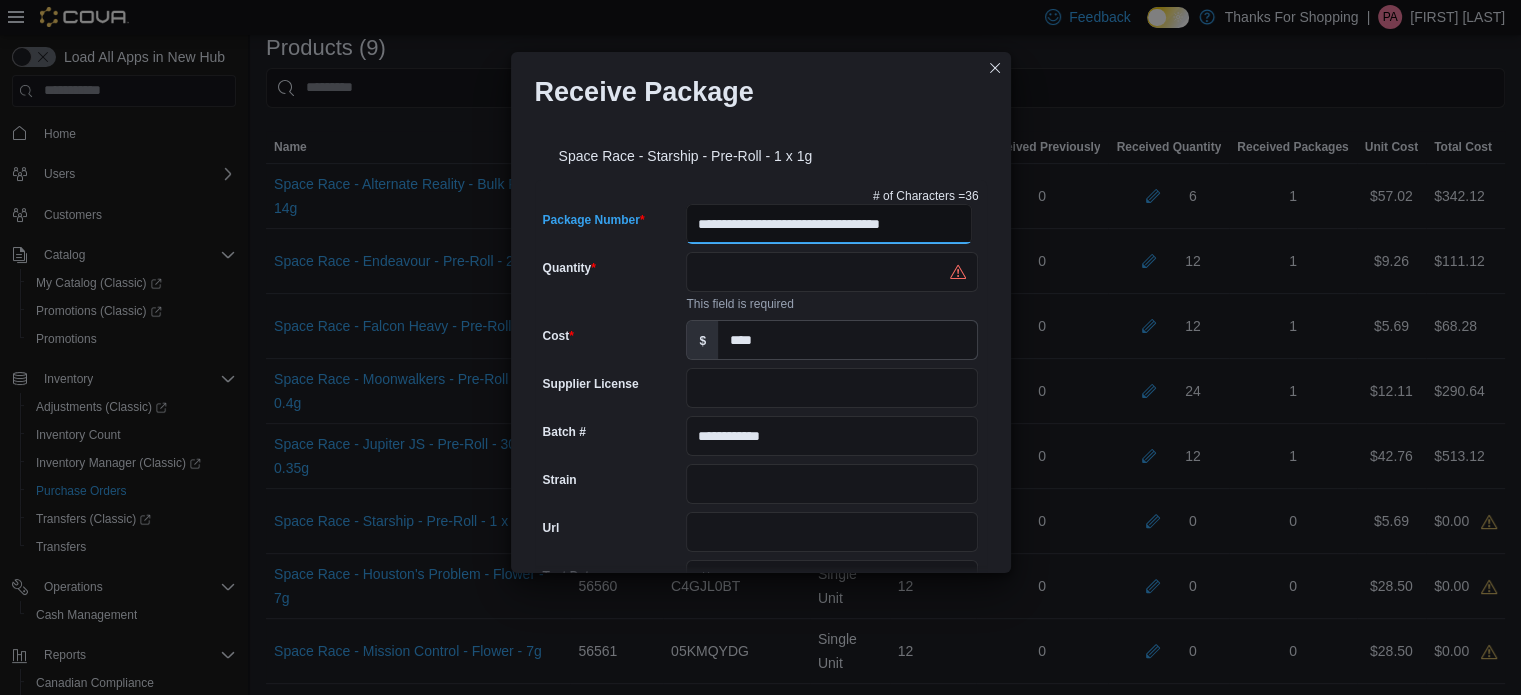 drag, startPoint x: 890, startPoint y: 228, endPoint x: 1376, endPoint y: 259, distance: 486.98767 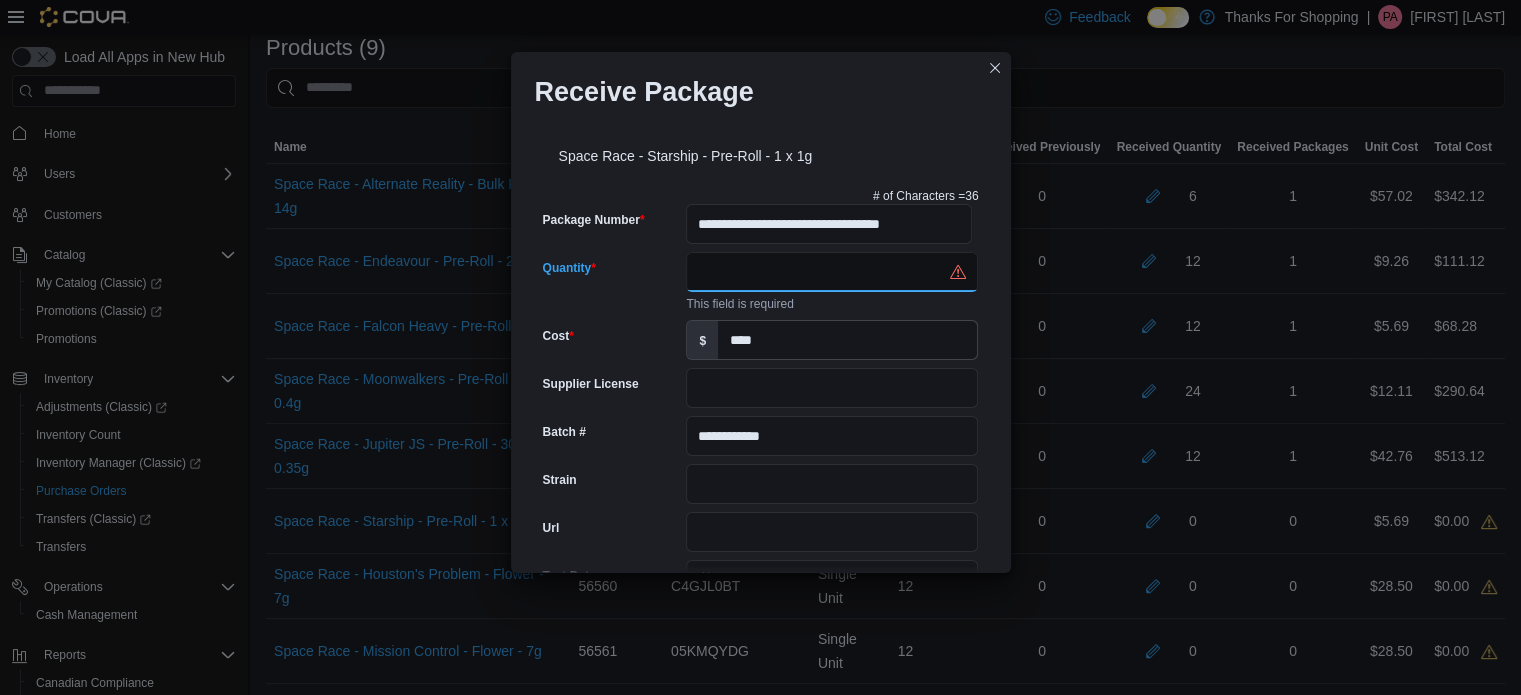 scroll, scrollTop: 0, scrollLeft: 0, axis: both 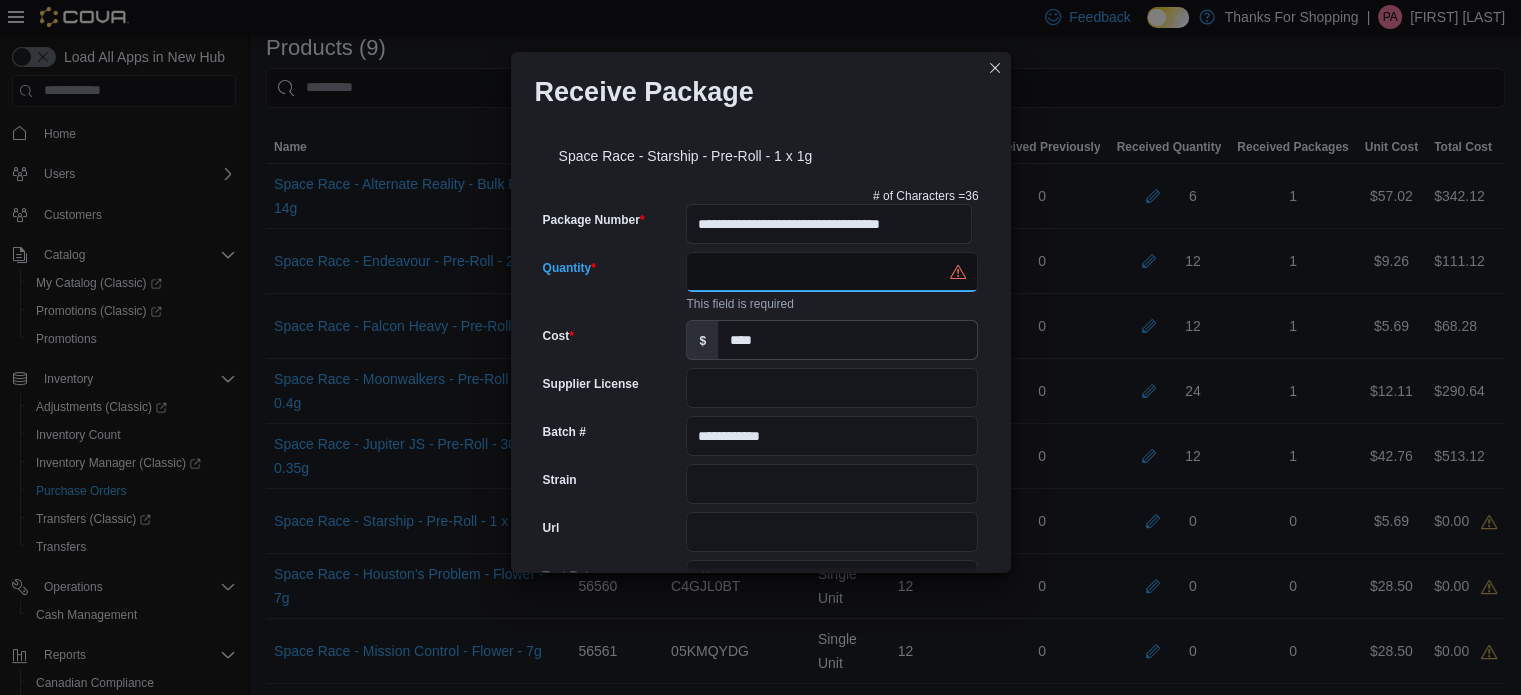 click on "Quantity" at bounding box center [832, 272] 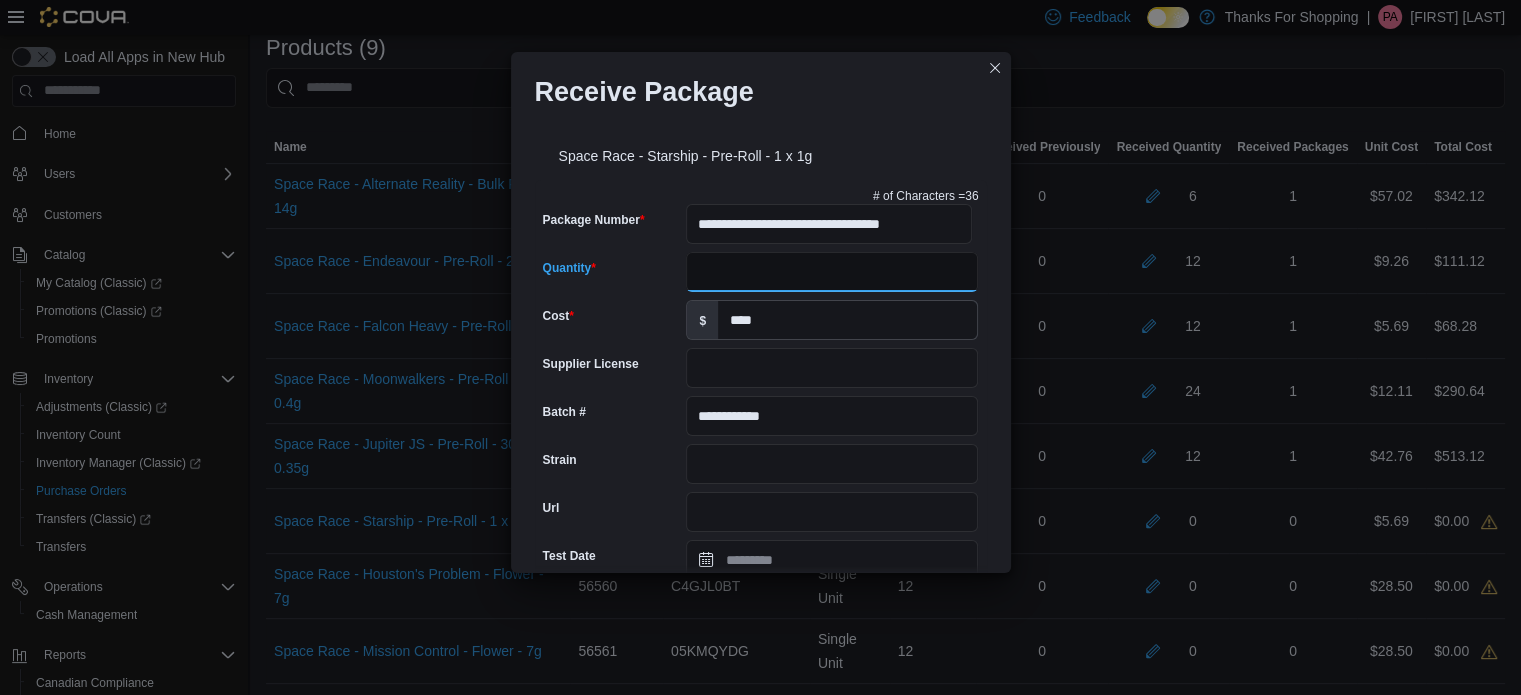 type on "**" 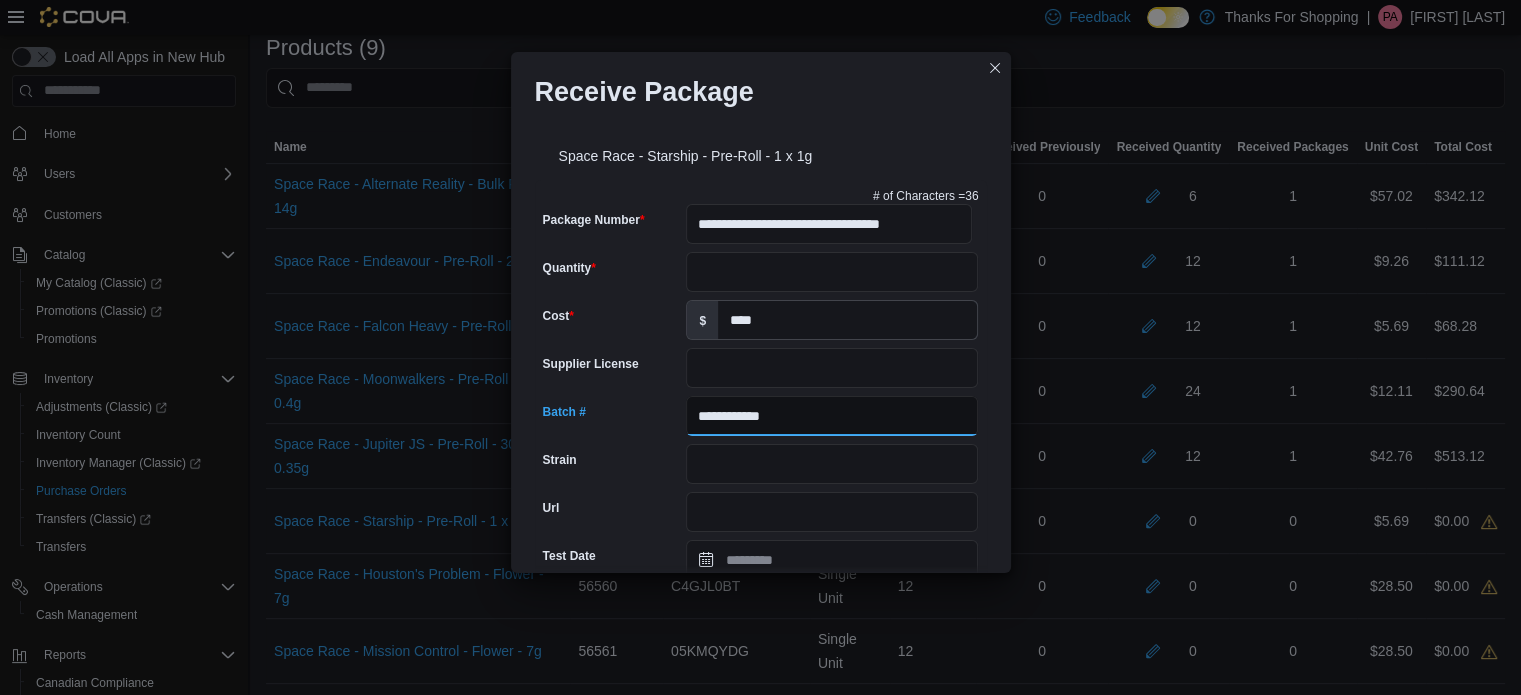 drag, startPoint x: 839, startPoint y: 431, endPoint x: 435, endPoint y: 374, distance: 408.00122 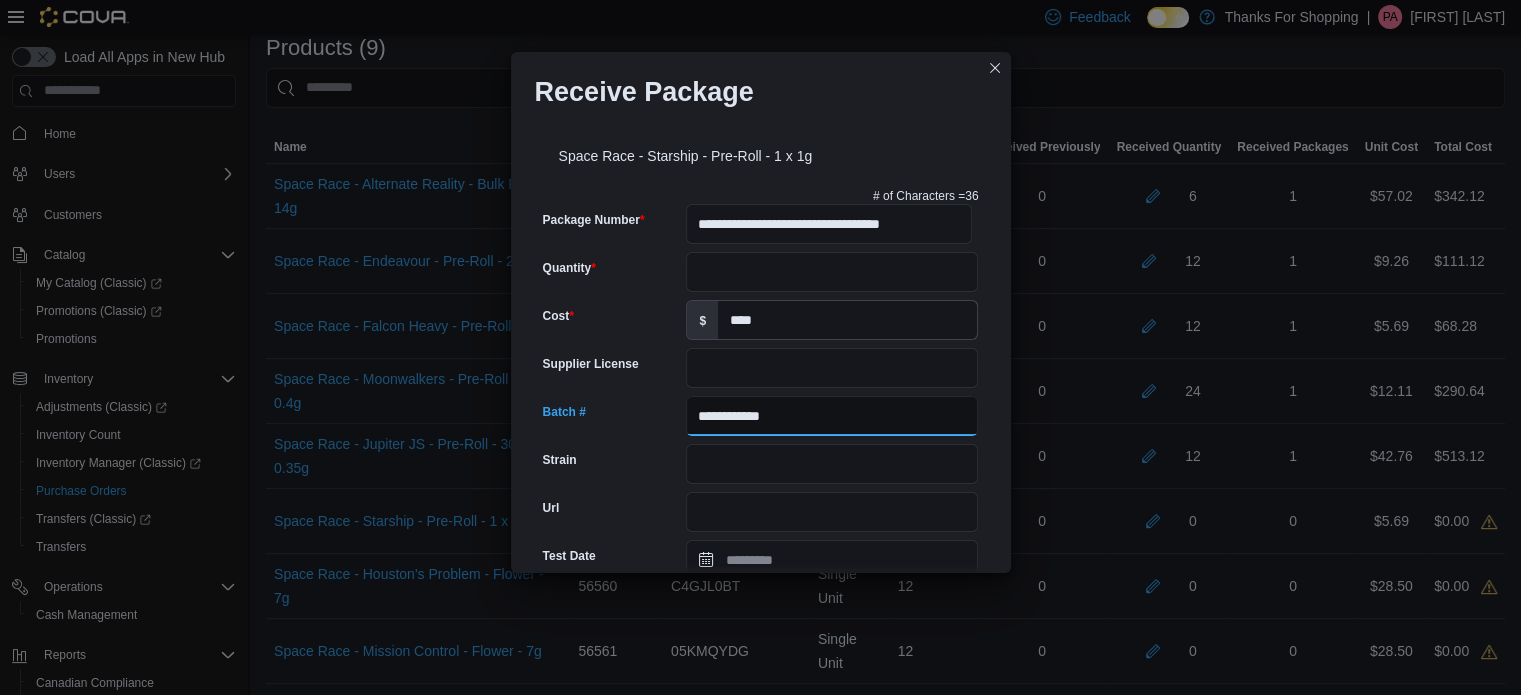 click on "**********" at bounding box center [760, 347] 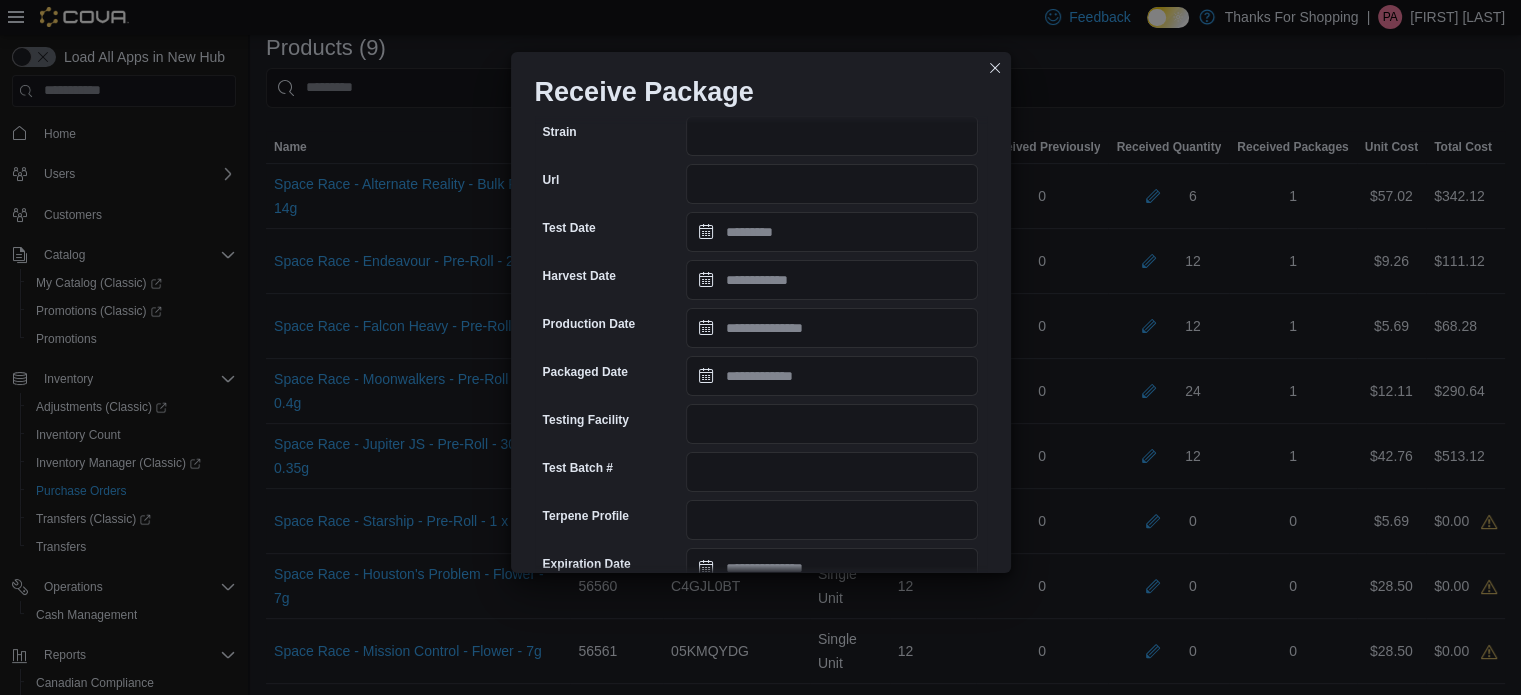 scroll, scrollTop: 340, scrollLeft: 0, axis: vertical 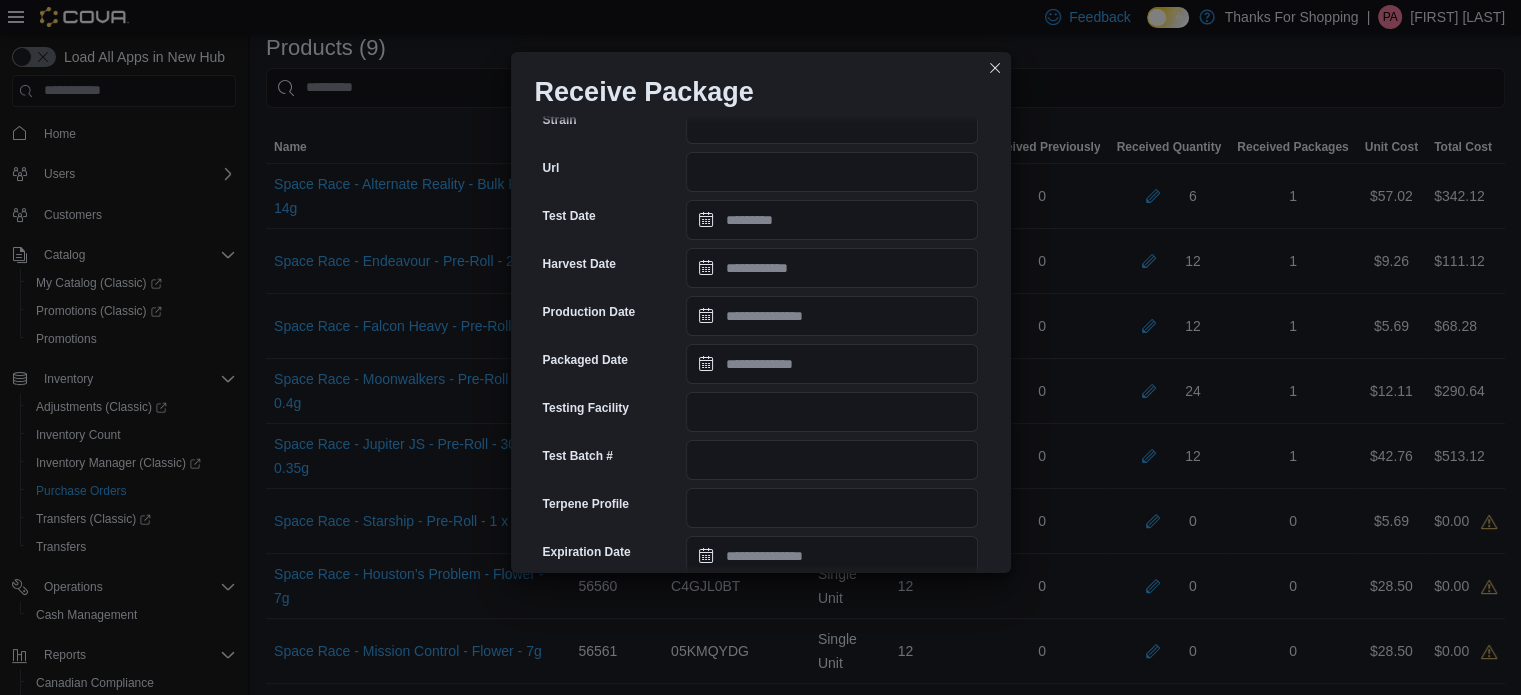 type on "**********" 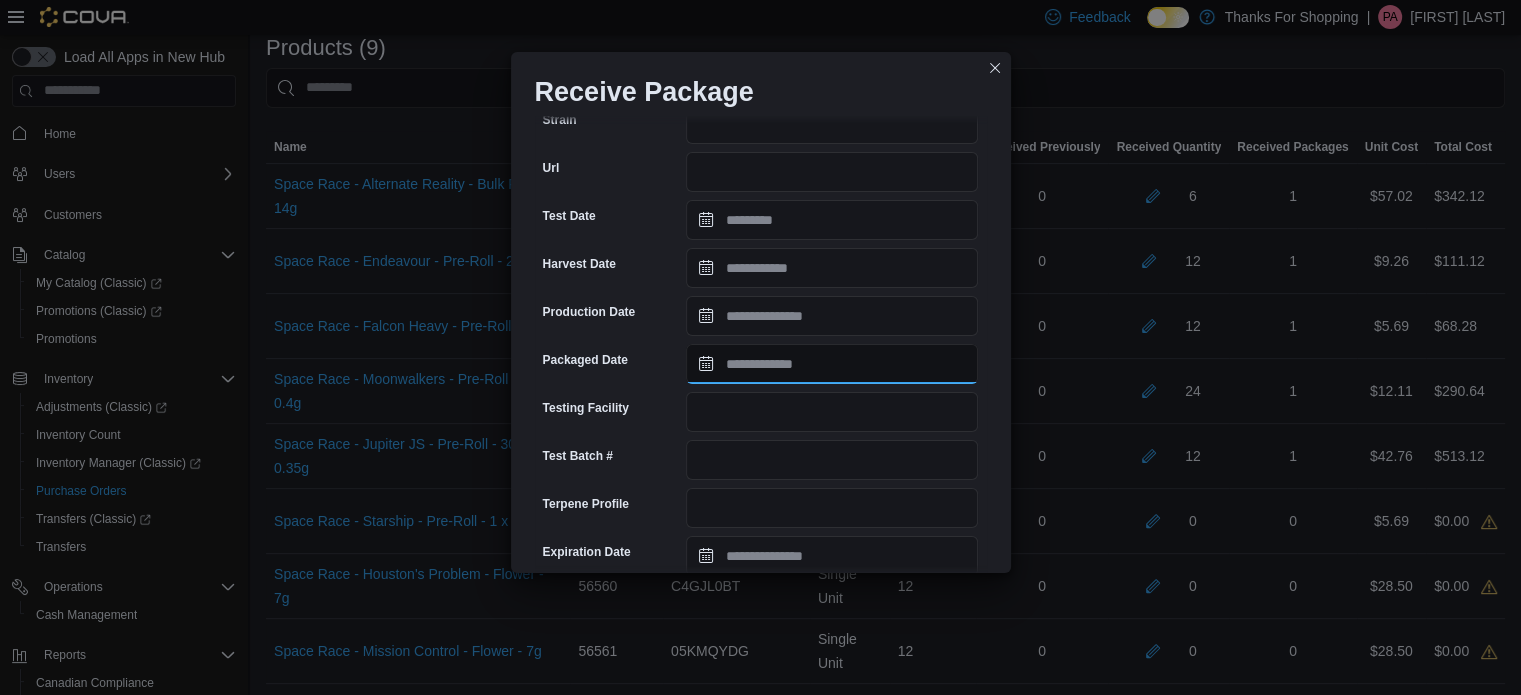 click on "Packaged Date" at bounding box center [832, 364] 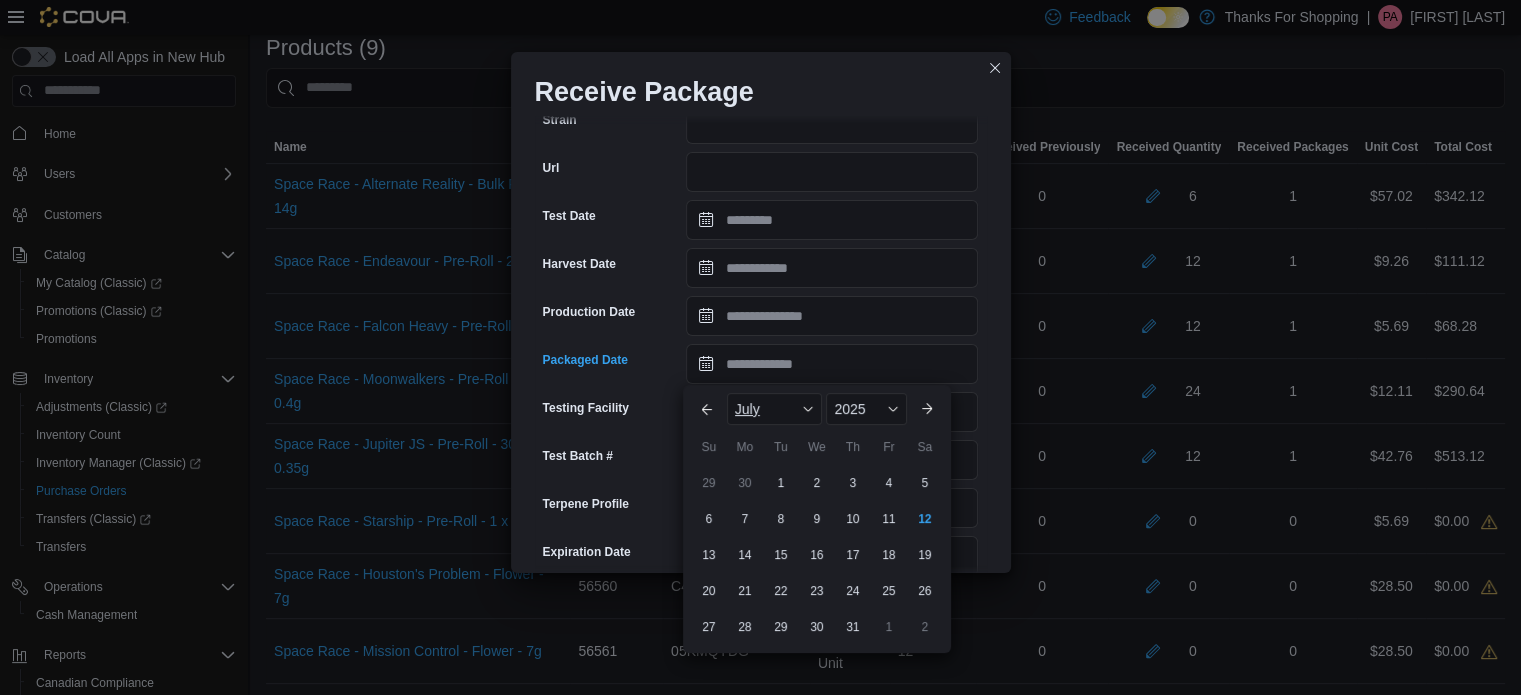 click on "July" at bounding box center [775, 409] 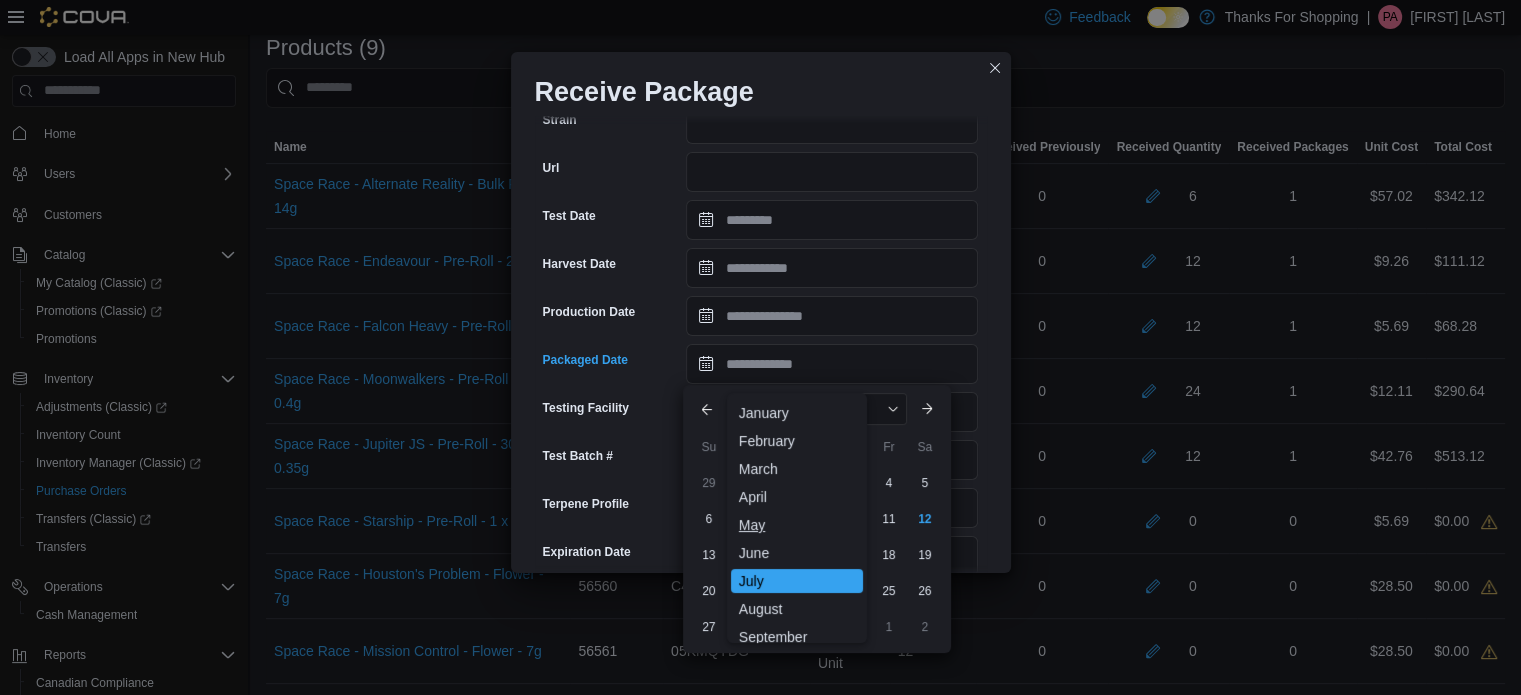 click on "May" at bounding box center [797, 525] 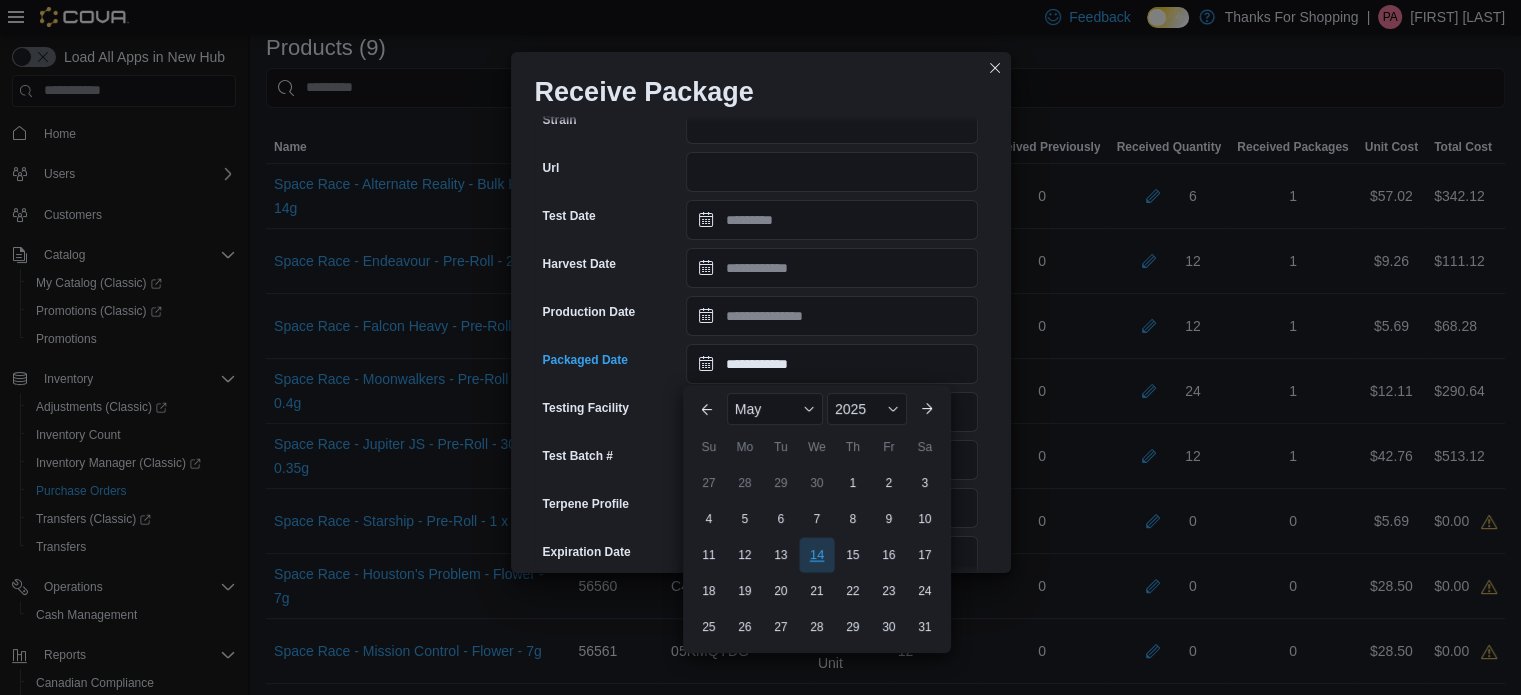 click on "14" at bounding box center (816, 554) 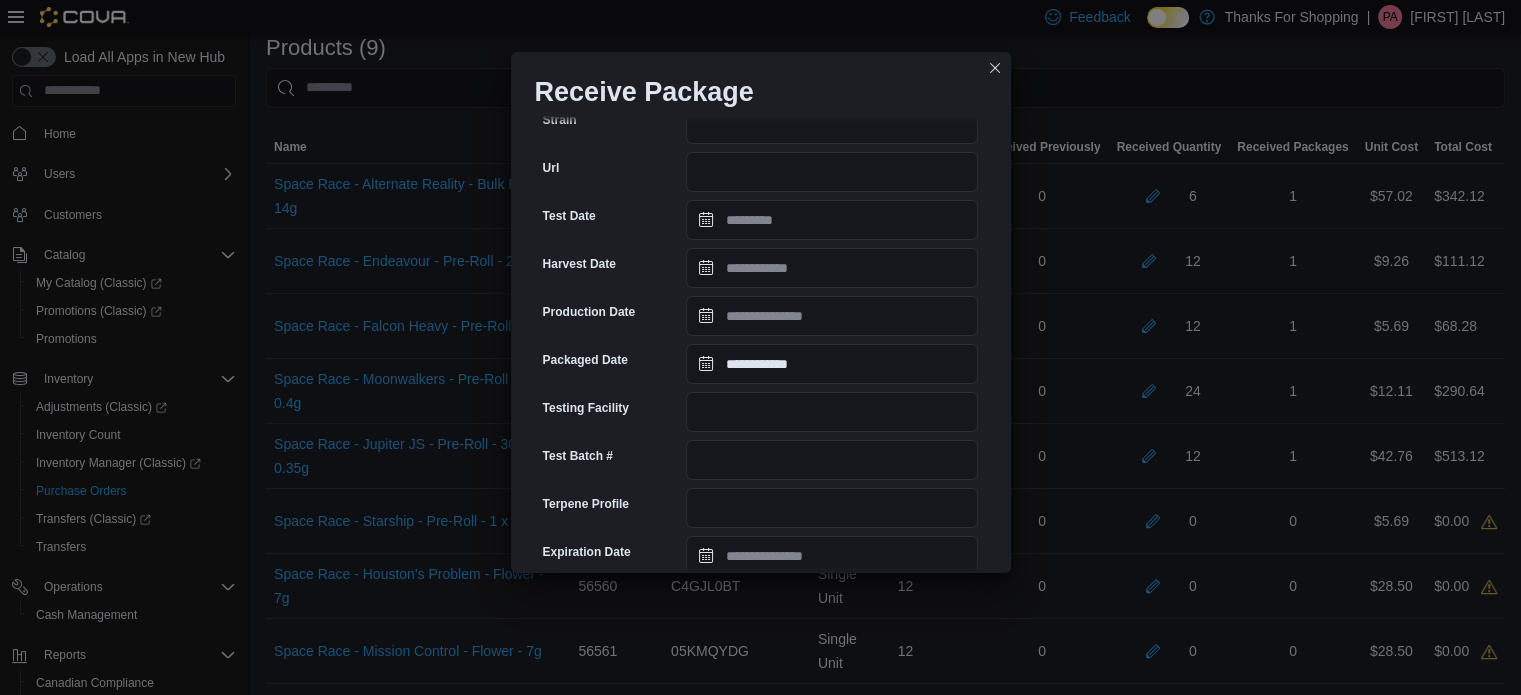 scroll, scrollTop: 678, scrollLeft: 0, axis: vertical 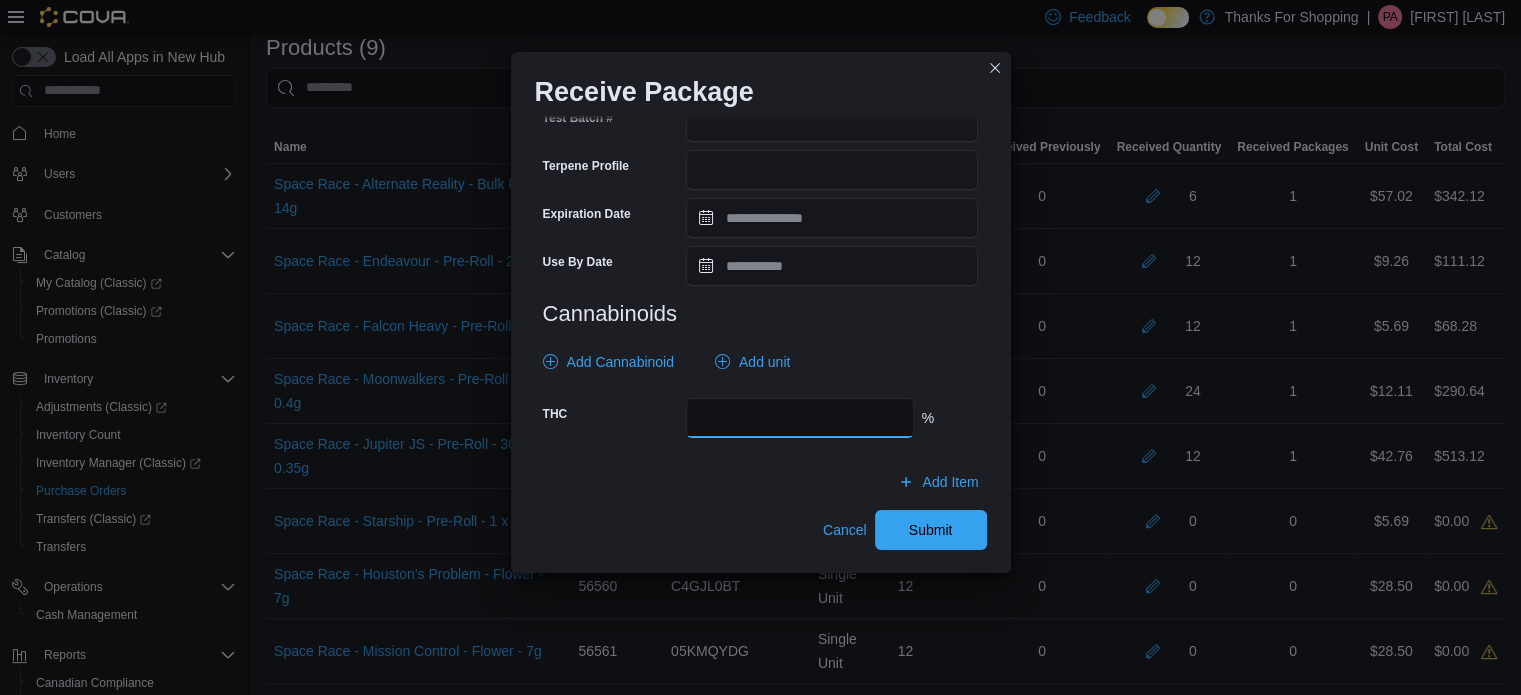 drag, startPoint x: 765, startPoint y: 420, endPoint x: 655, endPoint y: 419, distance: 110.00455 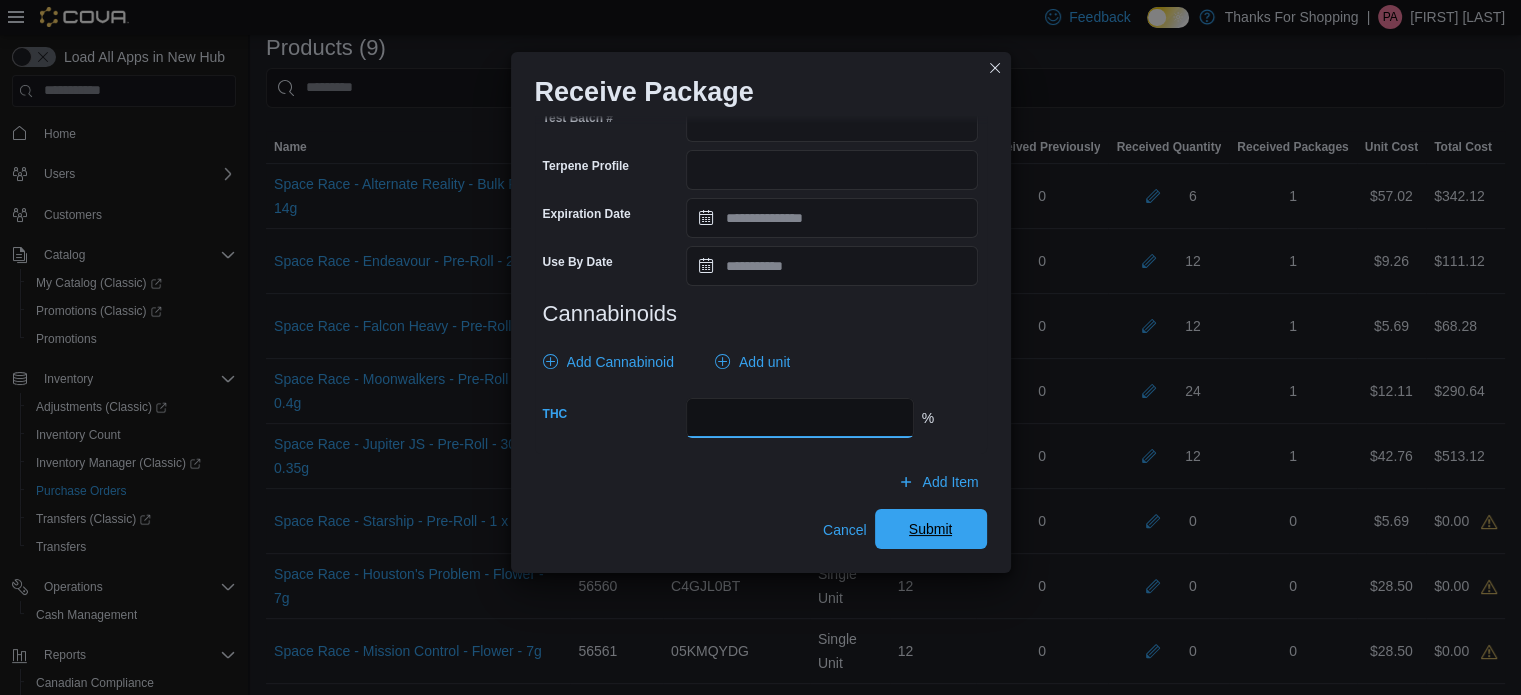 type on "****" 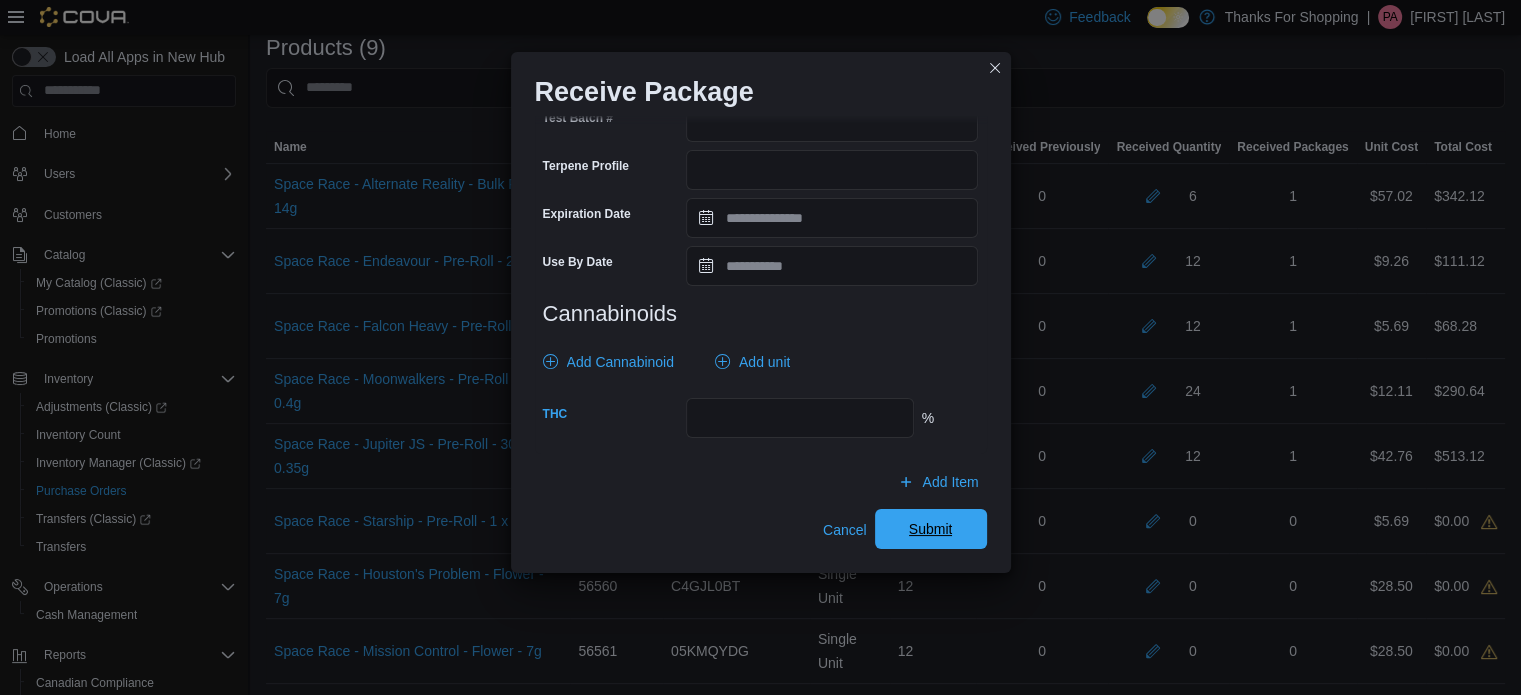 click on "Submit" at bounding box center [931, 529] 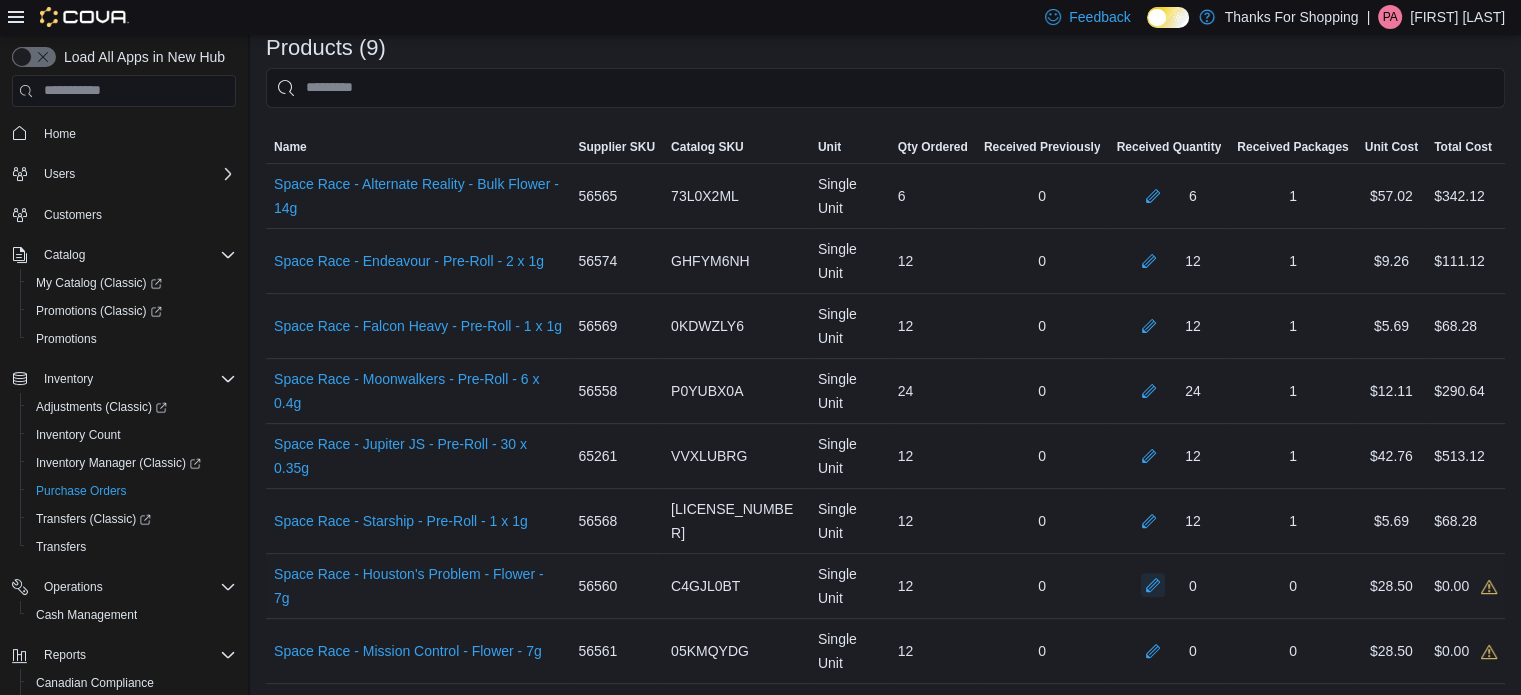 click at bounding box center (1153, 585) 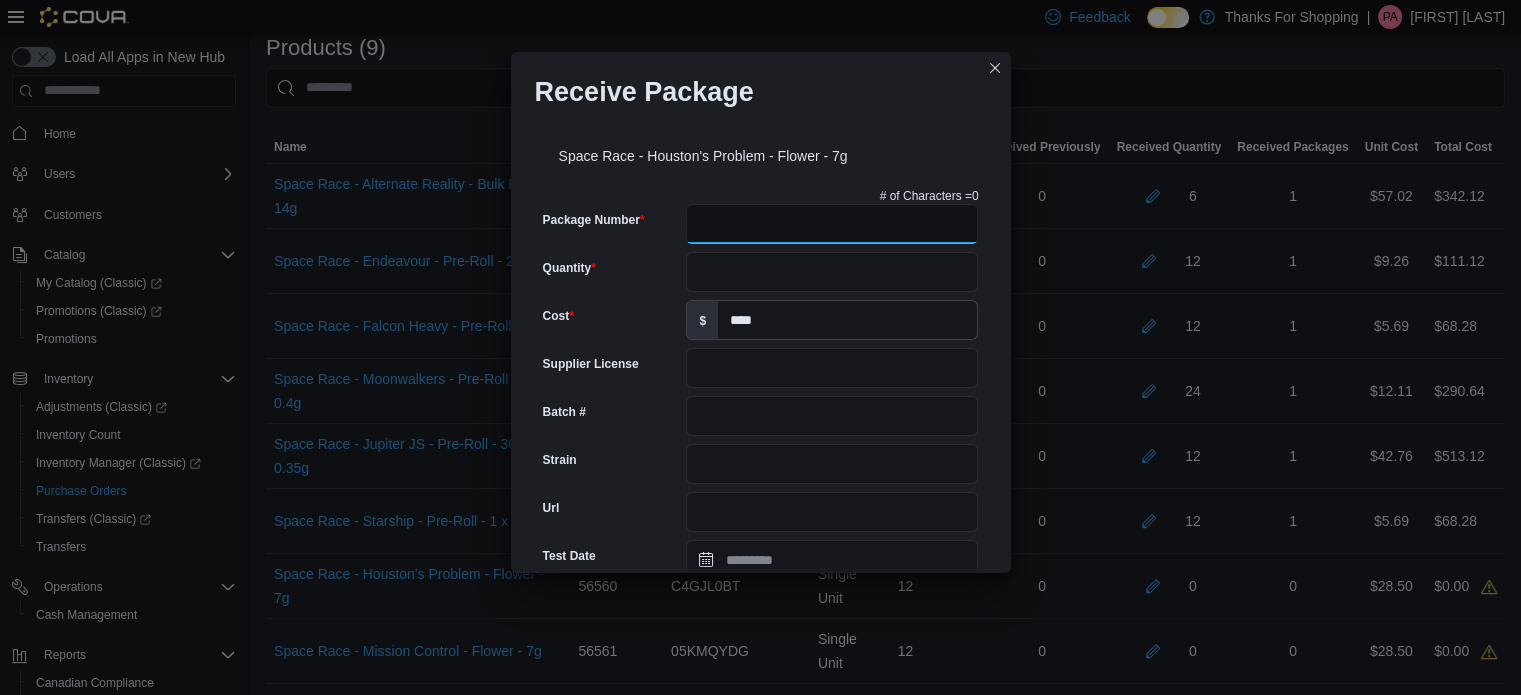 click on "Package Number" at bounding box center [832, 224] 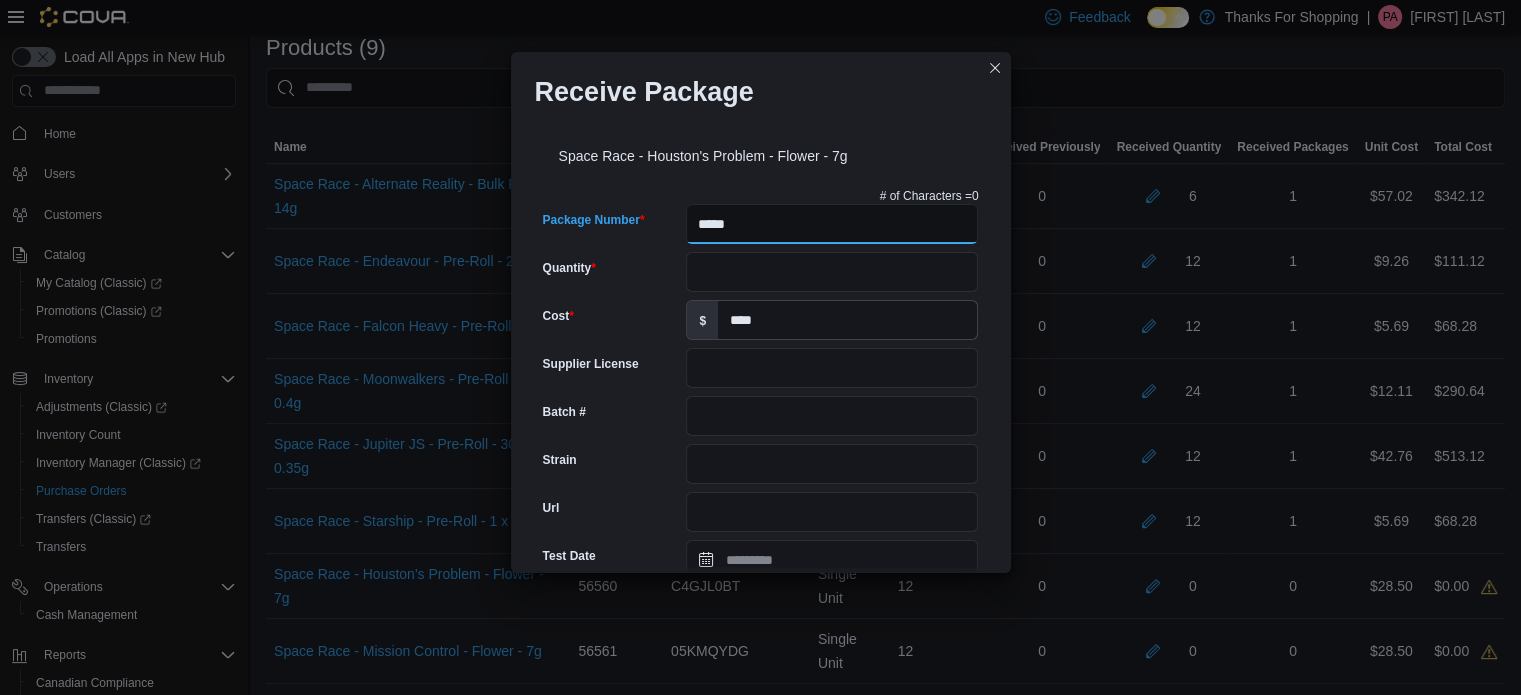 type on "******" 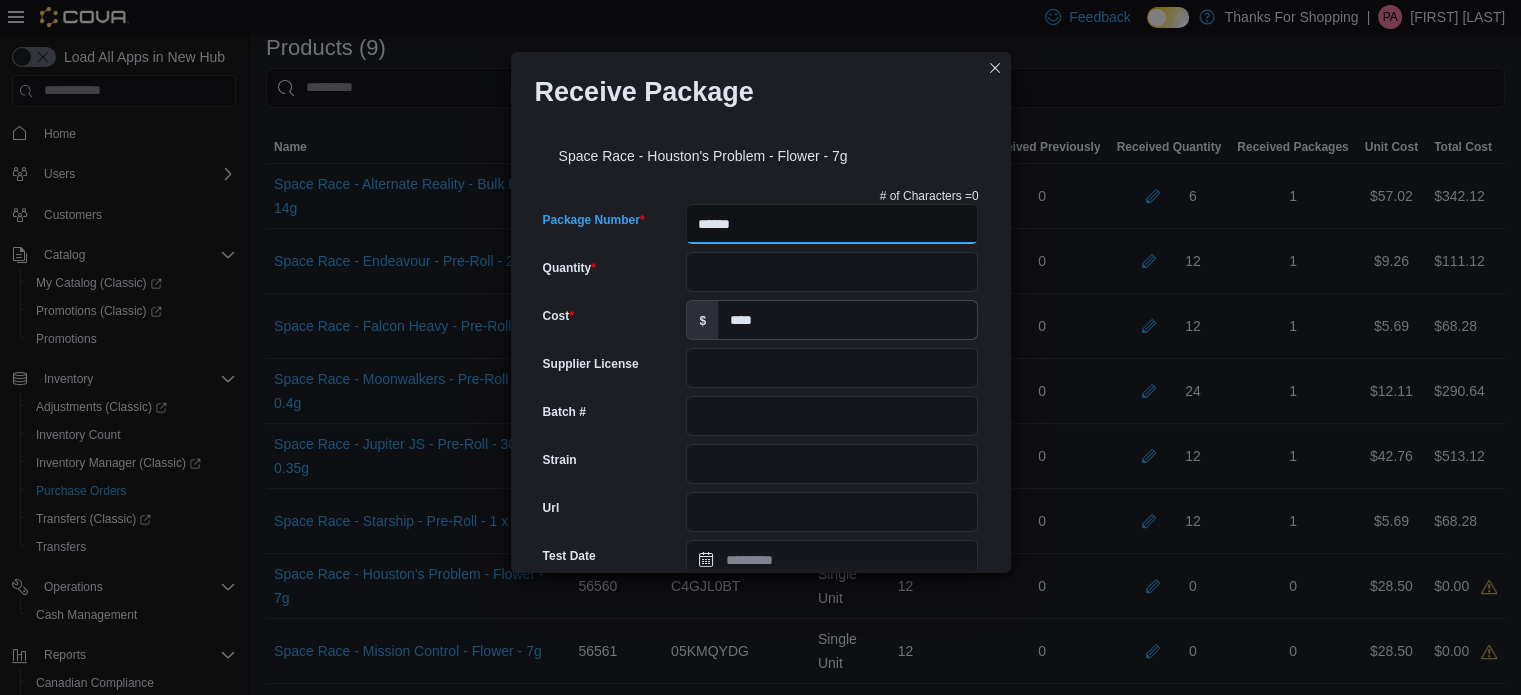 type on "**********" 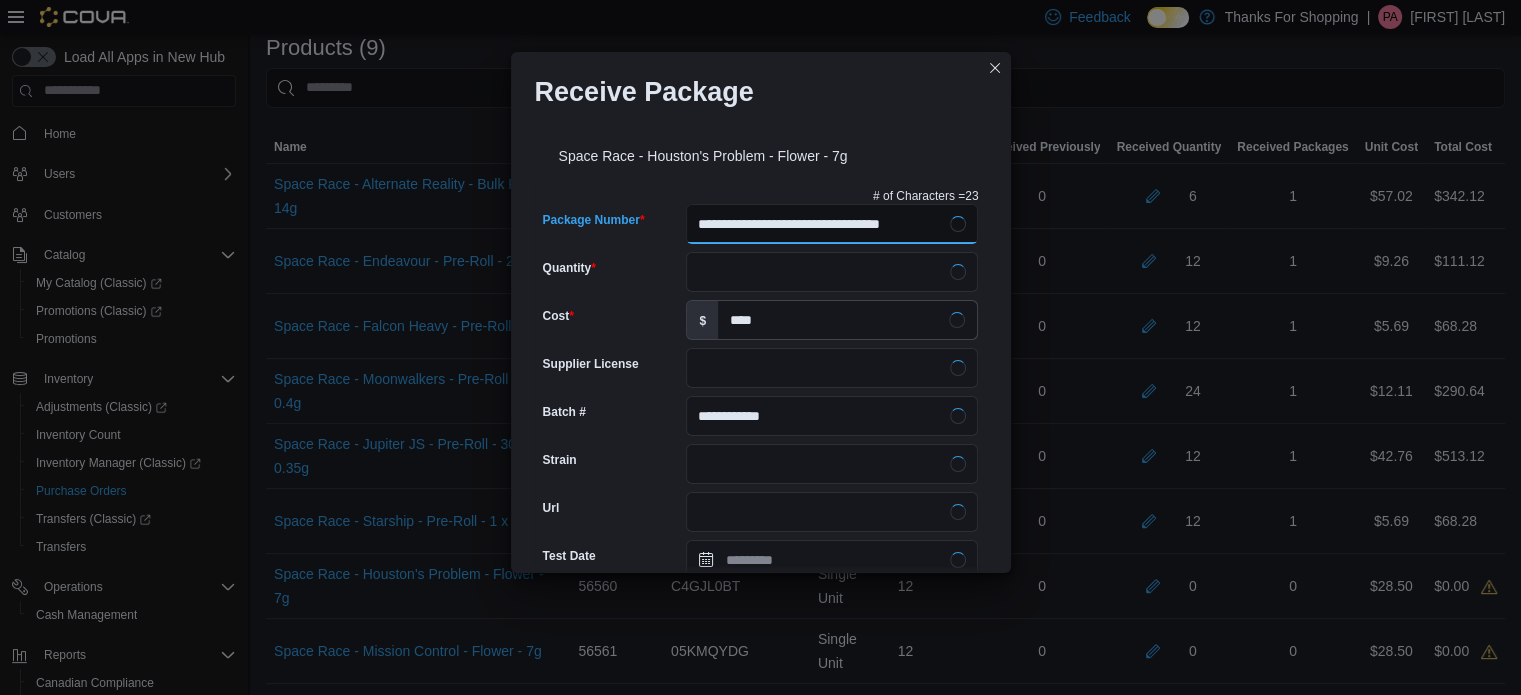 type on "**********" 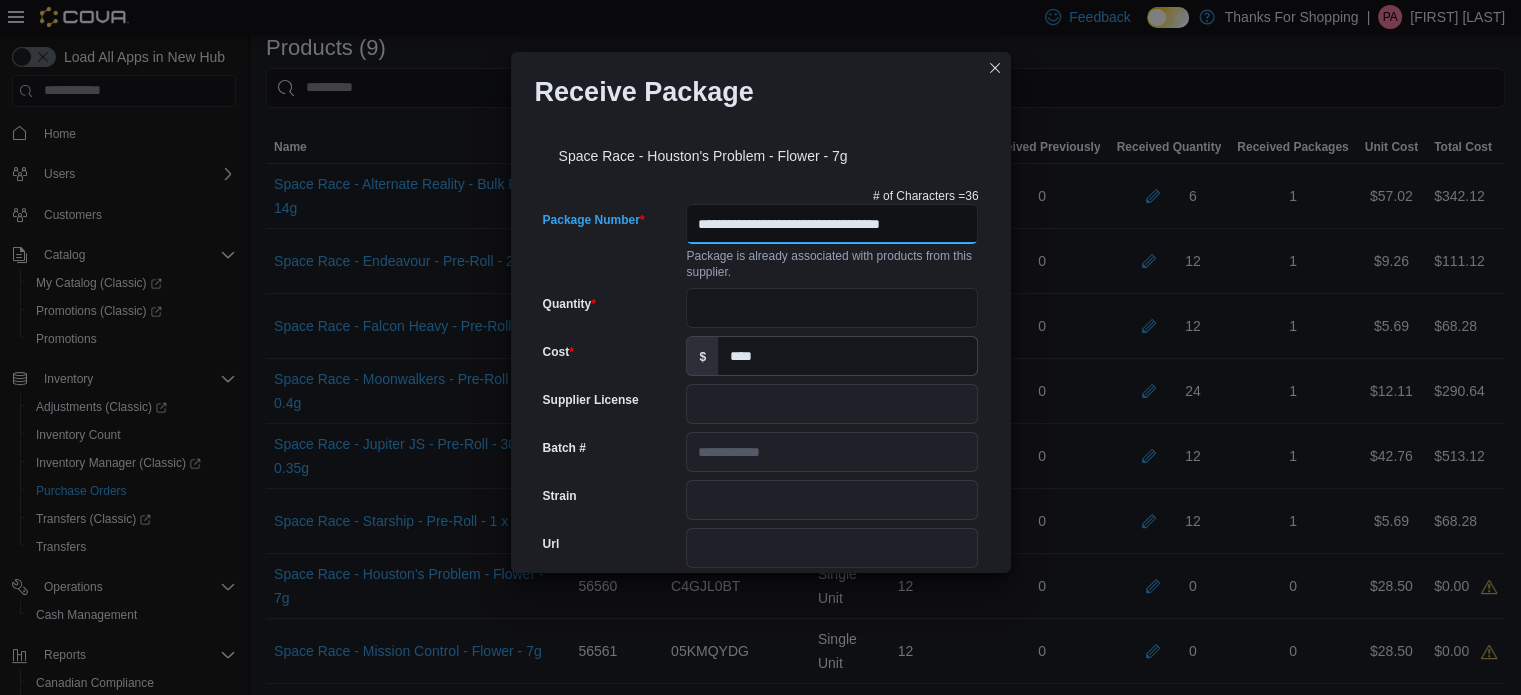 scroll, scrollTop: 0, scrollLeft: 12, axis: horizontal 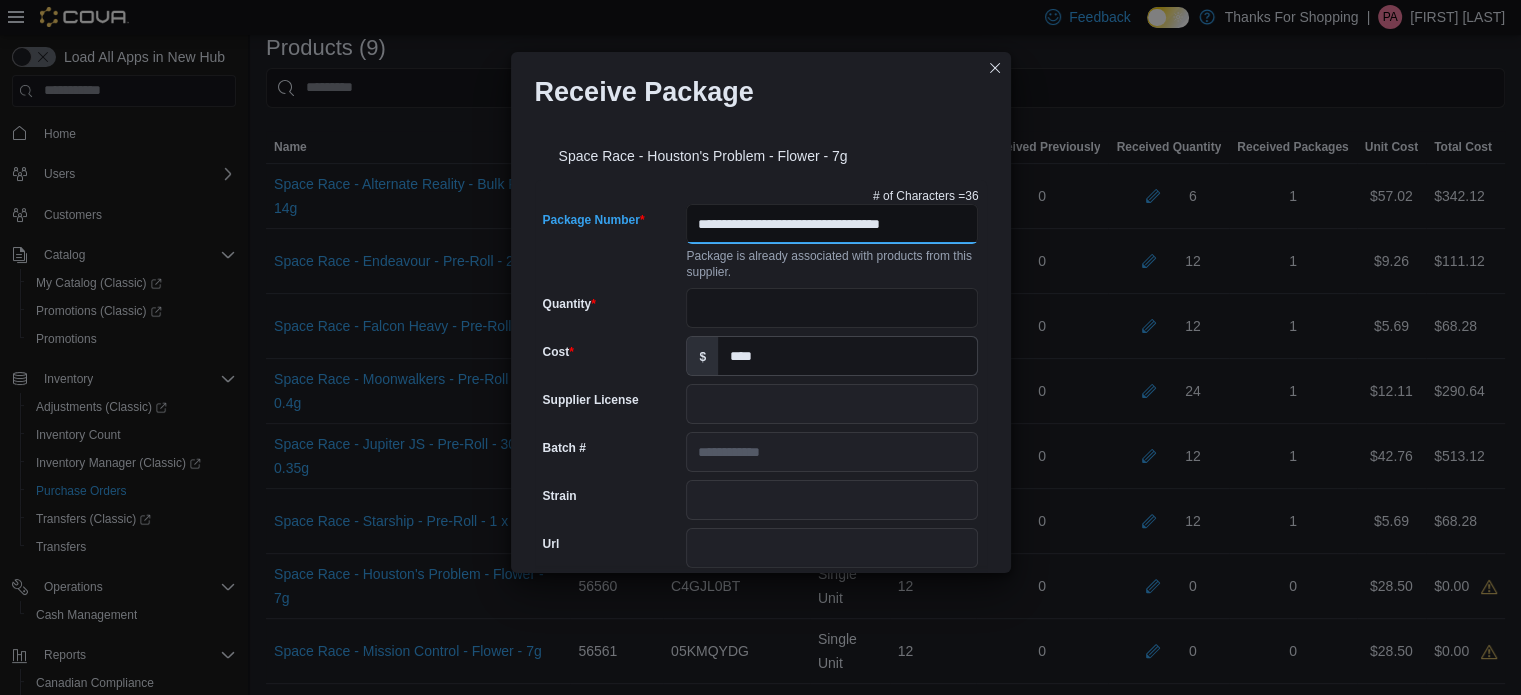 type on "**********" 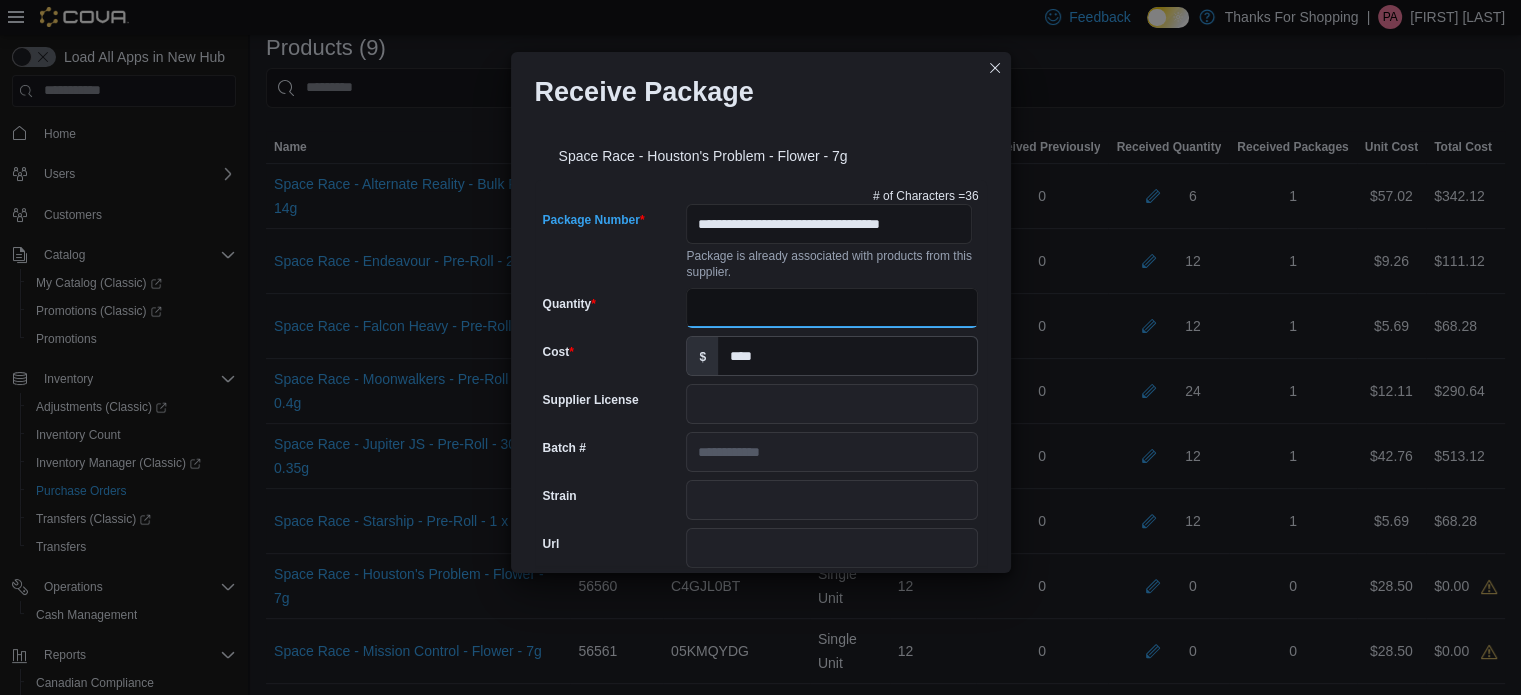 click on "Quantity" at bounding box center (832, 308) 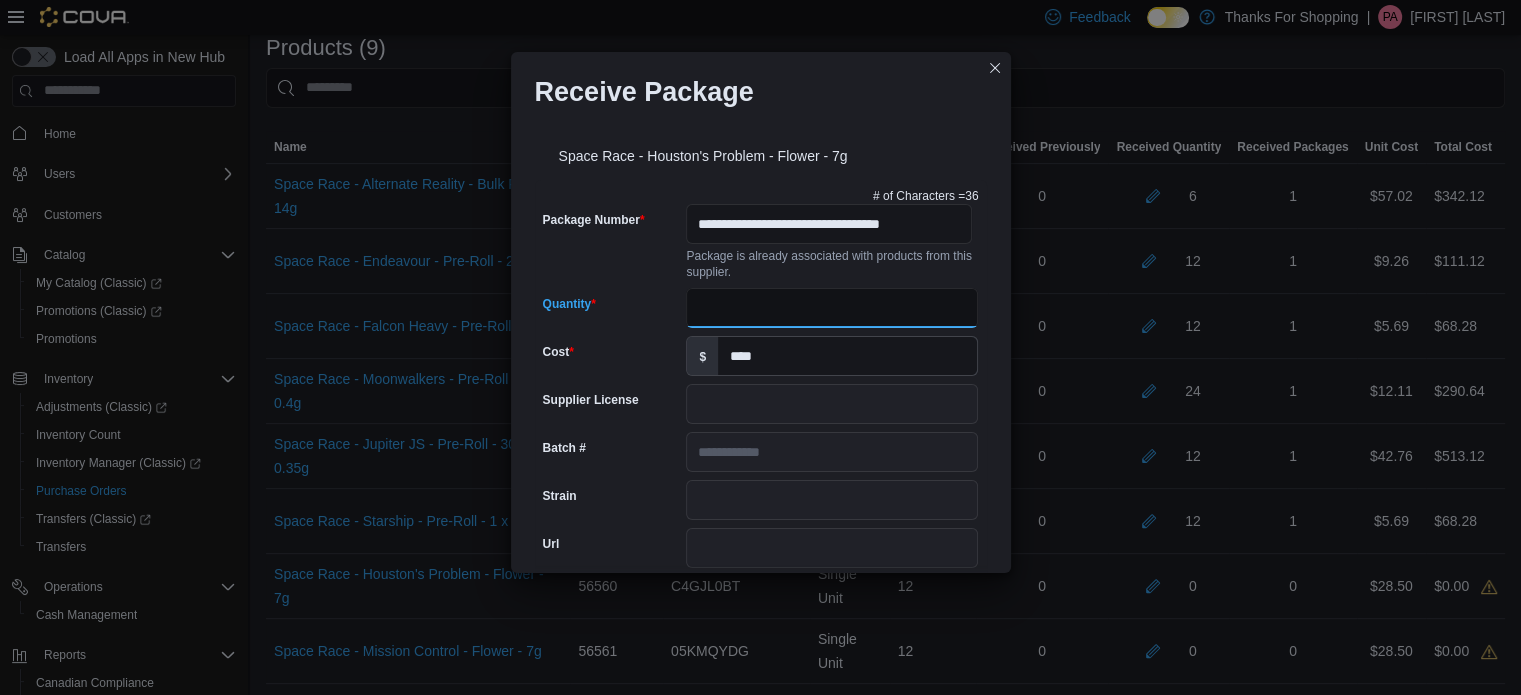 scroll, scrollTop: 0, scrollLeft: 0, axis: both 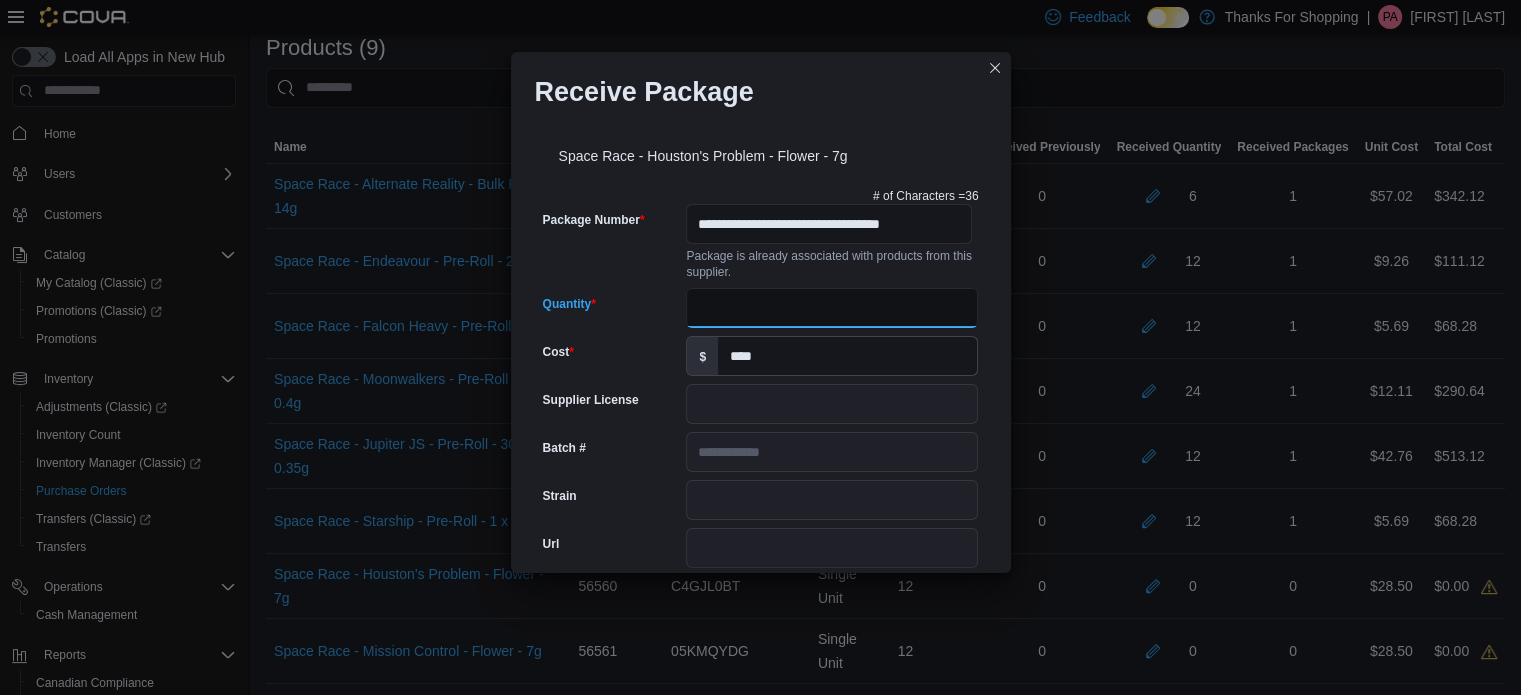 type on "**" 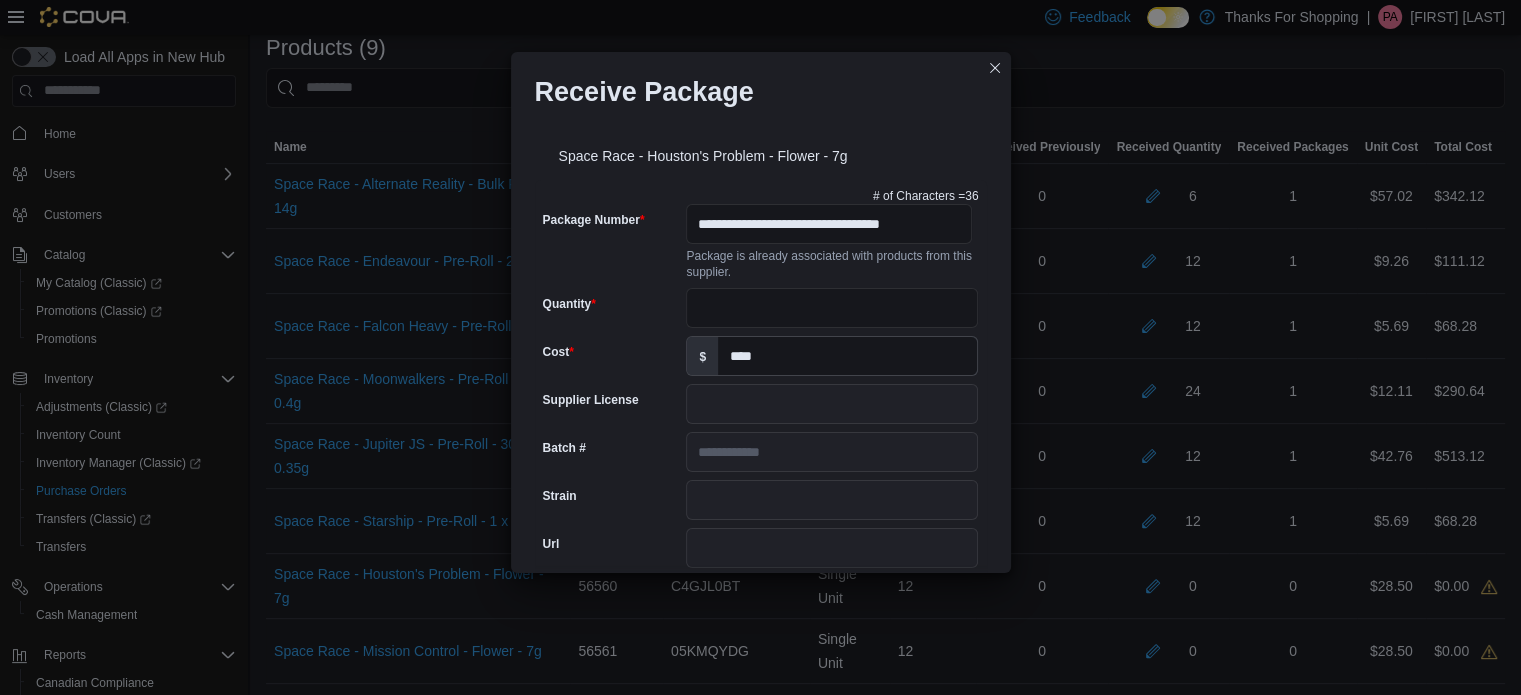 scroll, scrollTop: 658, scrollLeft: 0, axis: vertical 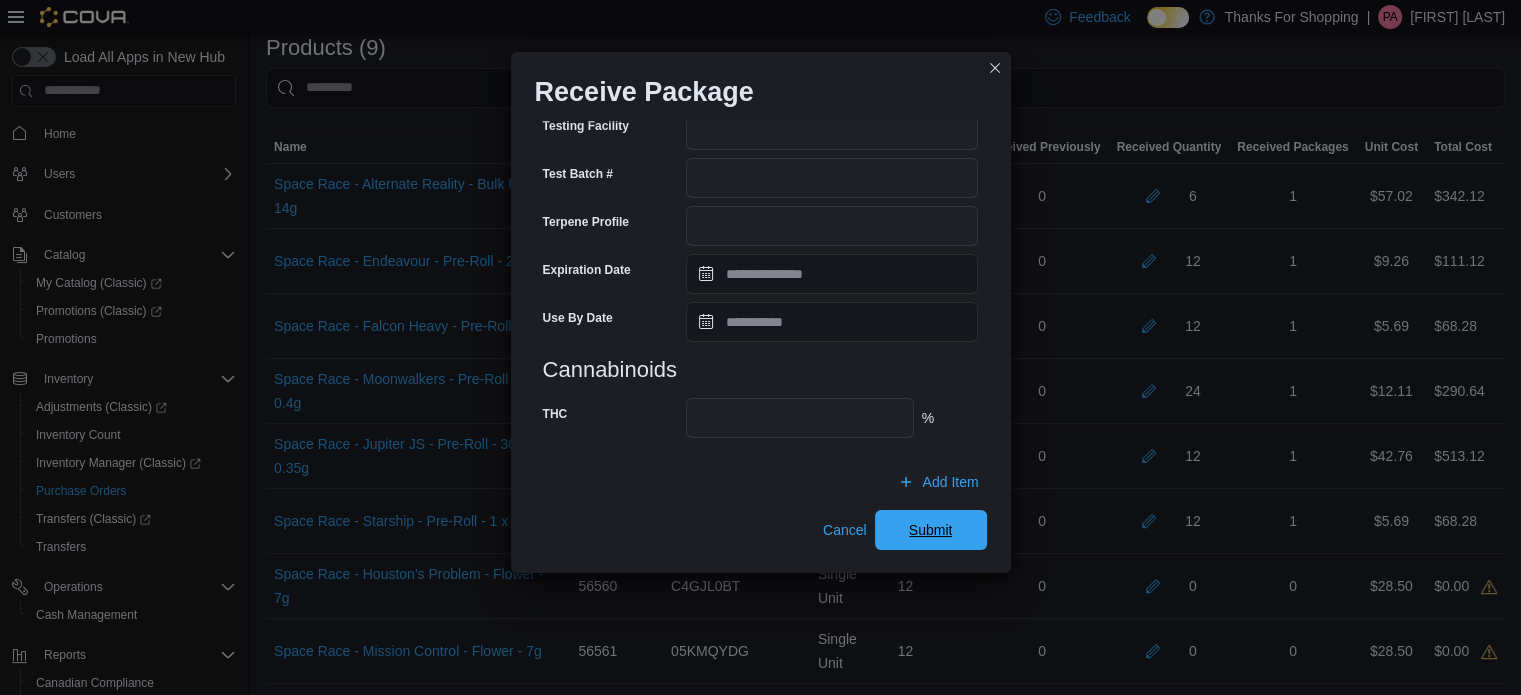 click on "Submit" at bounding box center (931, 530) 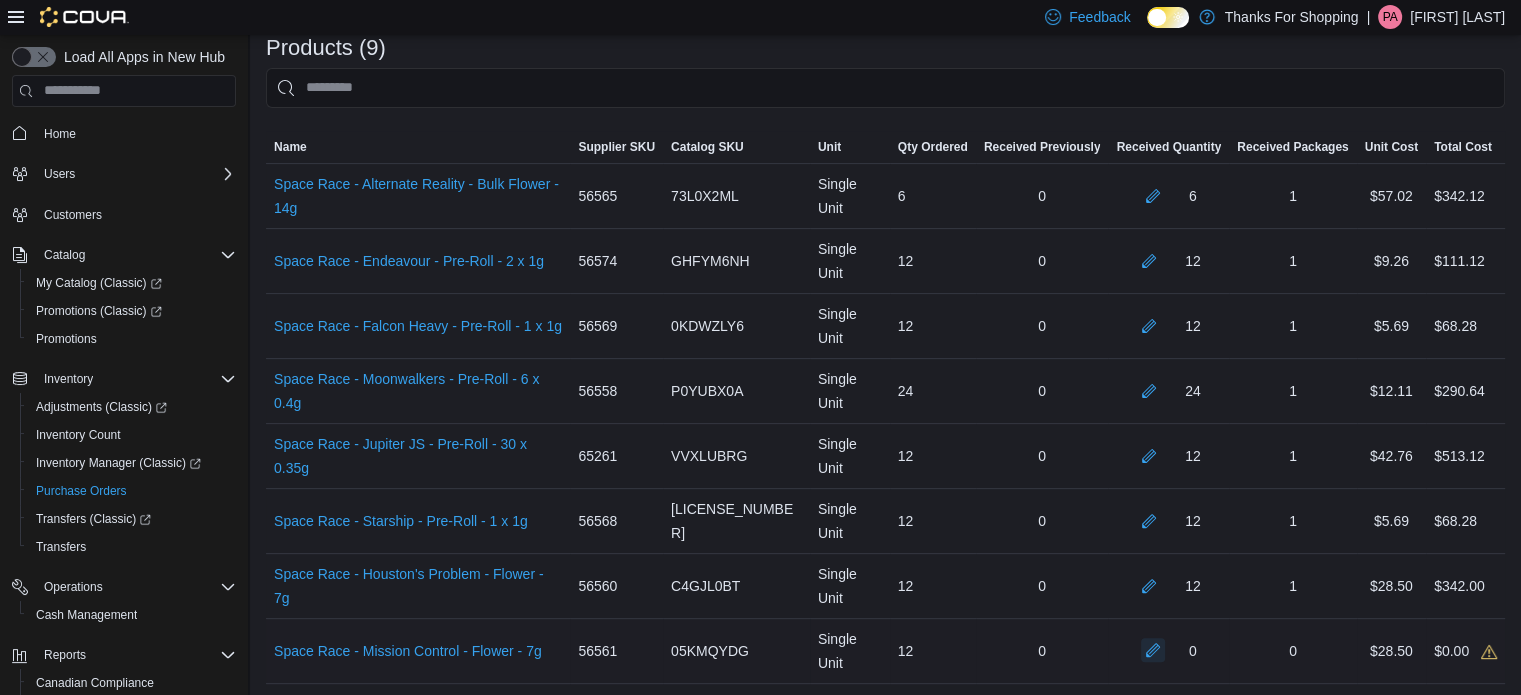 click at bounding box center (1153, 650) 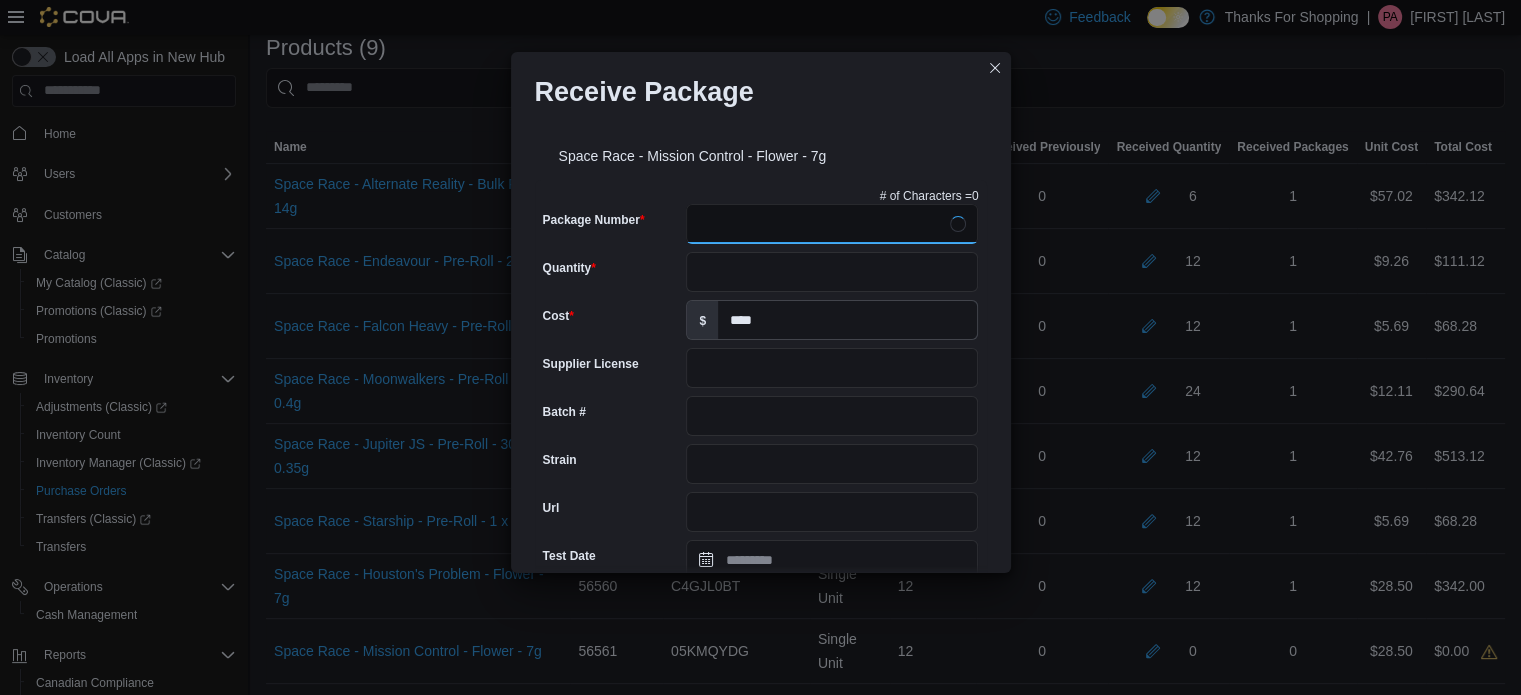 click on "Package Number" at bounding box center [832, 224] 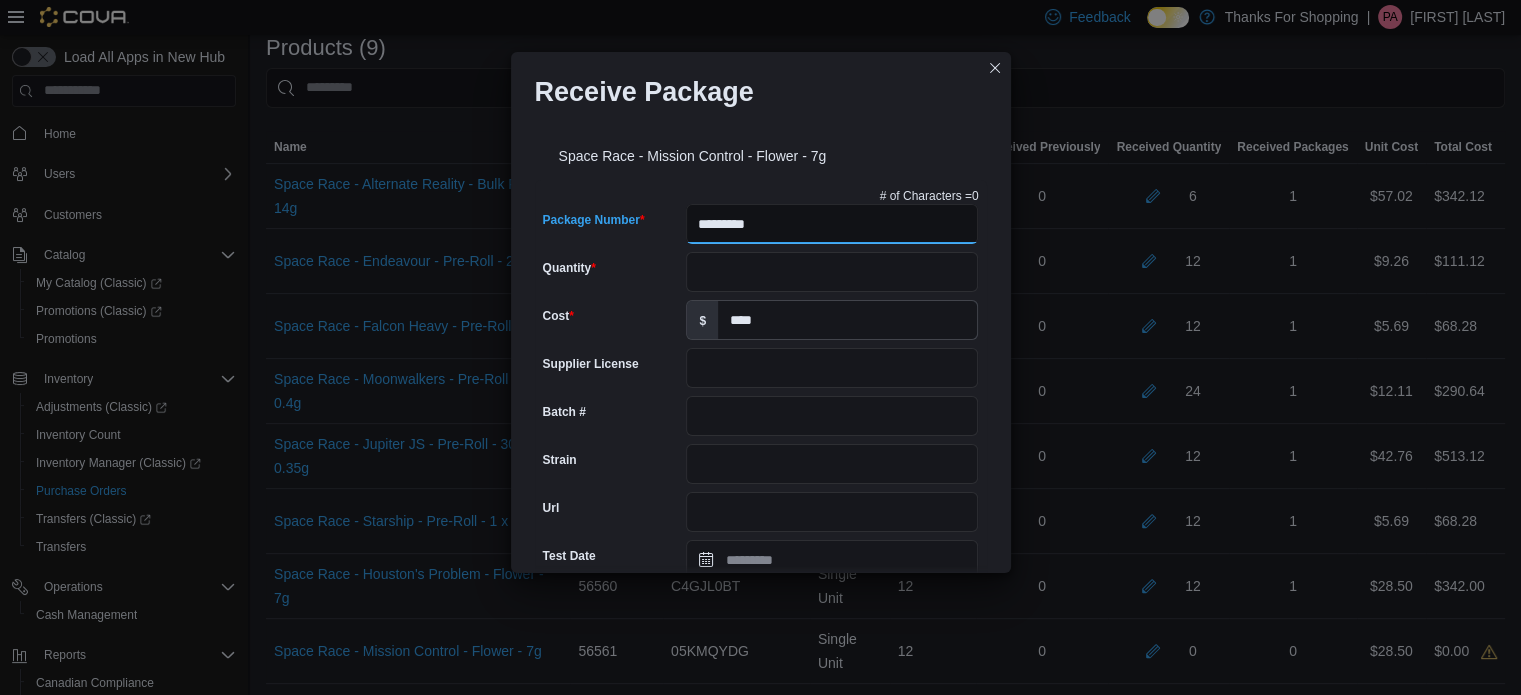 type on "**********" 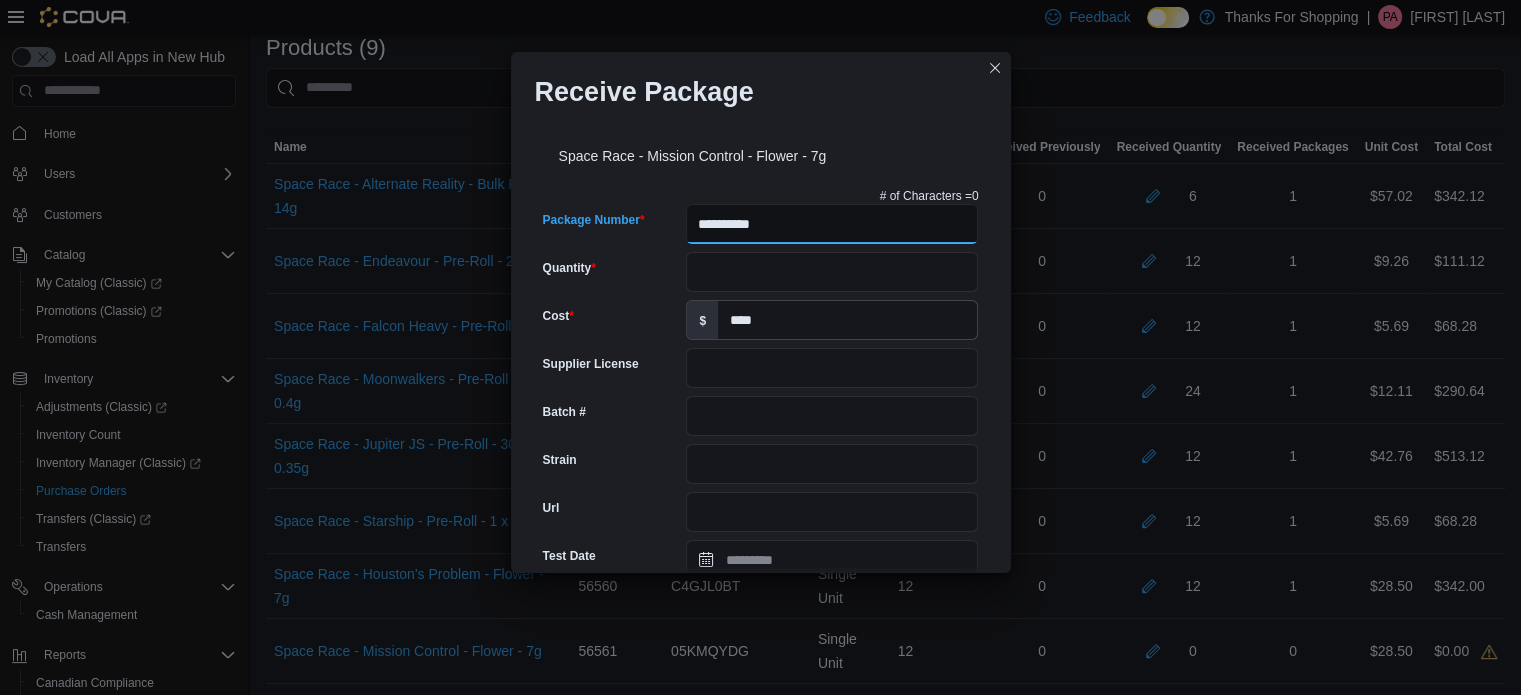 type on "**********" 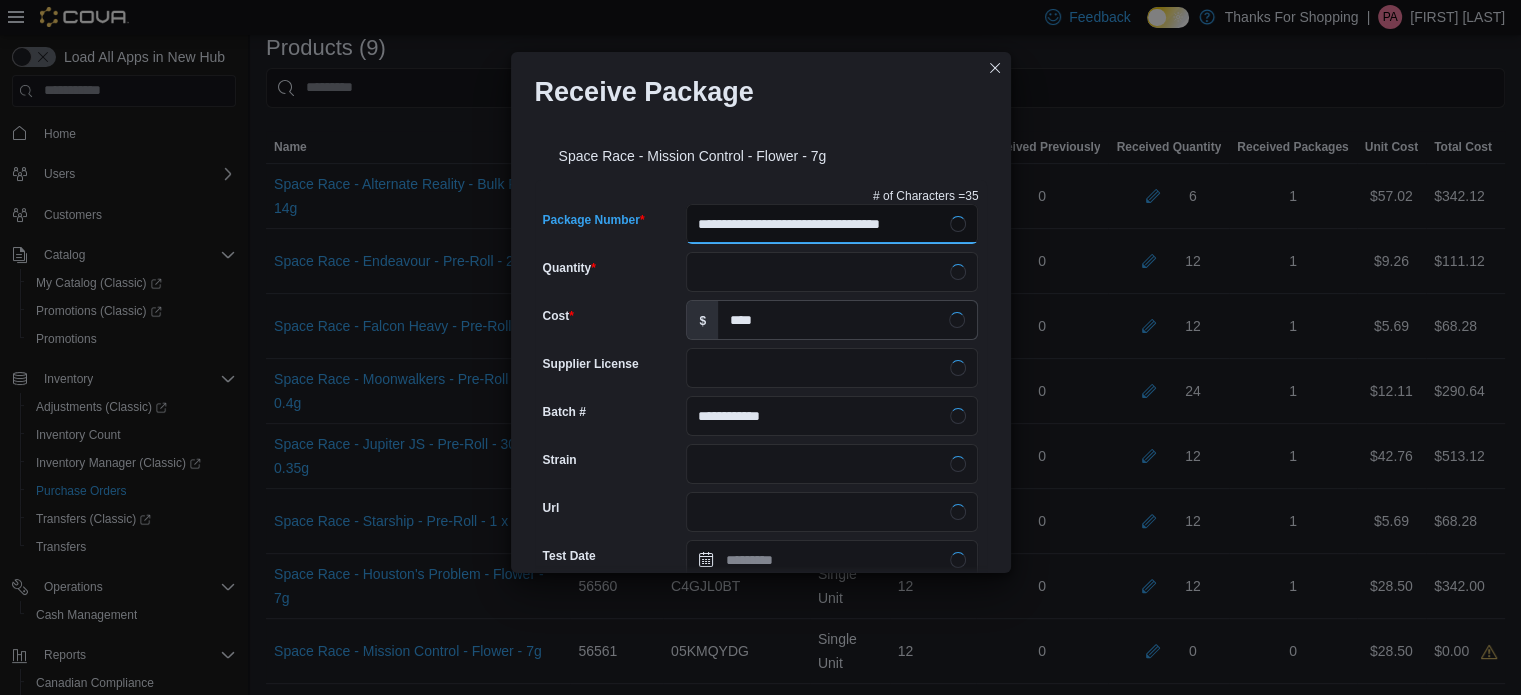 type on "**********" 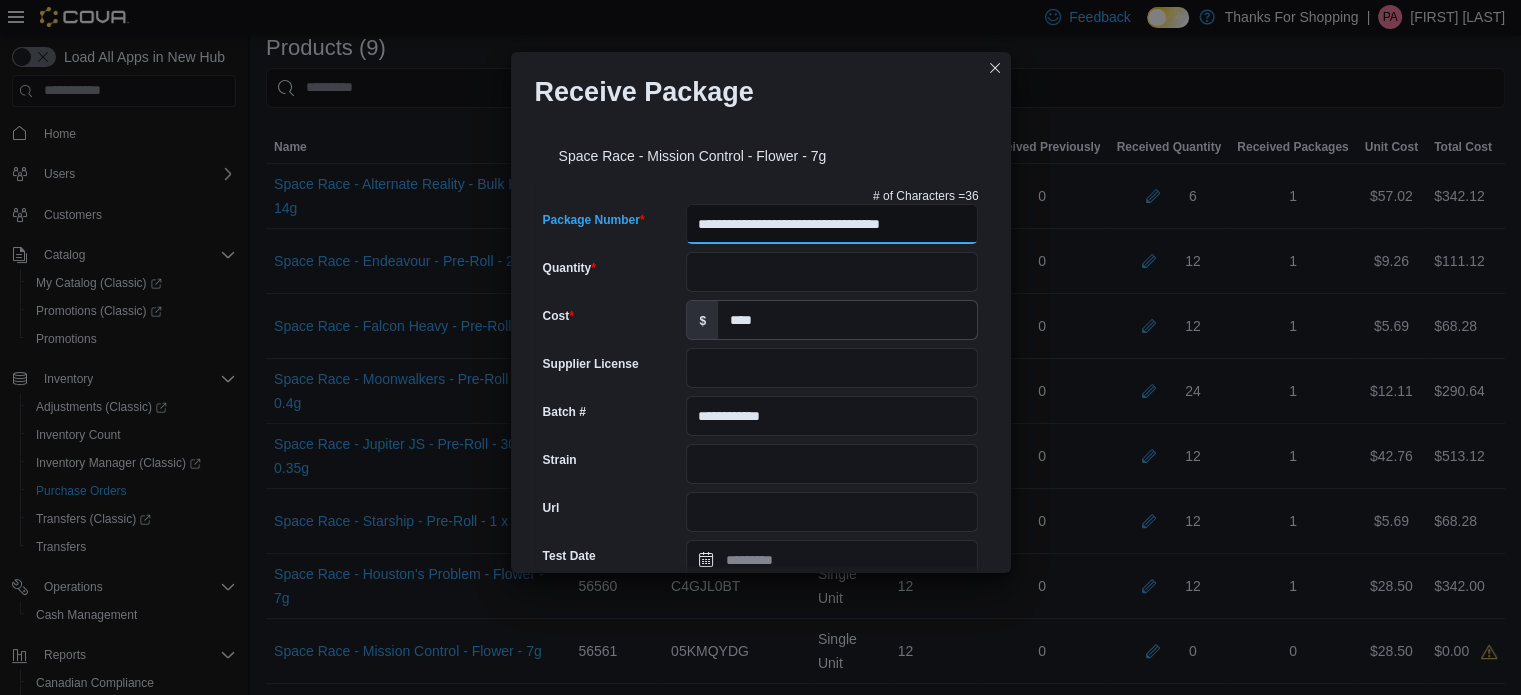scroll, scrollTop: 0, scrollLeft: 12, axis: horizontal 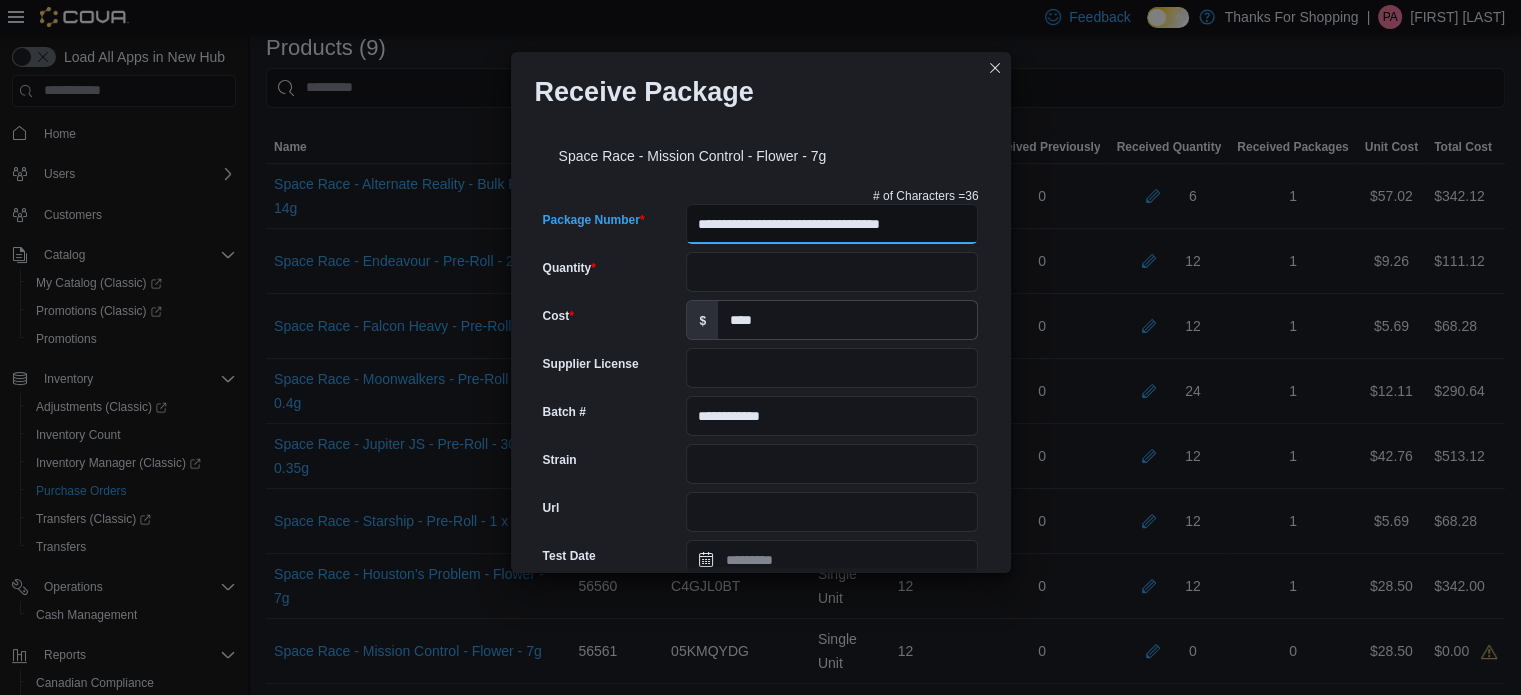 type on "**********" 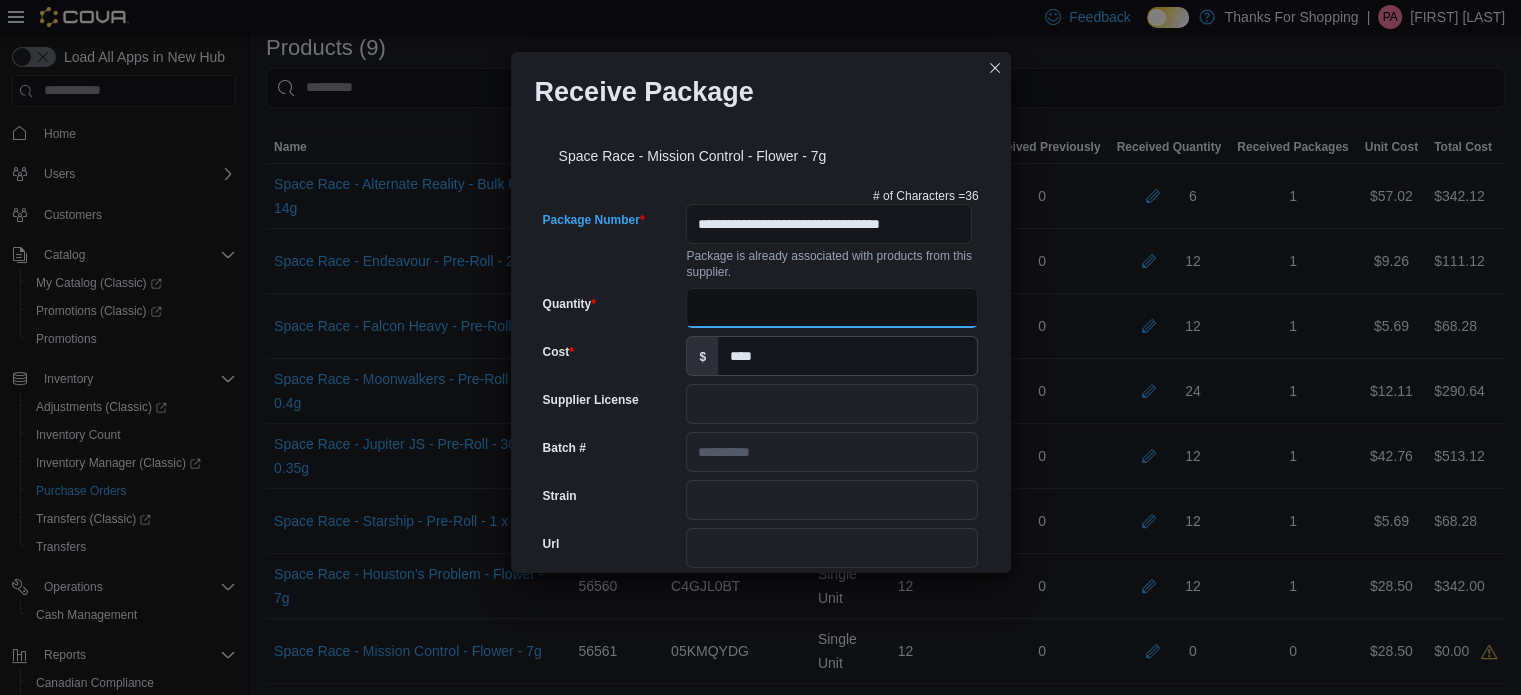 click on "Quantity" at bounding box center (832, 308) 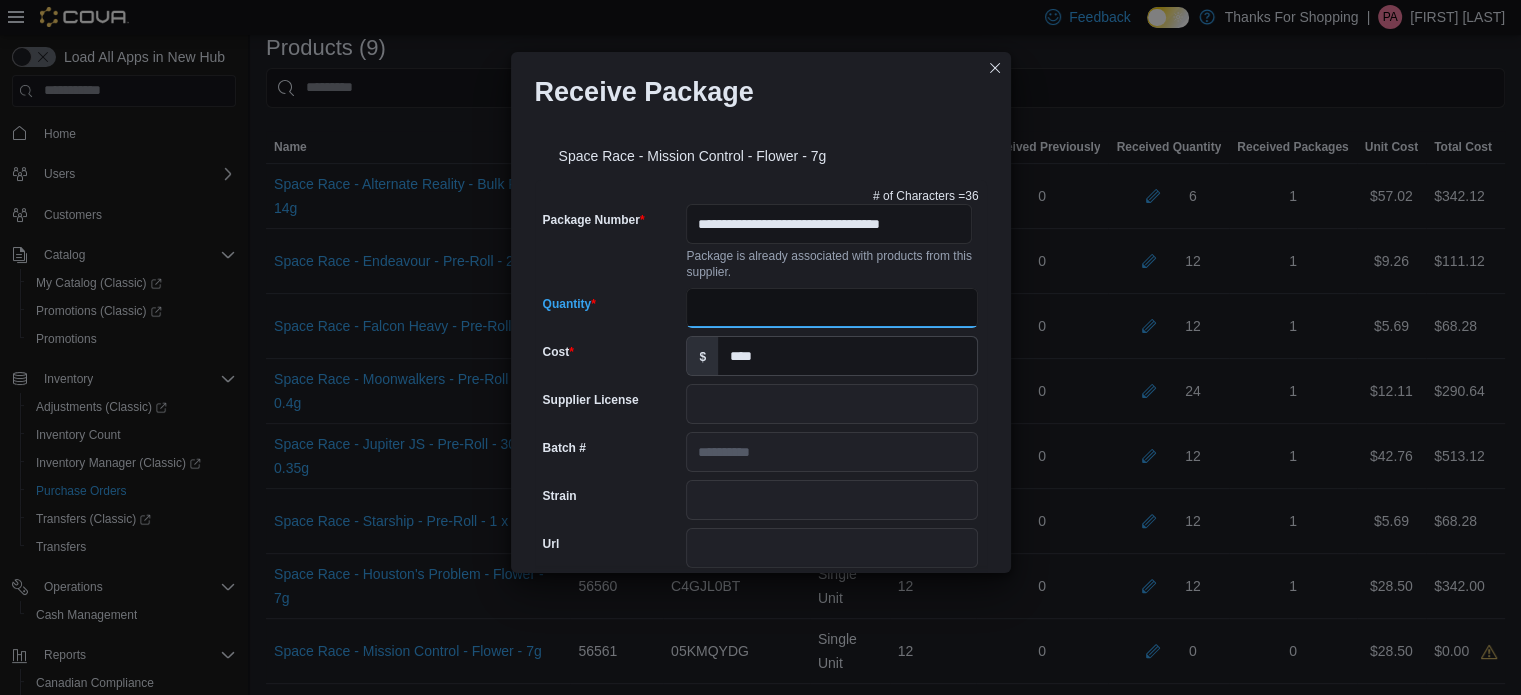 scroll, scrollTop: 0, scrollLeft: 0, axis: both 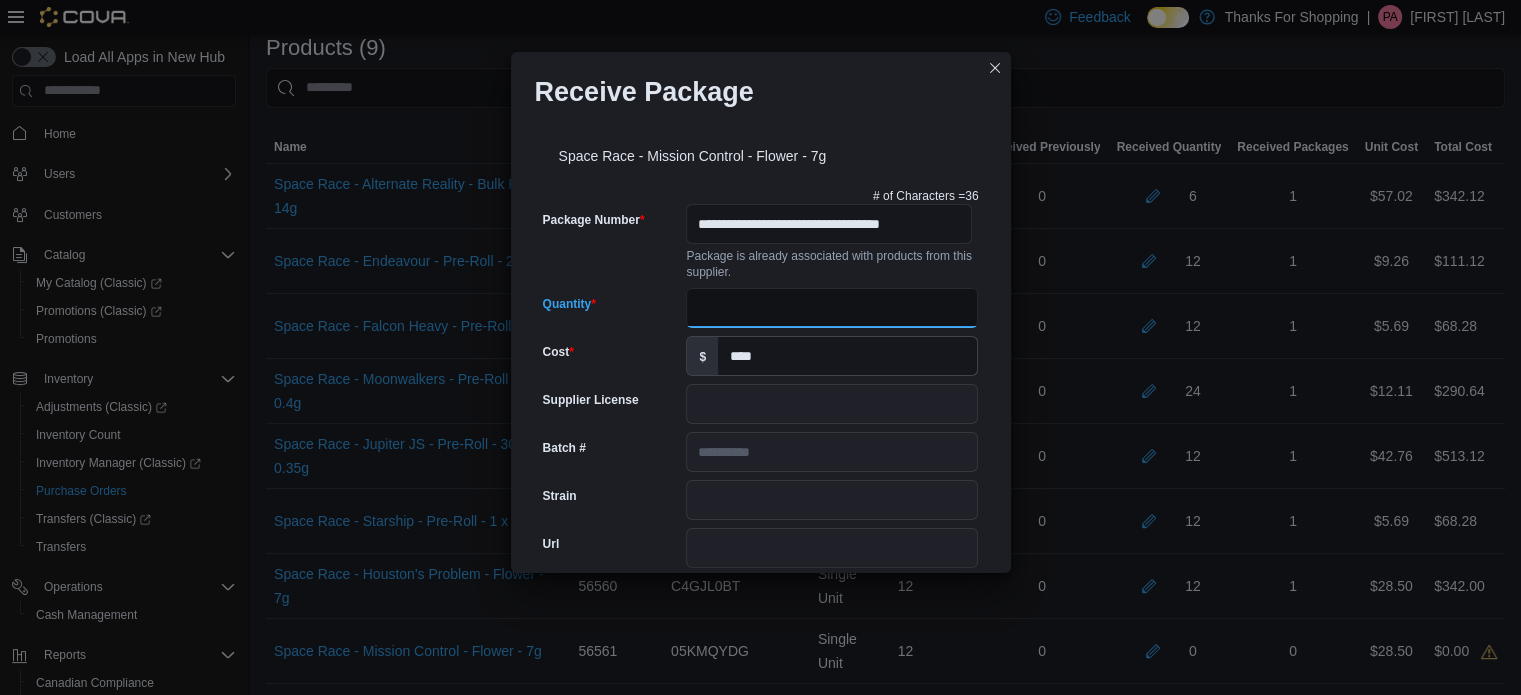 type on "**" 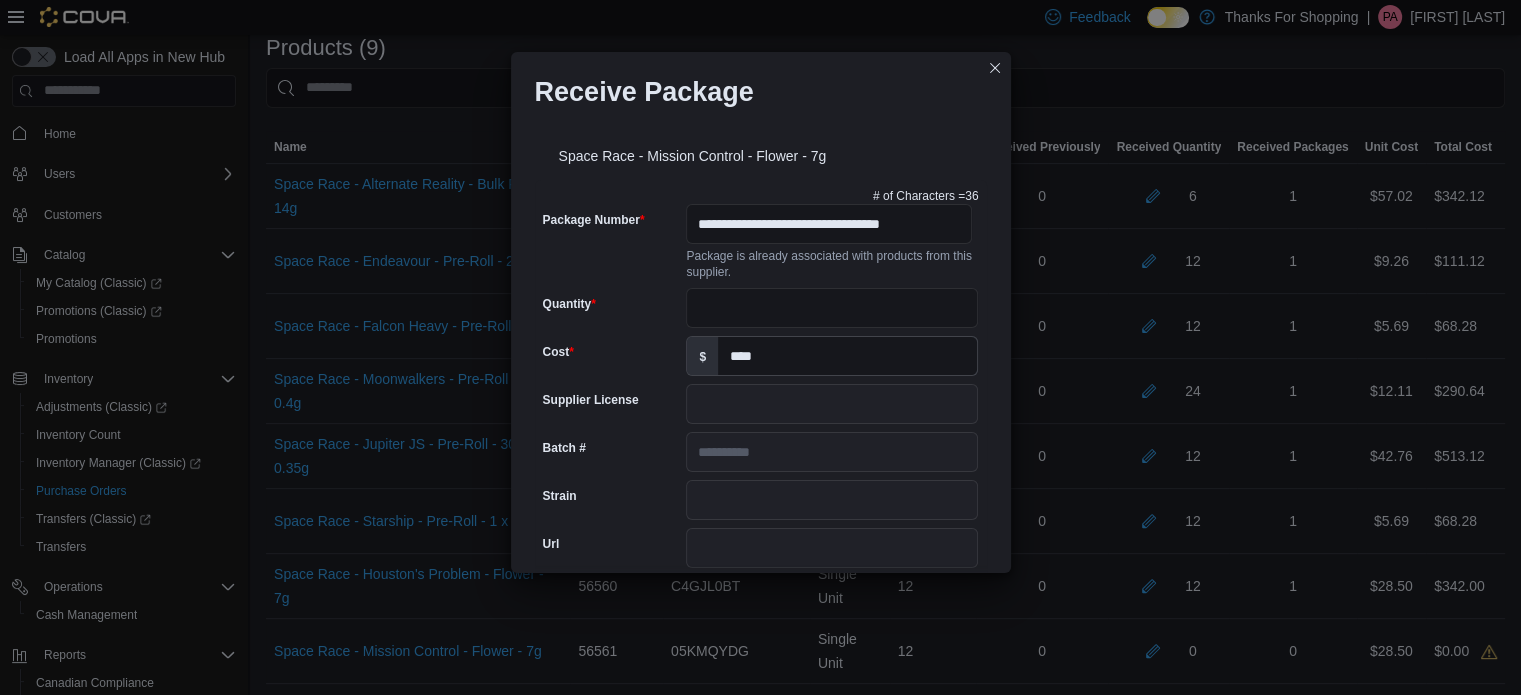 scroll, scrollTop: 658, scrollLeft: 0, axis: vertical 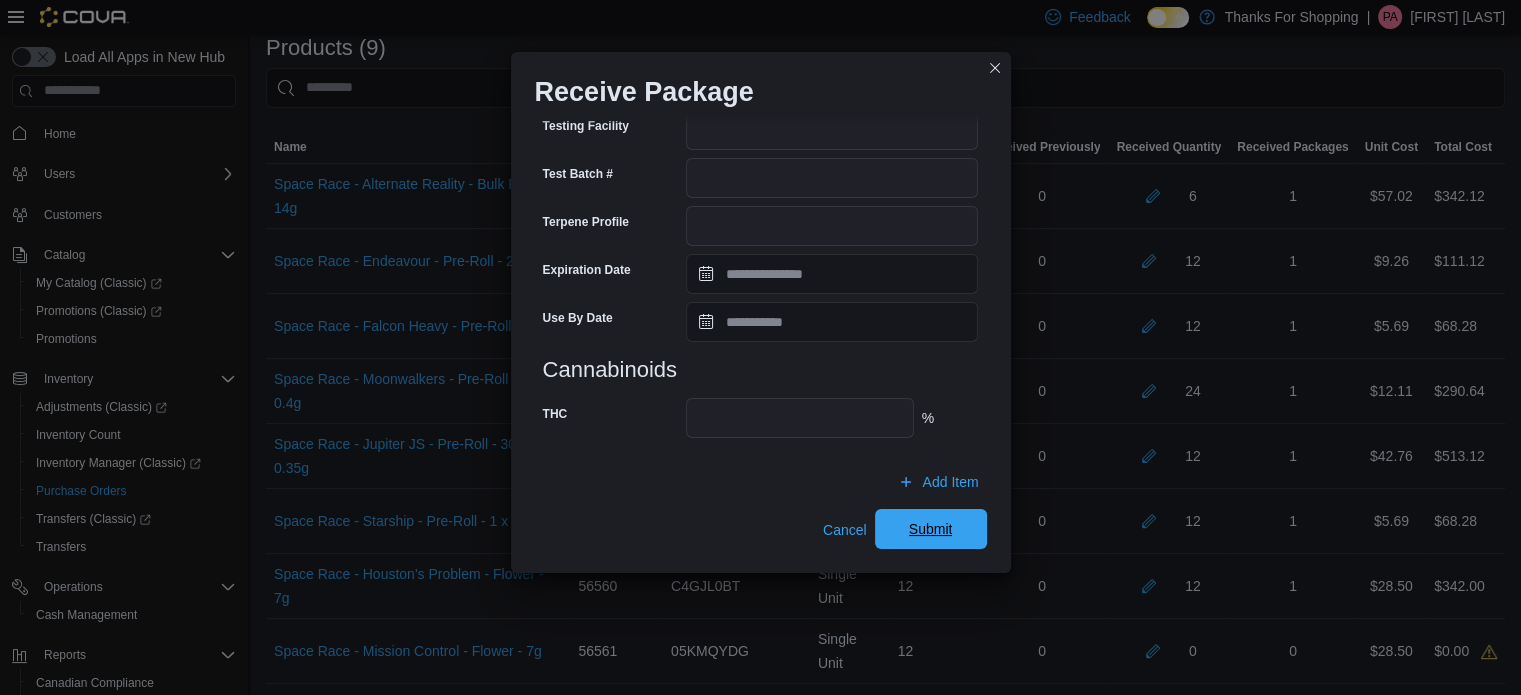 click on "Submit" at bounding box center (931, 529) 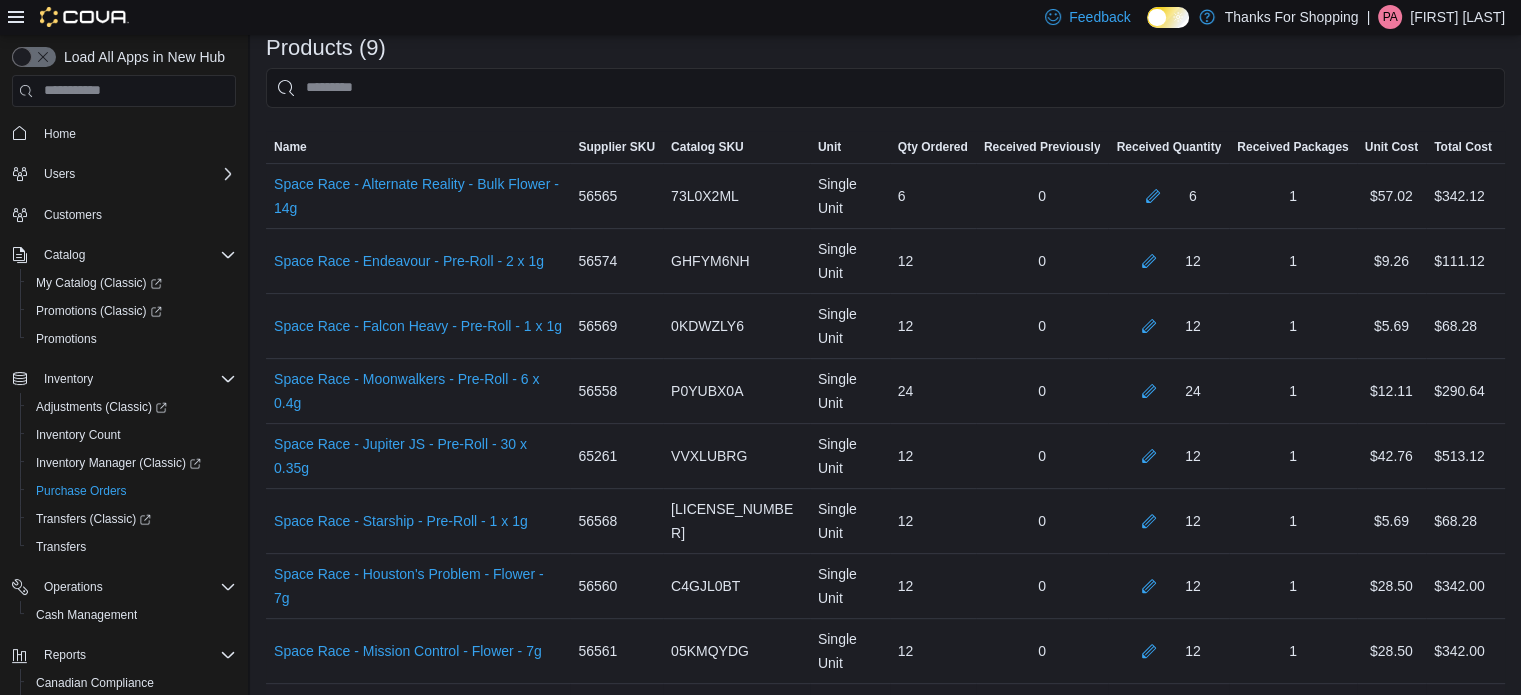 click at bounding box center [1153, 715] 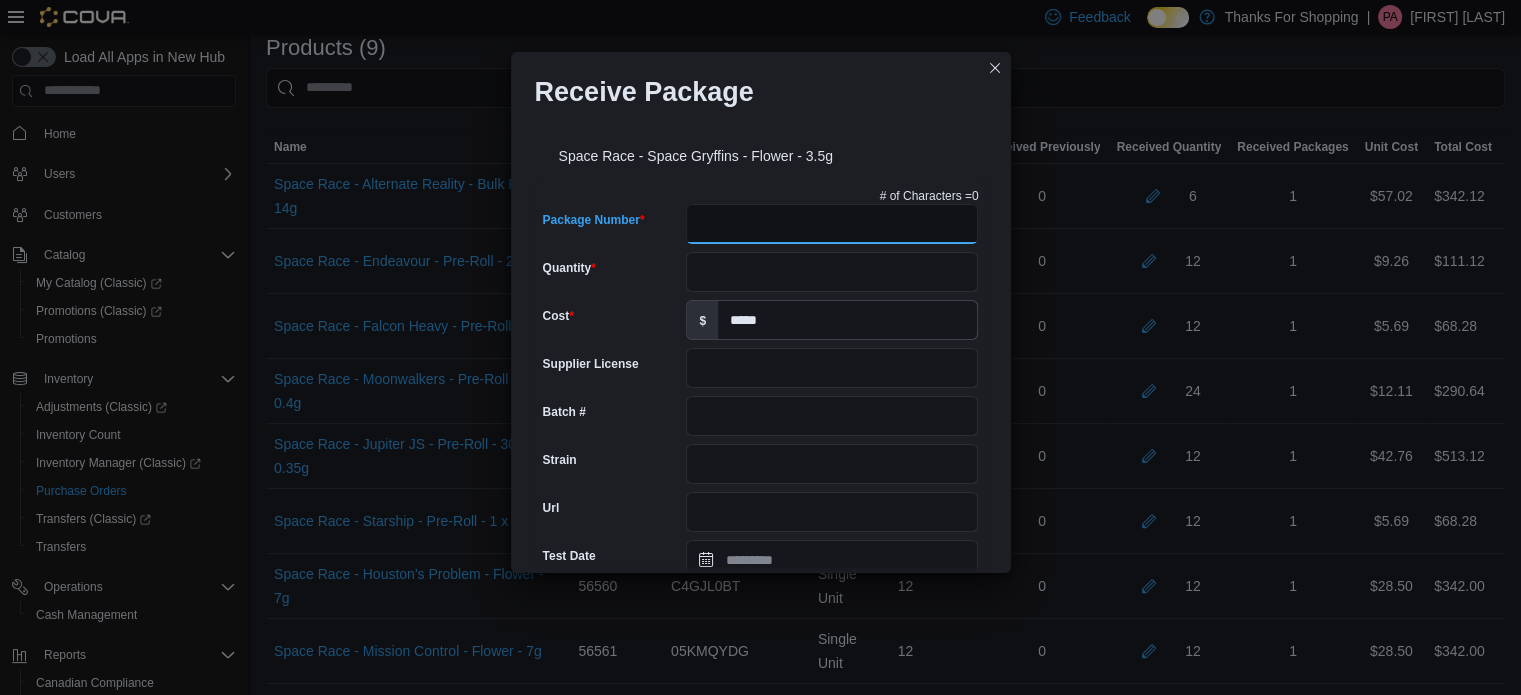 click on "Package Number" at bounding box center [832, 224] 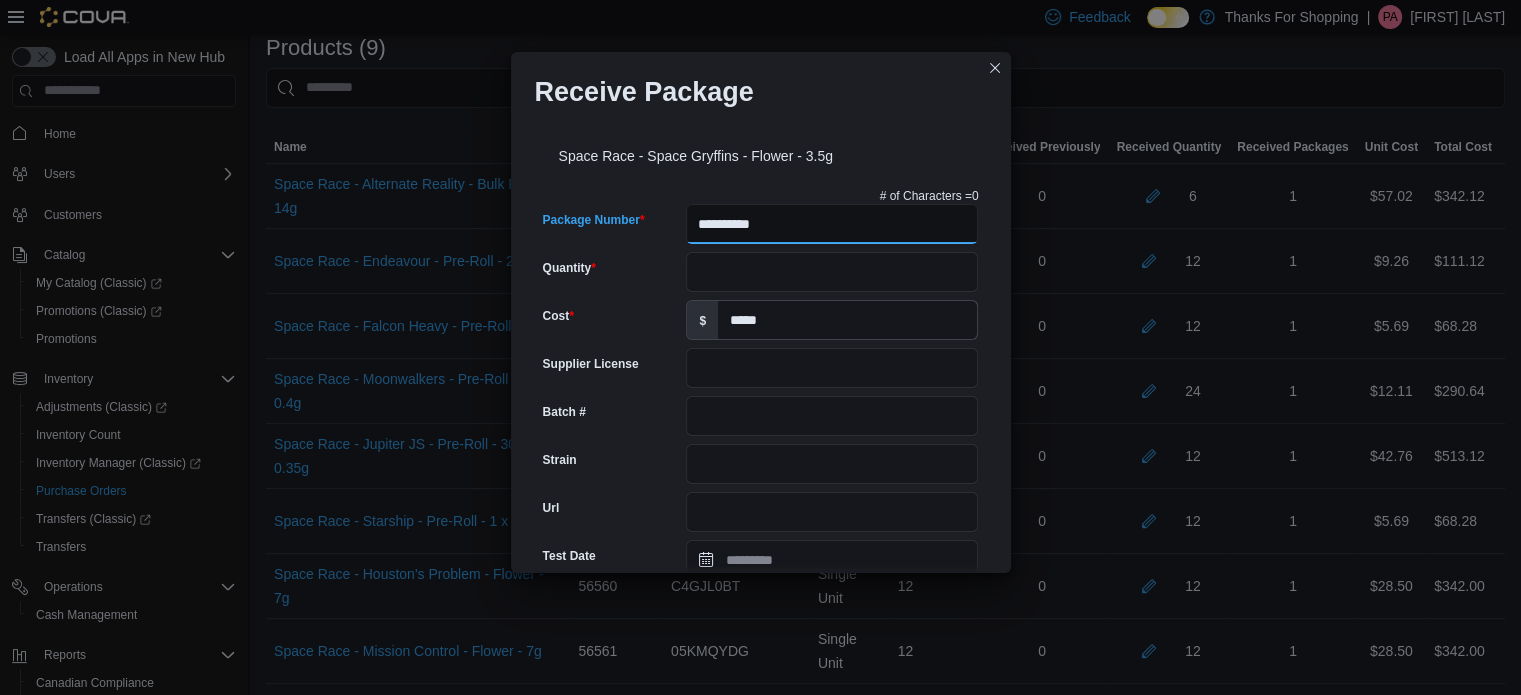 type on "**********" 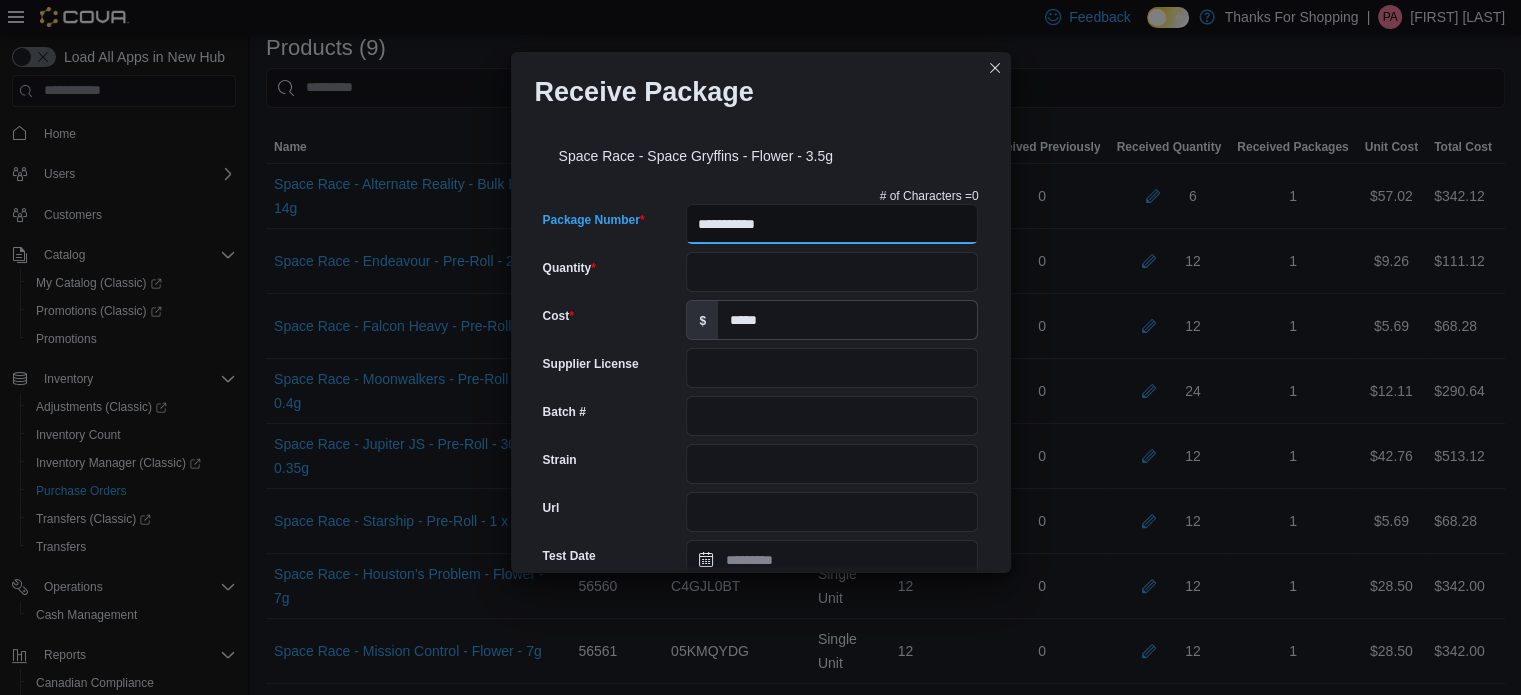 type on "**********" 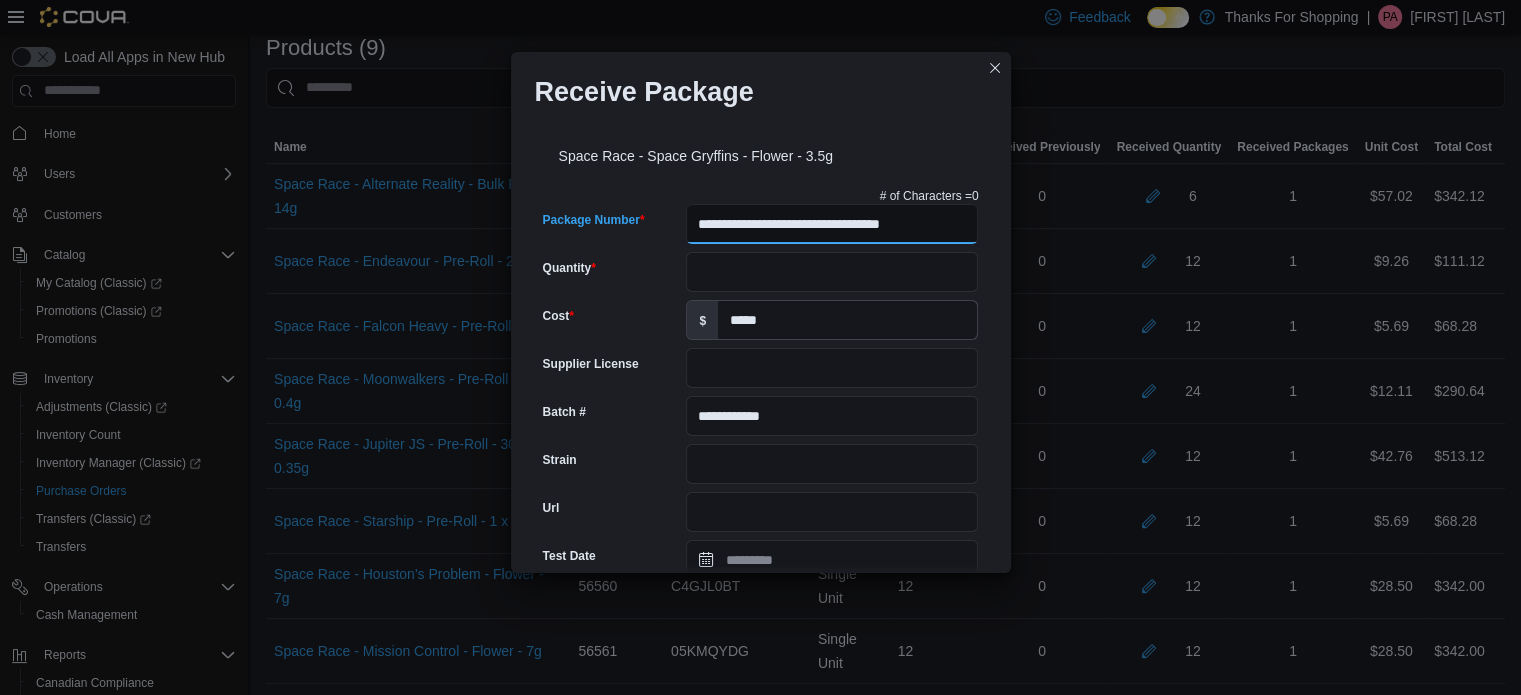 type on "**********" 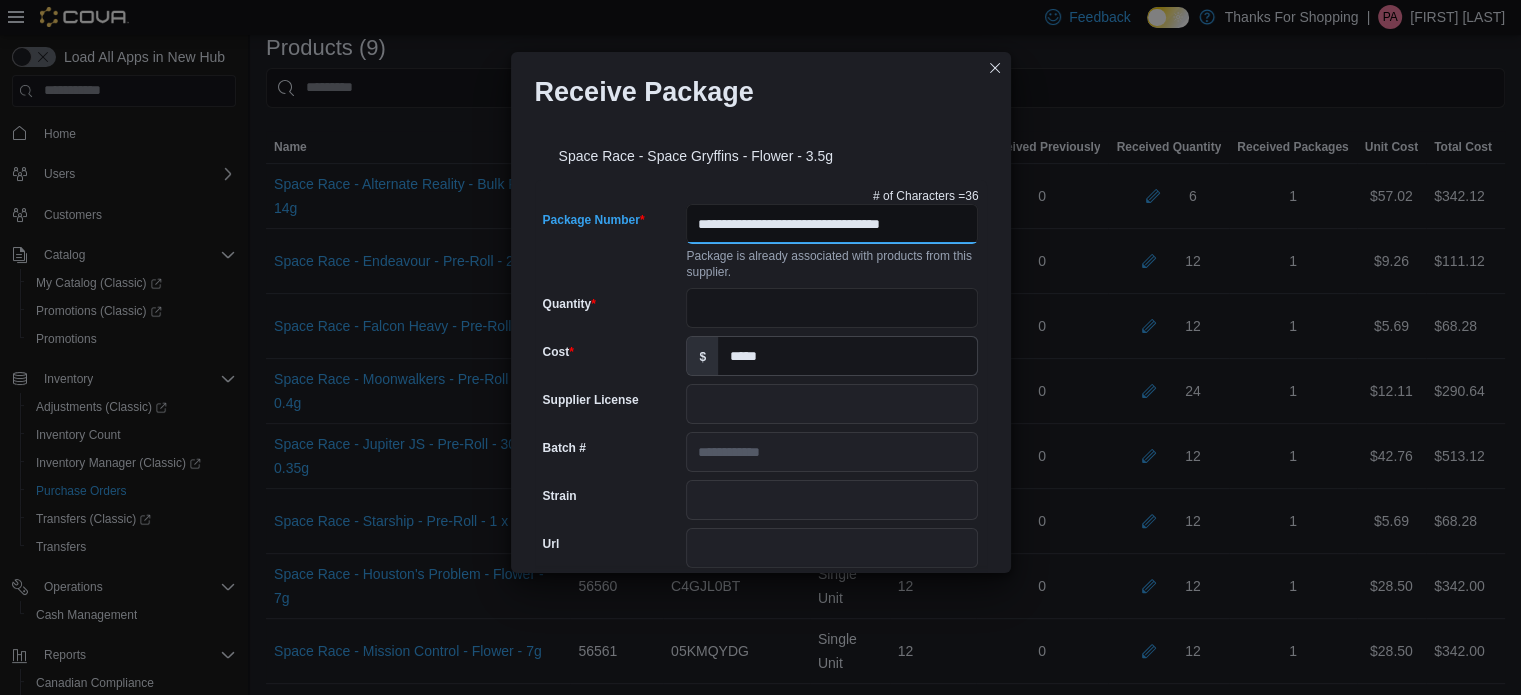 scroll, scrollTop: 0, scrollLeft: 12, axis: horizontal 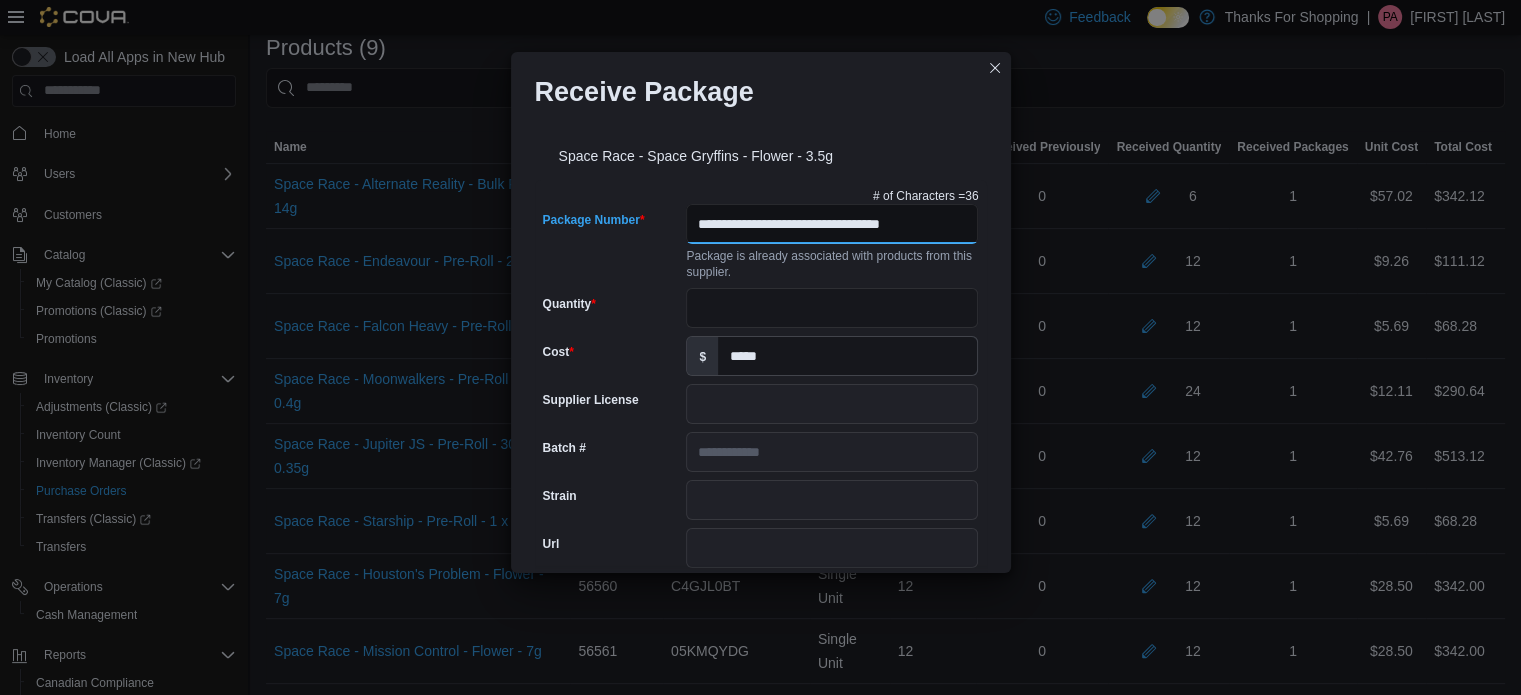 type on "**********" 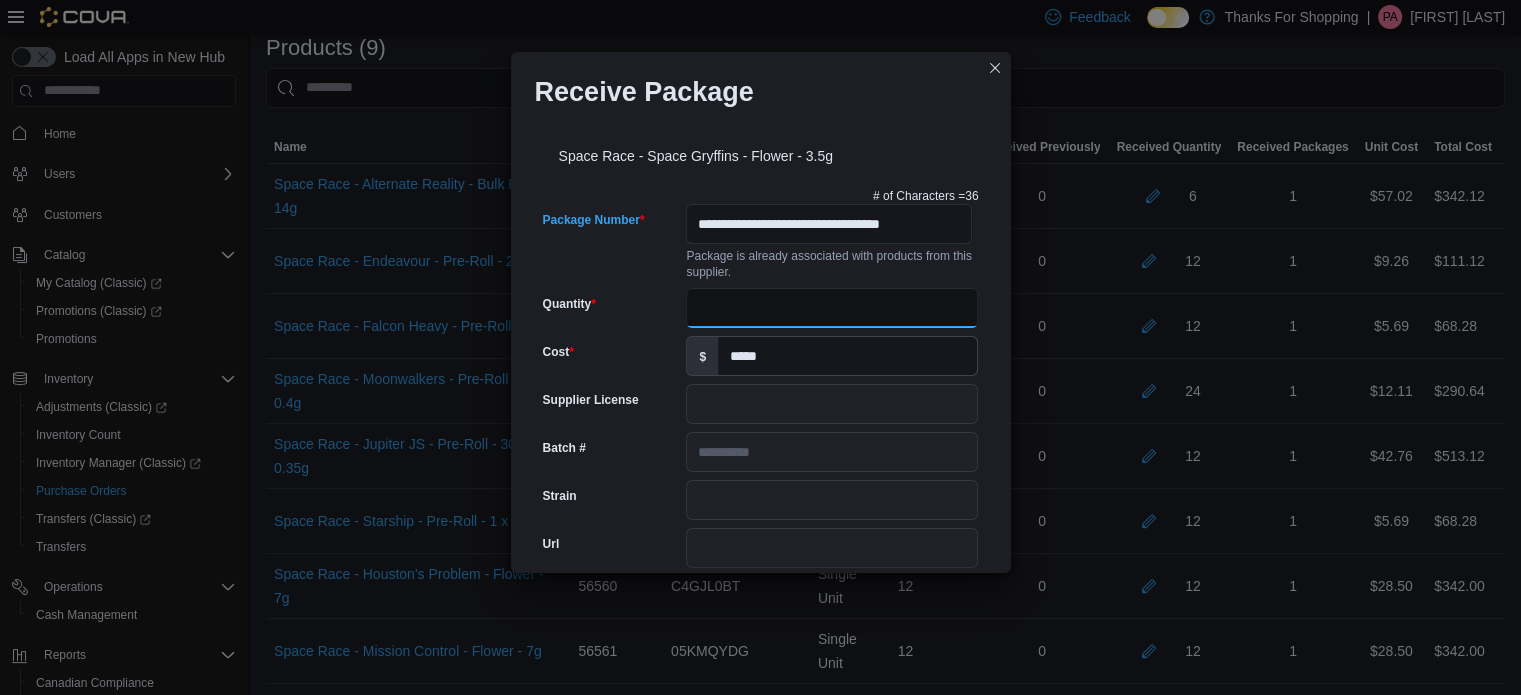 click on "Quantity" at bounding box center [832, 308] 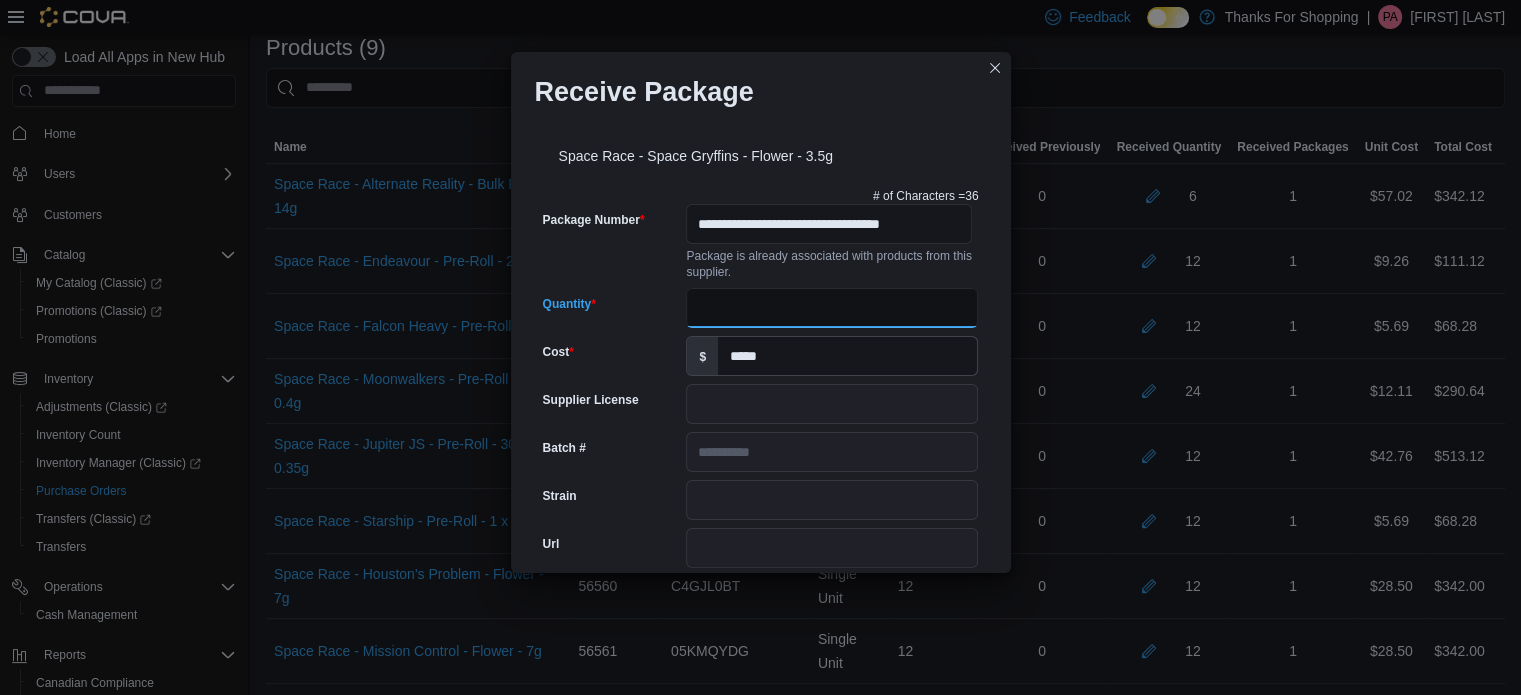 scroll, scrollTop: 658, scrollLeft: 0, axis: vertical 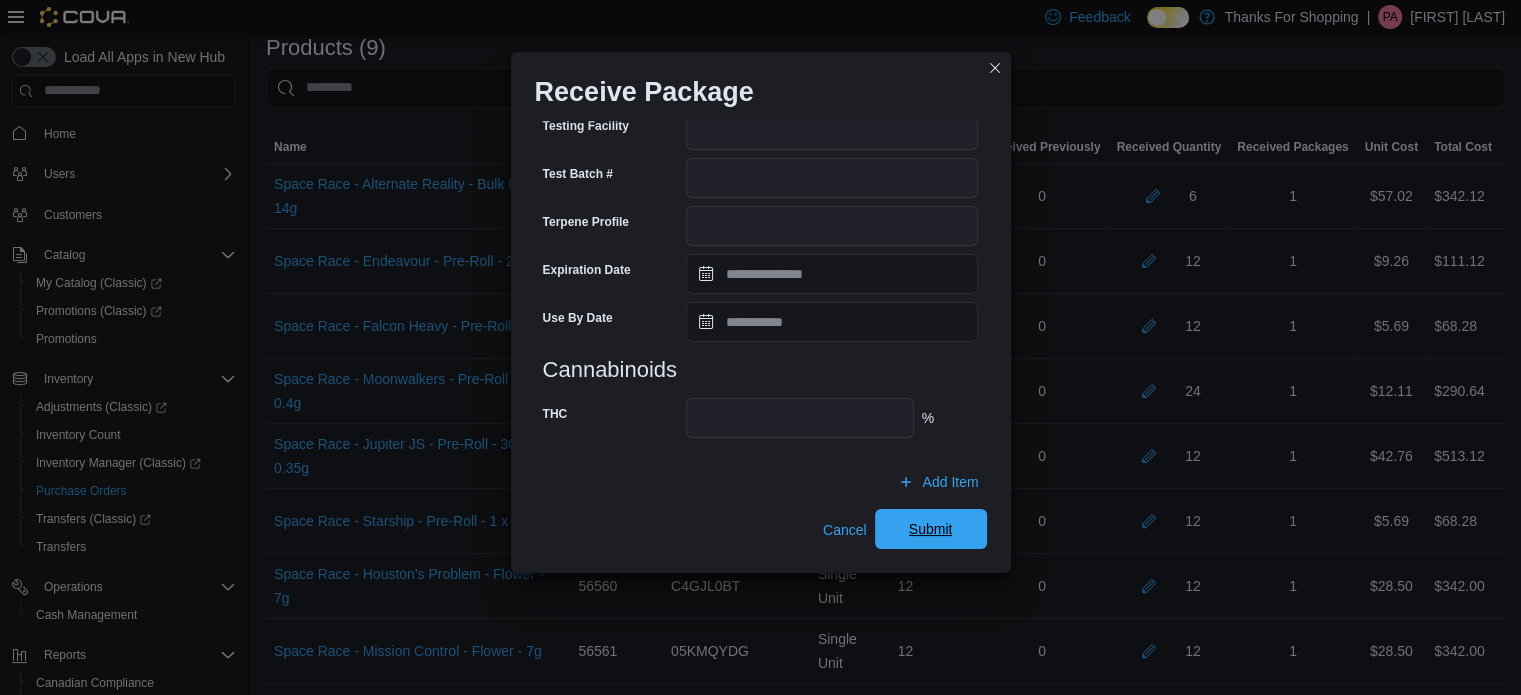 type on "**" 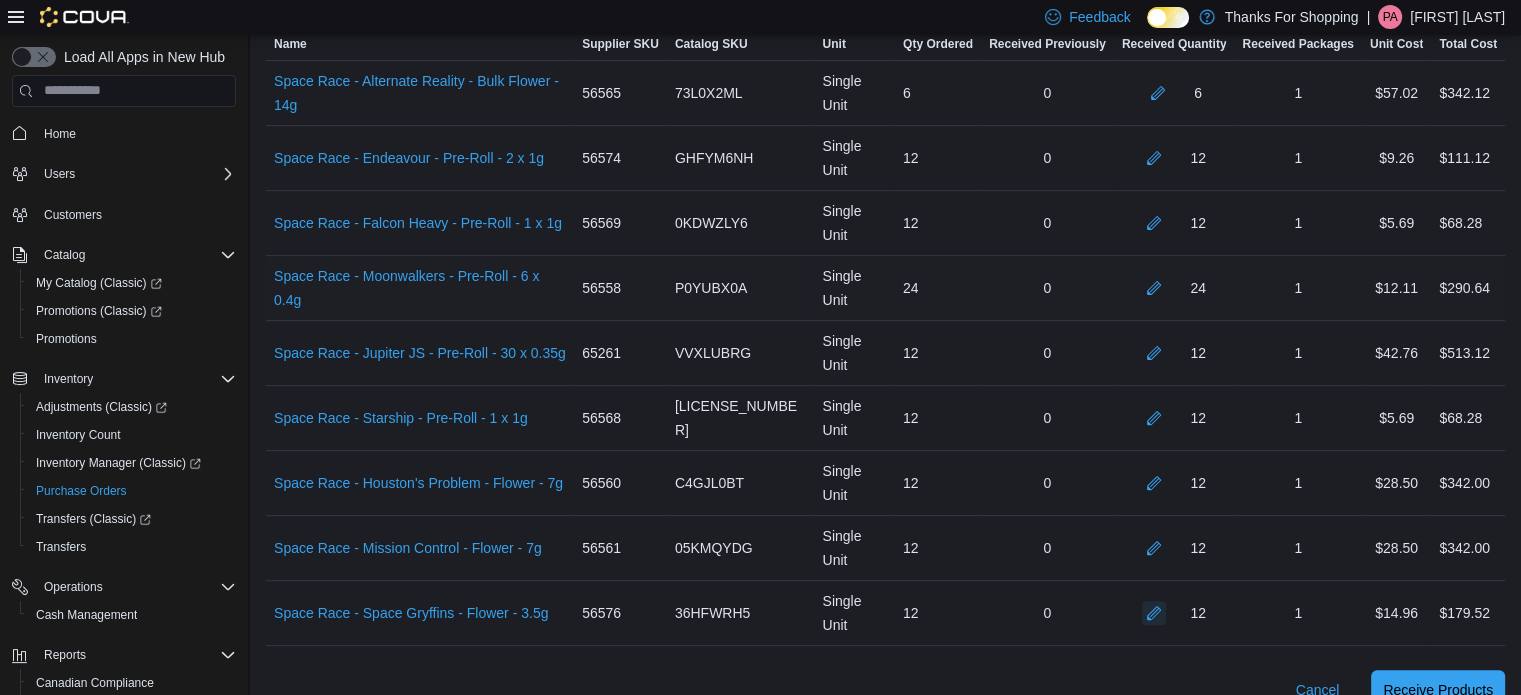 scroll, scrollTop: 616, scrollLeft: 0, axis: vertical 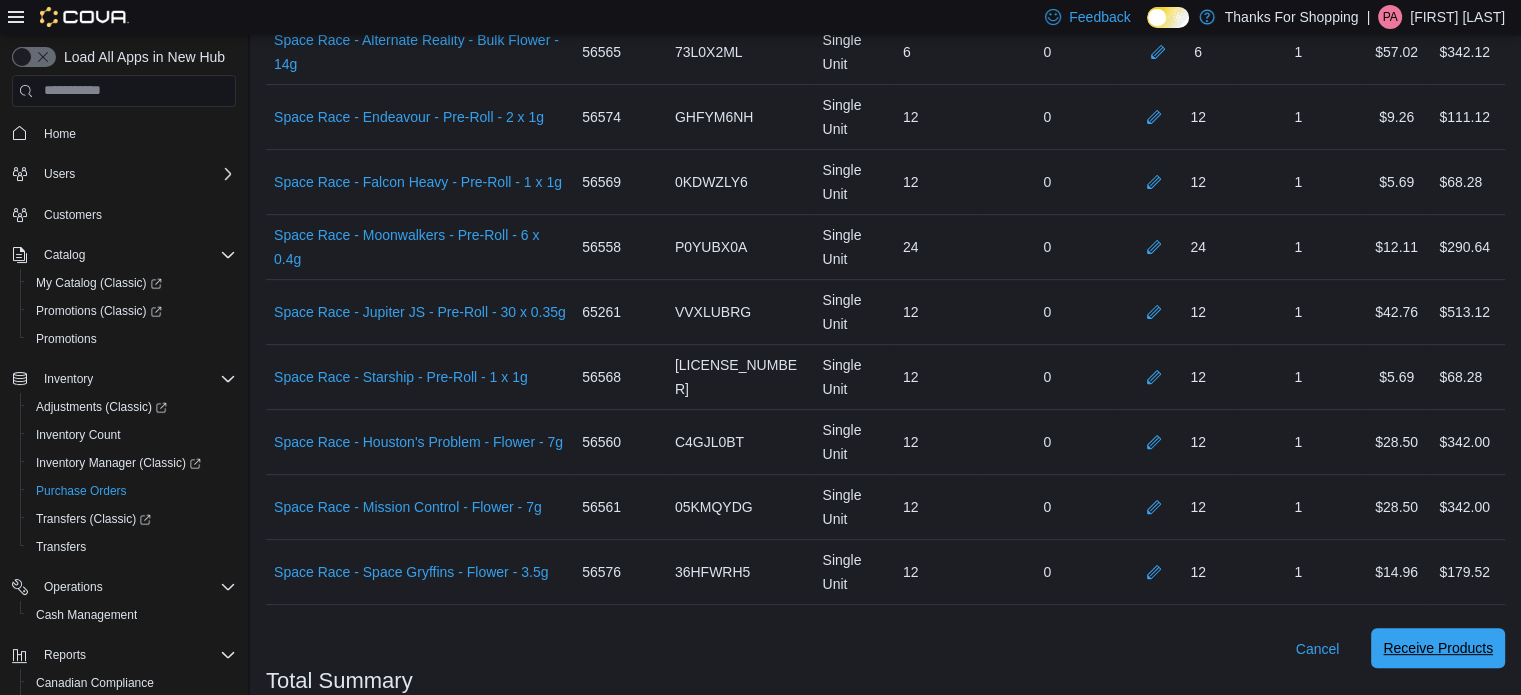 click on "Receive Products" at bounding box center (1438, 648) 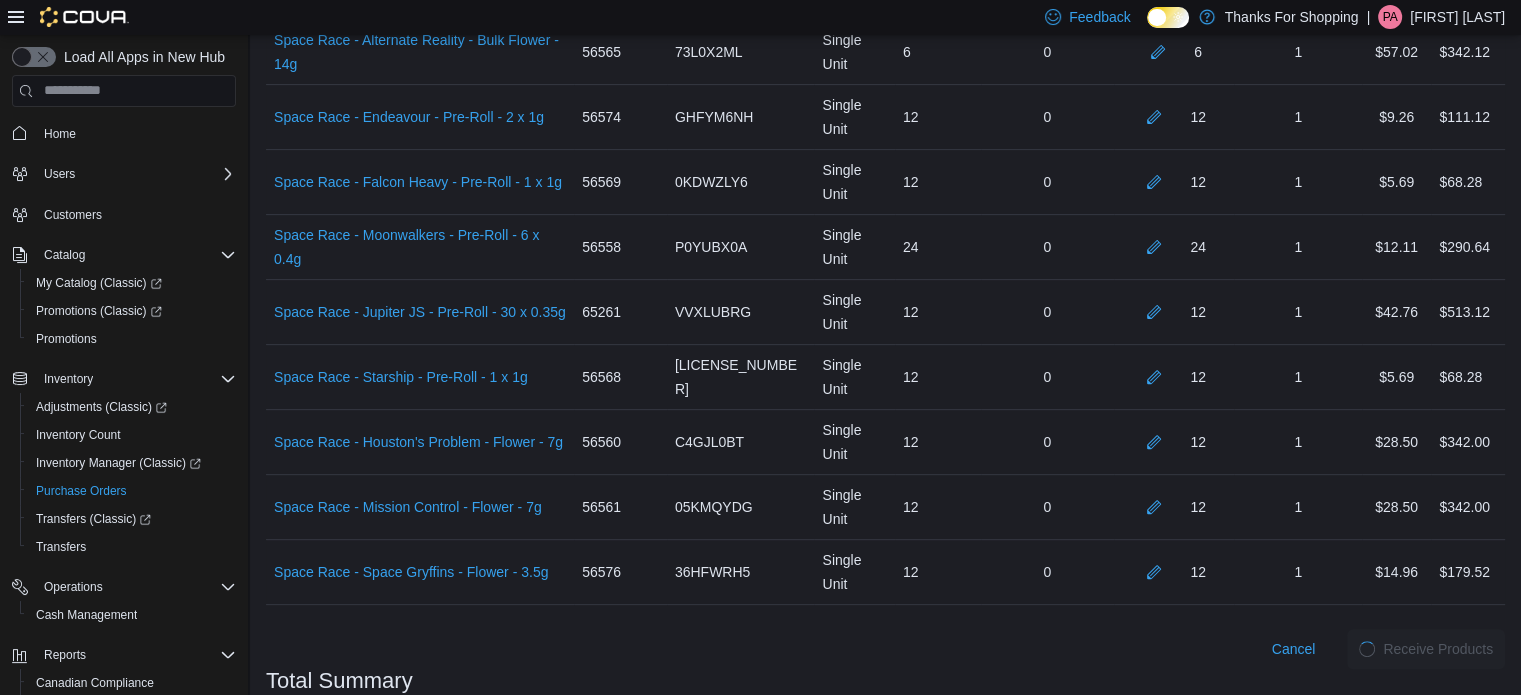 scroll, scrollTop: 0, scrollLeft: 0, axis: both 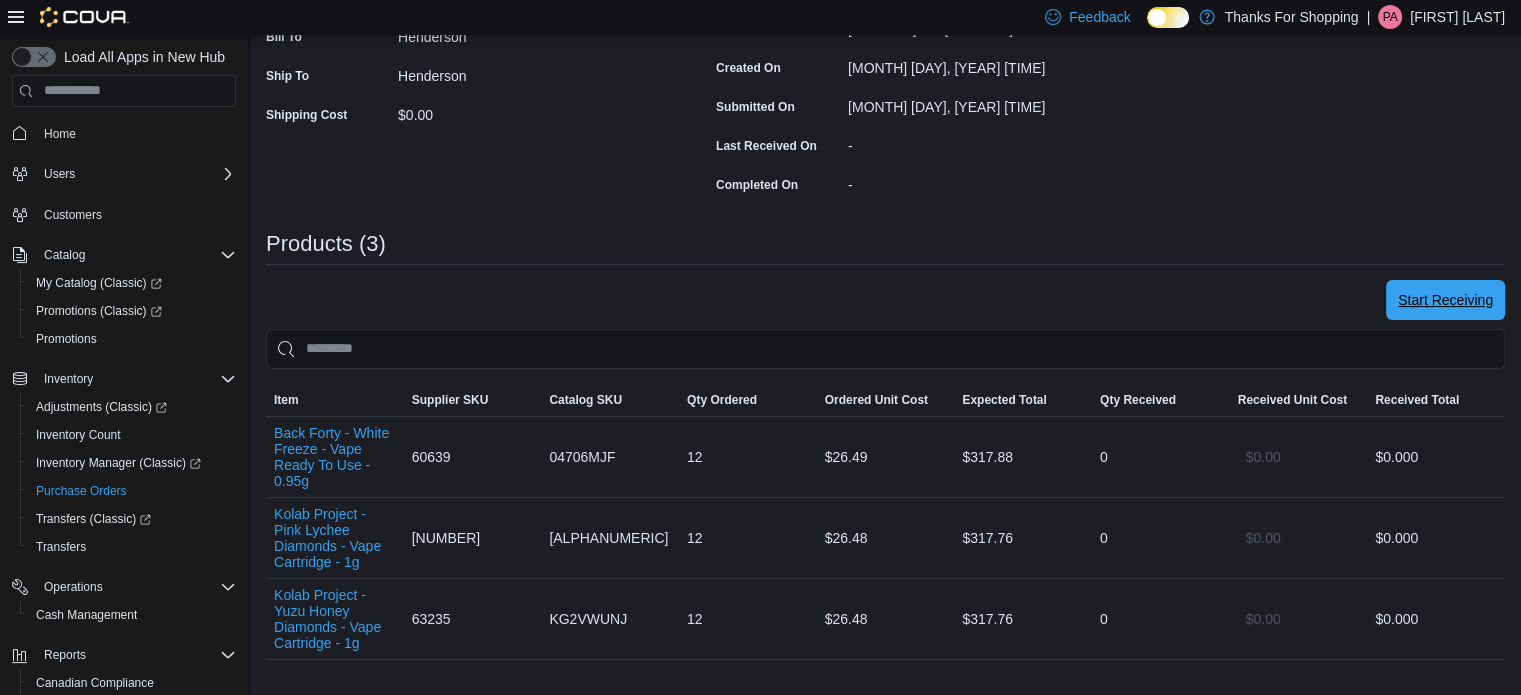 click on "Start Receiving" at bounding box center [1445, 300] 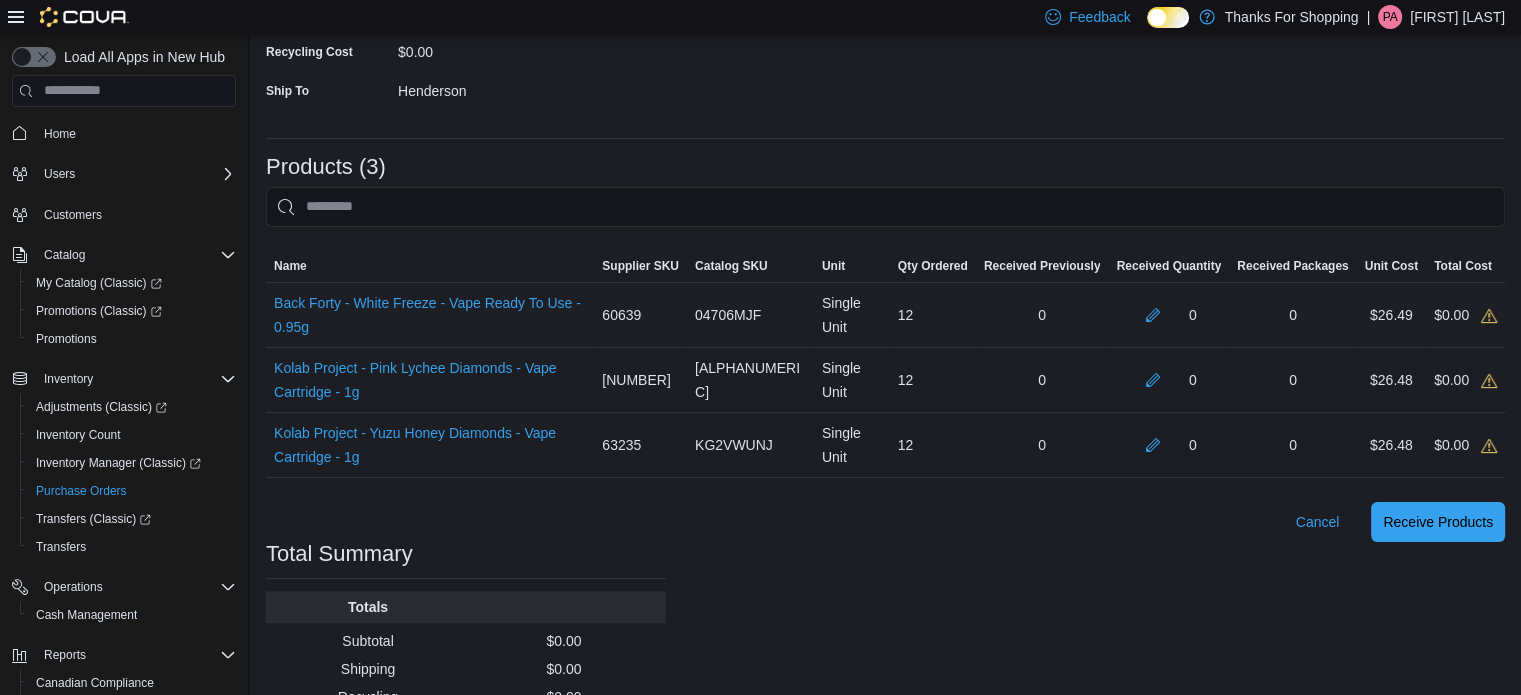 scroll, scrollTop: 346, scrollLeft: 0, axis: vertical 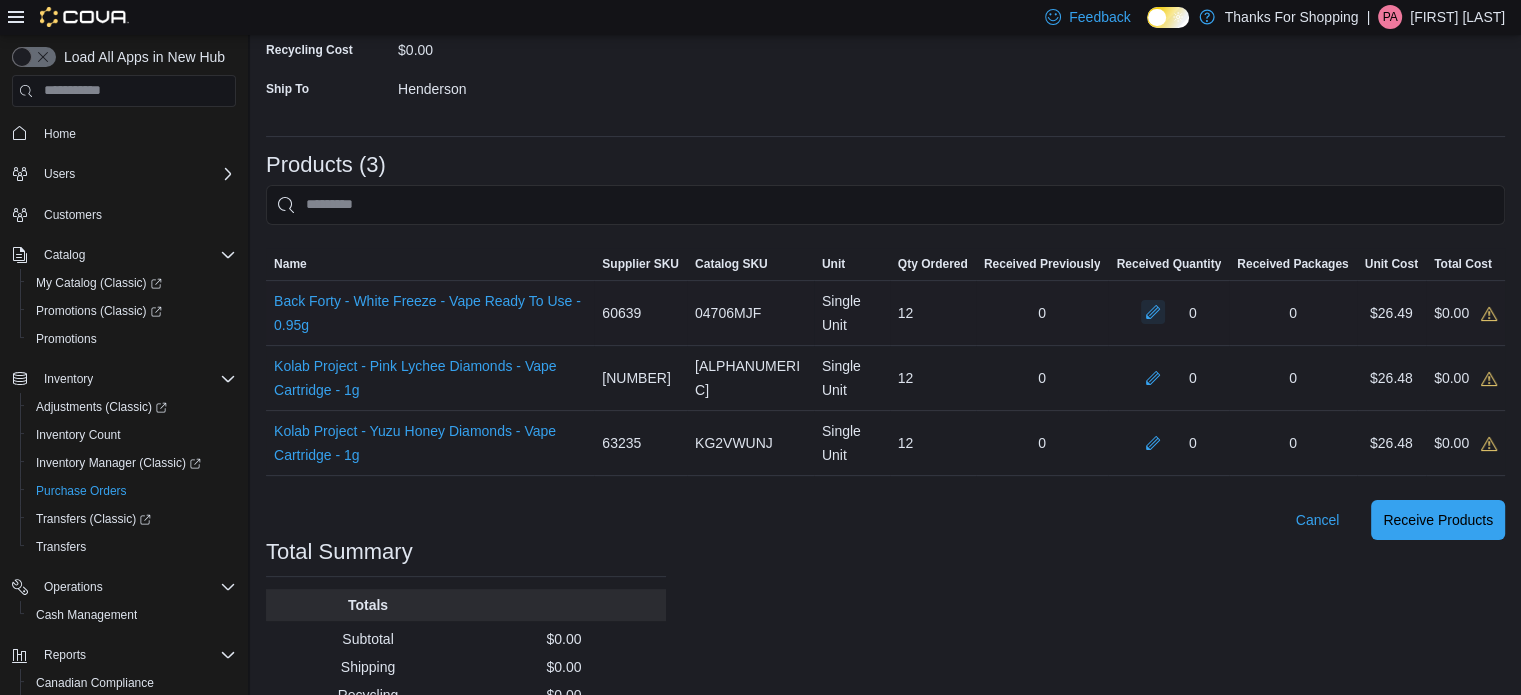 click at bounding box center [1153, 312] 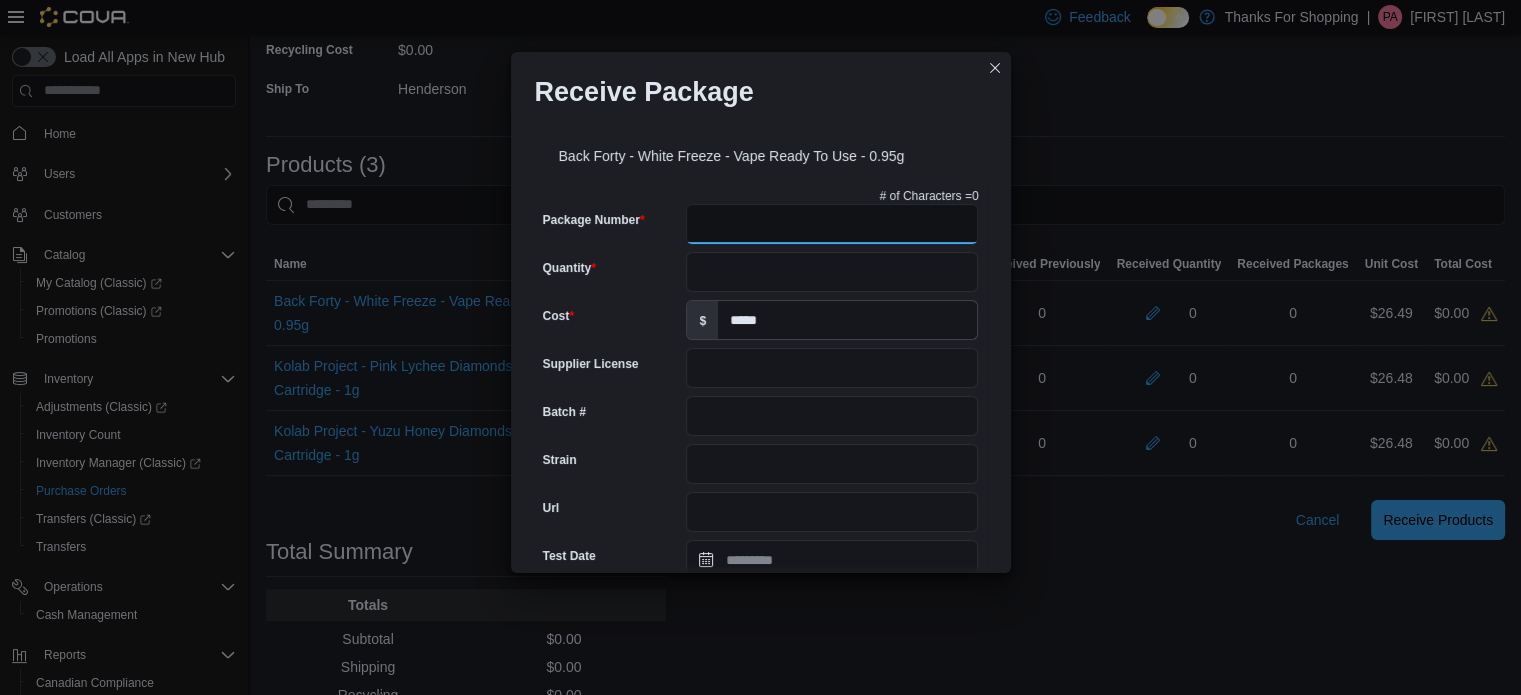 click on "Package Number" at bounding box center (832, 224) 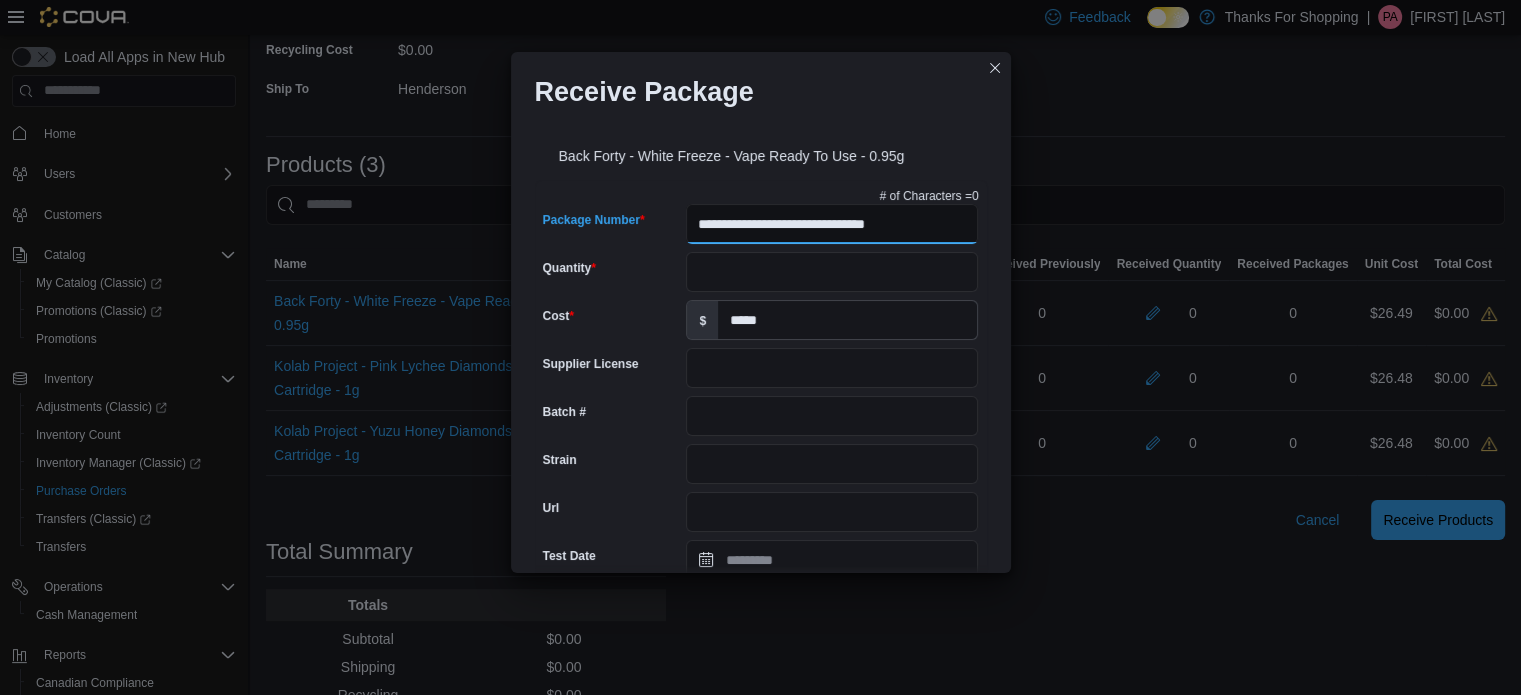 type on "**********" 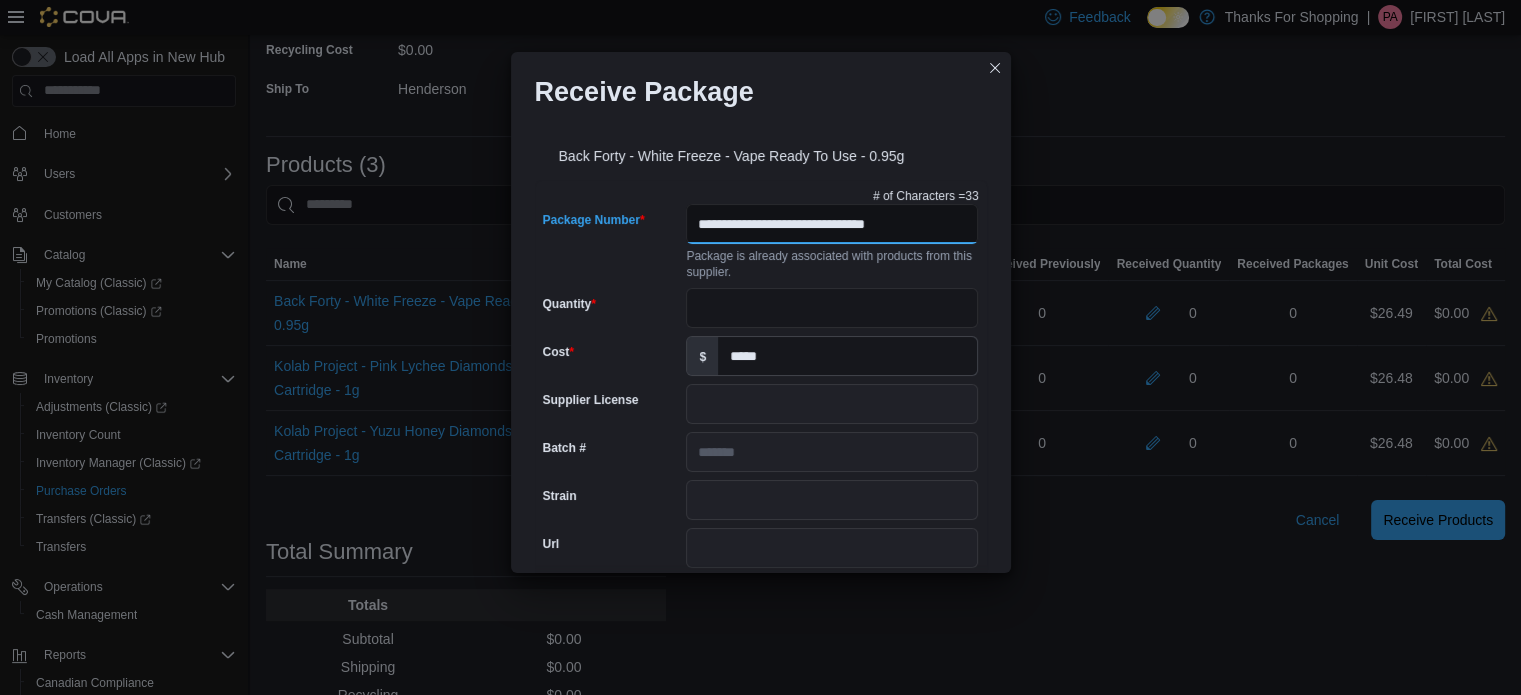 scroll, scrollTop: 0, scrollLeft: 0, axis: both 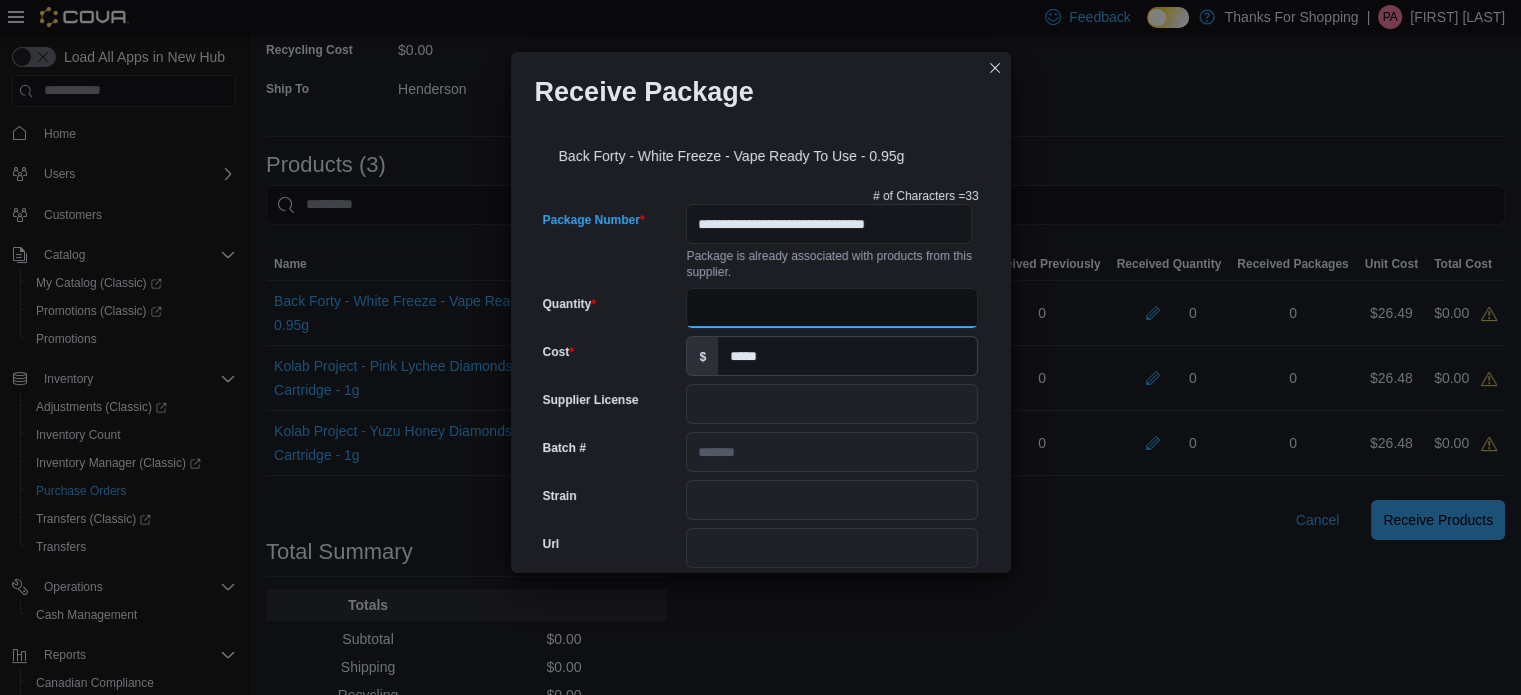click on "Quantity" at bounding box center [832, 308] 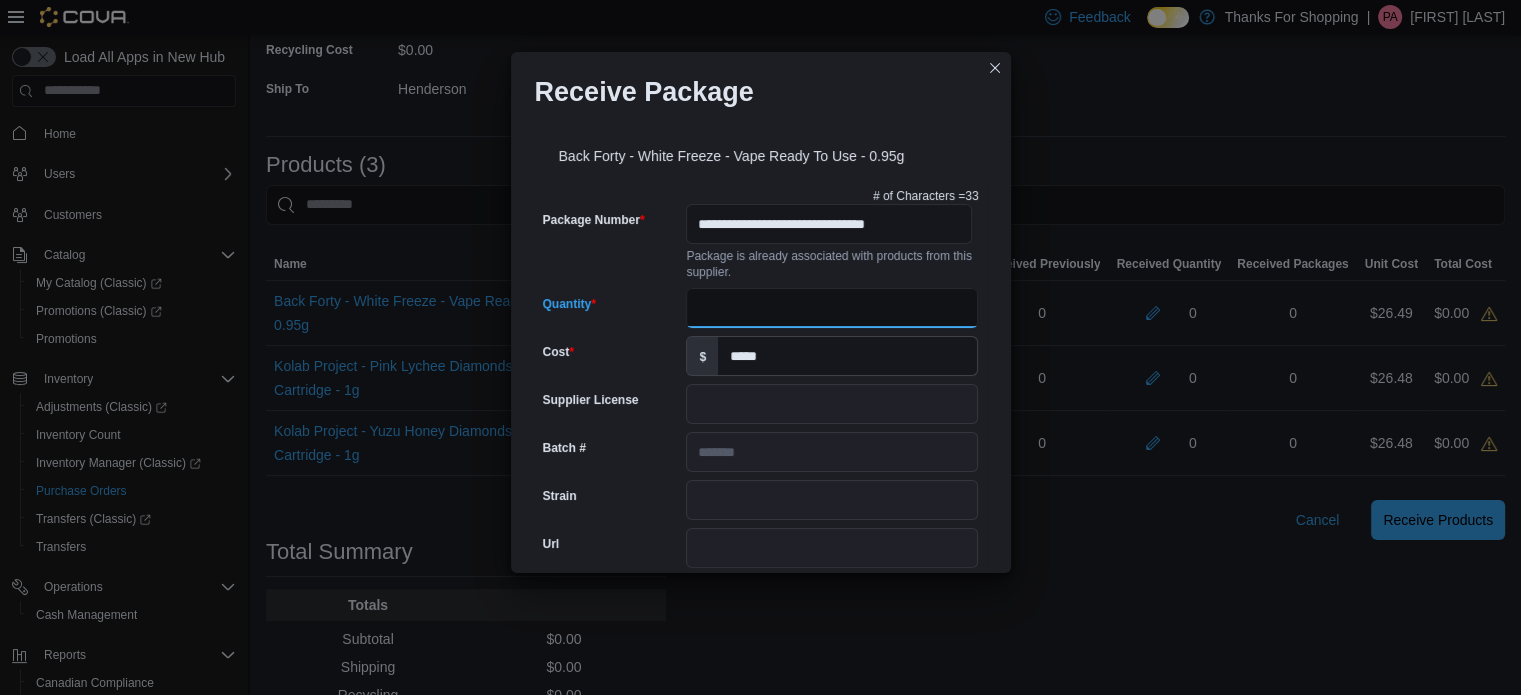 type on "**" 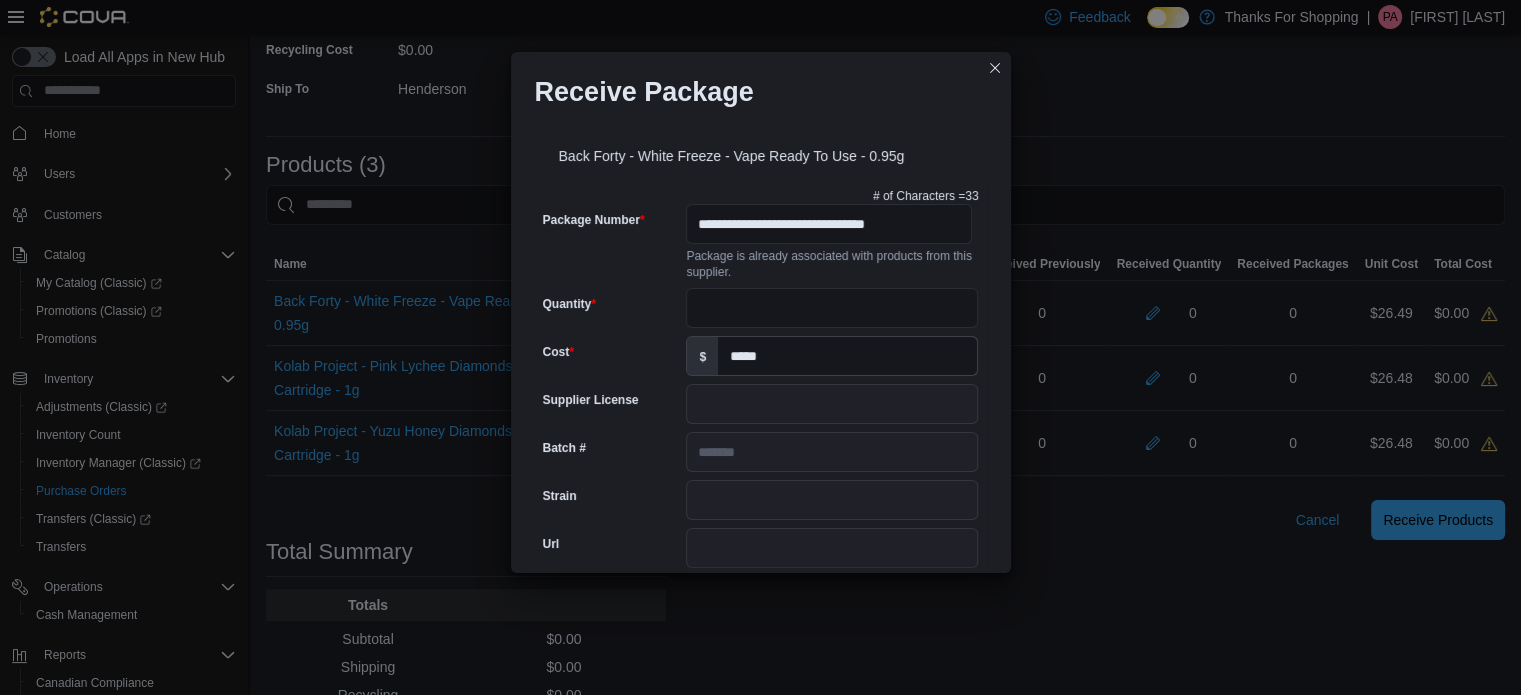 scroll, scrollTop: 658, scrollLeft: 0, axis: vertical 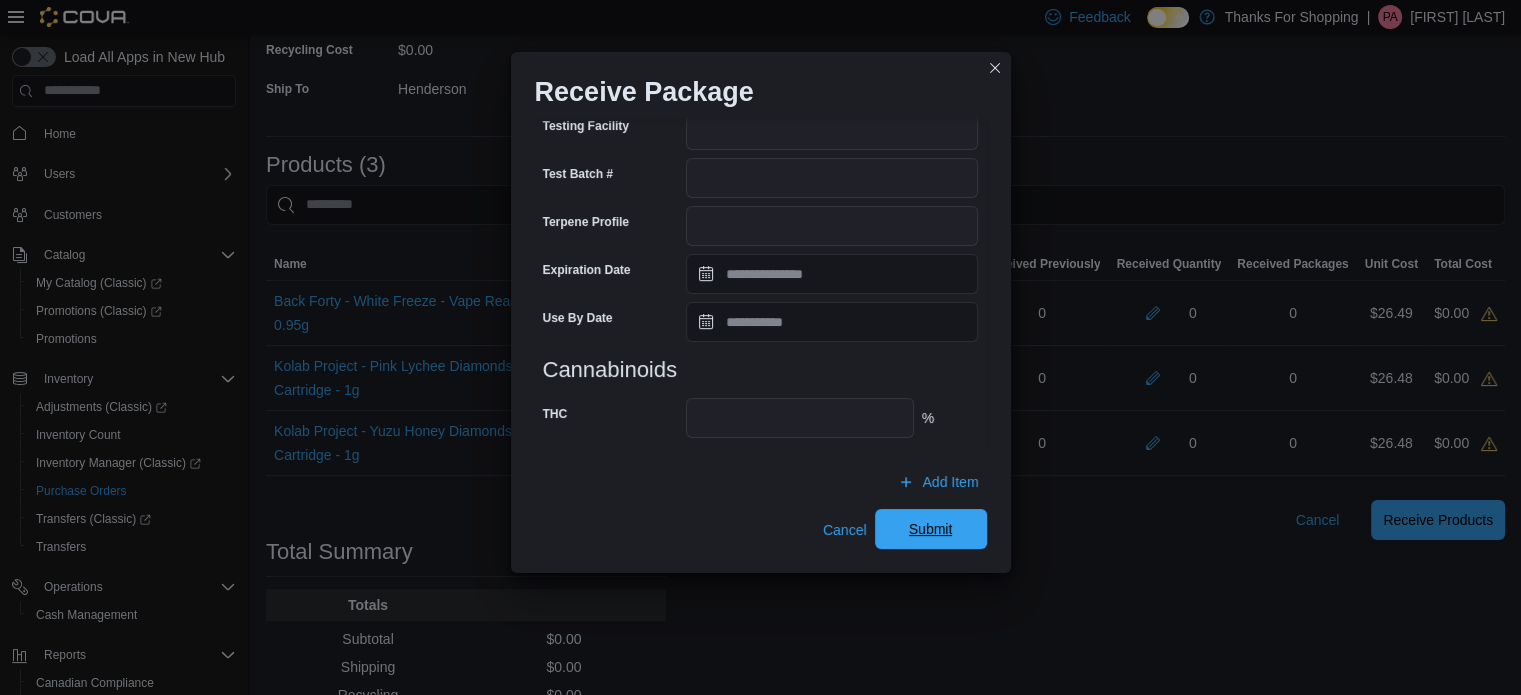 click on "Submit" at bounding box center [931, 529] 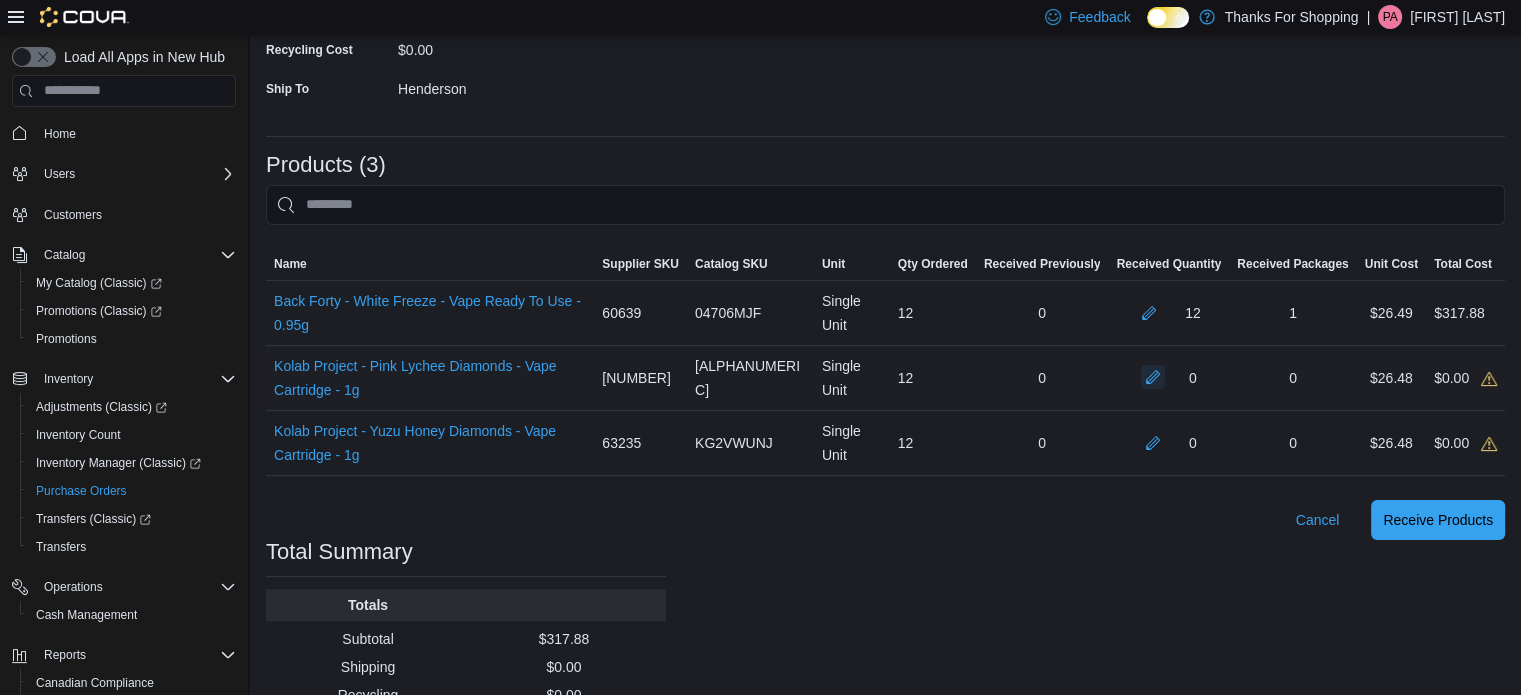 click at bounding box center [1153, 377] 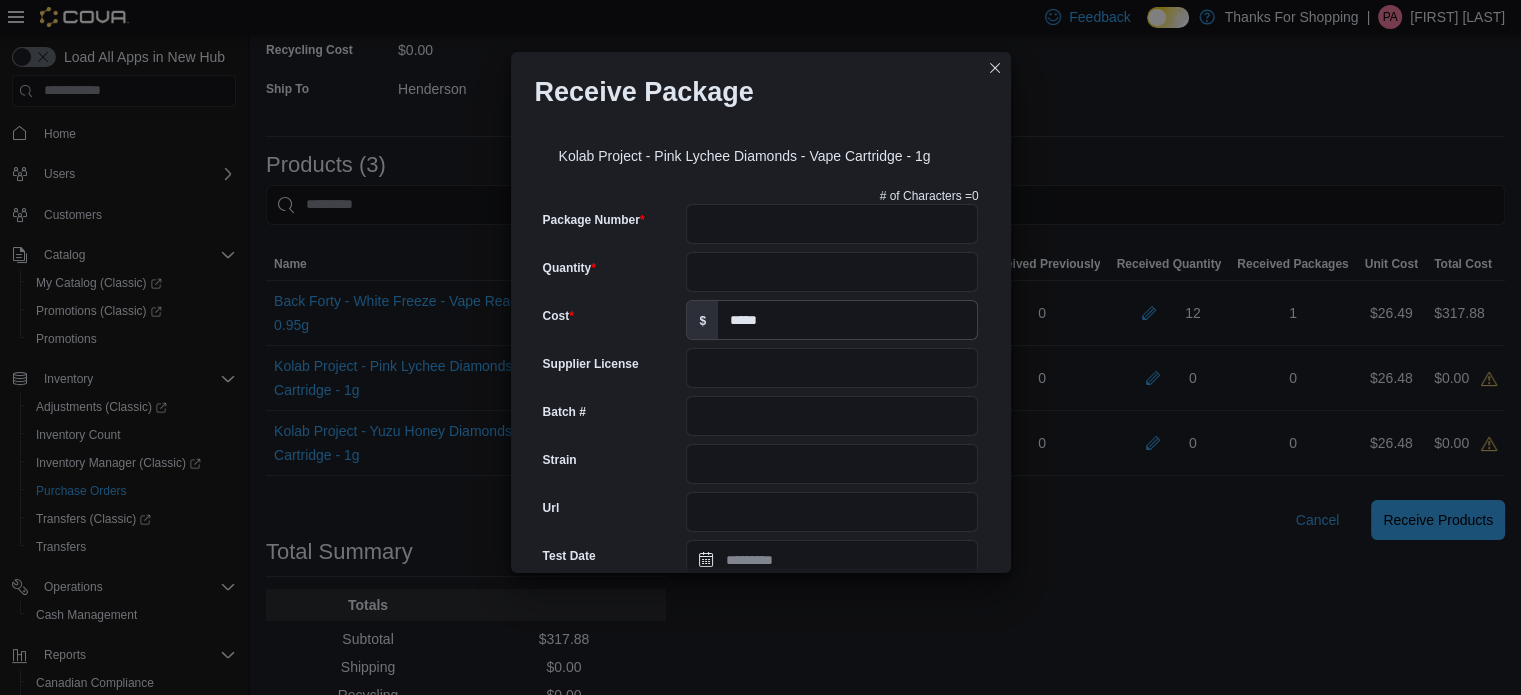 click on "# of Characters =  0 Package Number Quantity Cost $ ***** Supplier License Batch # Strain Url Test Date Harvest Date Production Date Packaged Date Testing Facility Test Batch # Terpene Profile Expiration Date Use By Date Cannabinoids Add Cannabinoid Add unit THC % CBD %" at bounding box center [761, 680] 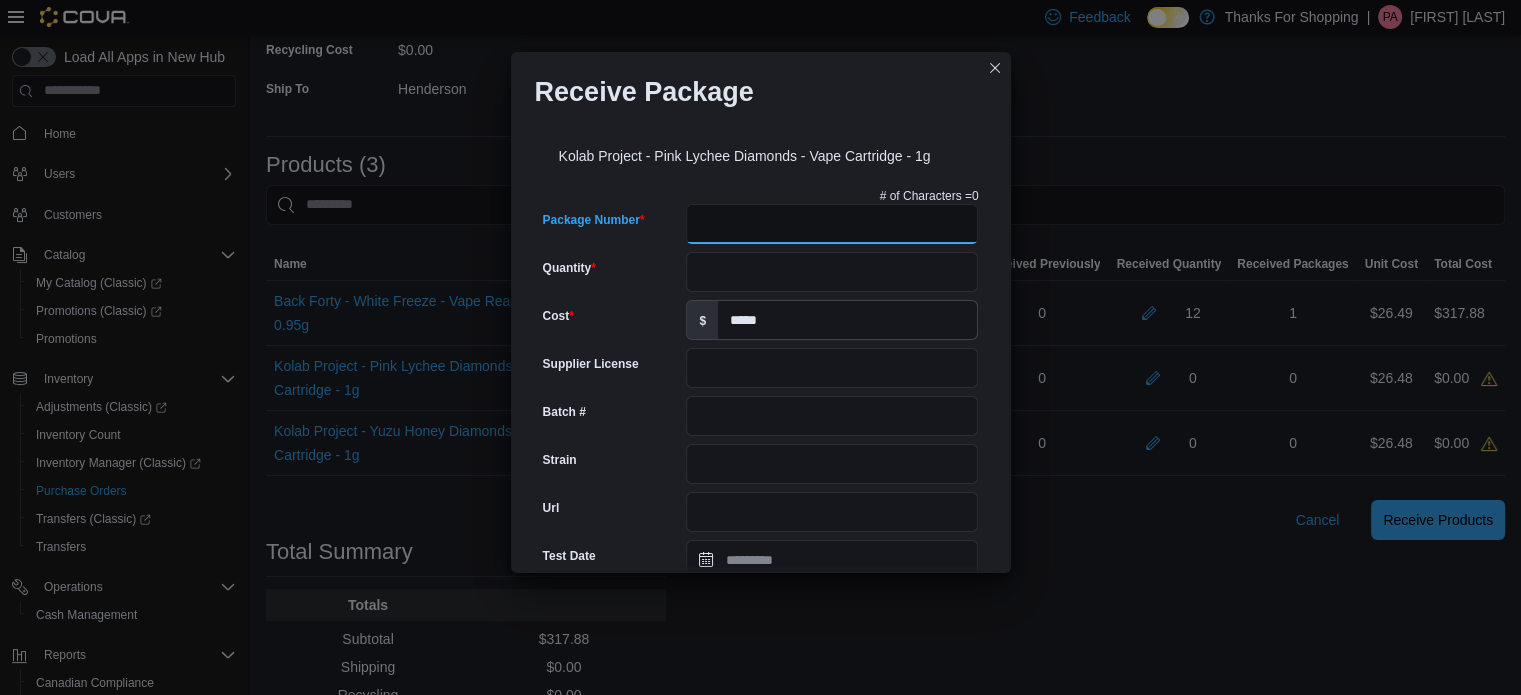 click on "Package Number" at bounding box center (832, 224) 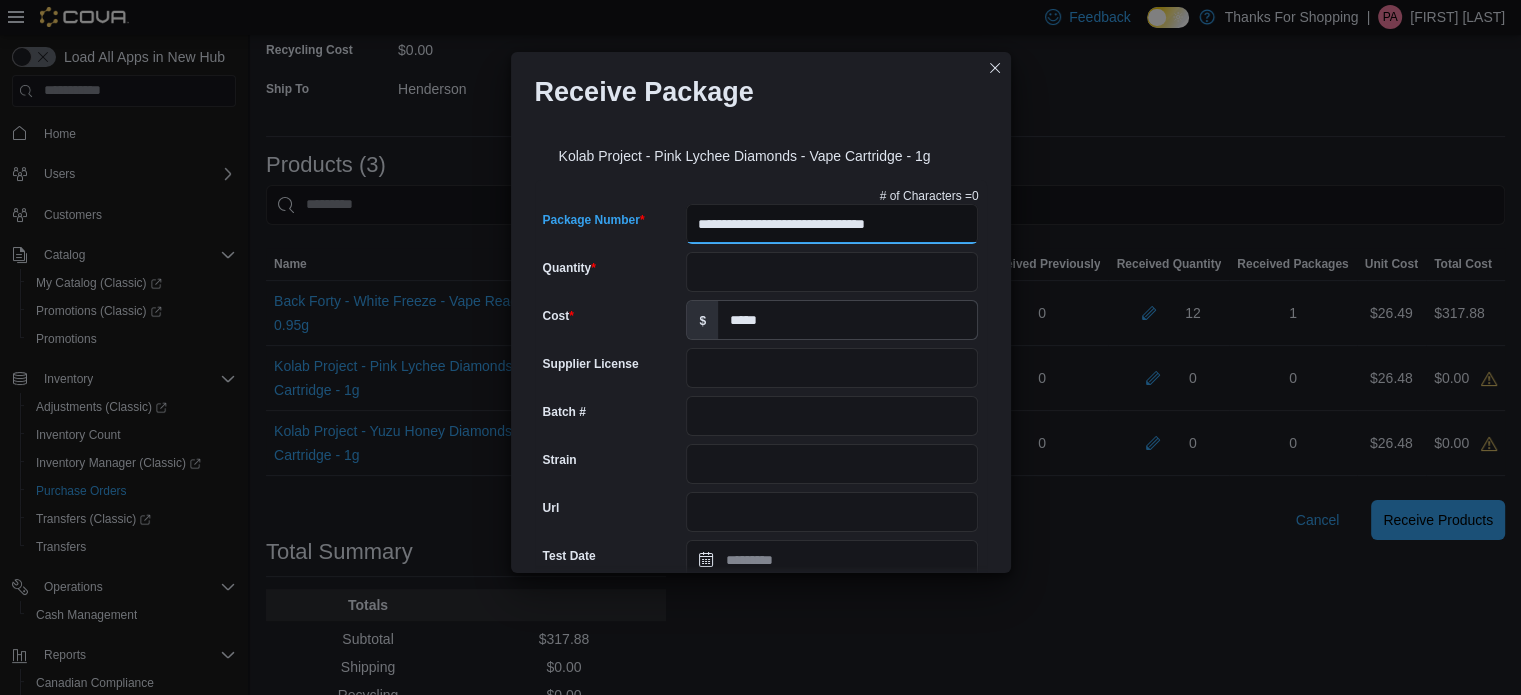 type on "**********" 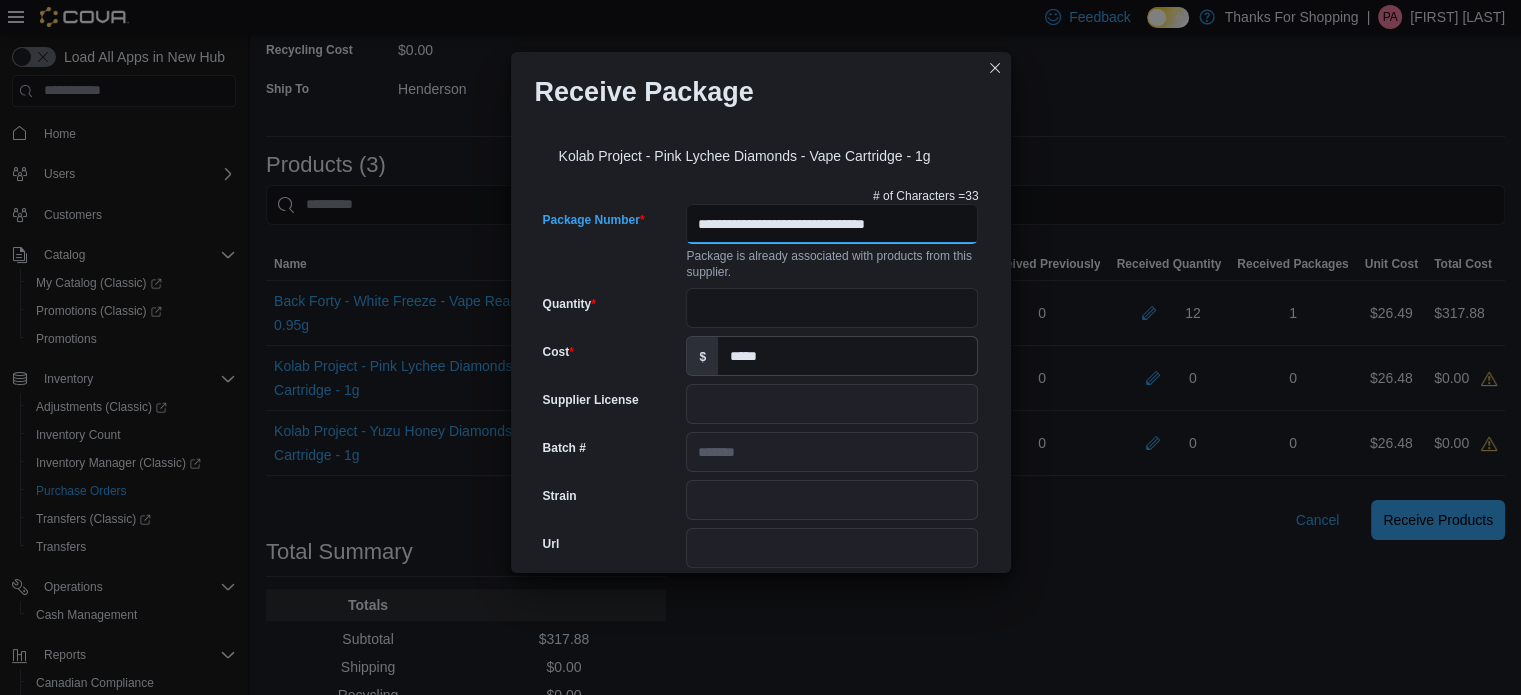 scroll, scrollTop: 0, scrollLeft: 0, axis: both 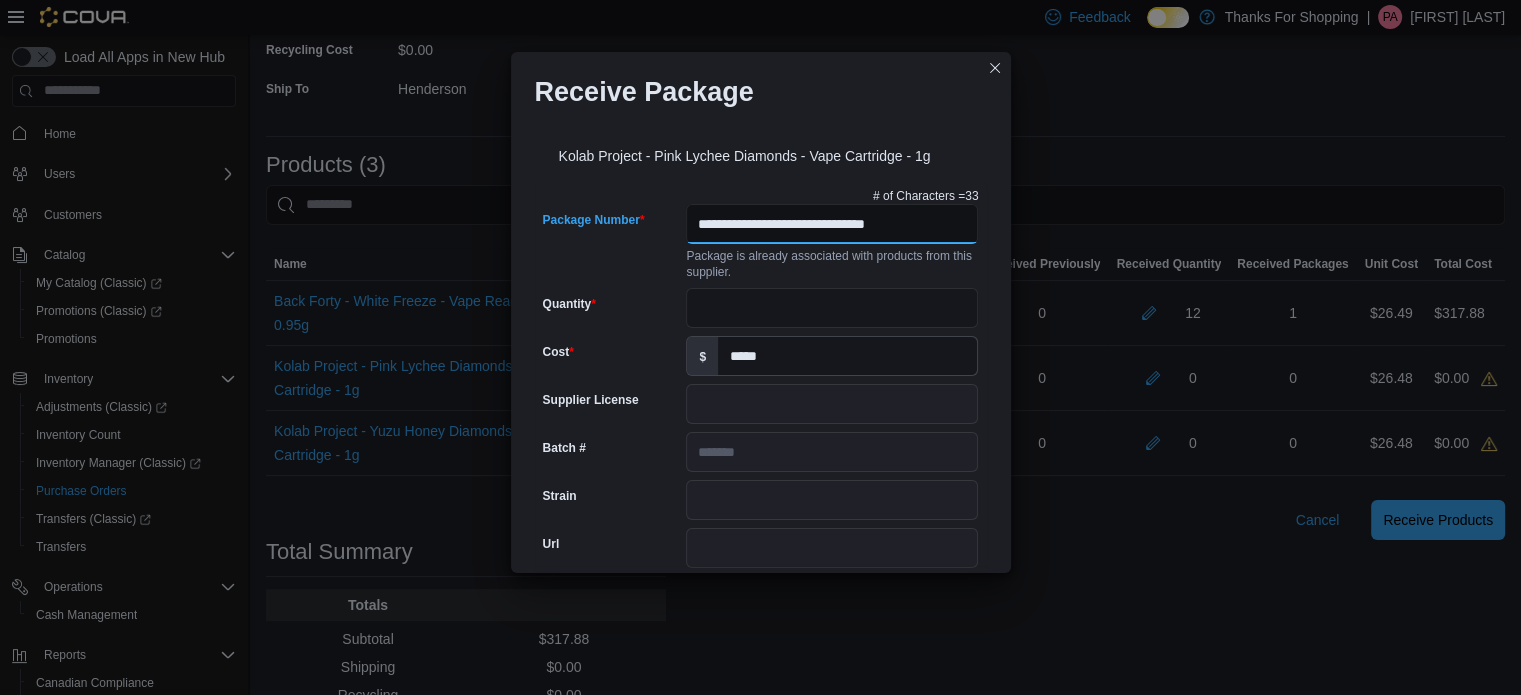 type on "*******" 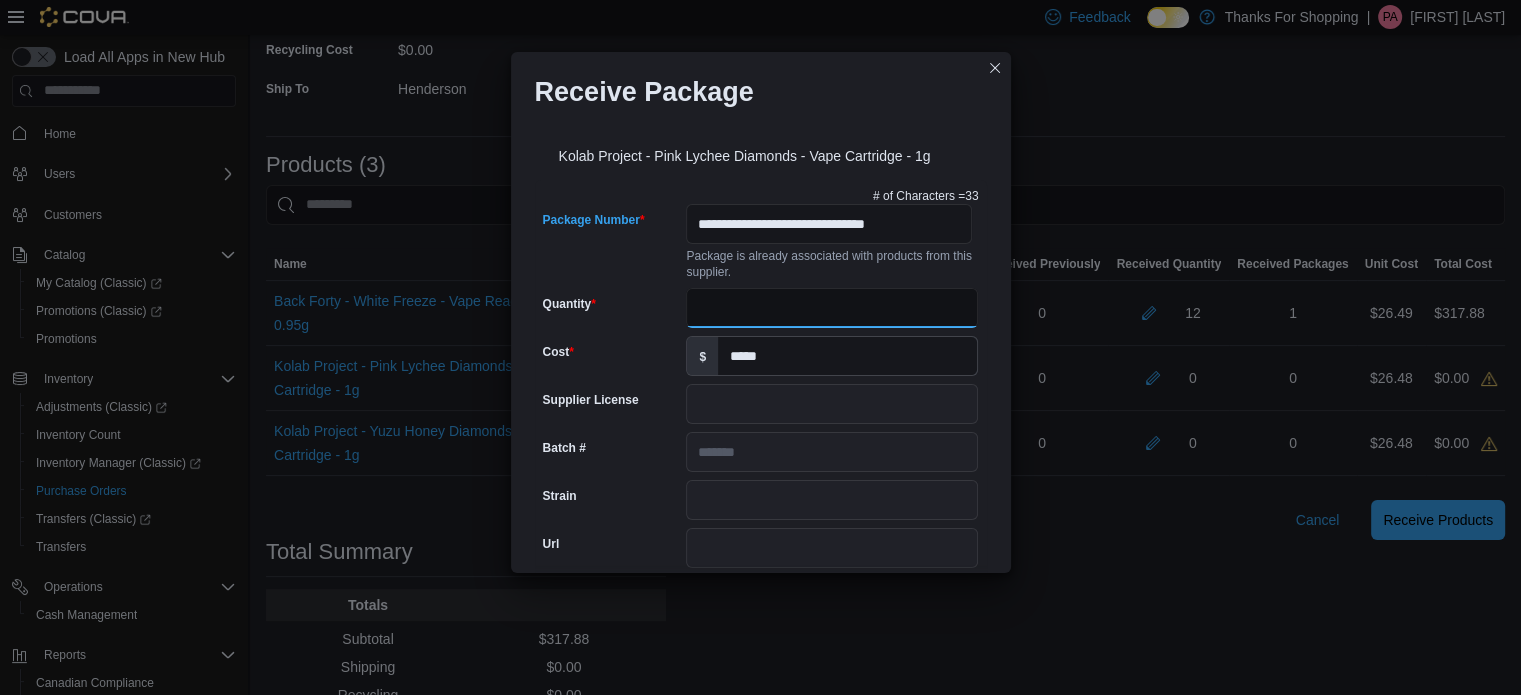click on "Quantity" at bounding box center (832, 308) 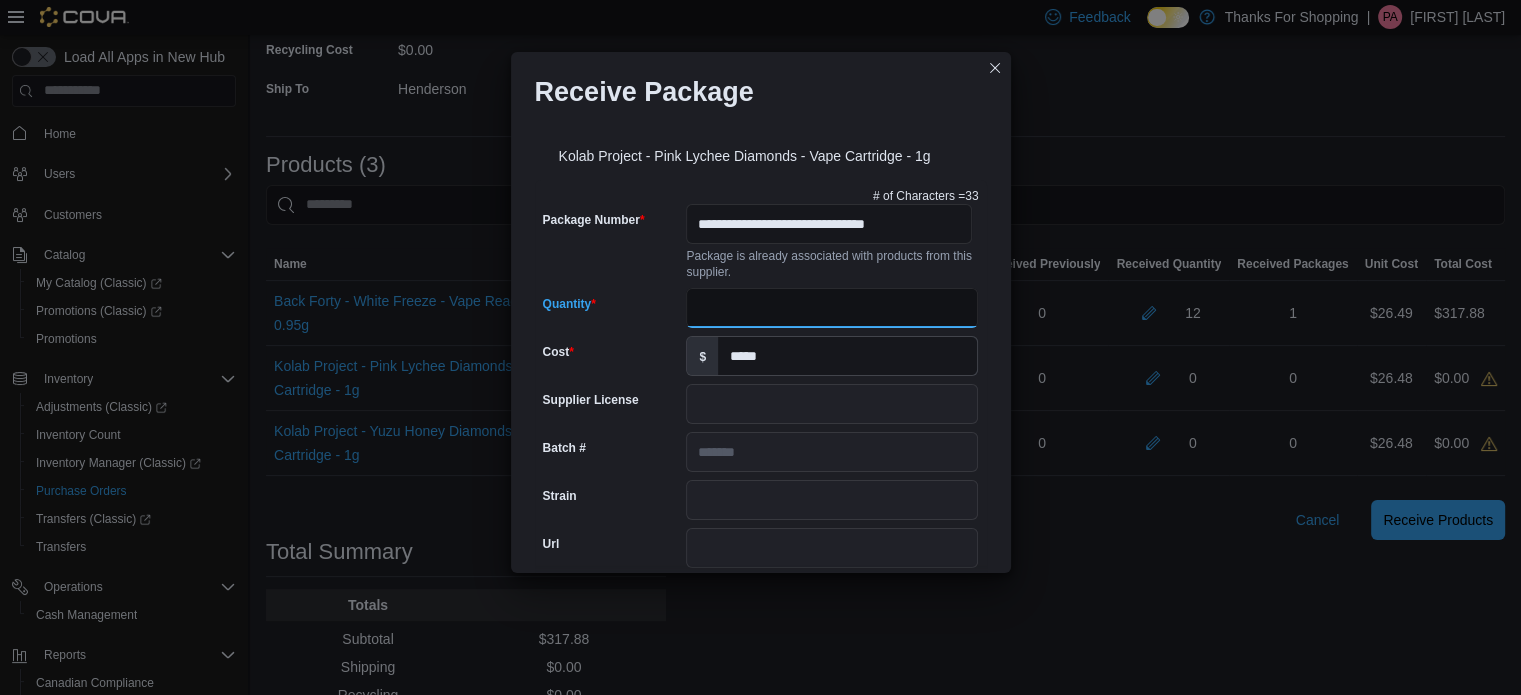 type on "**" 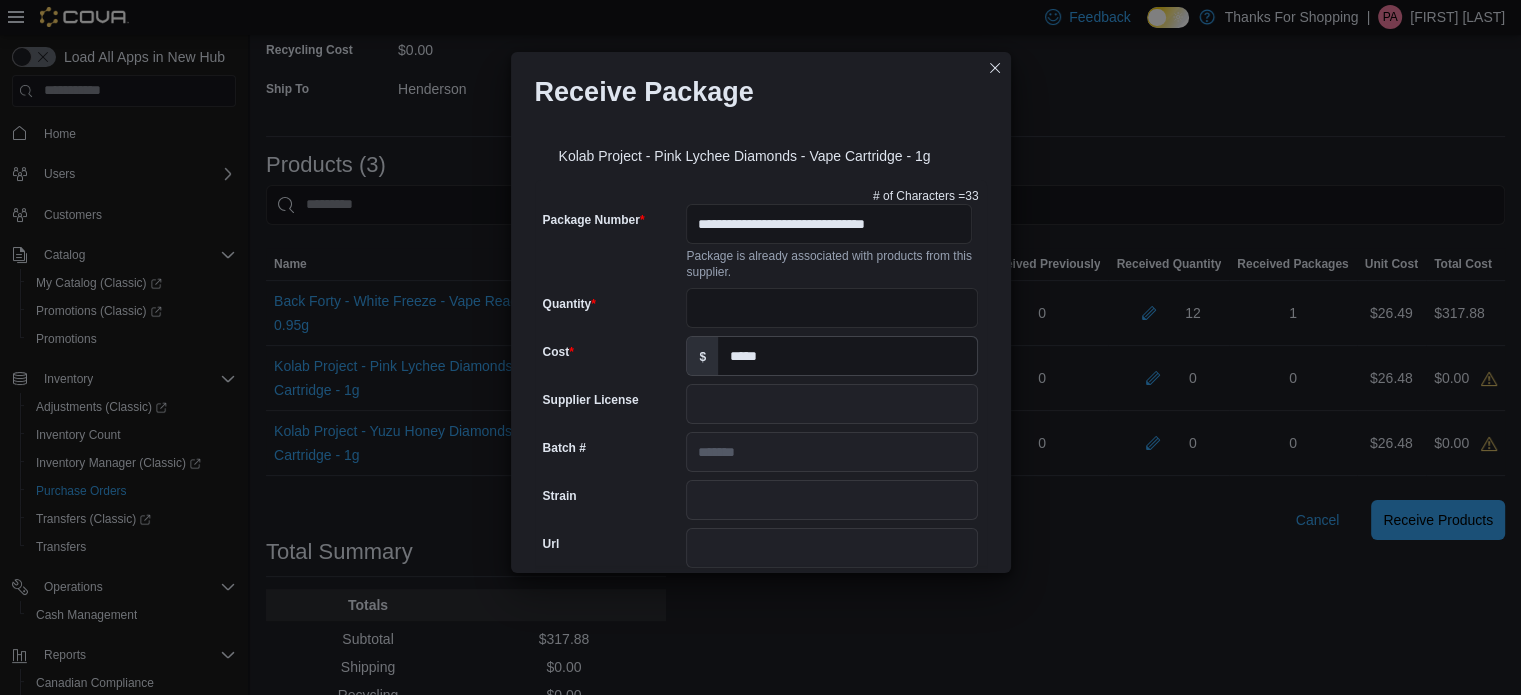 scroll, scrollTop: 658, scrollLeft: 0, axis: vertical 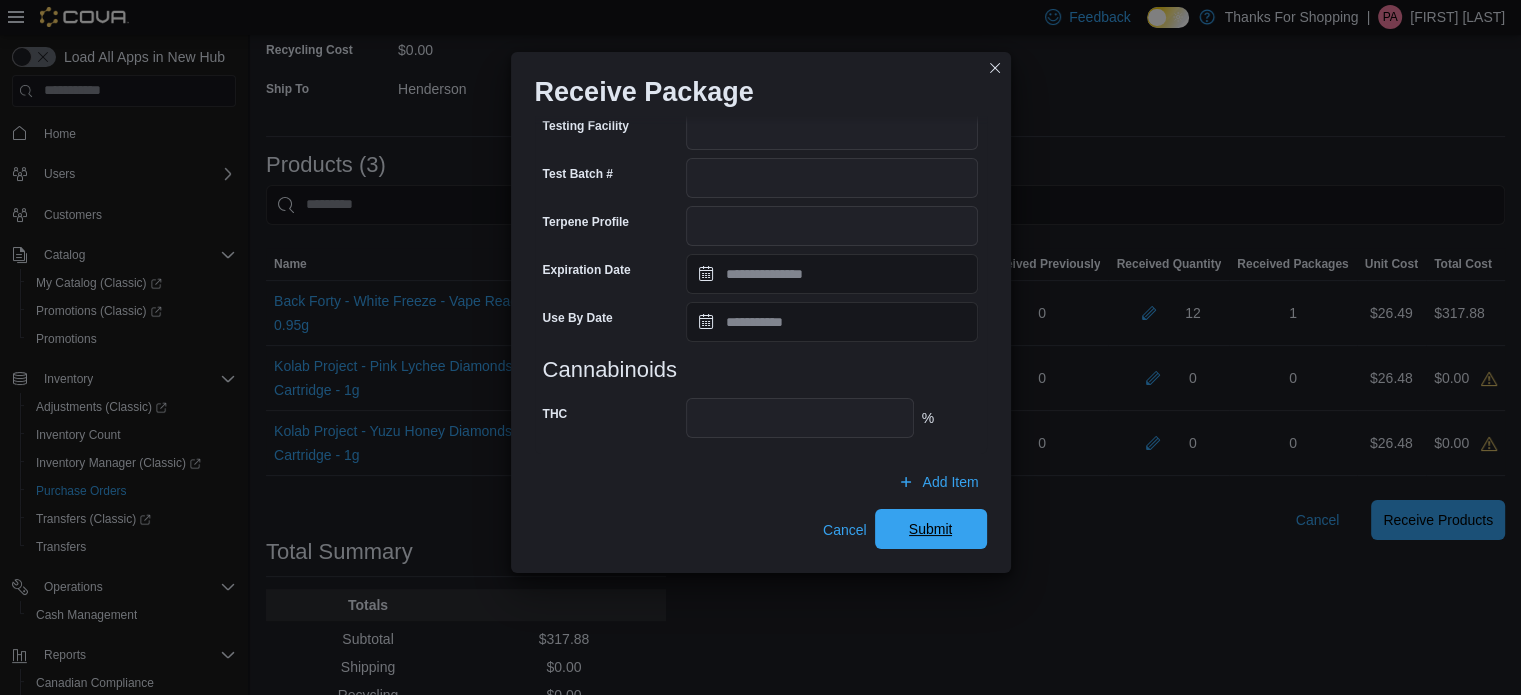 click on "Submit" at bounding box center (931, 529) 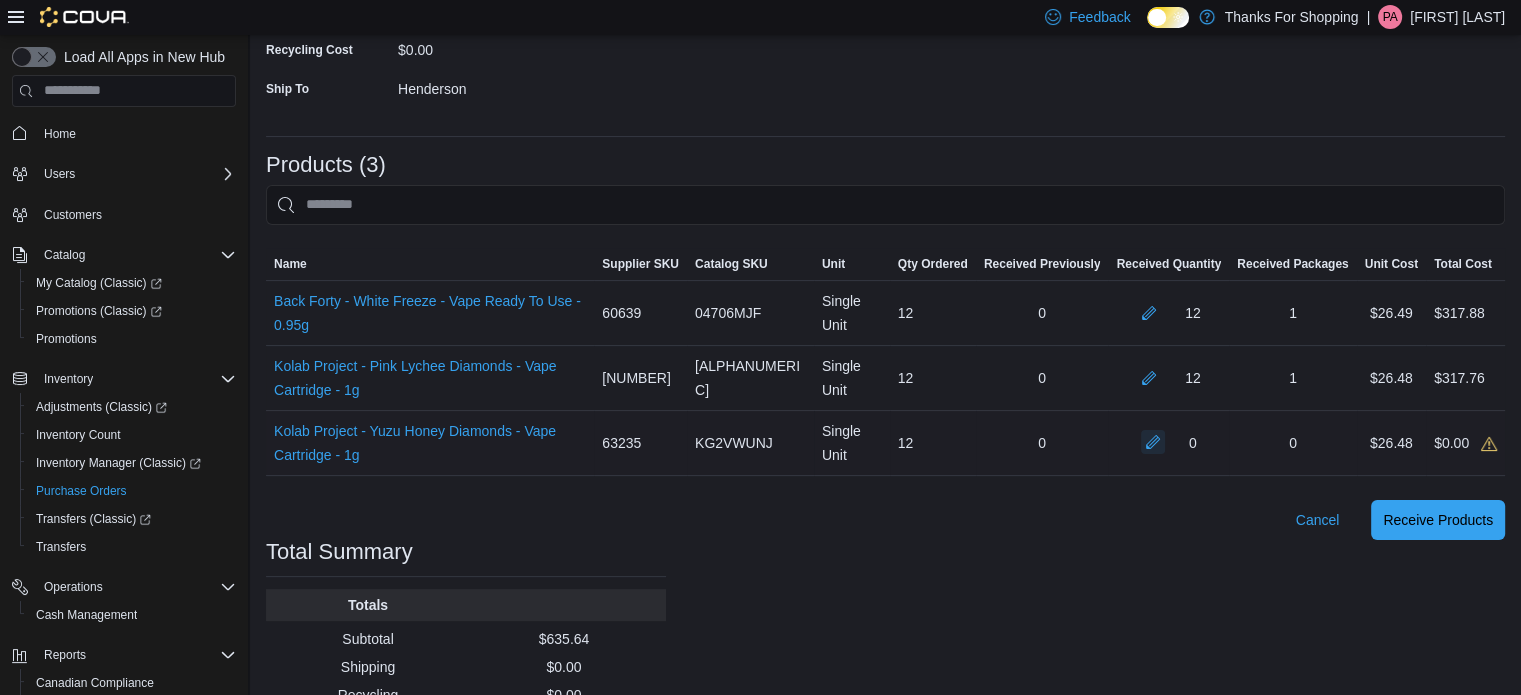 click at bounding box center [1153, 442] 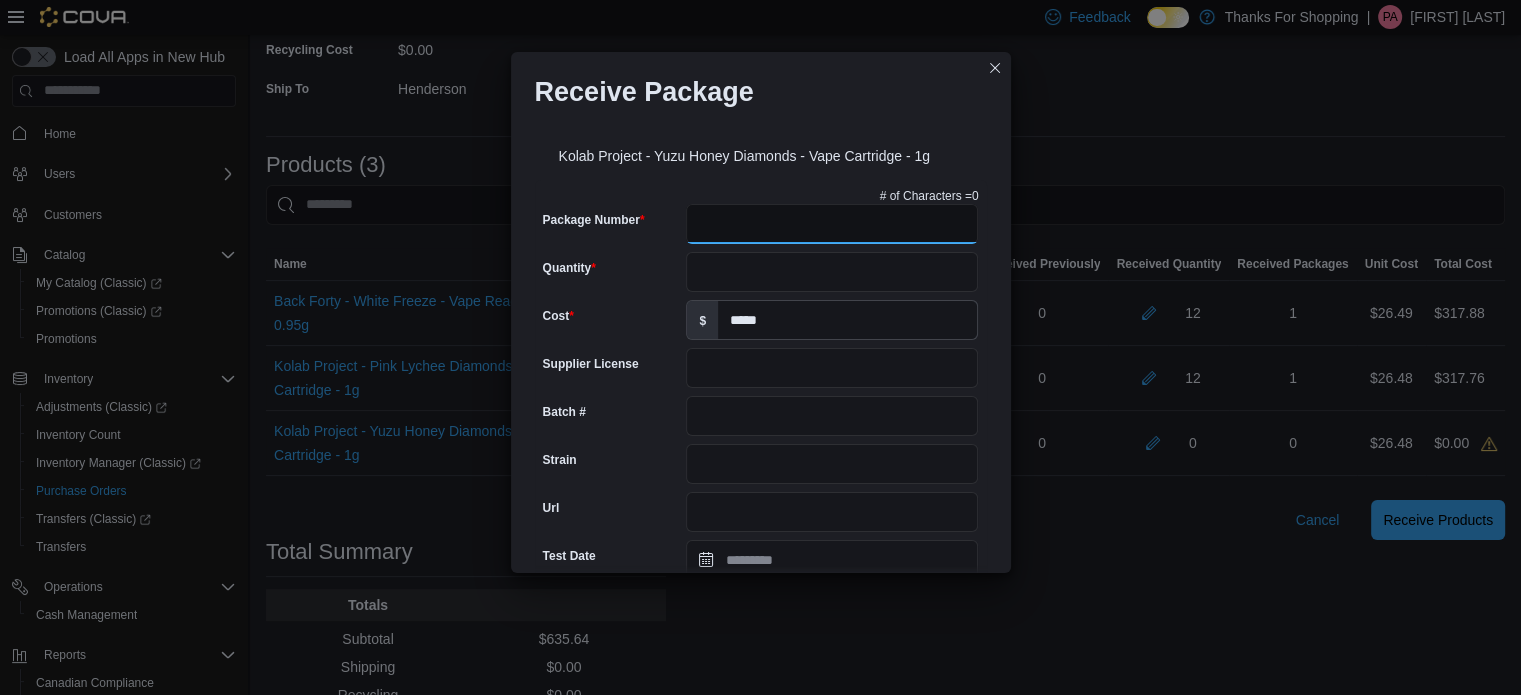 click on "Package Number" at bounding box center (832, 224) 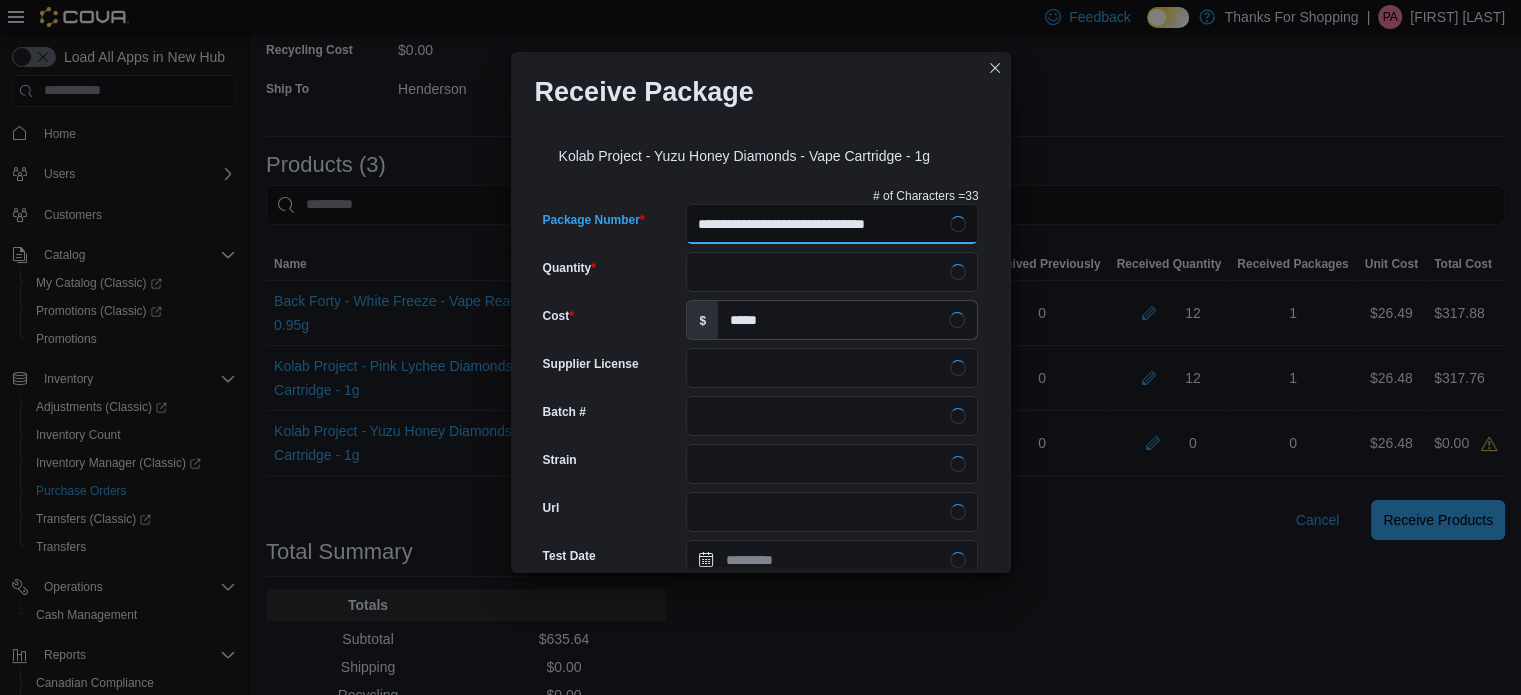 type on "**********" 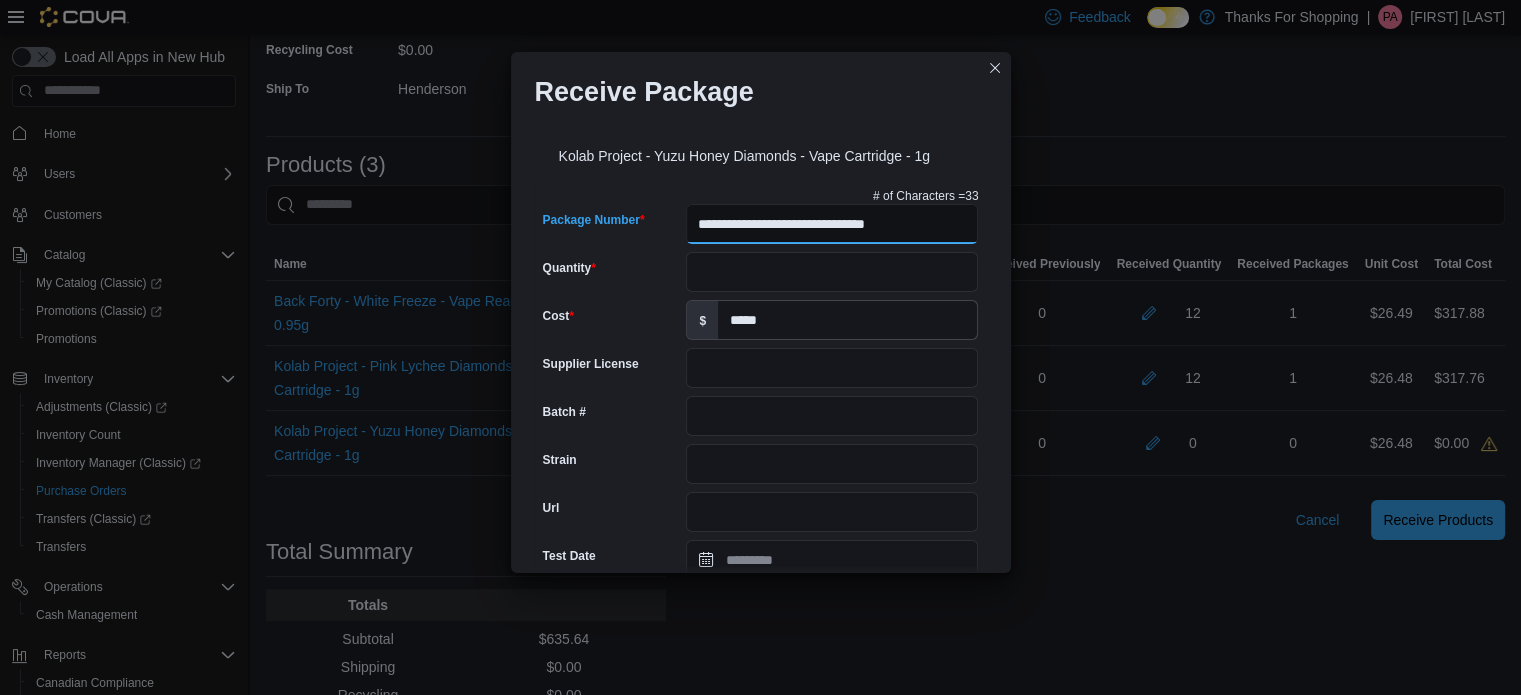 scroll, scrollTop: 0, scrollLeft: 0, axis: both 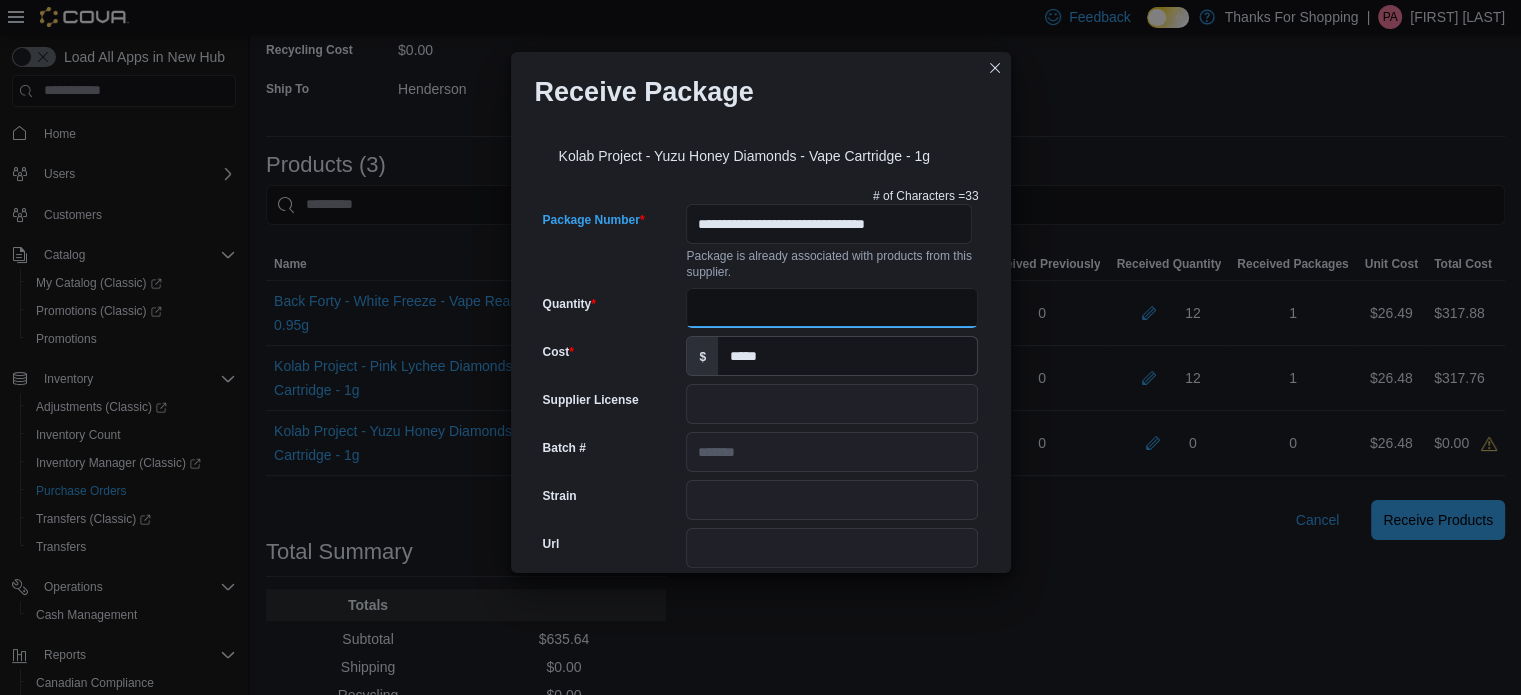 click on "Quantity" at bounding box center [832, 308] 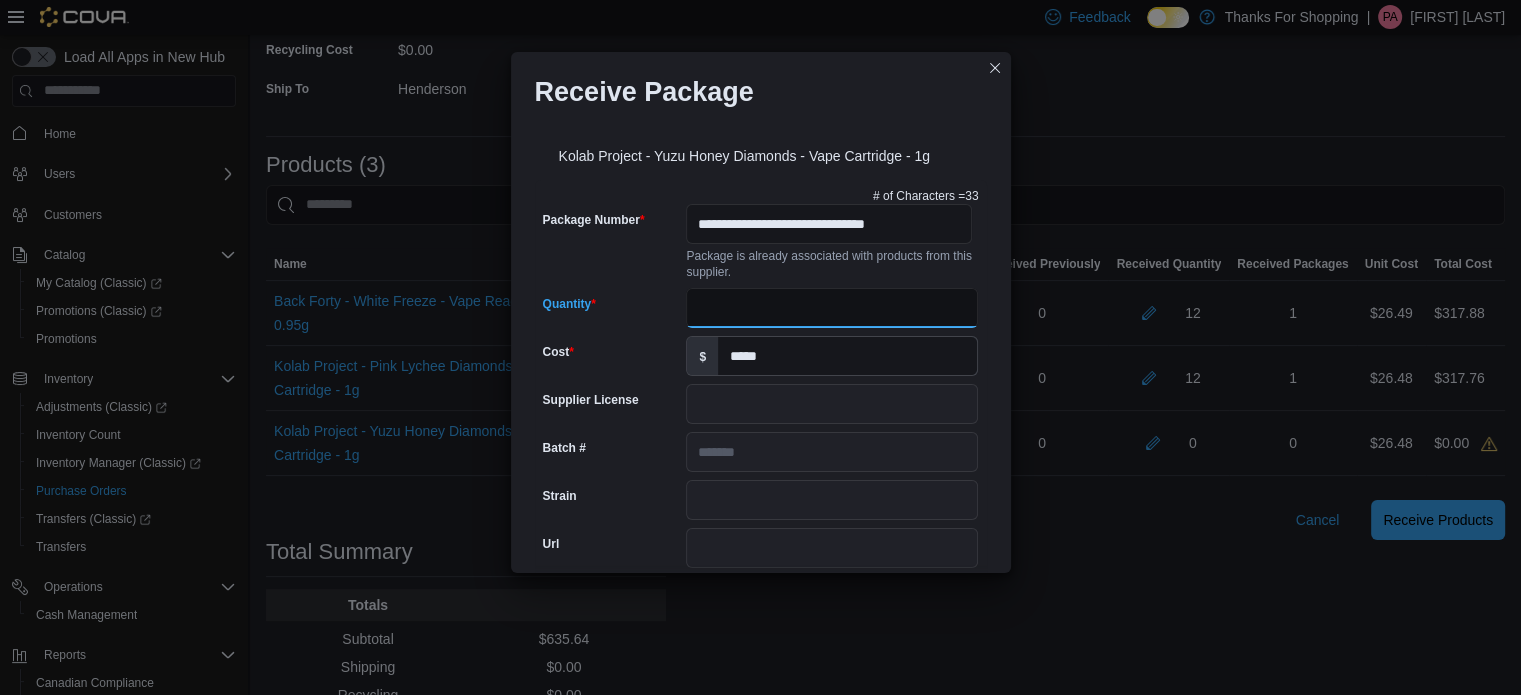 type on "**" 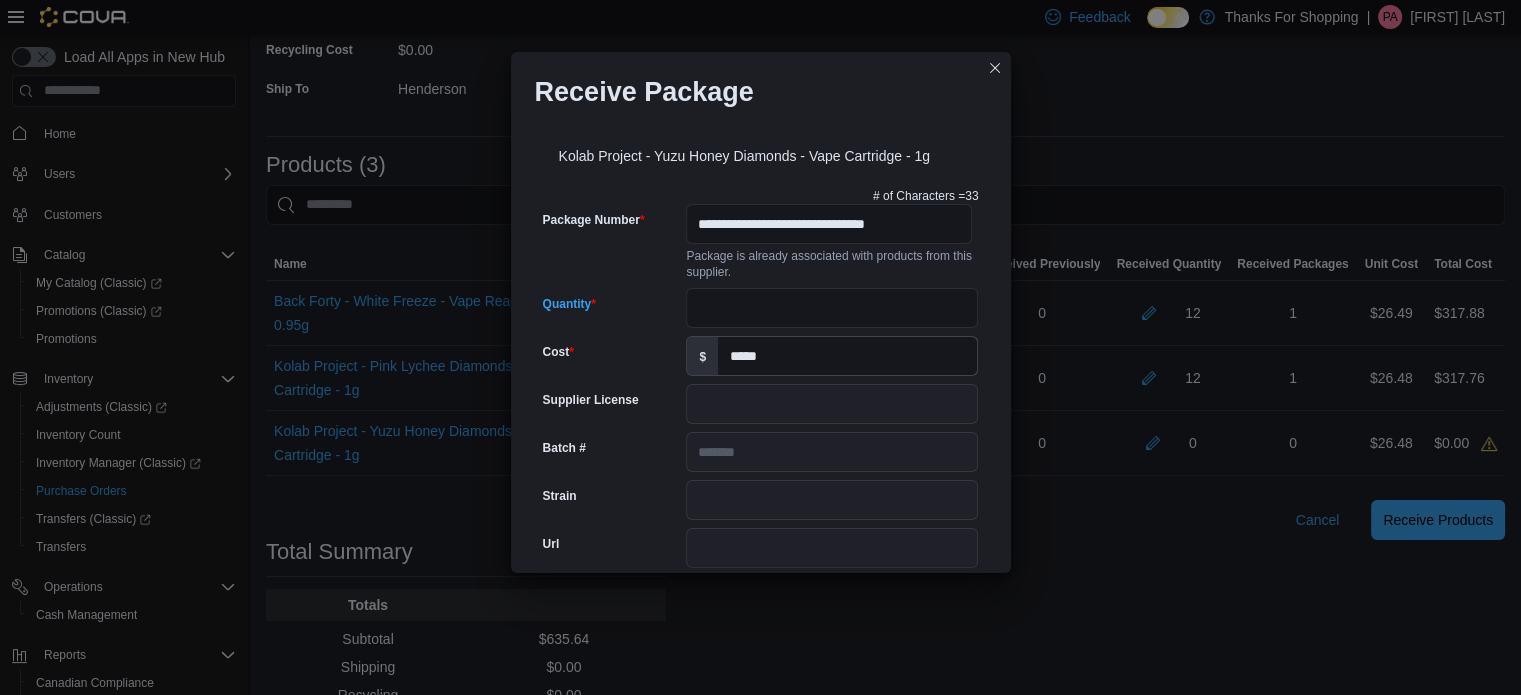 scroll, scrollTop: 658, scrollLeft: 0, axis: vertical 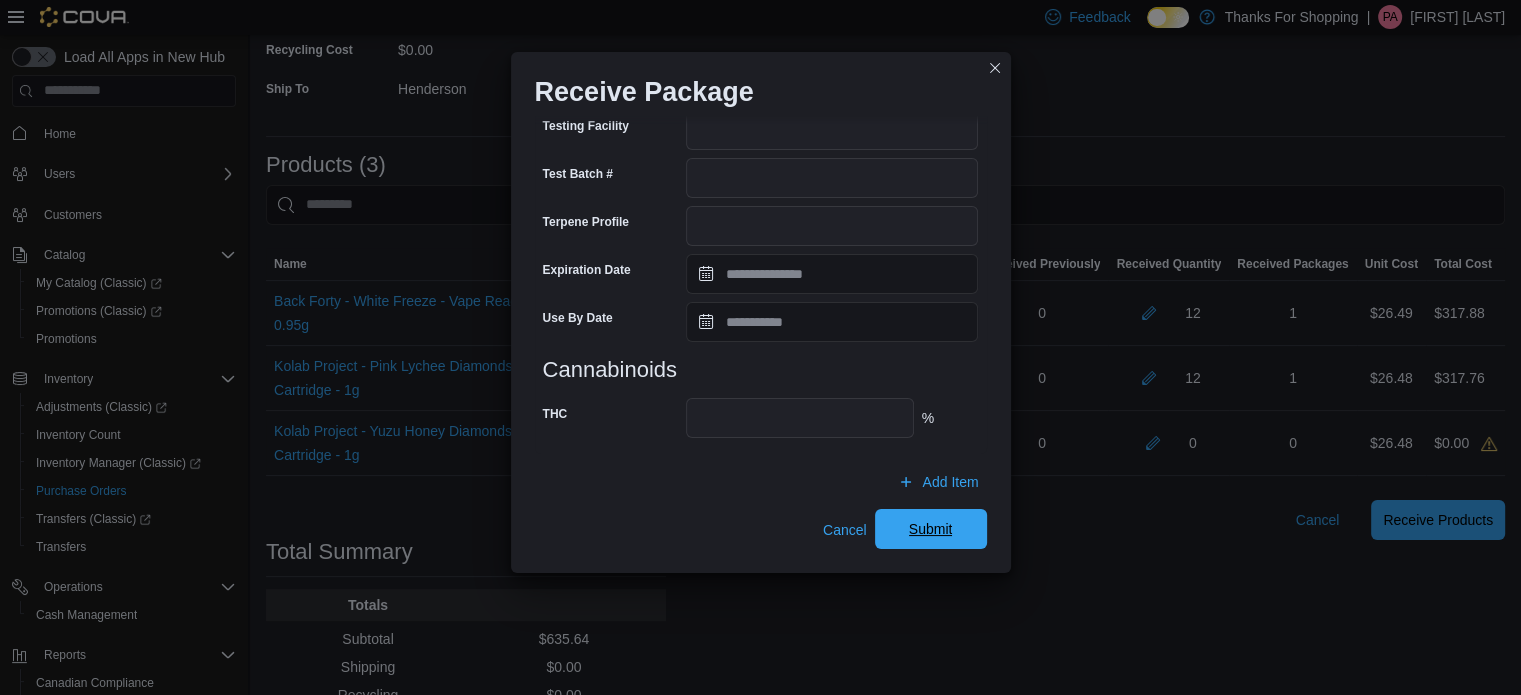 click on "Submit" at bounding box center [931, 529] 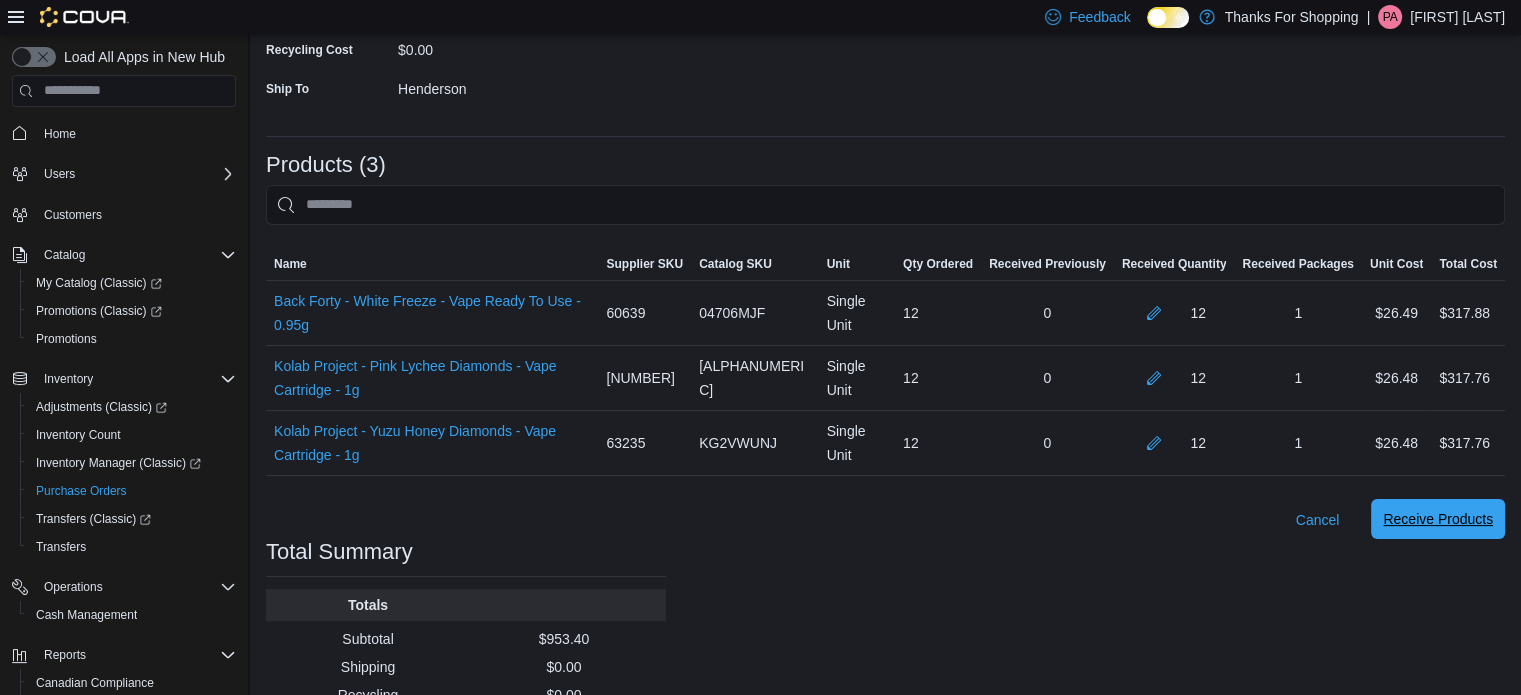 click on "Receive Products" at bounding box center [1438, 519] 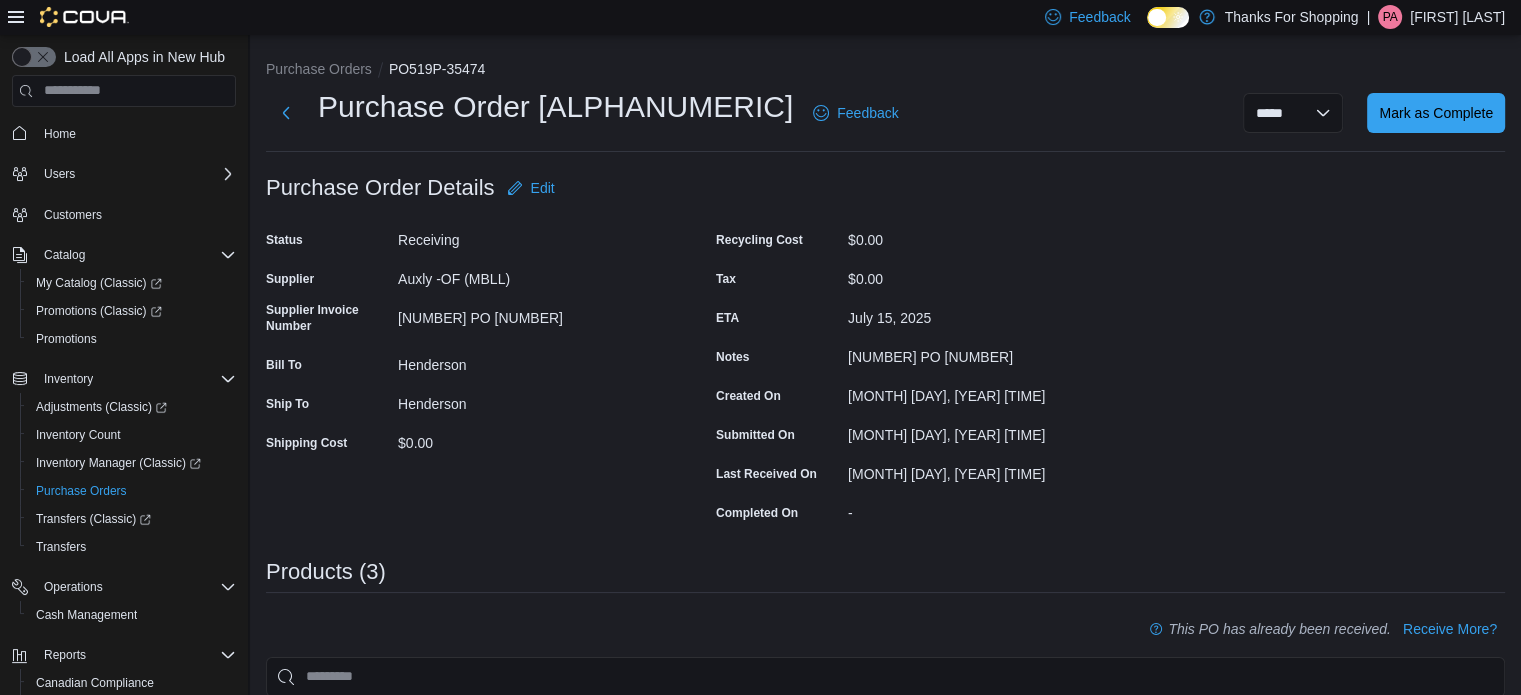 scroll, scrollTop: 587, scrollLeft: 0, axis: vertical 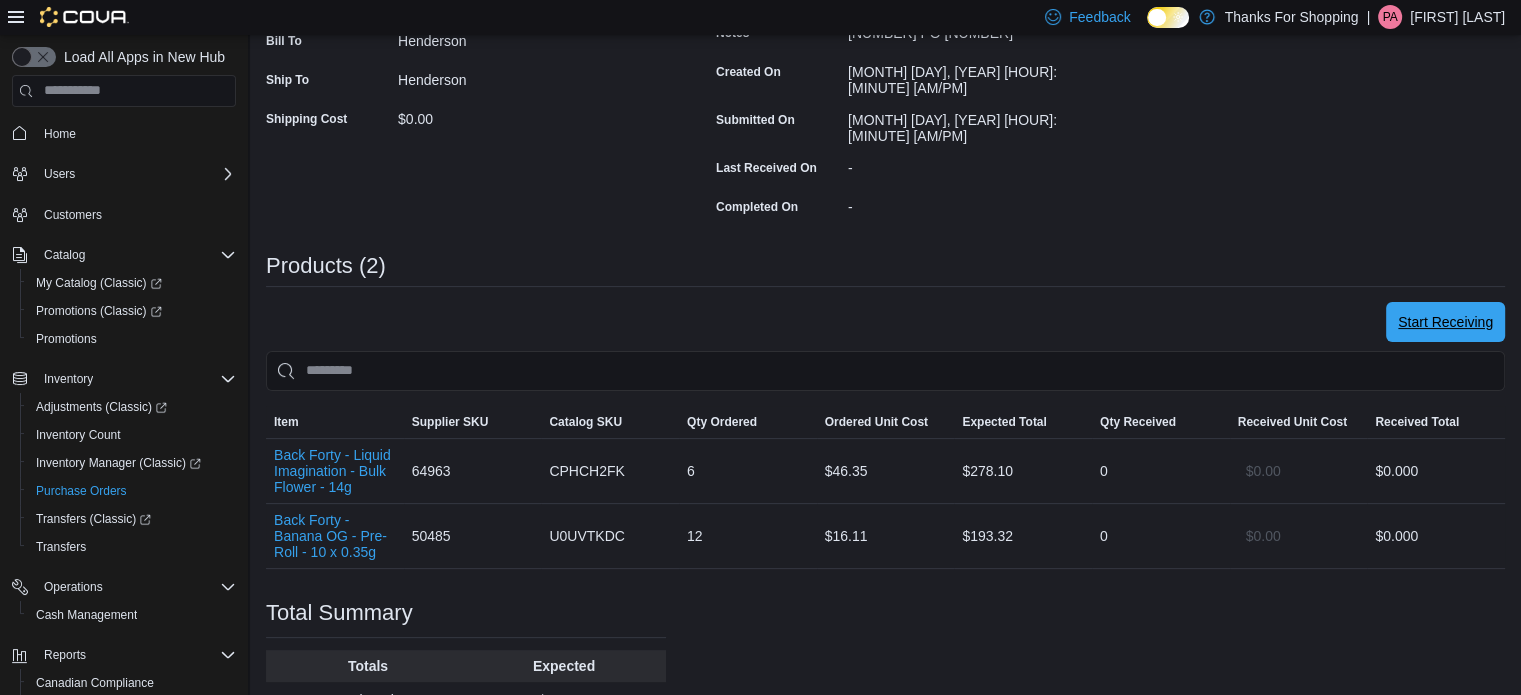 click on "Start Receiving" at bounding box center (1445, 322) 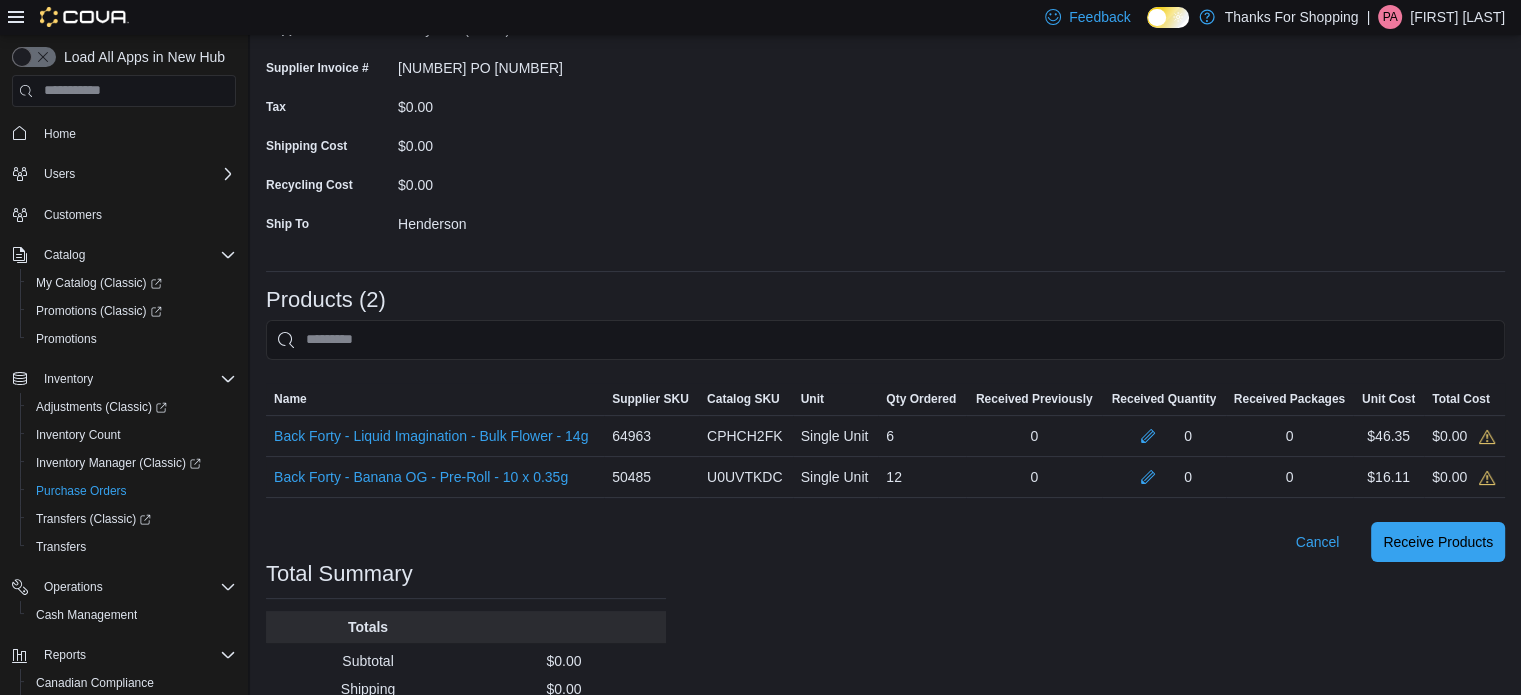scroll, scrollTop: 236, scrollLeft: 0, axis: vertical 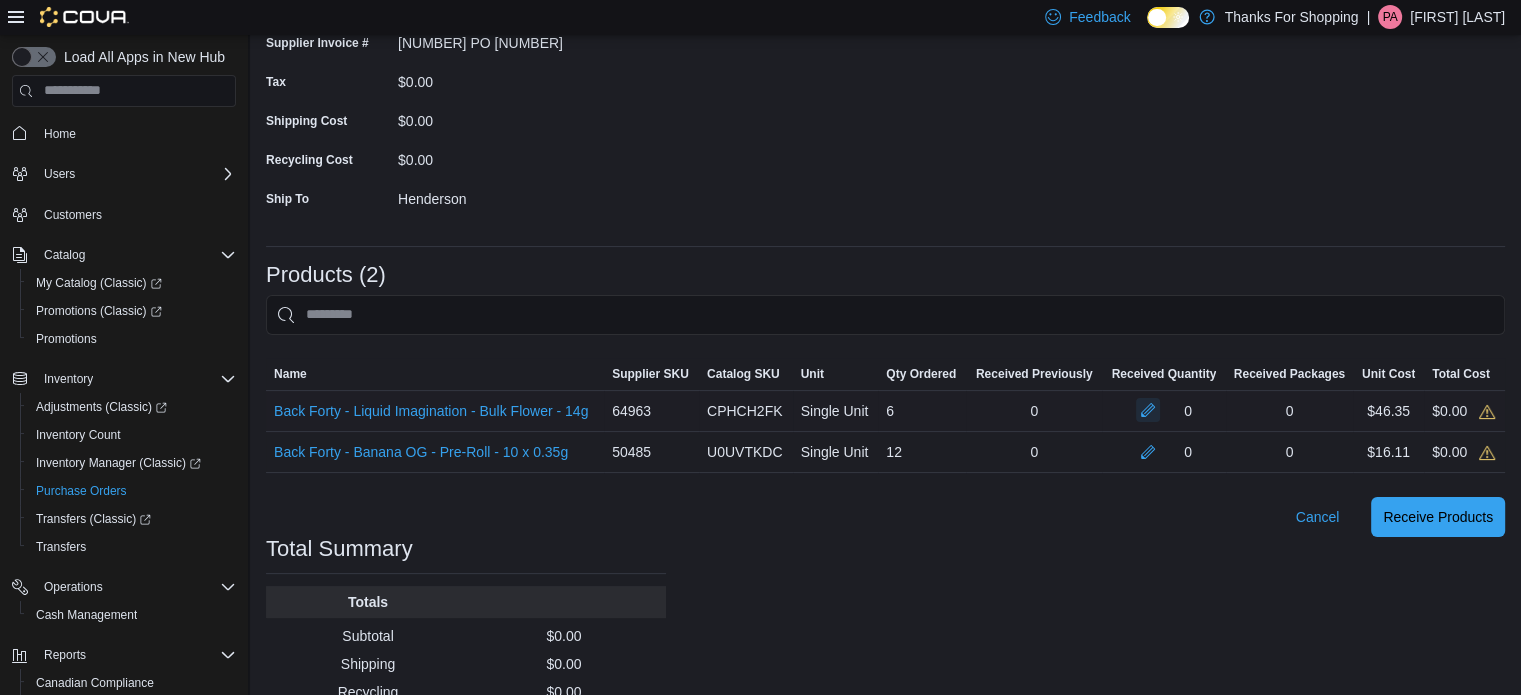 click at bounding box center [1148, 410] 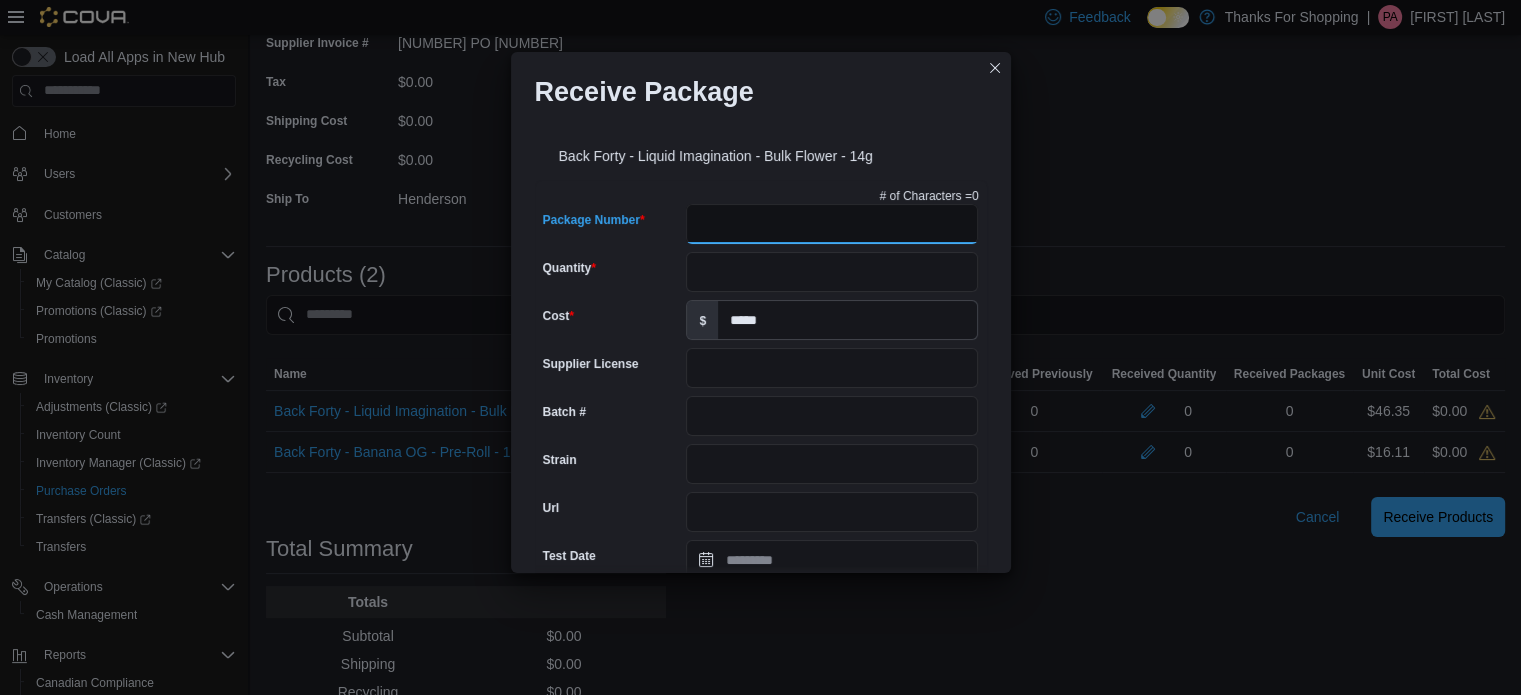 click on "Package Number" at bounding box center [832, 224] 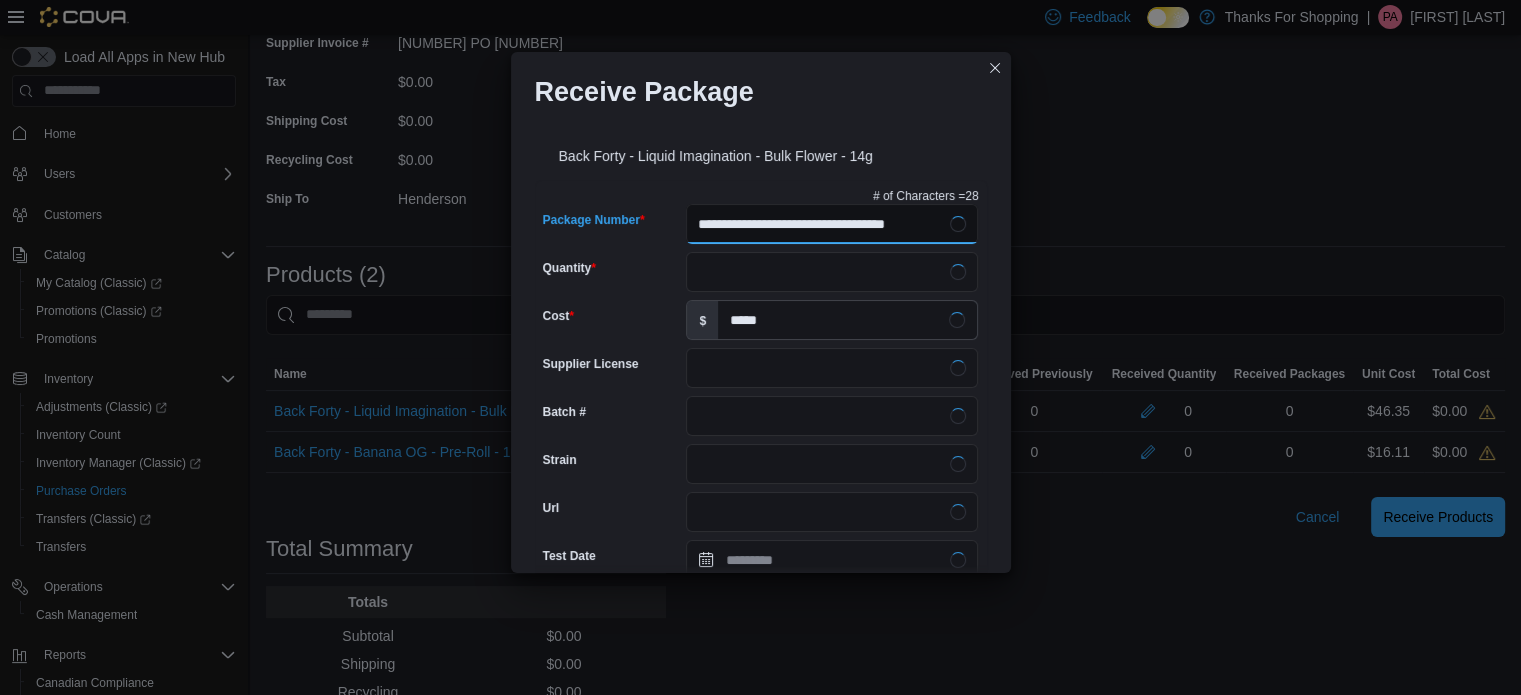 type on "**********" 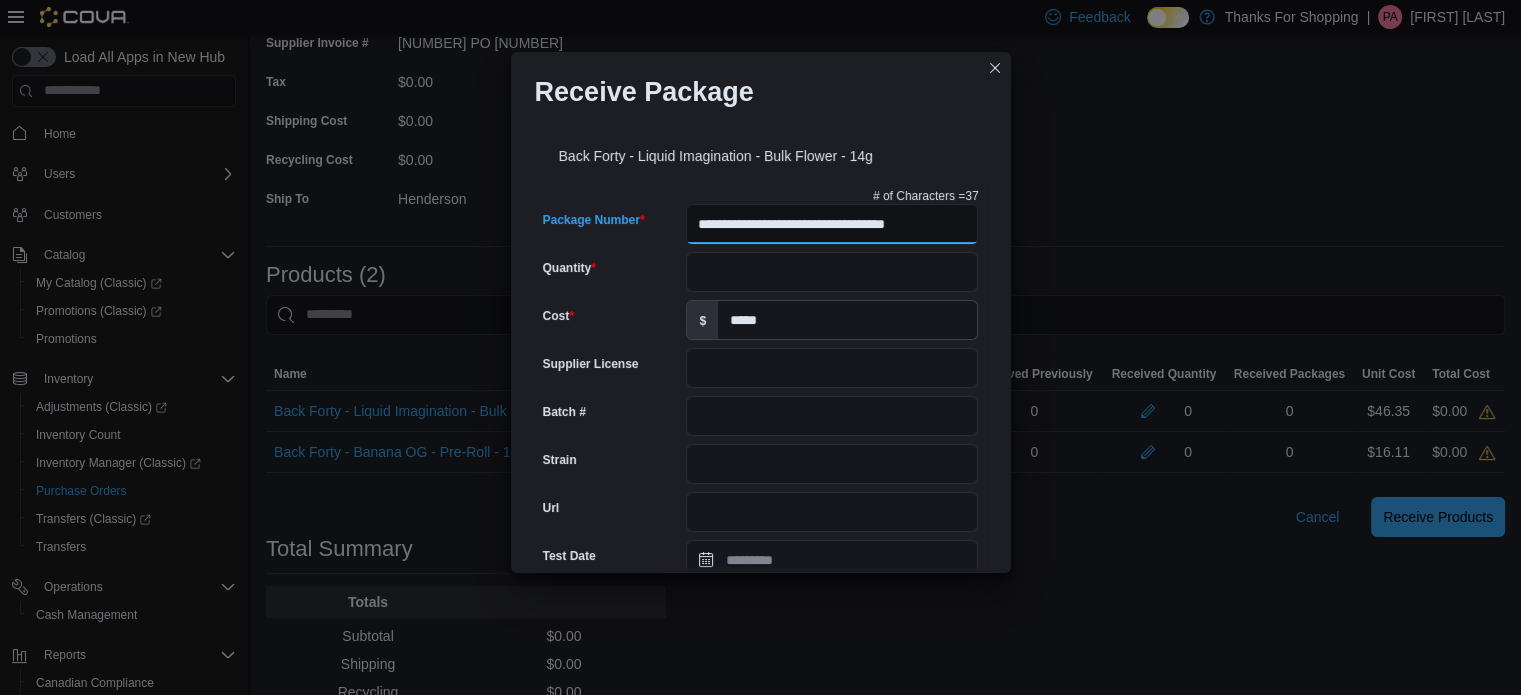 type on "**********" 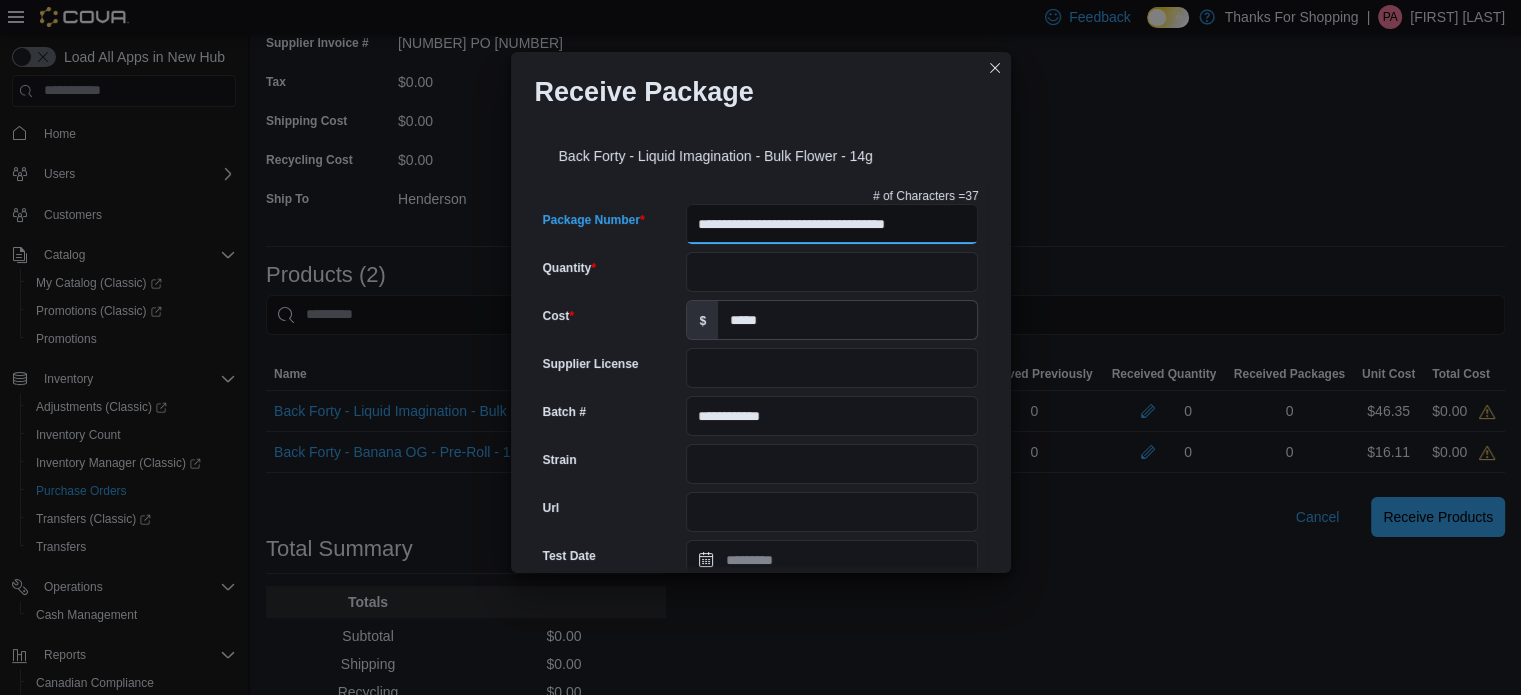 scroll, scrollTop: 0, scrollLeft: 16, axis: horizontal 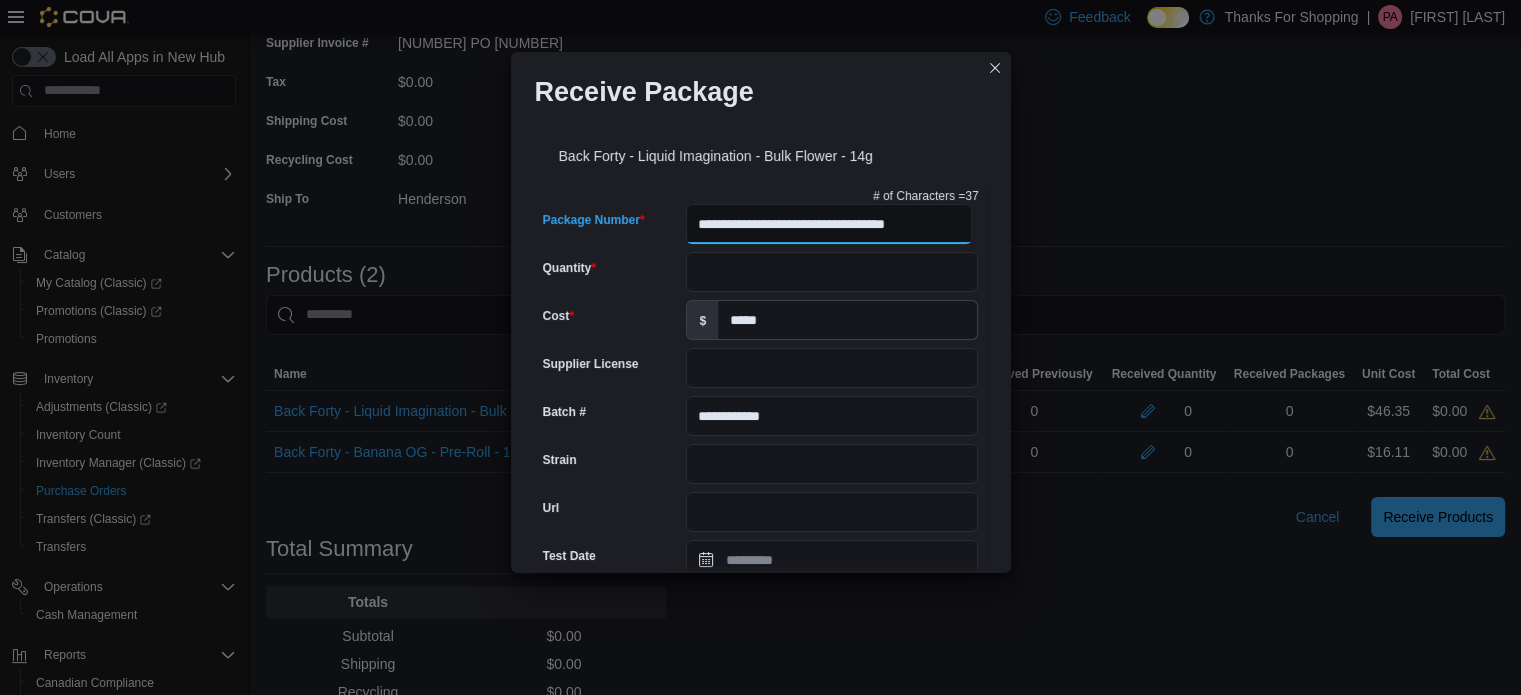 drag, startPoint x: 875, startPoint y: 228, endPoint x: 1527, endPoint y: 308, distance: 656.88965 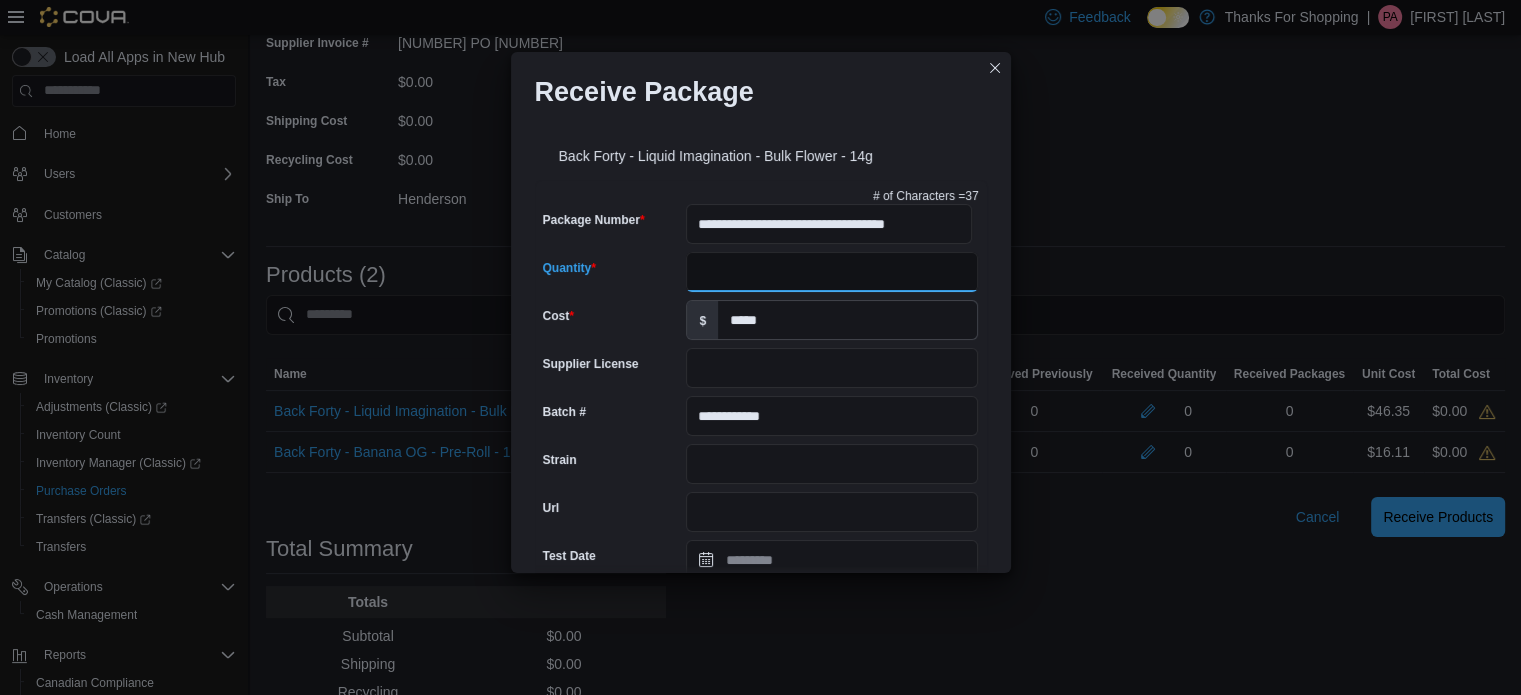 scroll, scrollTop: 0, scrollLeft: 0, axis: both 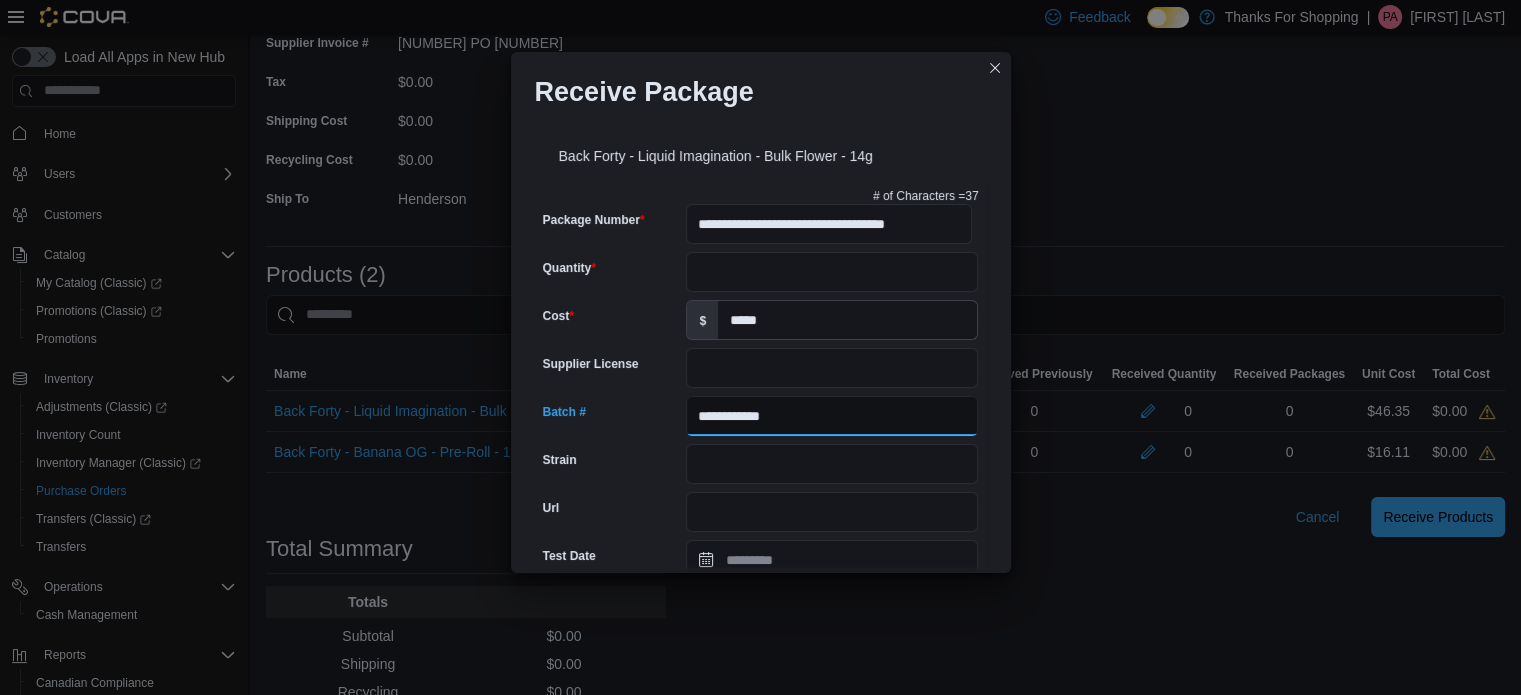 drag, startPoint x: 795, startPoint y: 415, endPoint x: 381, endPoint y: 388, distance: 414.8795 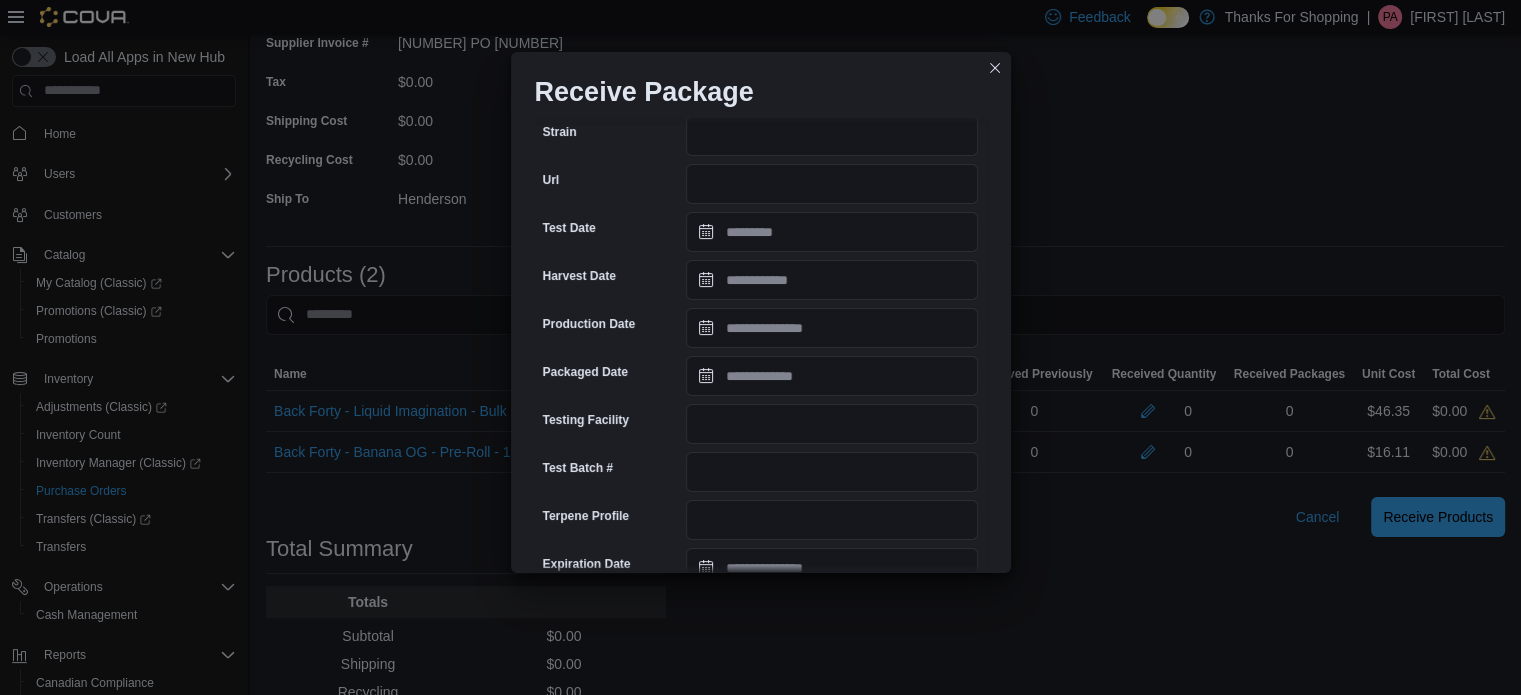 scroll, scrollTop: 328, scrollLeft: 0, axis: vertical 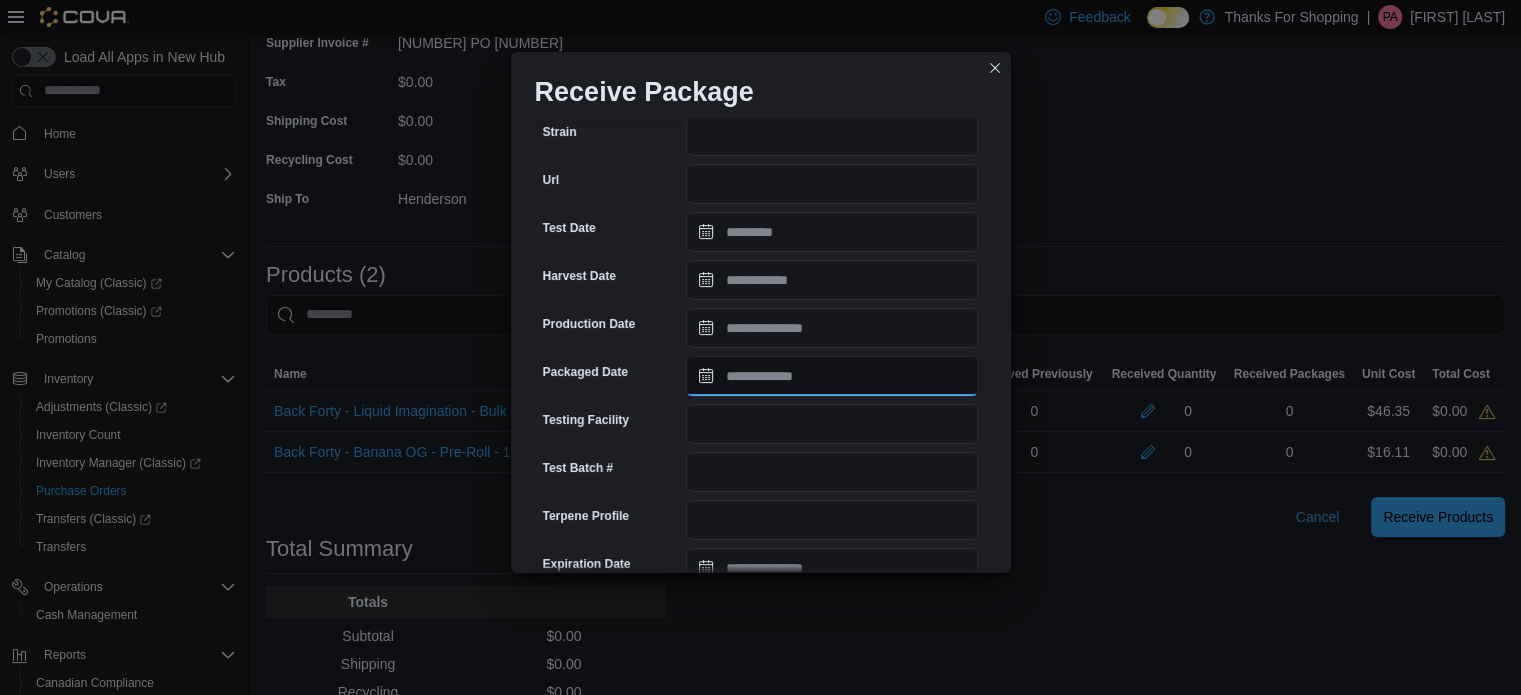 click on "Packaged Date" at bounding box center (832, 376) 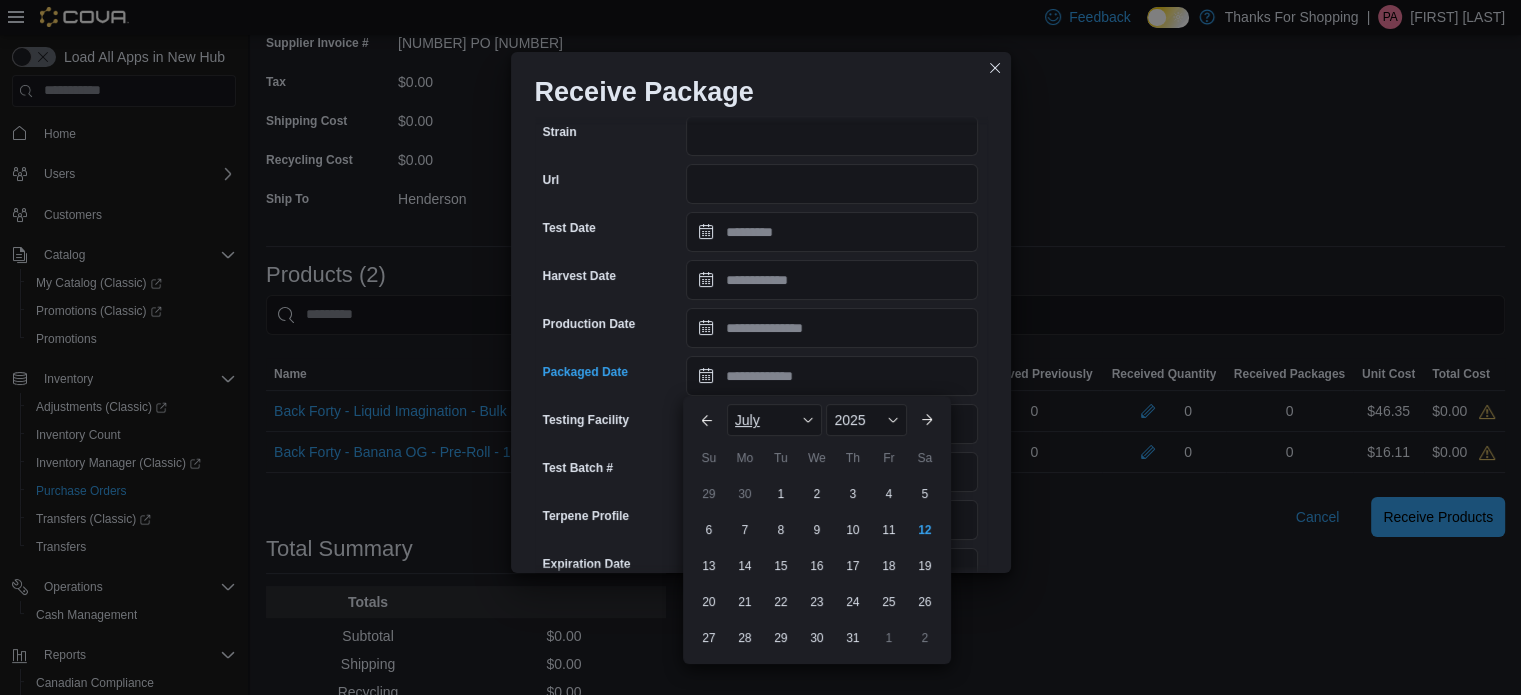 click on "July" at bounding box center [775, 420] 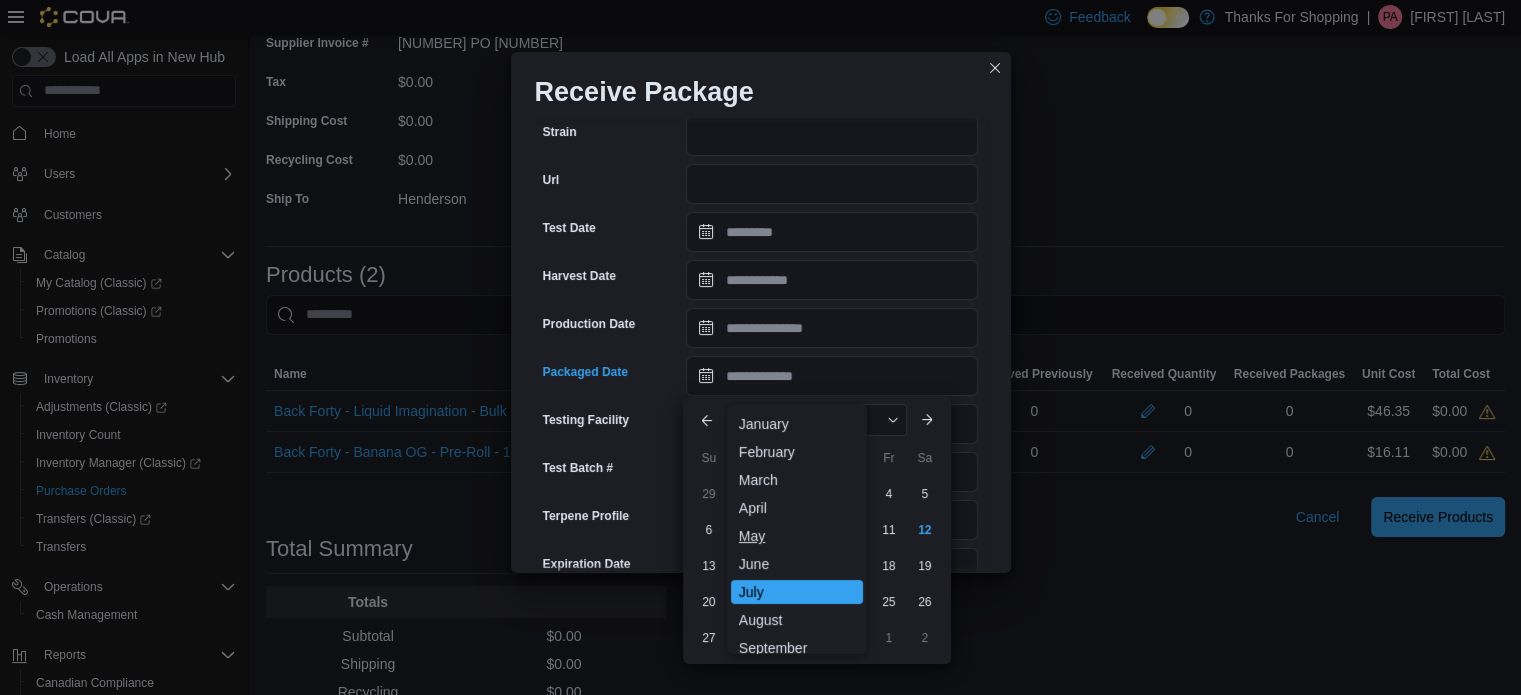 click on "May" at bounding box center (797, 536) 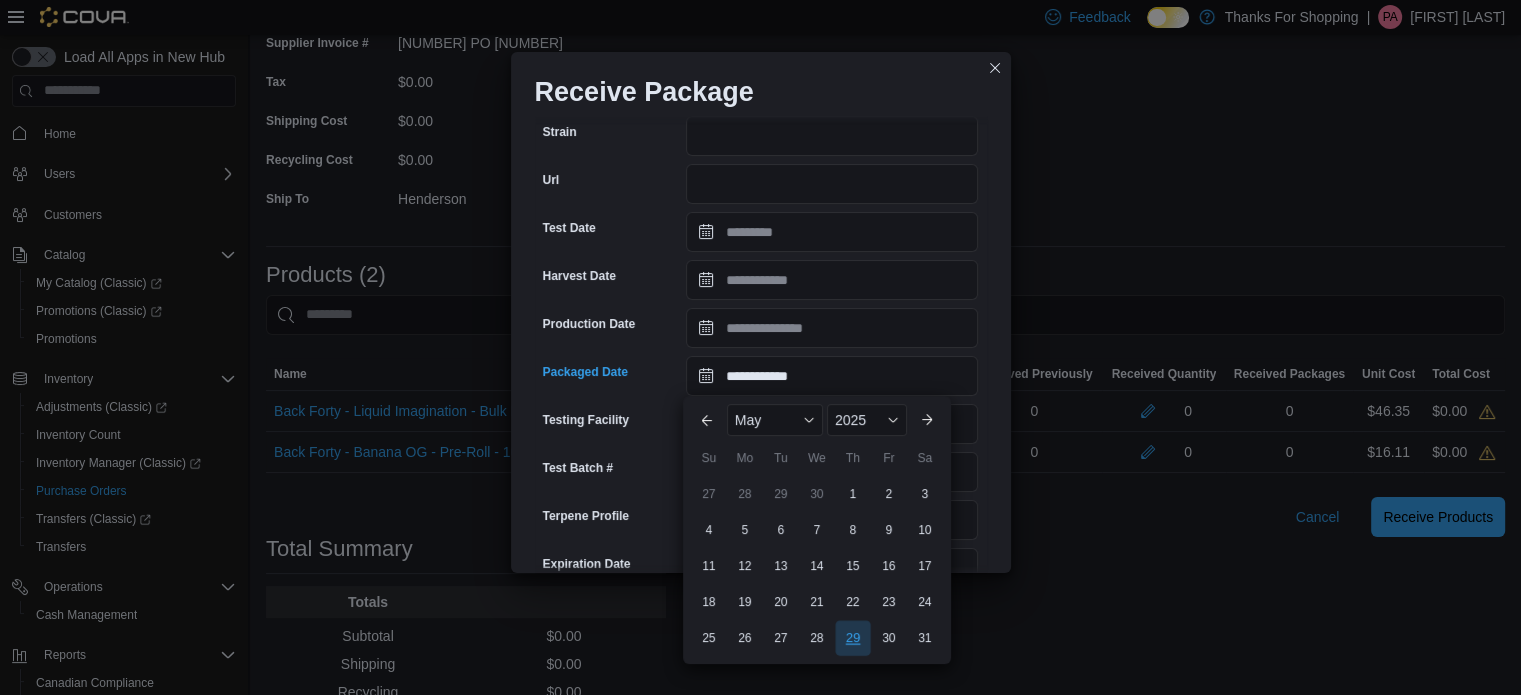 click on "29" at bounding box center (852, 638) 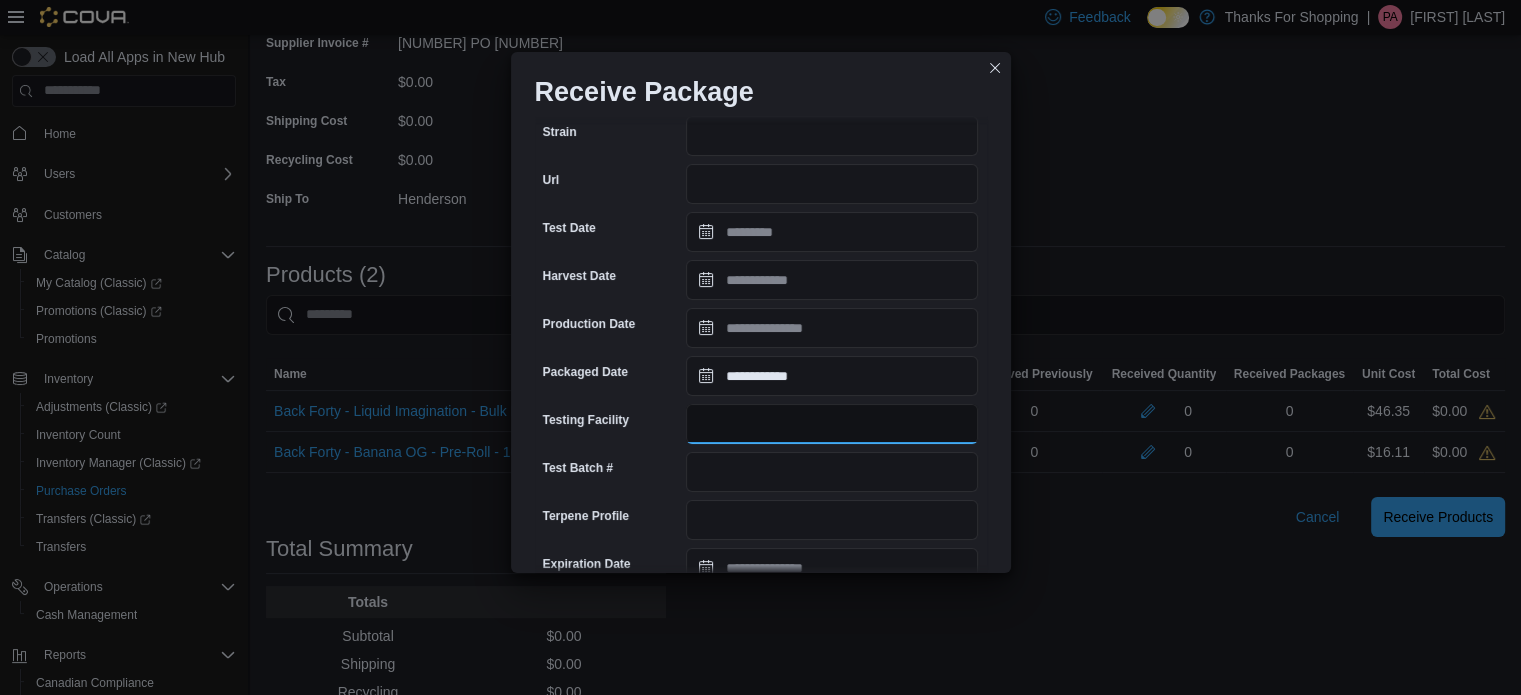 click on "Testing Facility" at bounding box center (832, 424) 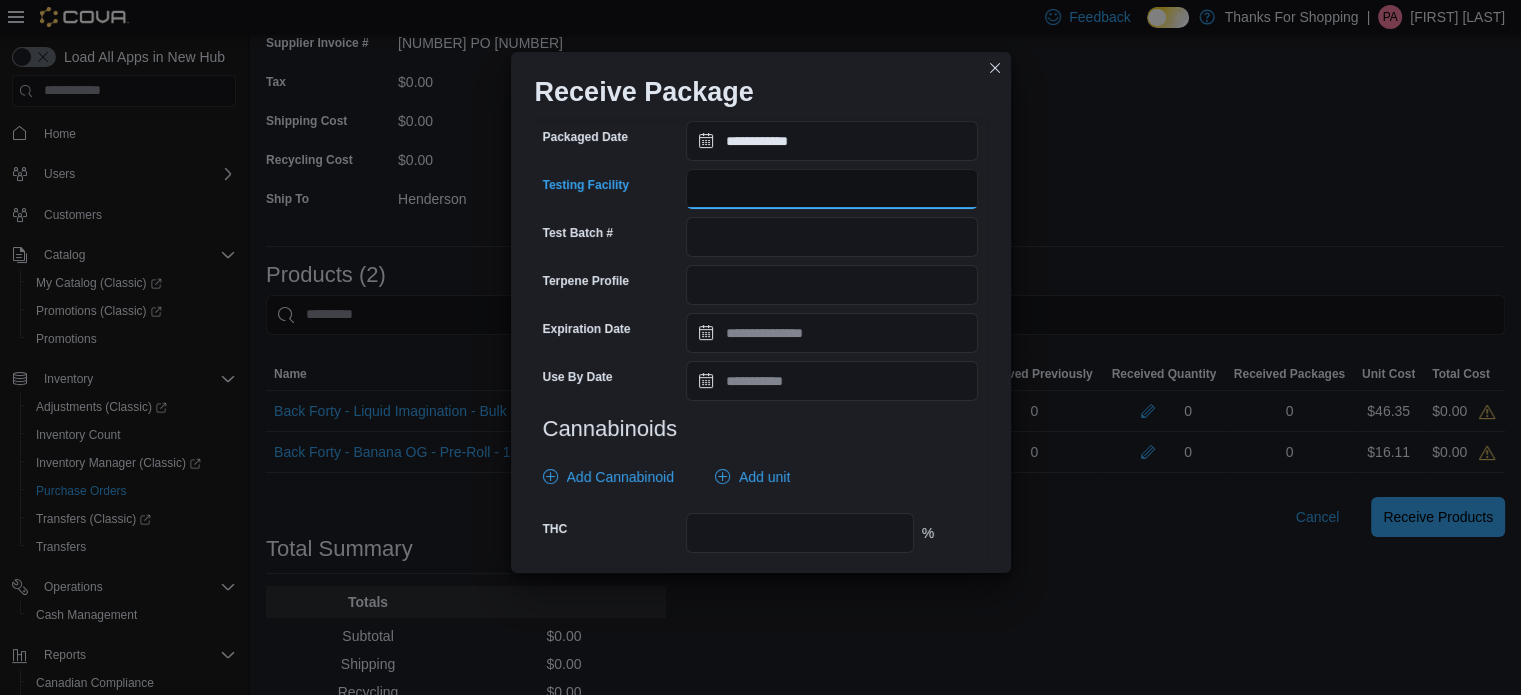 scroll, scrollTop: 564, scrollLeft: 0, axis: vertical 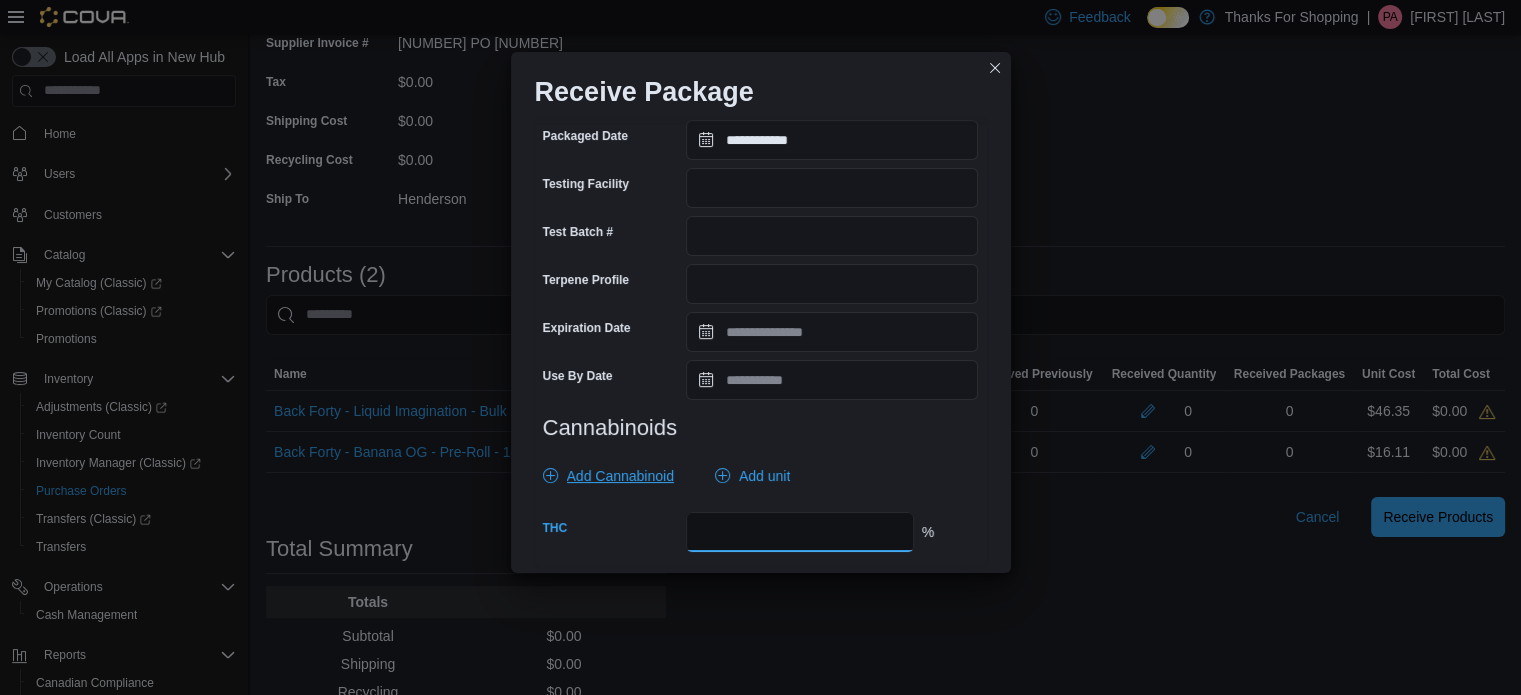 drag, startPoint x: 747, startPoint y: 527, endPoint x: 607, endPoint y: 485, distance: 146.16429 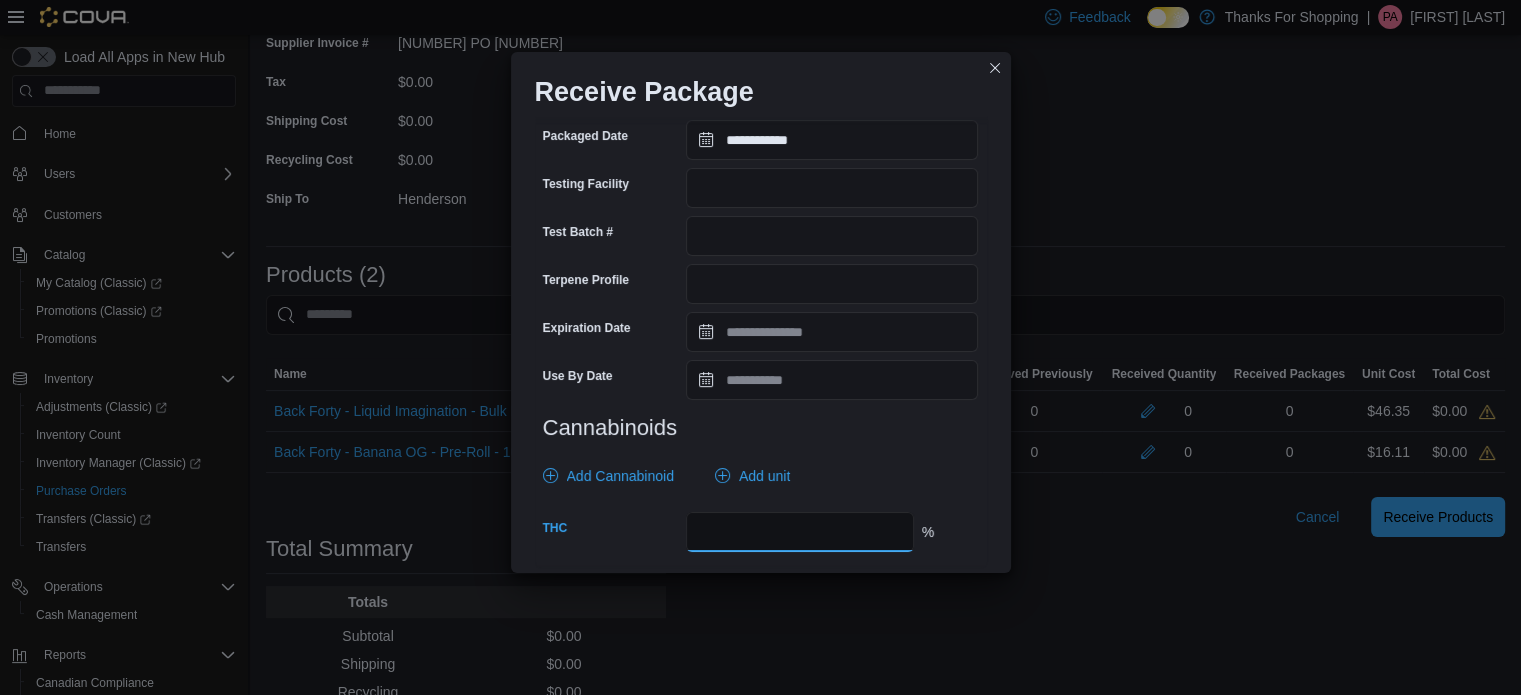 type on "****" 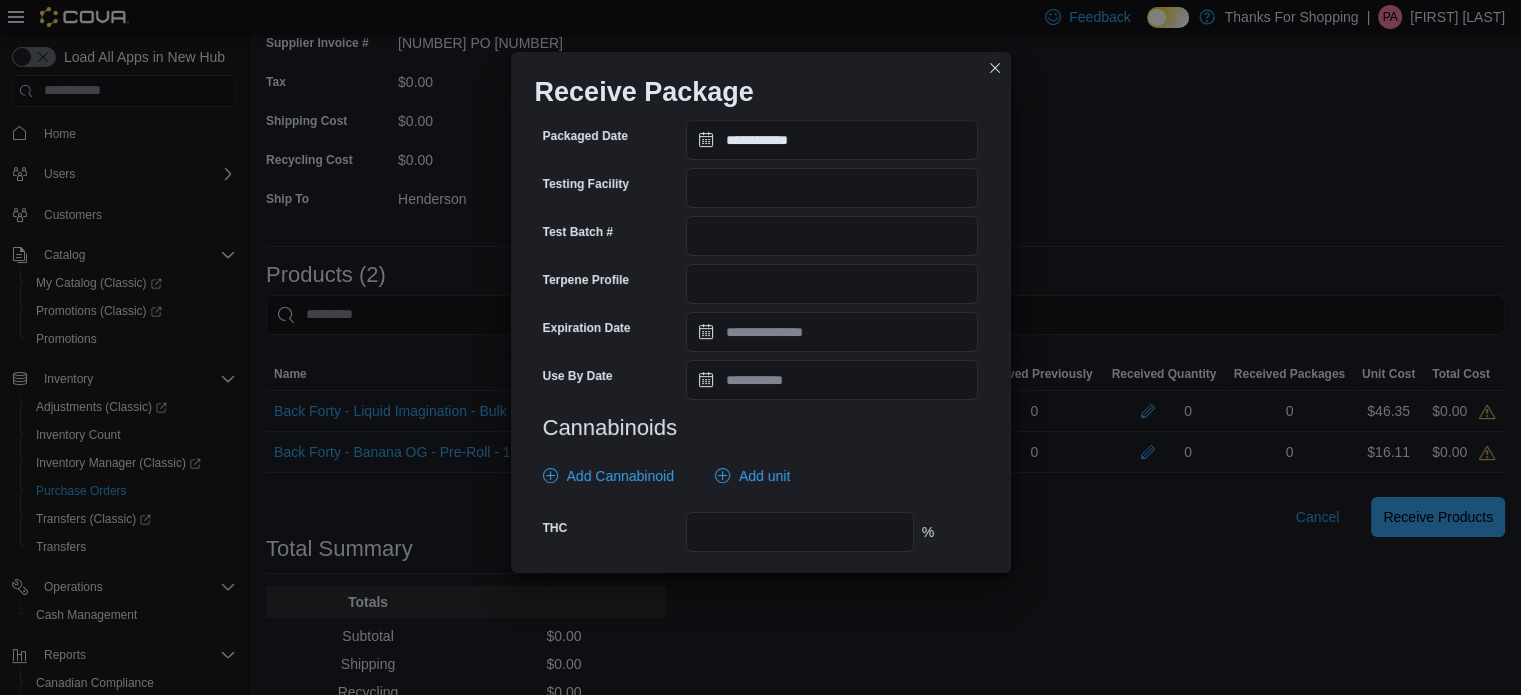 click on "Add Cannabinoid Add unit" at bounding box center (757, 476) 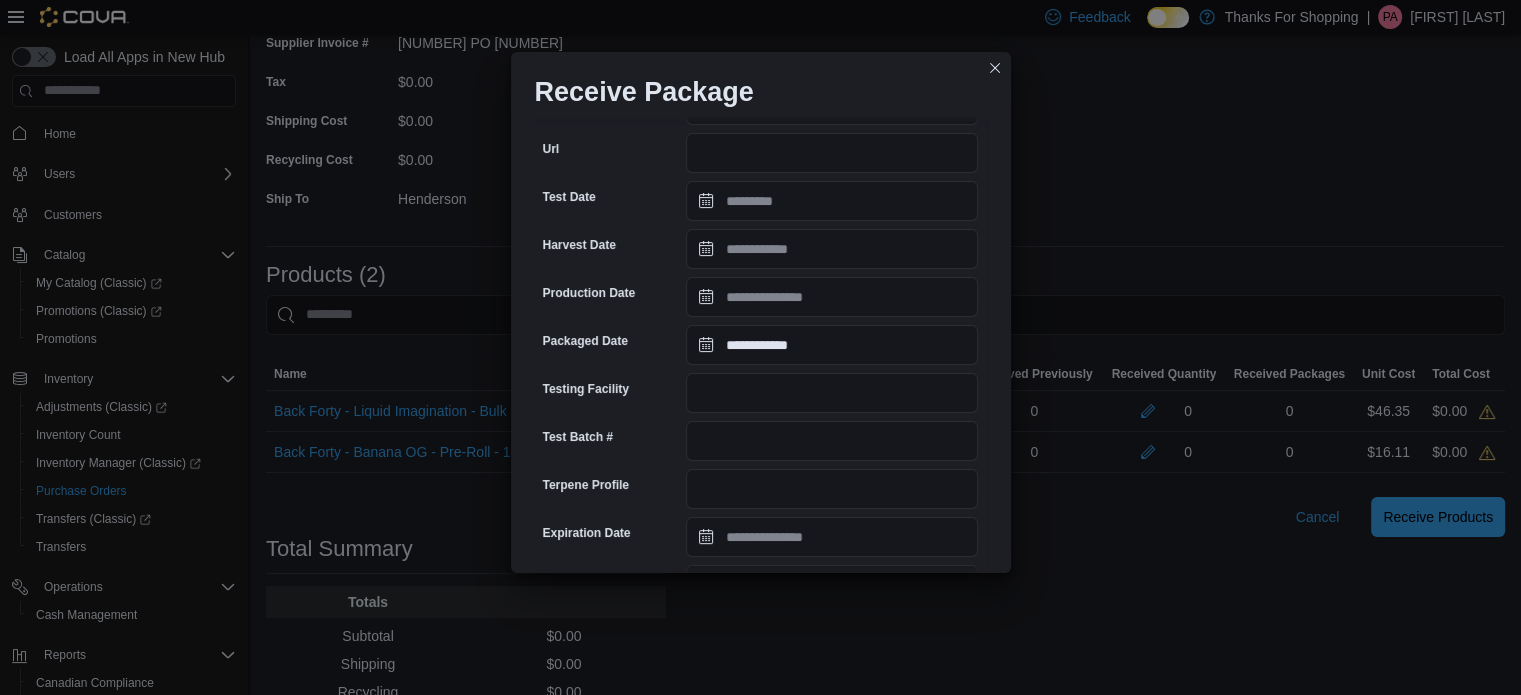 scroll, scrollTop: 678, scrollLeft: 0, axis: vertical 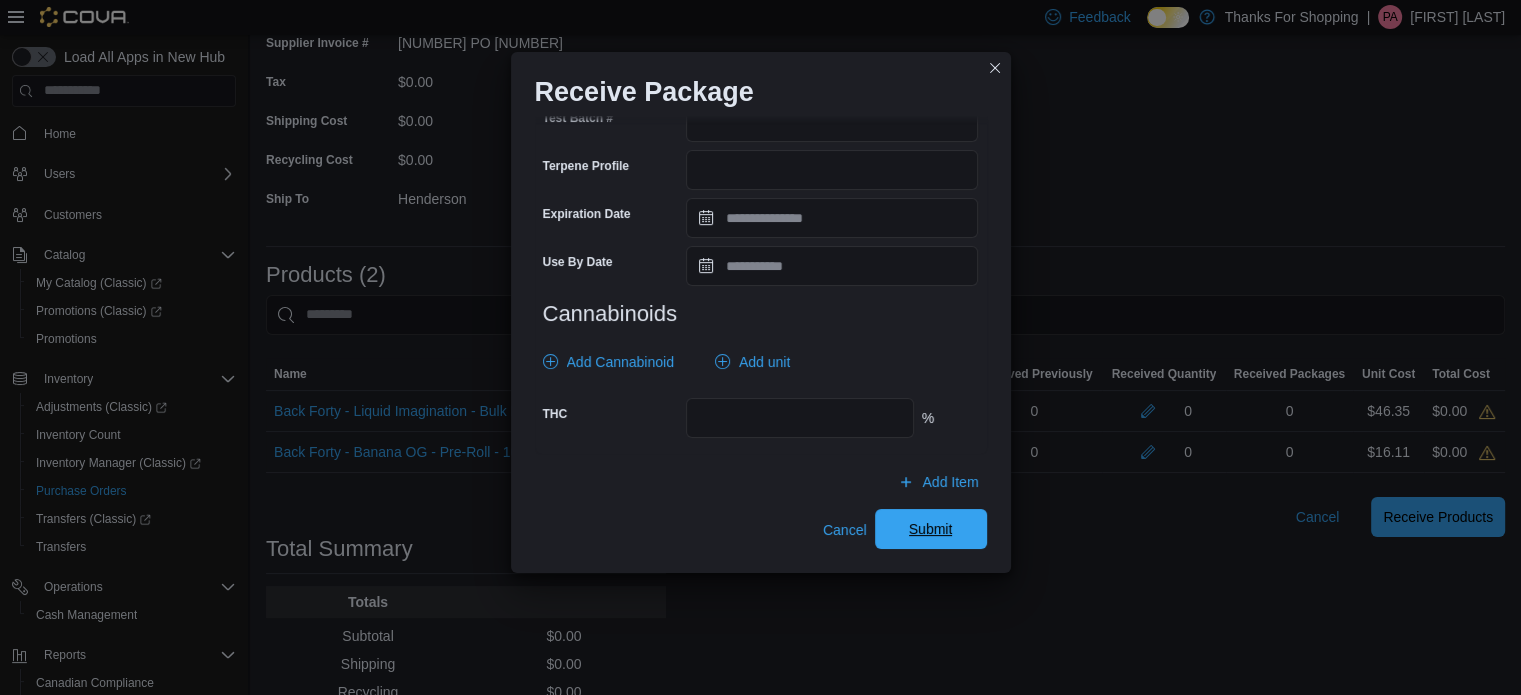 click on "Submit" at bounding box center [931, 529] 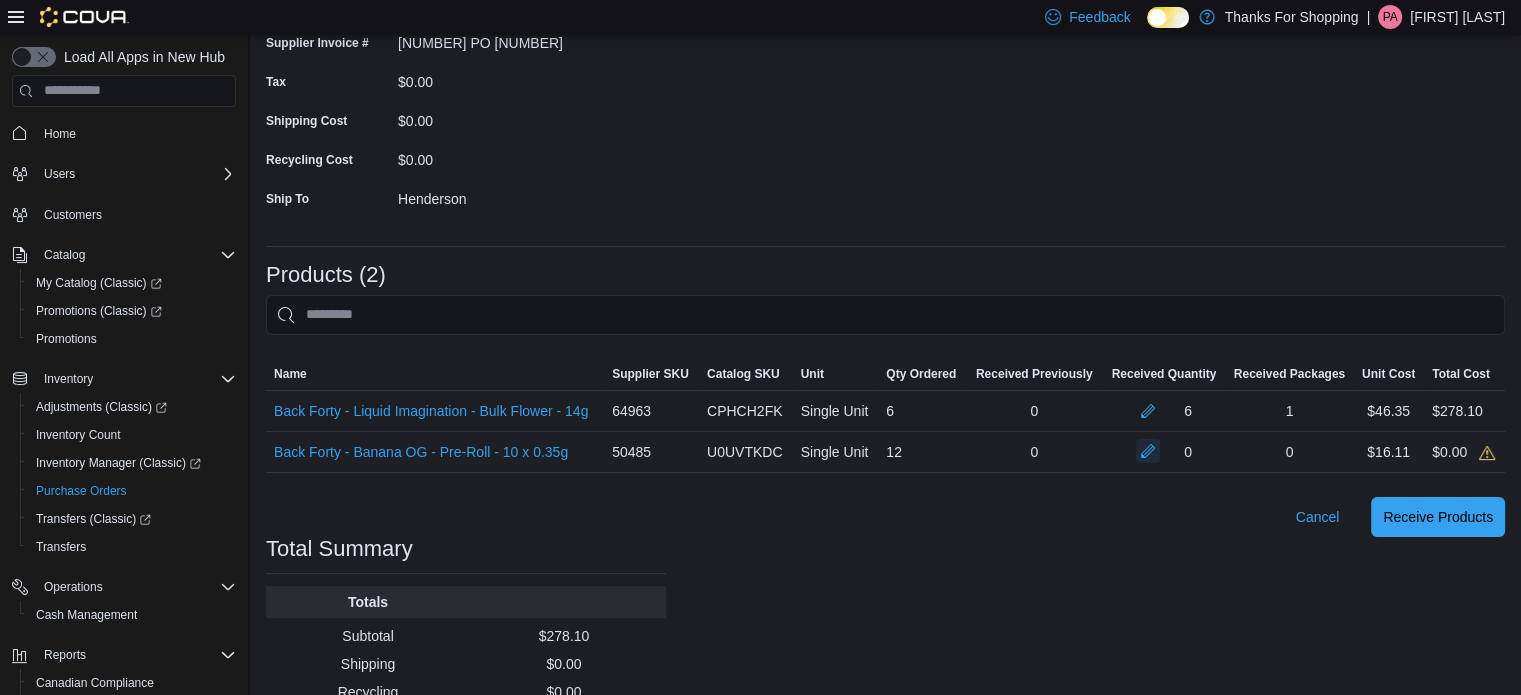 click at bounding box center (1148, 451) 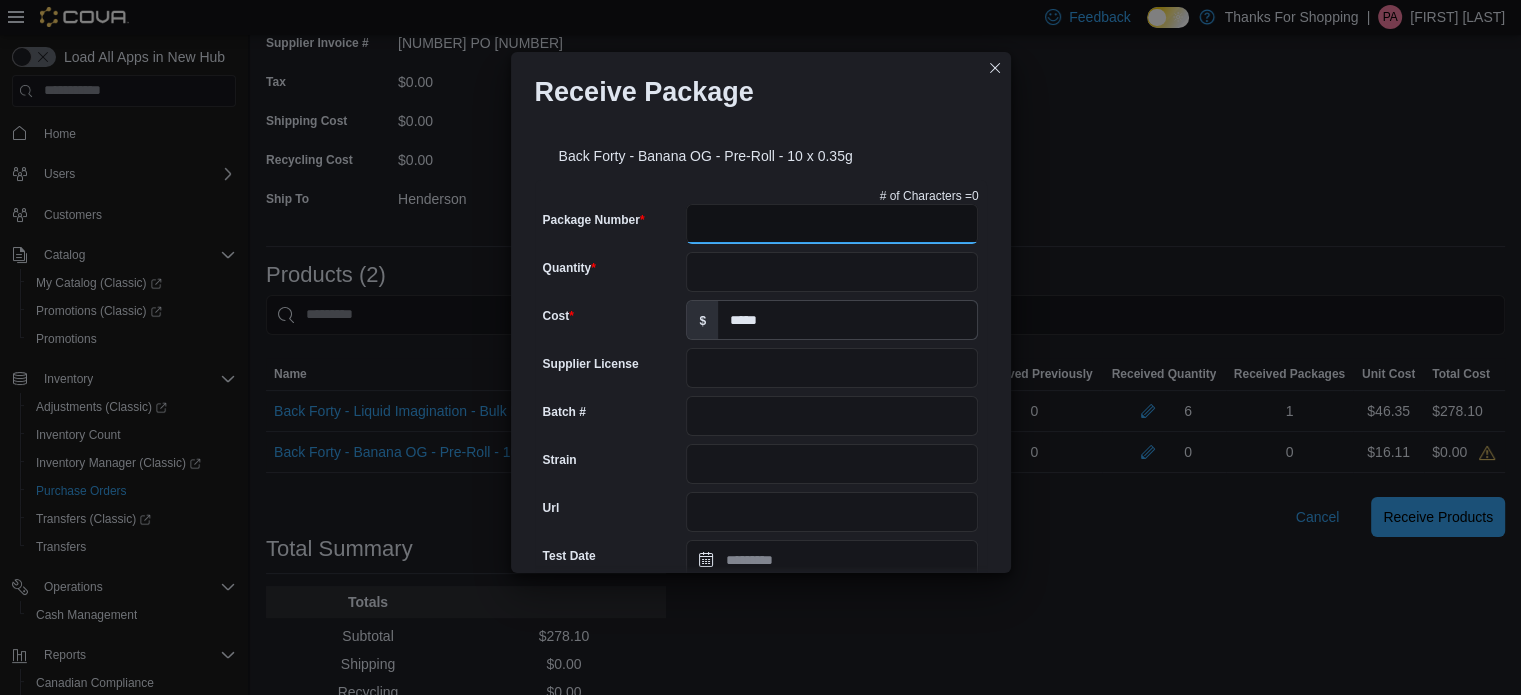 click on "Package Number" at bounding box center [832, 224] 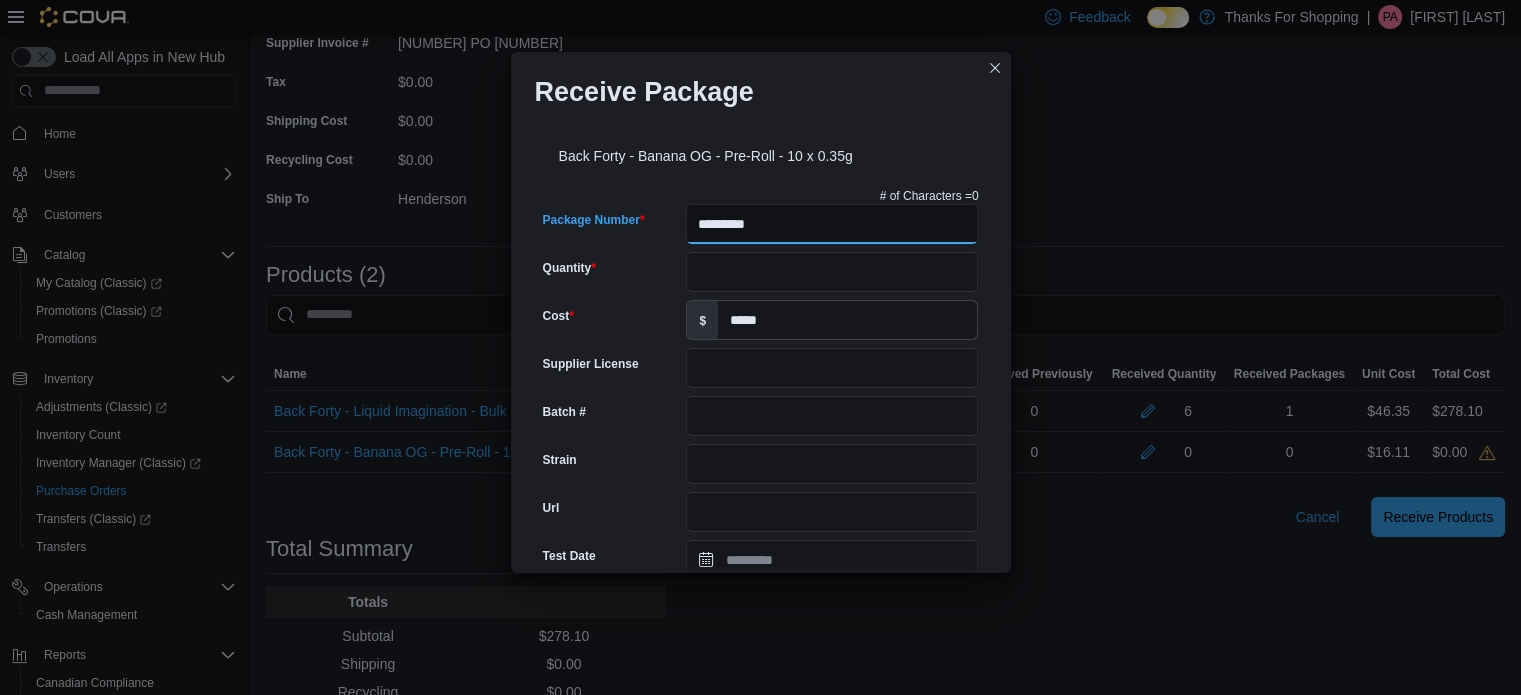 type on "**********" 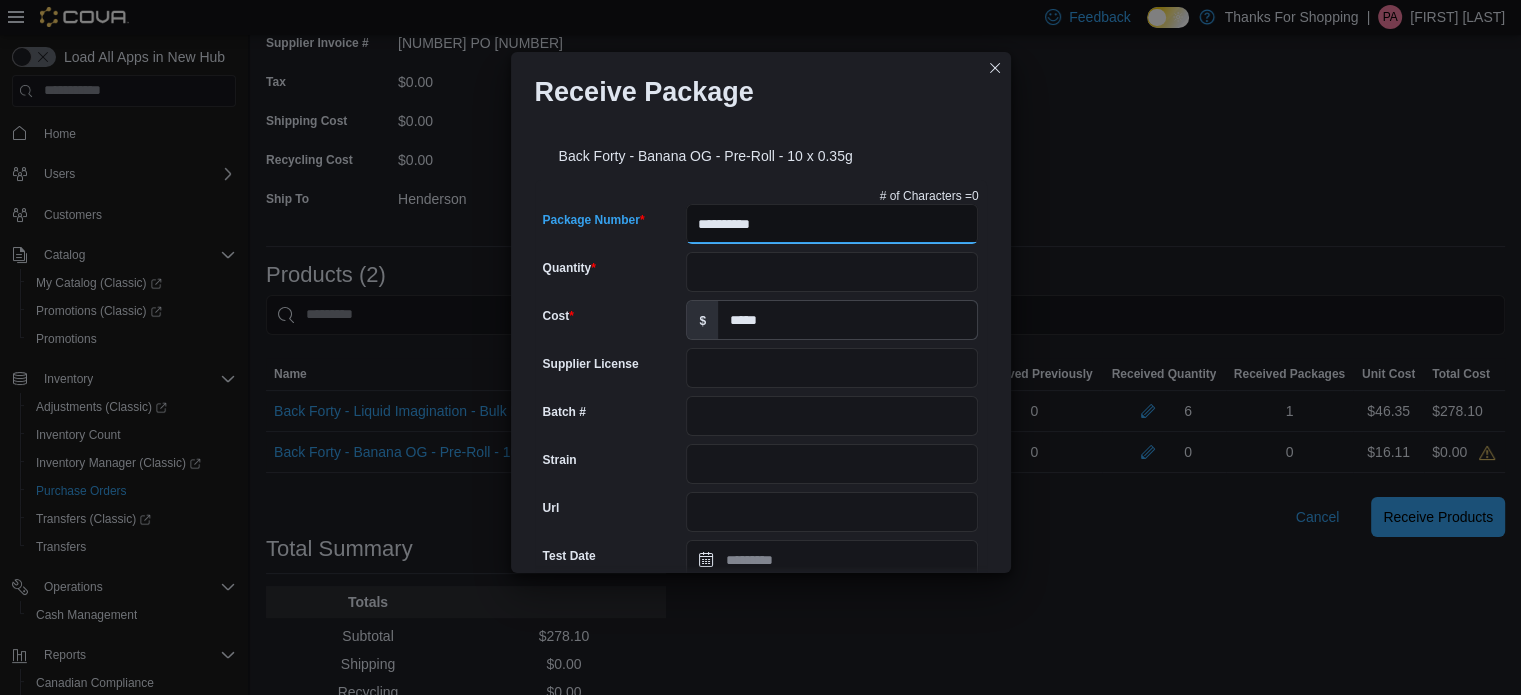 type on "**********" 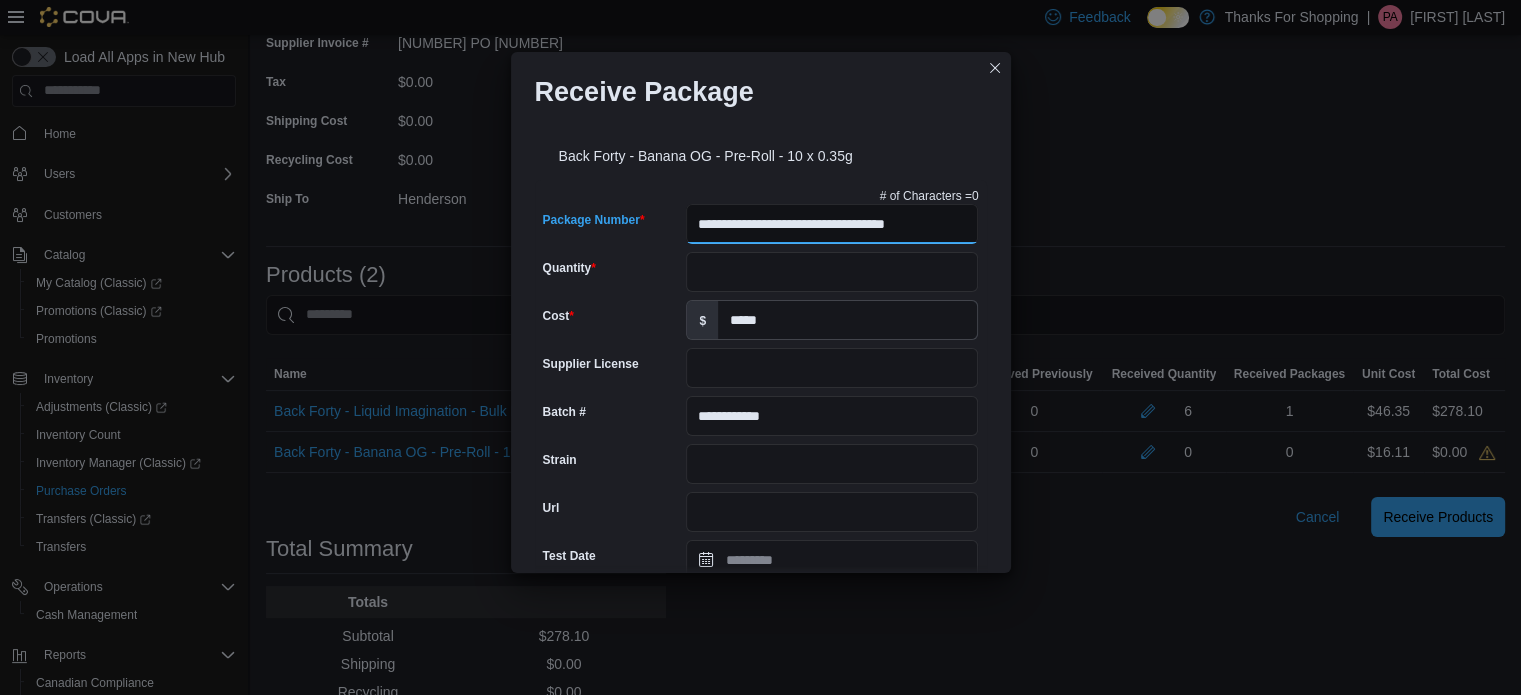 type on "**********" 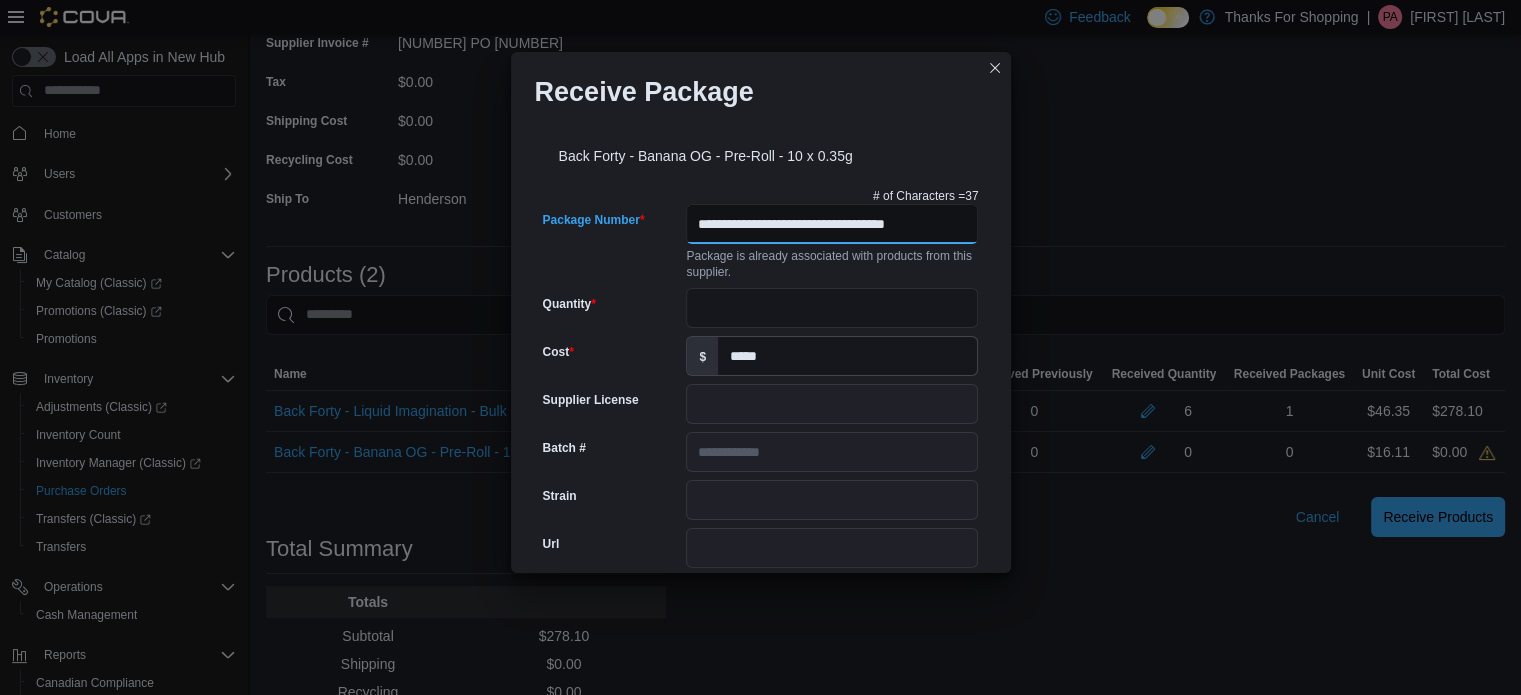 scroll, scrollTop: 0, scrollLeft: 16, axis: horizontal 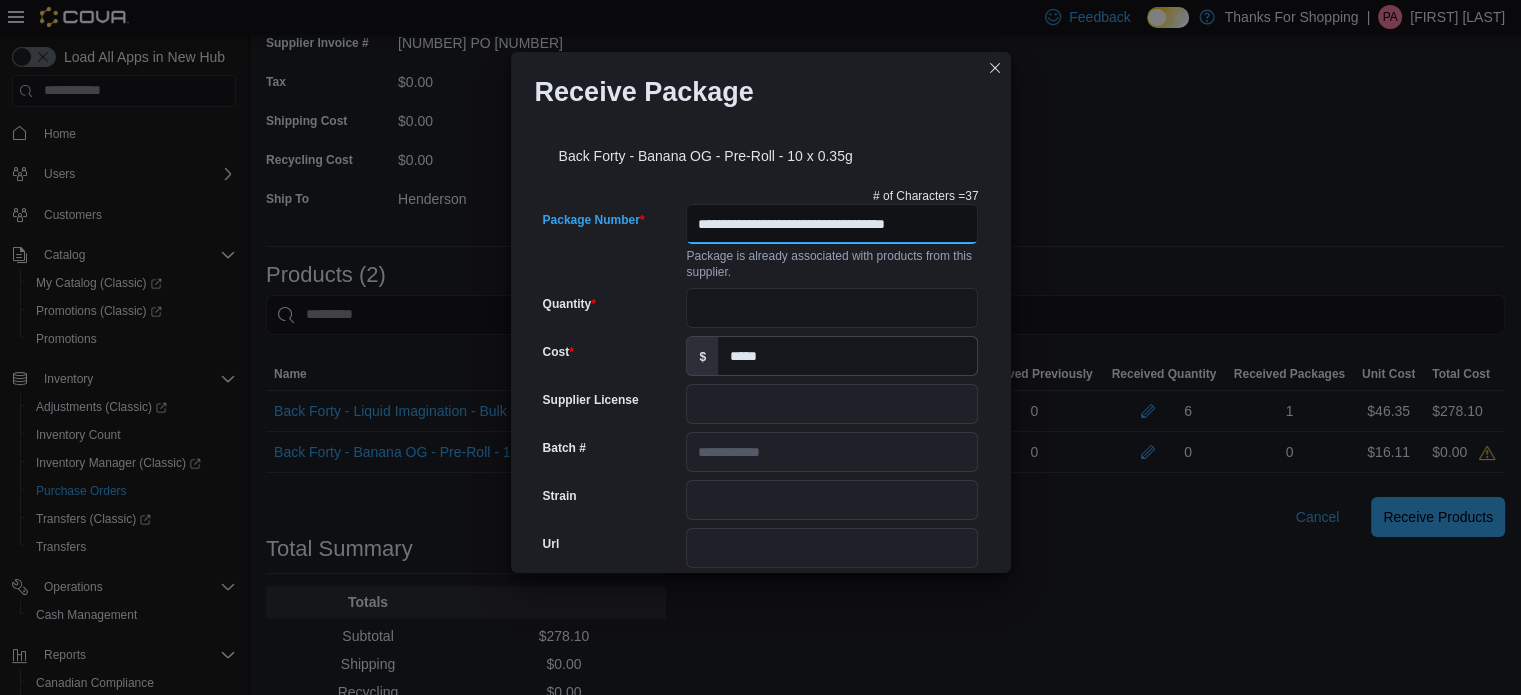 type on "**********" 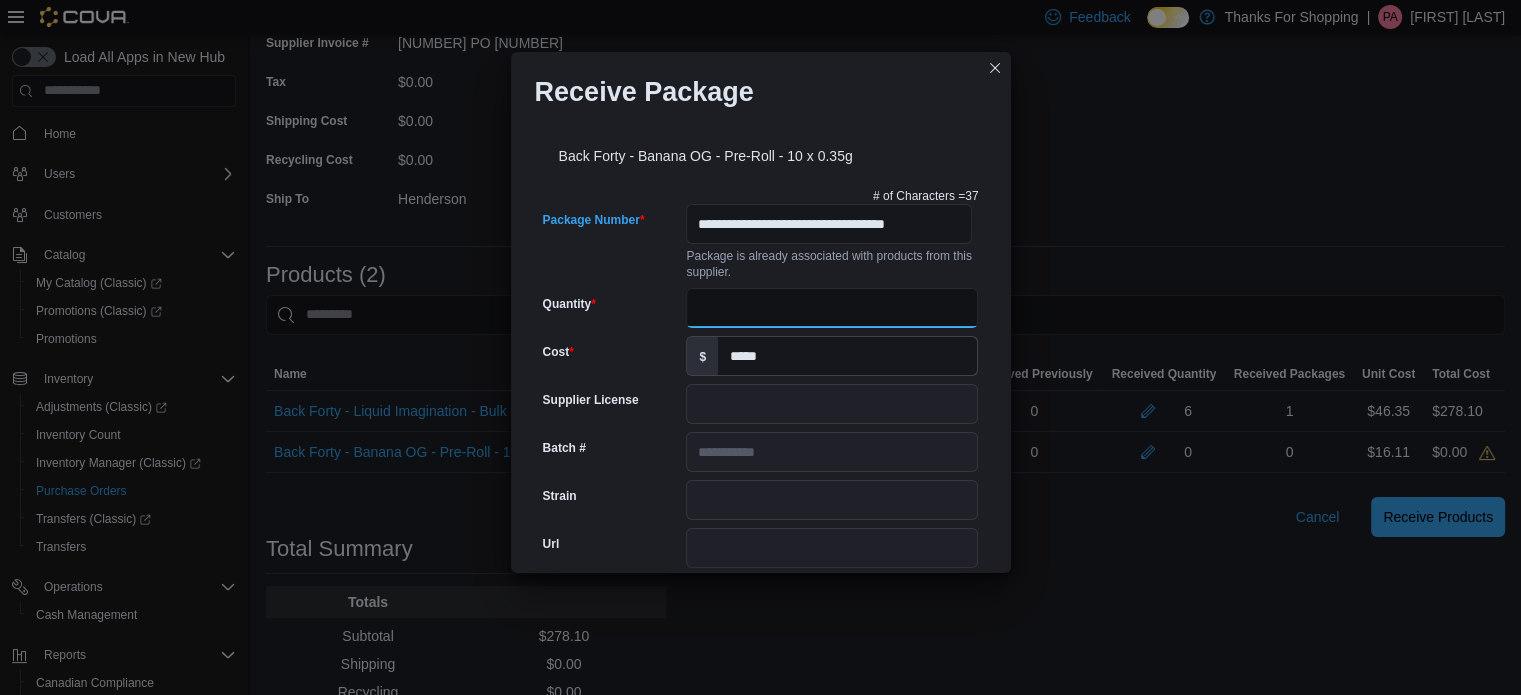 click on "Quantity" at bounding box center (832, 308) 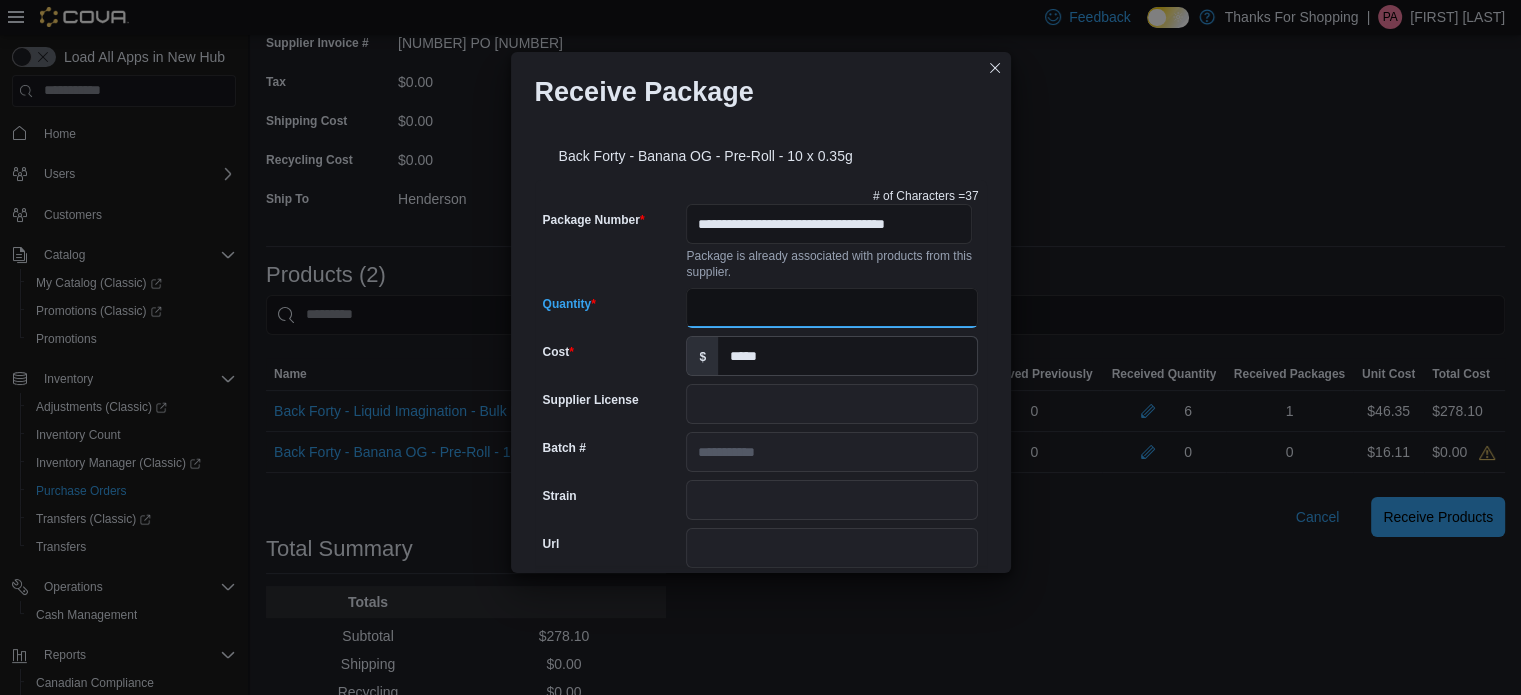 scroll, scrollTop: 0, scrollLeft: 0, axis: both 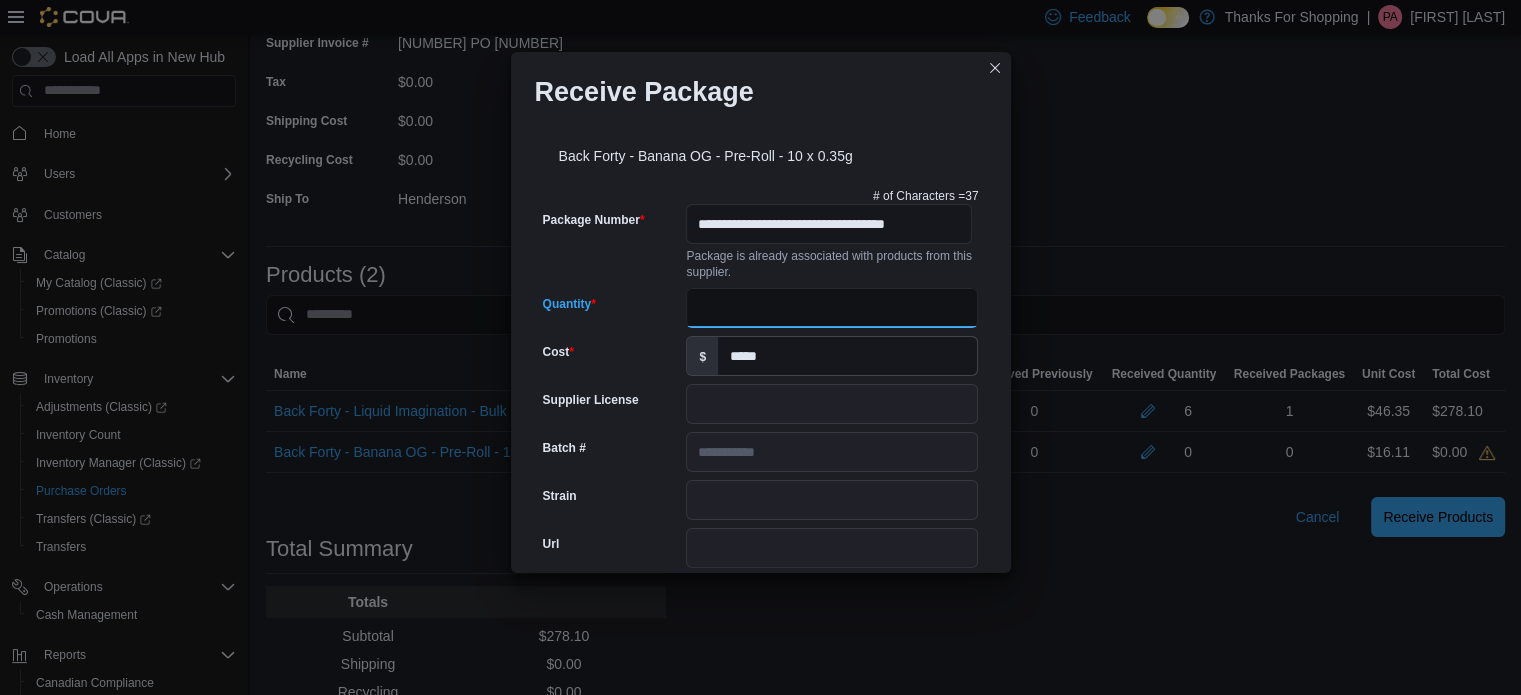 type on "**" 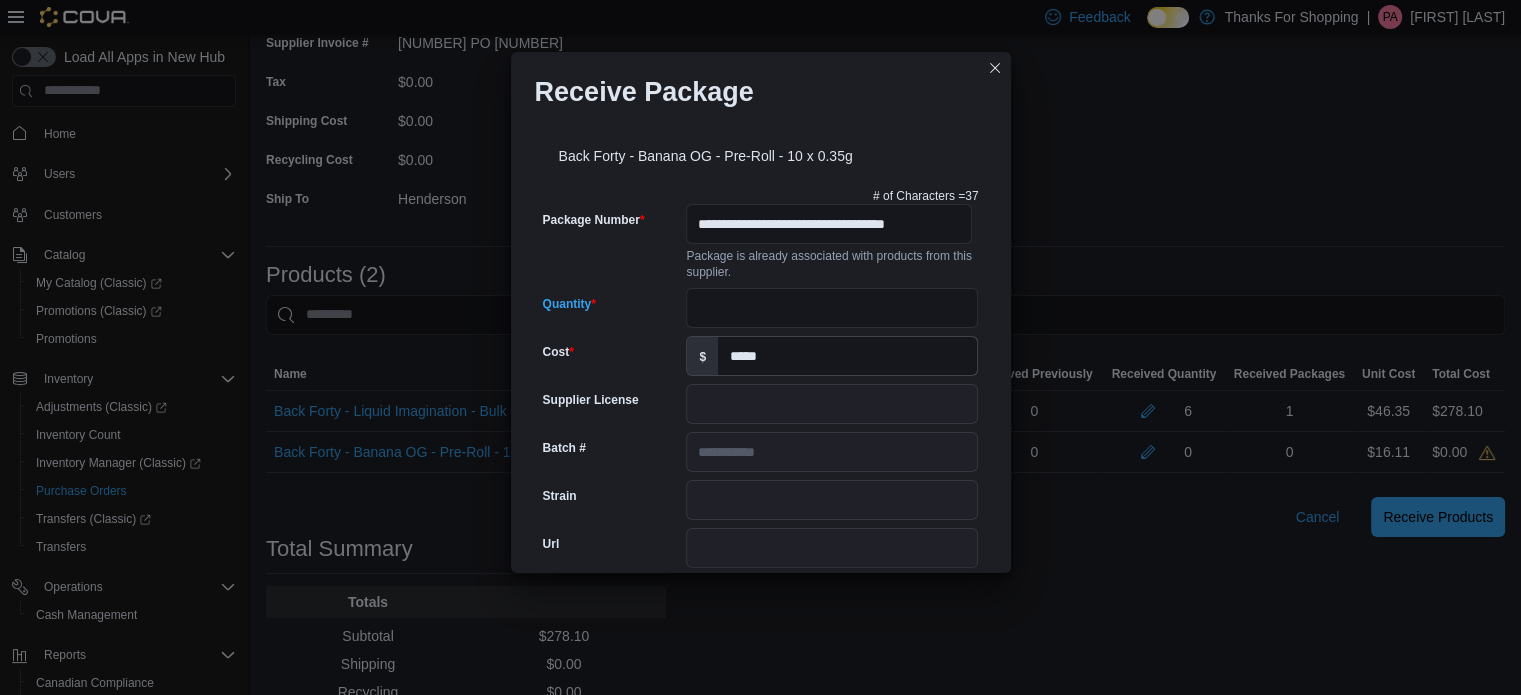 scroll, scrollTop: 658, scrollLeft: 0, axis: vertical 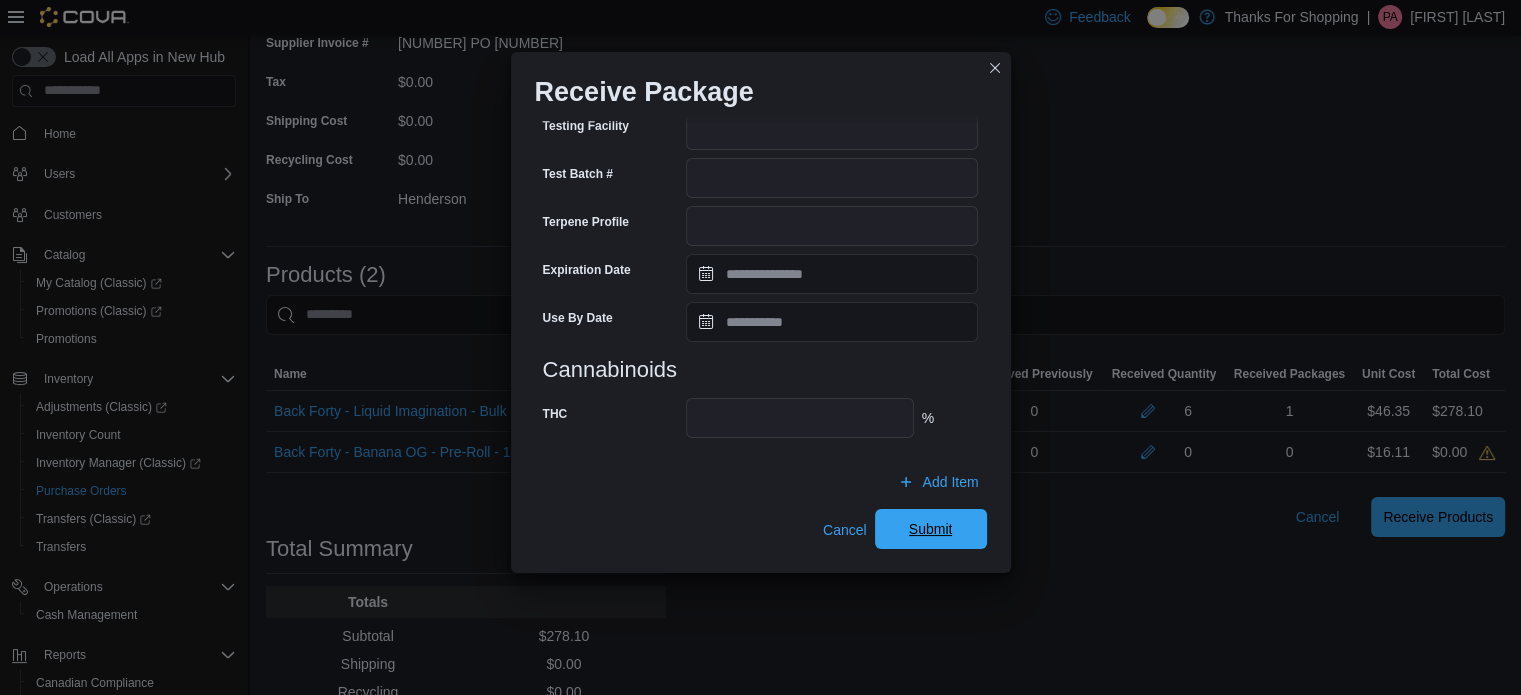 click on "Submit" at bounding box center (931, 529) 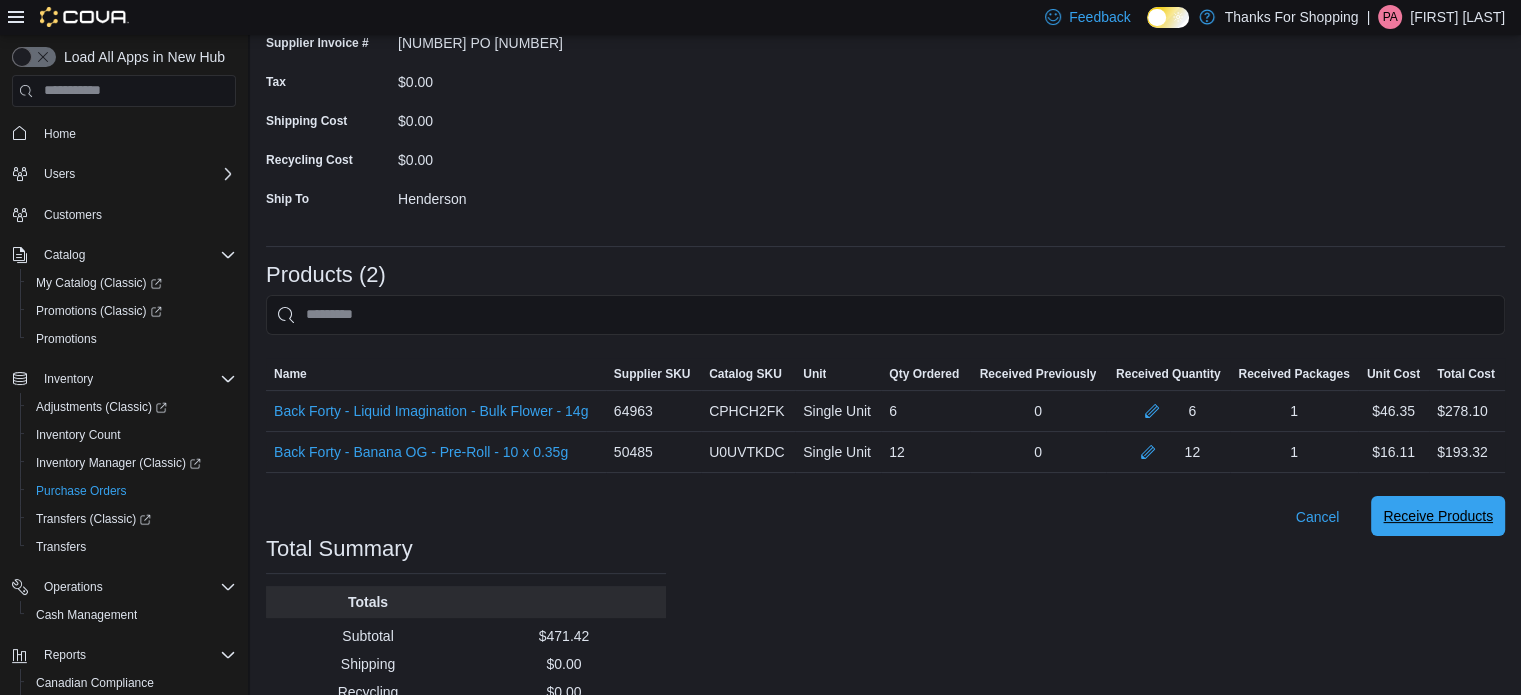 click on "Receive Products" at bounding box center [1438, 516] 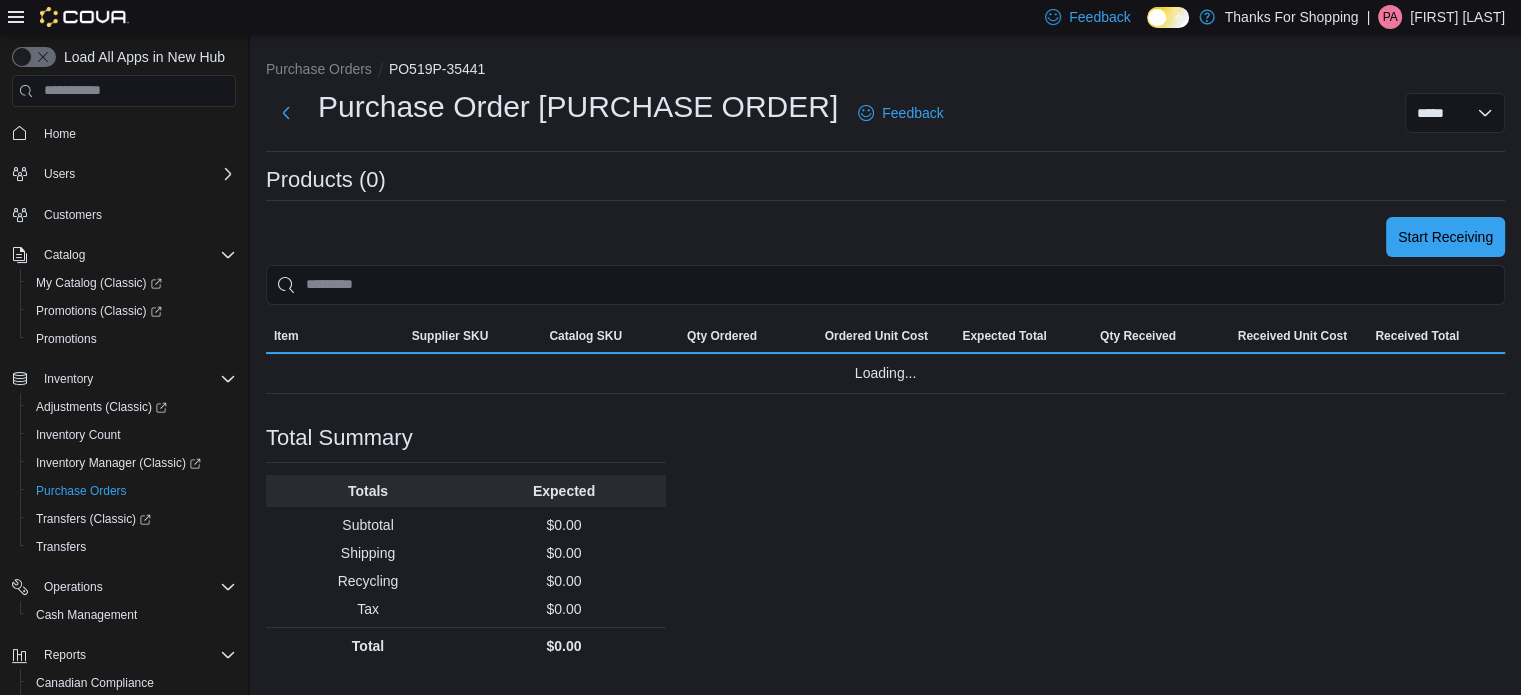 scroll, scrollTop: 0, scrollLeft: 0, axis: both 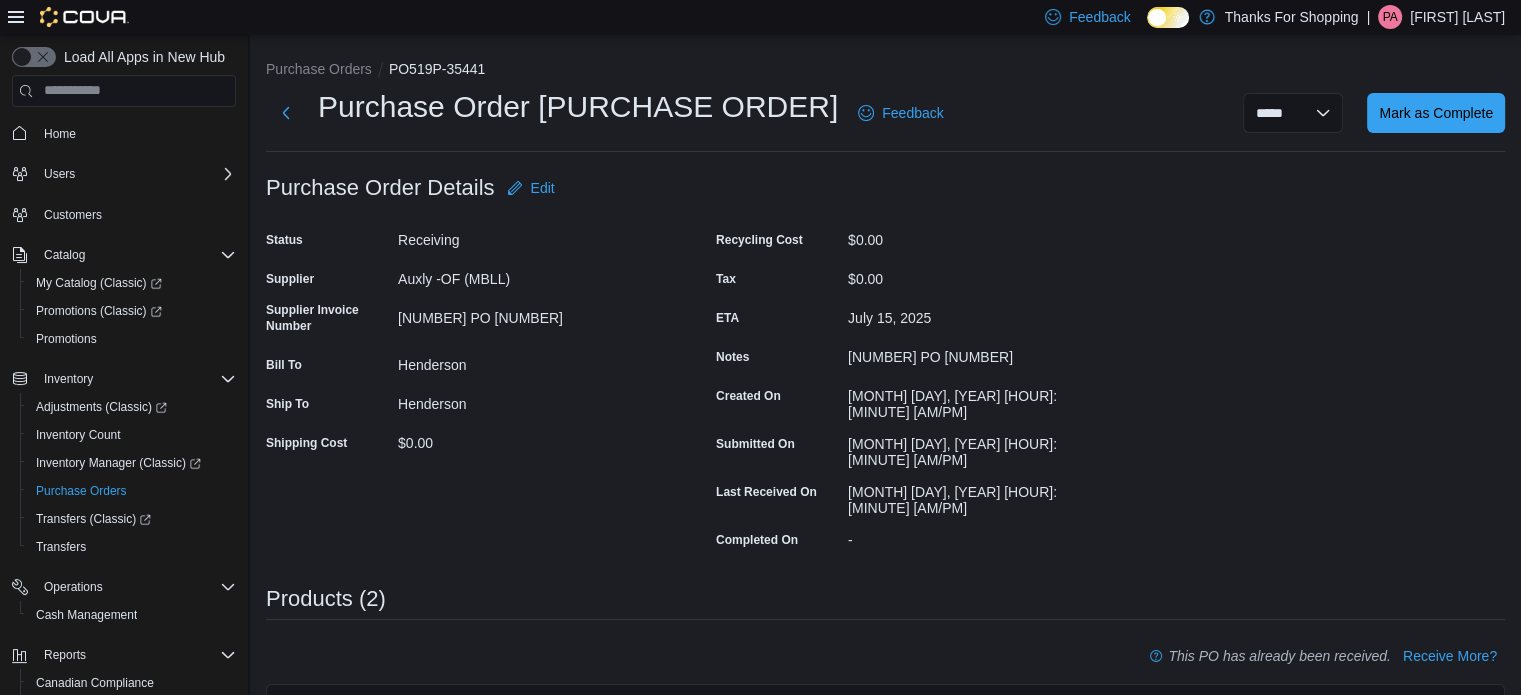 click on "02580045 PO 522352" at bounding box center (982, 353) 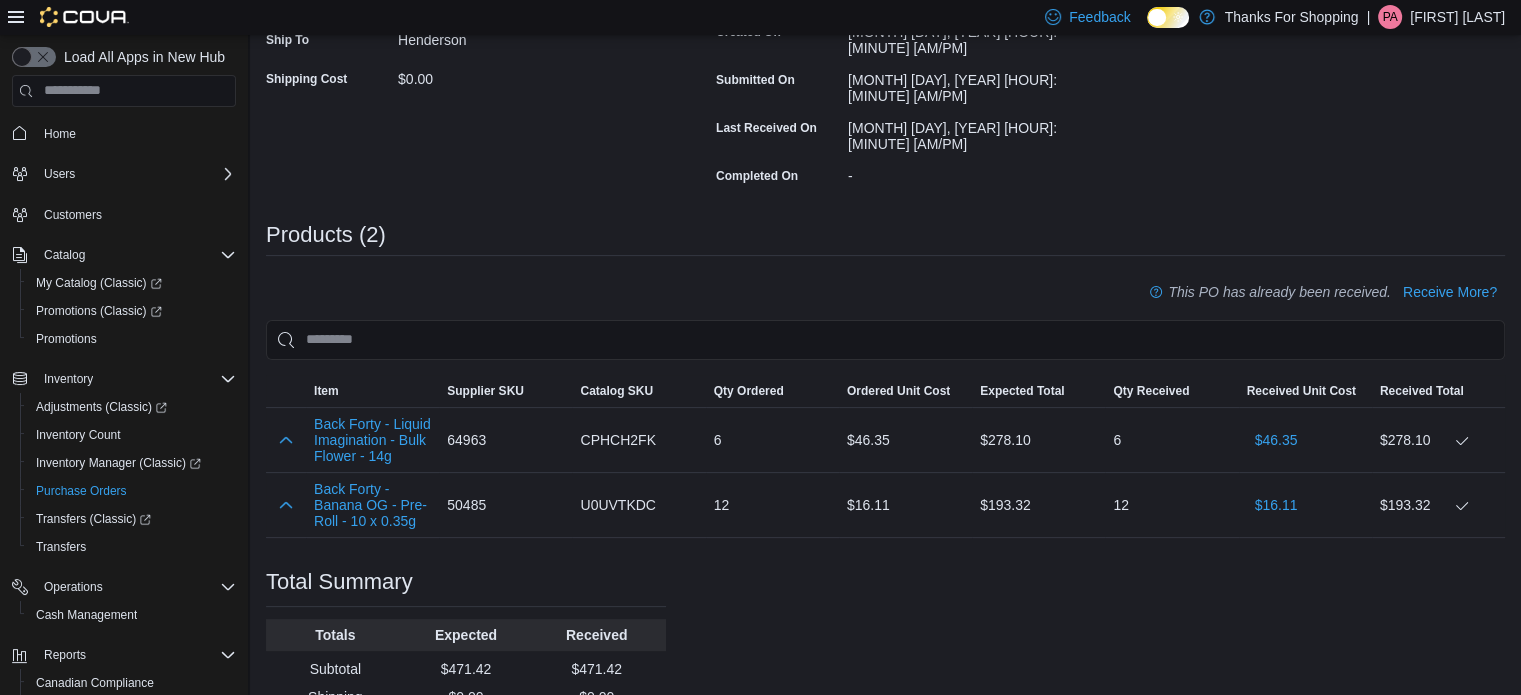 scroll, scrollTop: 368, scrollLeft: 0, axis: vertical 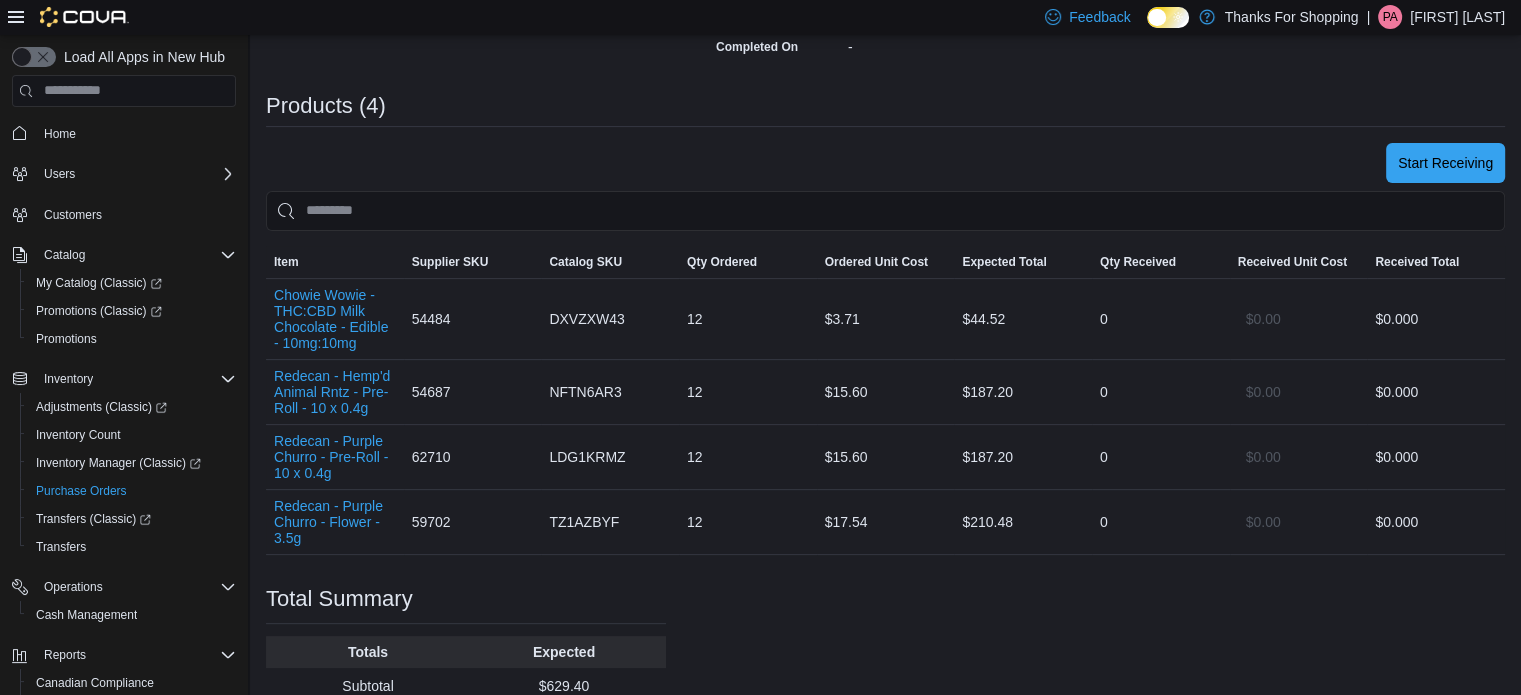 click on "Start Receiving Sorting EuiBasicTable with search callback Item Supplier SKU Catalog SKU Qty Ordered Ordered Unit Cost Expected Total Qty Received Received Unit Cost Received Total Chowie Wowie - THC:CBD Milk Chocolate - Edible - 10mg:10mg Supplier SKU 54484 Catalog SKU DXVZXW43 Qty Ordered 12 Ordered Unit Cost $3.71 Expected Total $44.52 Qty Received 0 Received Unit Cost $0.00 Received Total $0.00 0 Redecan - Hemp'd Animal Rntz - Pre-Roll - 10 x 0.4g Supplier SKU 54687 Catalog SKU NFTN6AR3 Qty Ordered 12 Ordered Unit Cost $15.60 Expected Total $187.20 Qty Received 0 Received Unit Cost $0.00 Received Total $0.00 0 Redecan - Purple Churro - Pre-Roll - 10 x 0.4g Supplier SKU 62710 Catalog SKU LDG1KRMZ Qty Ordered 12 Ordered Unit Cost $15.60 Expected Total $187.20 Qty Received 0 Received Unit Cost $0.00 $0.00" at bounding box center [885, 349] 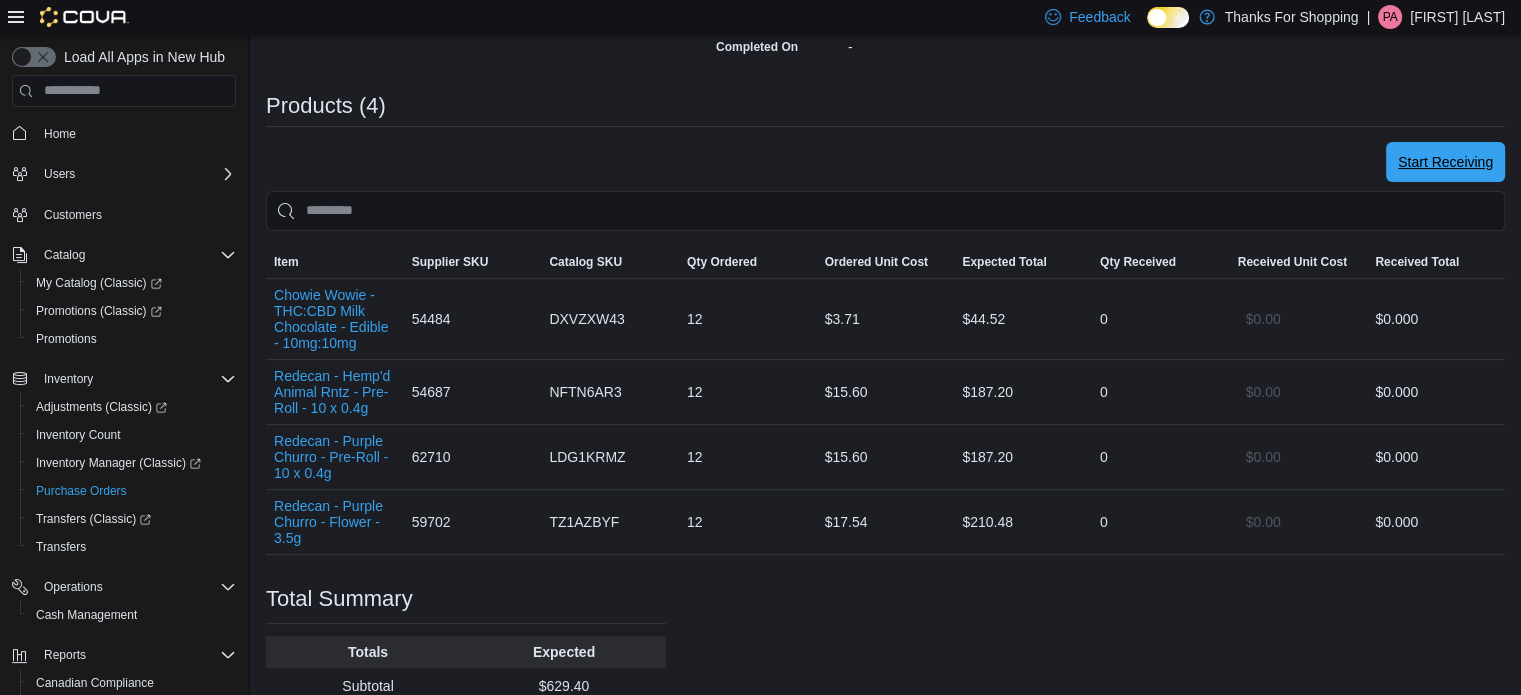 click on "Start Receiving" at bounding box center [1445, 162] 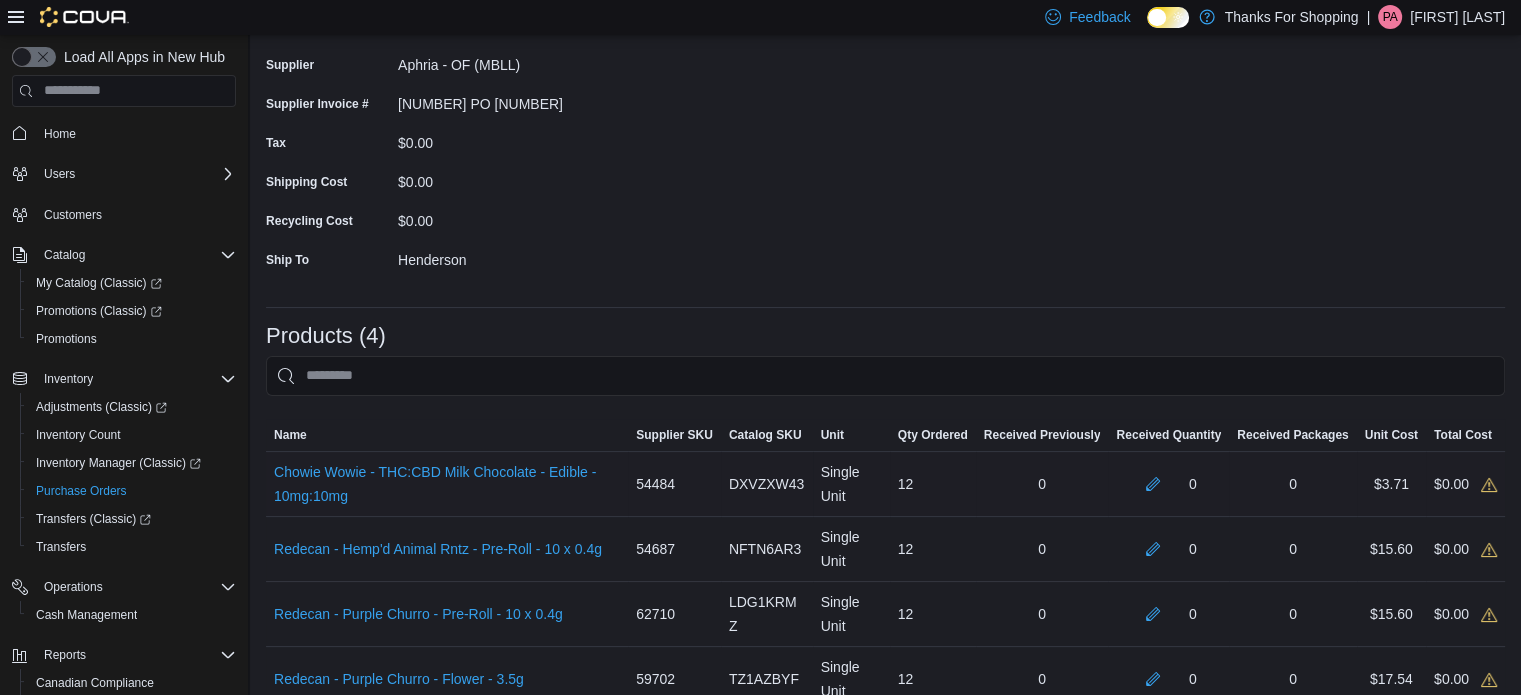 scroll, scrollTop: 176, scrollLeft: 0, axis: vertical 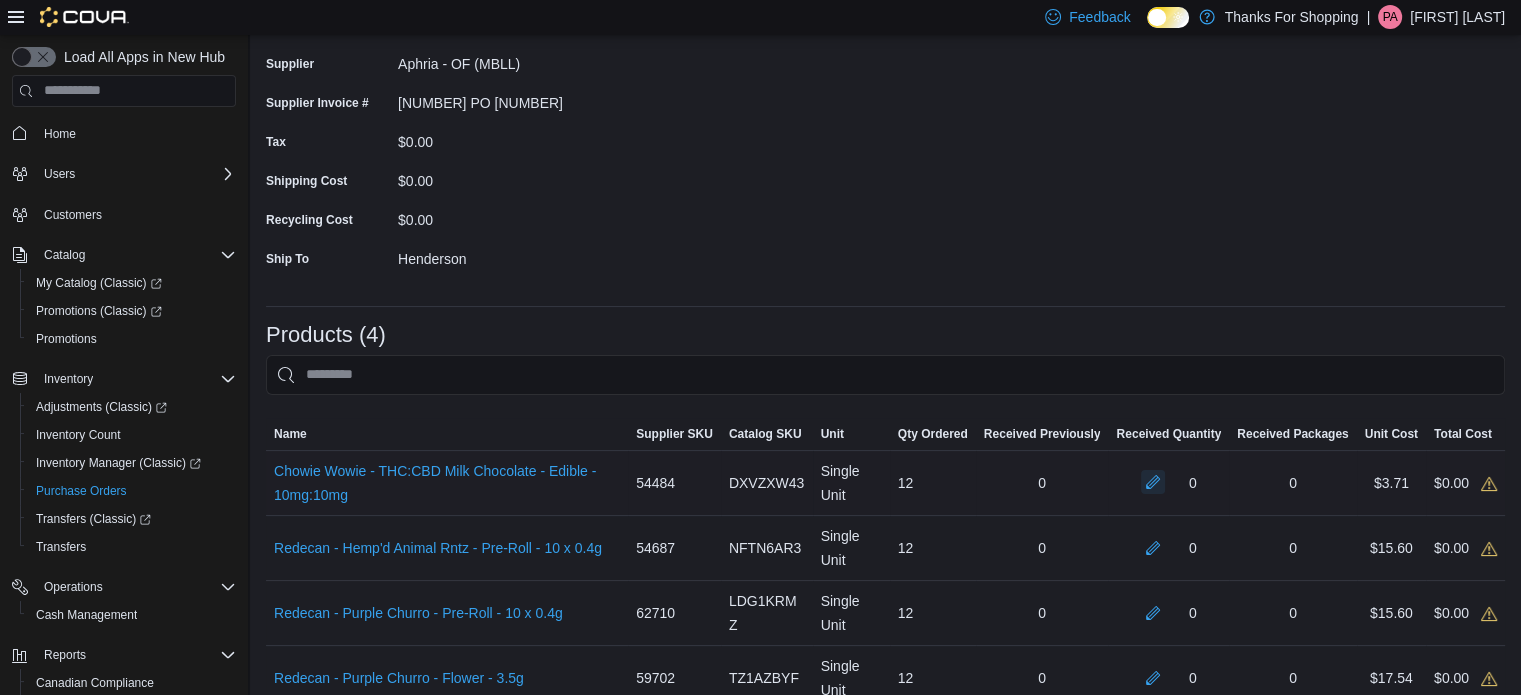click at bounding box center [1153, 482] 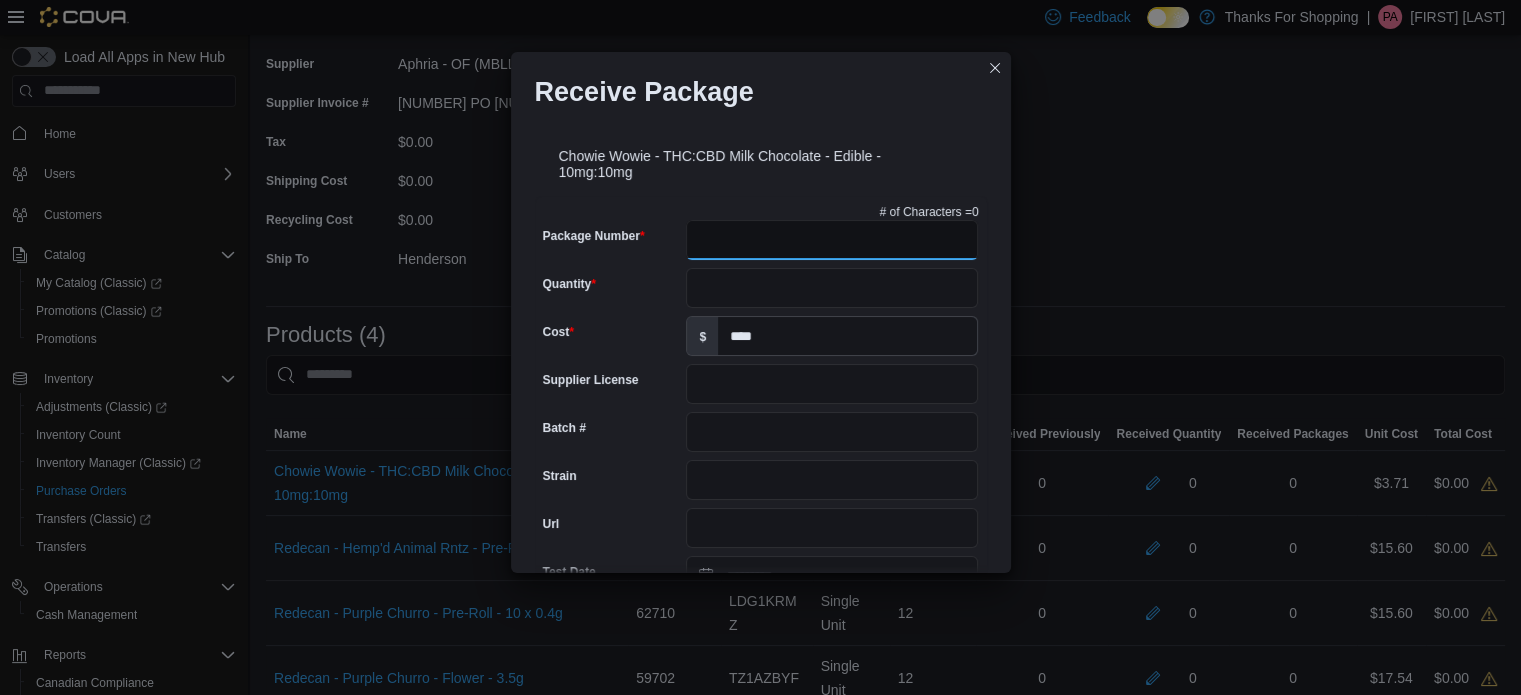 click on "Package Number" at bounding box center [832, 240] 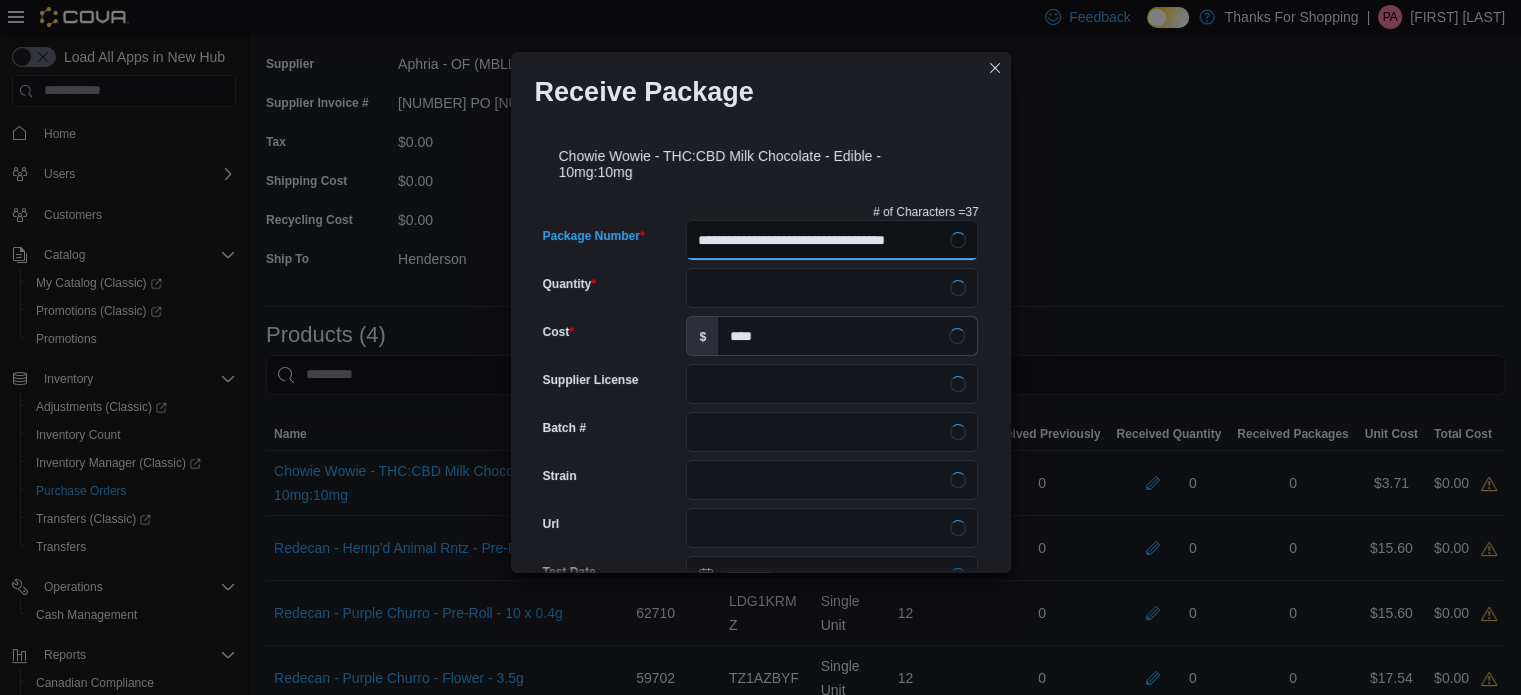 type on "**********" 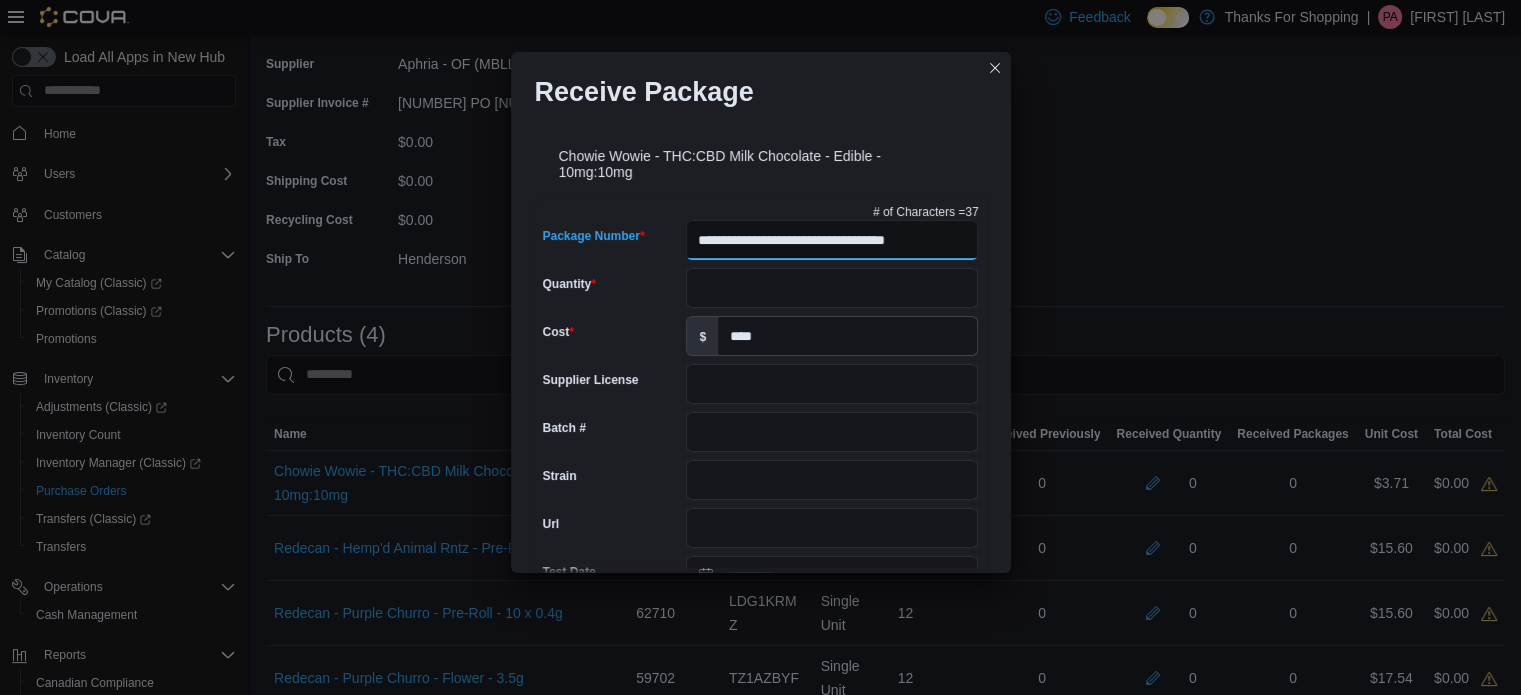 scroll, scrollTop: 0, scrollLeft: 19, axis: horizontal 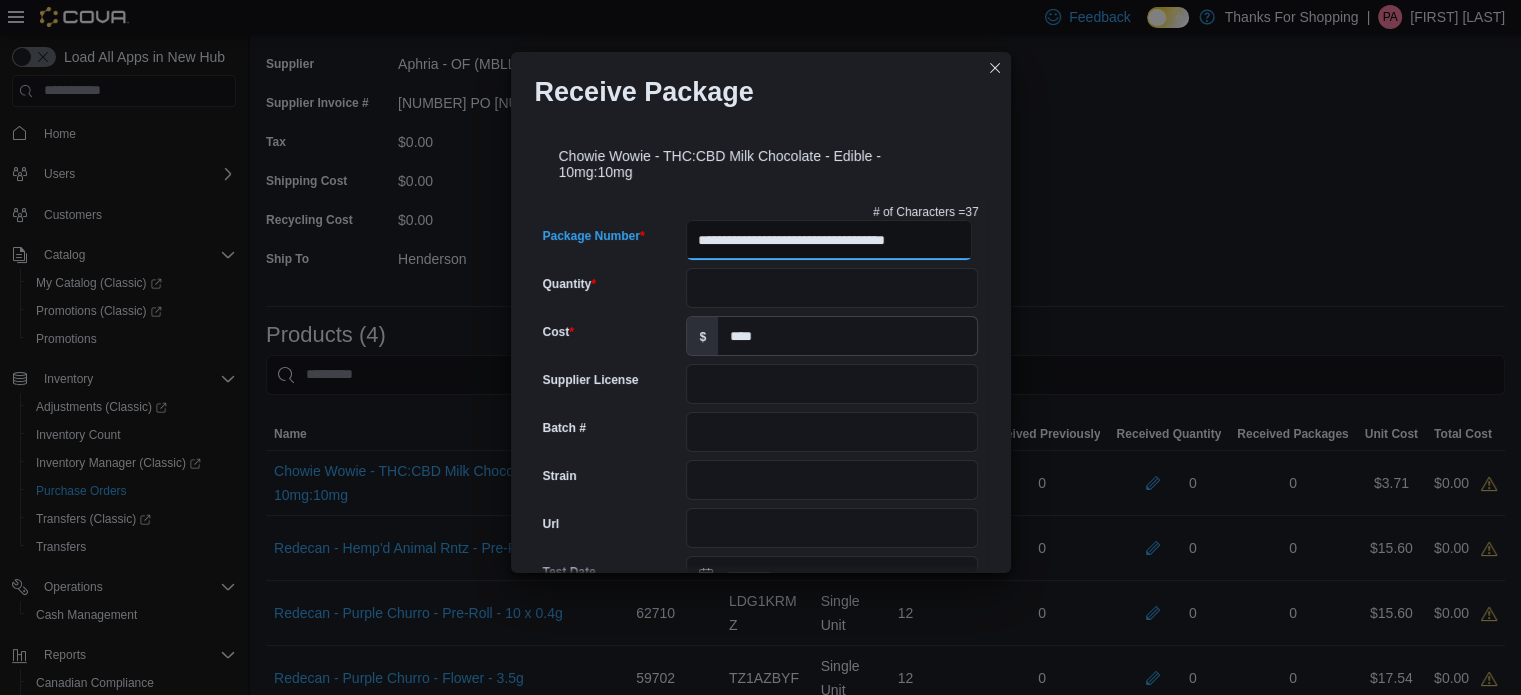 drag, startPoint x: 873, startPoint y: 242, endPoint x: 1297, endPoint y: 208, distance: 425.36102 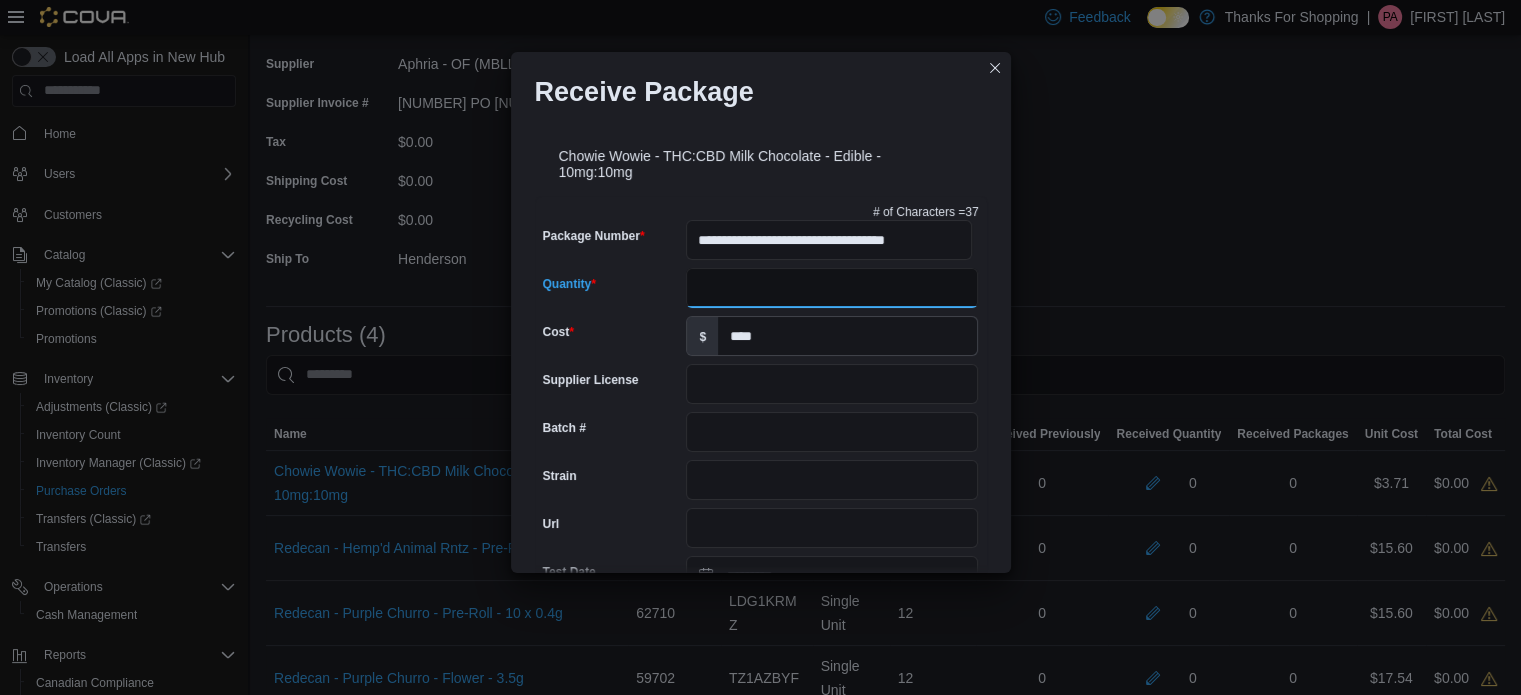click on "Quantity" at bounding box center [832, 288] 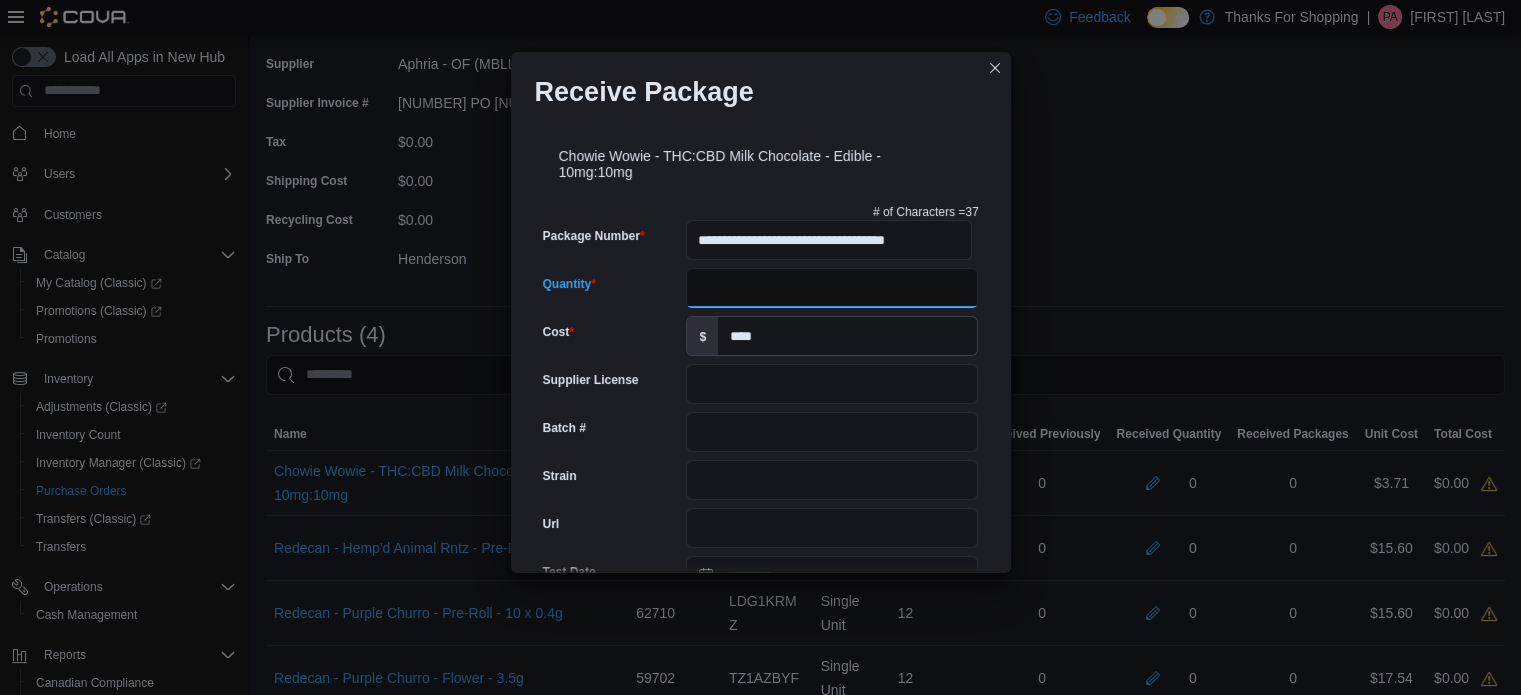 type on "**" 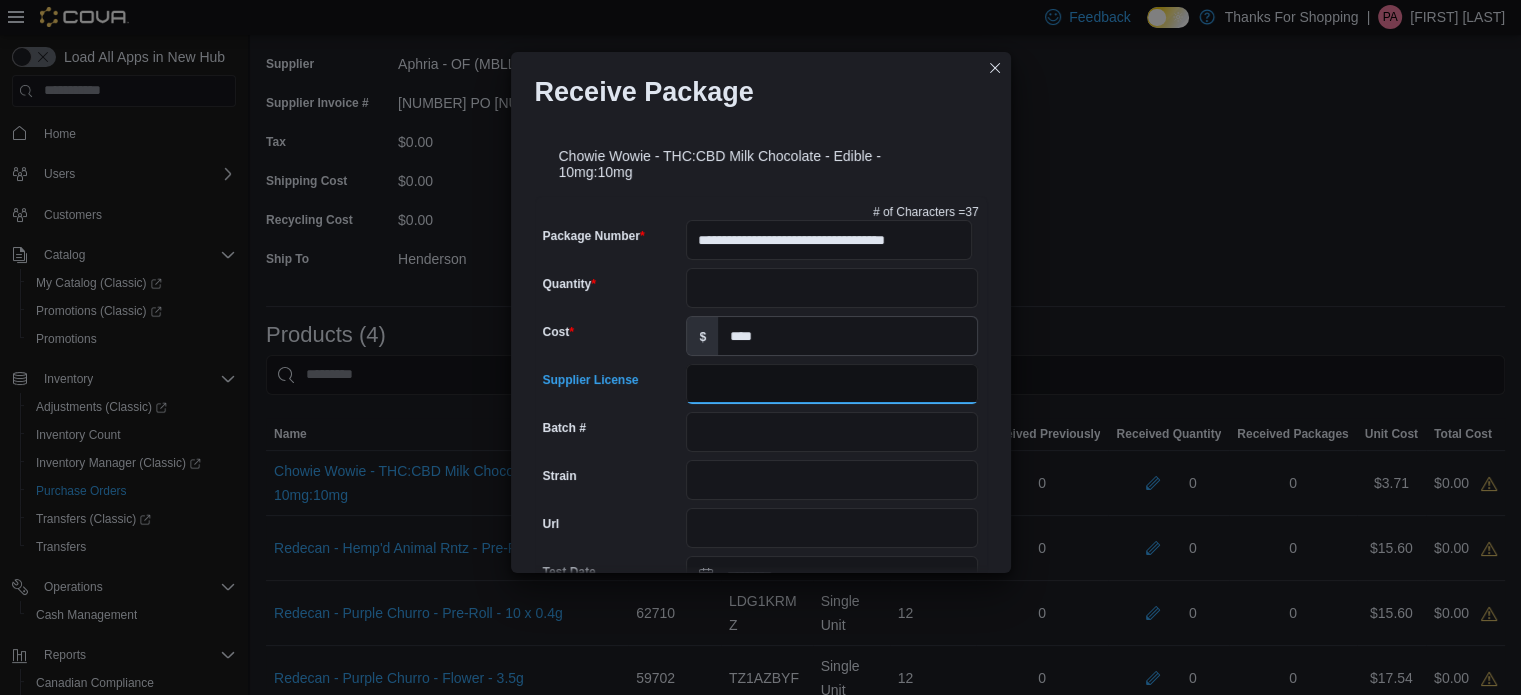 click on "Supplier License" at bounding box center (832, 384) 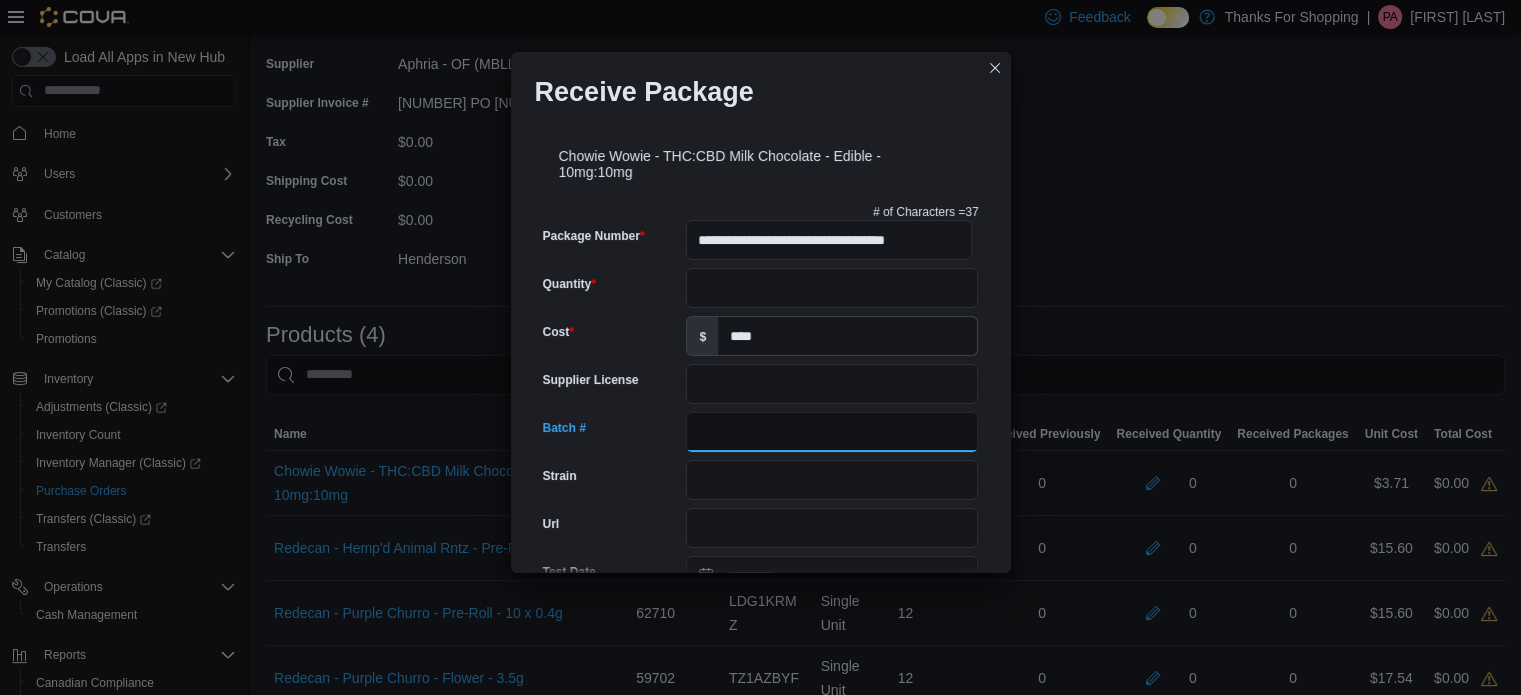 click on "Batch #" at bounding box center [832, 432] 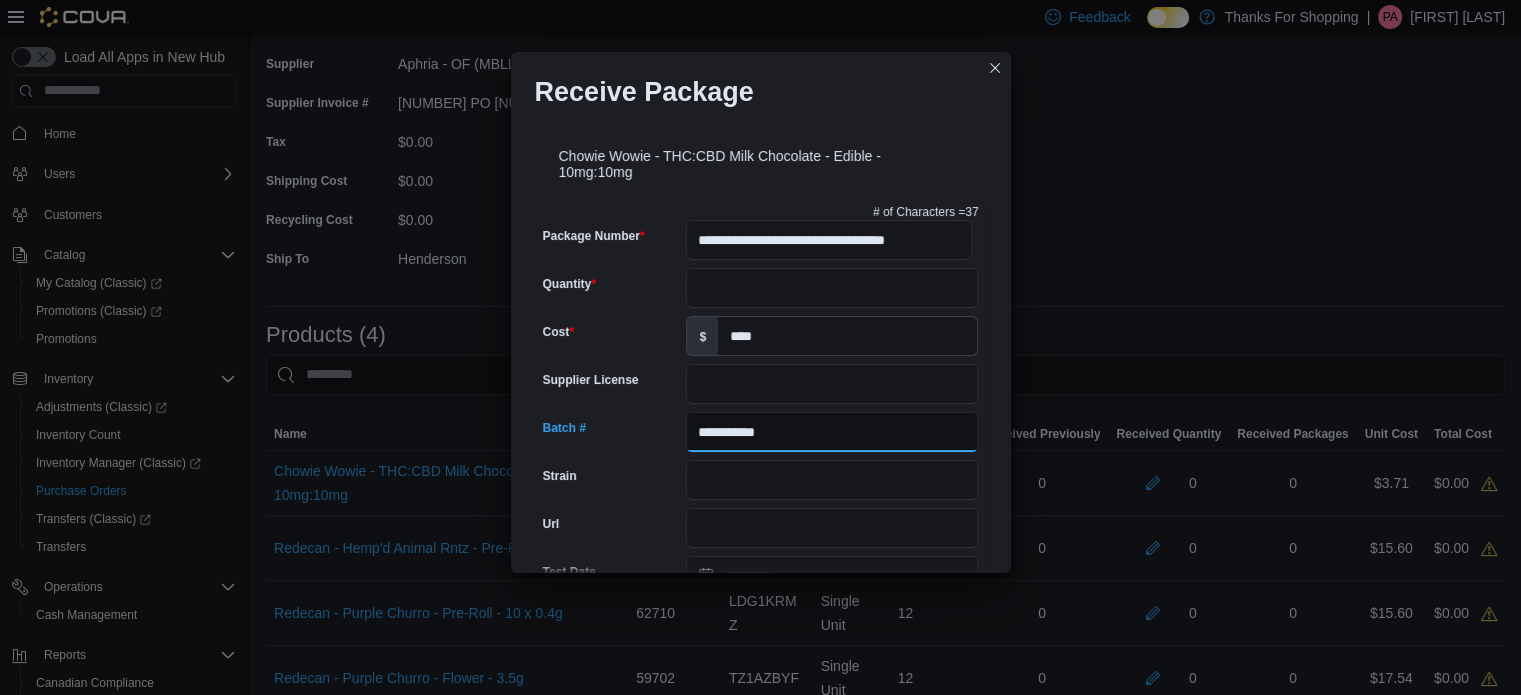 type on "**********" 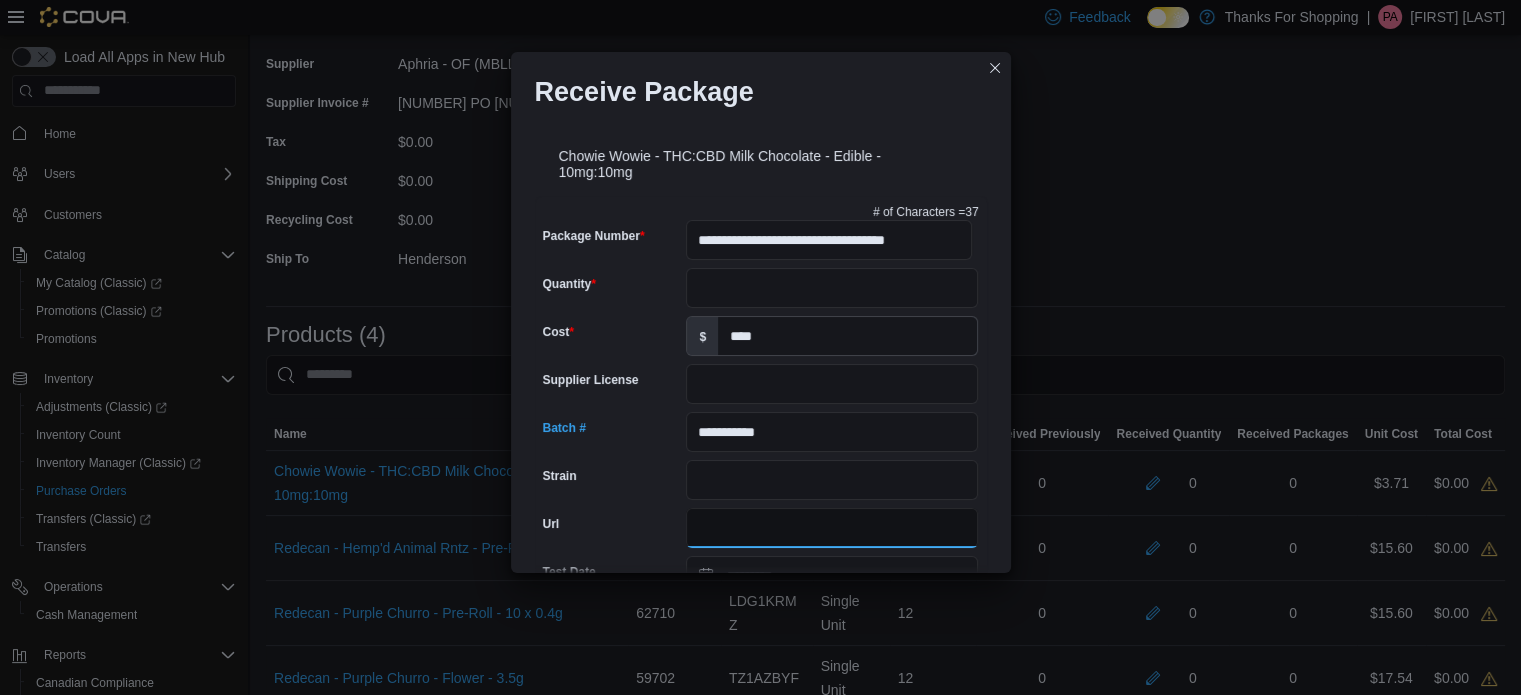 click on "Url" at bounding box center (832, 528) 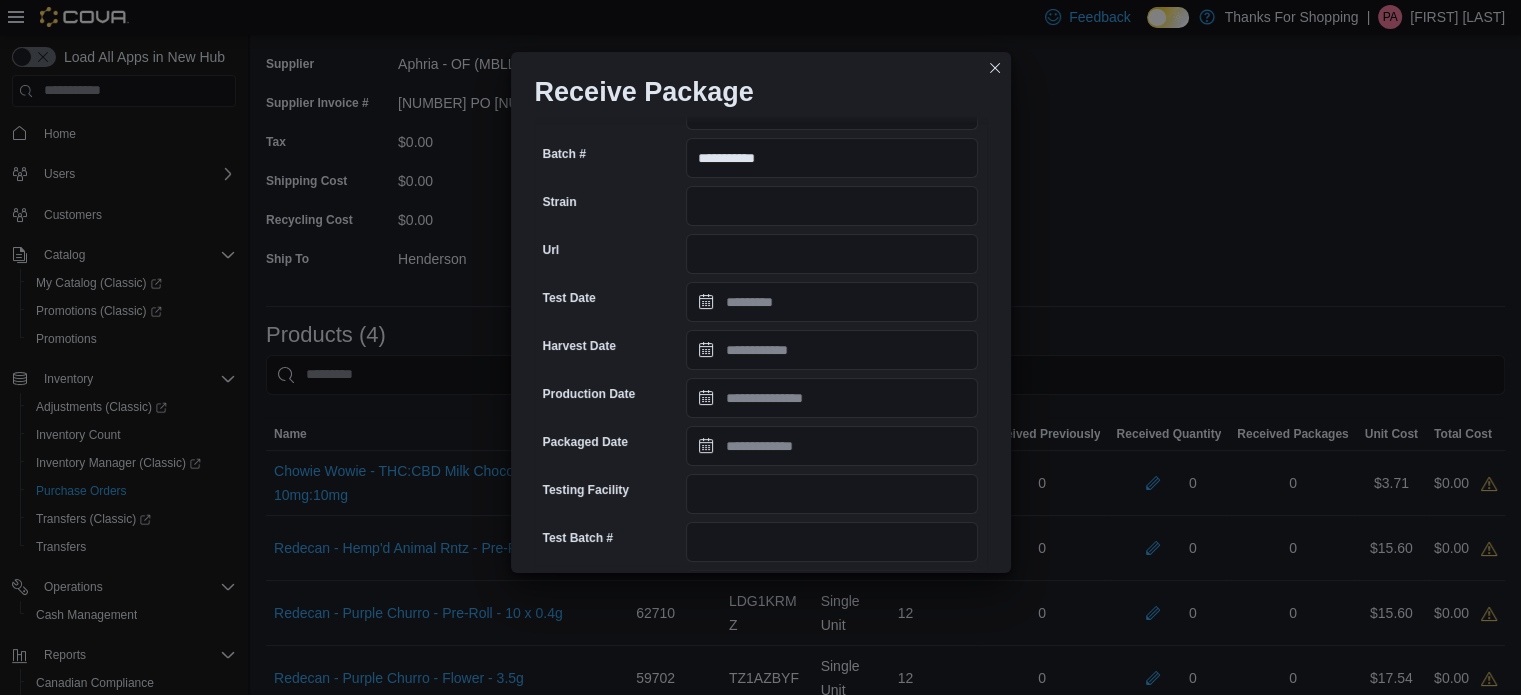 scroll, scrollTop: 312, scrollLeft: 0, axis: vertical 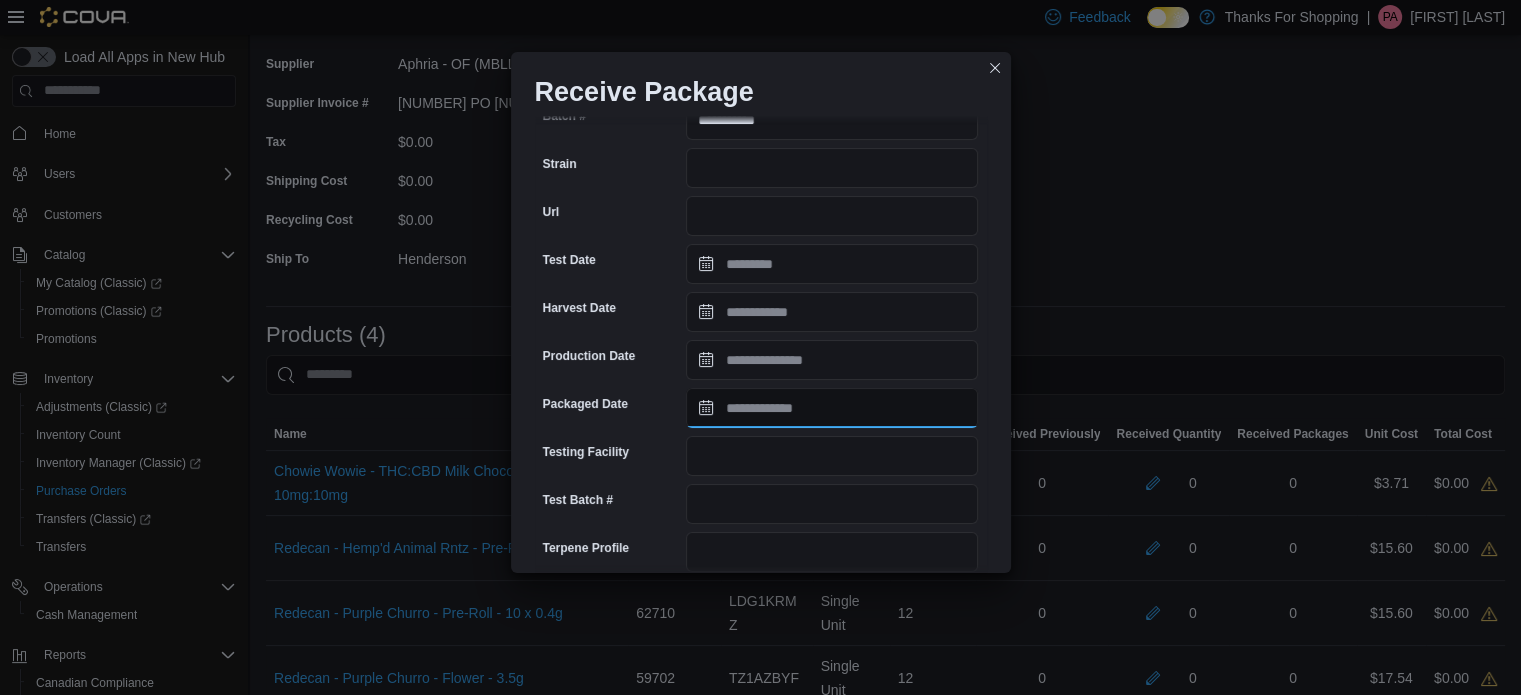 click on "Packaged Date" at bounding box center (832, 408) 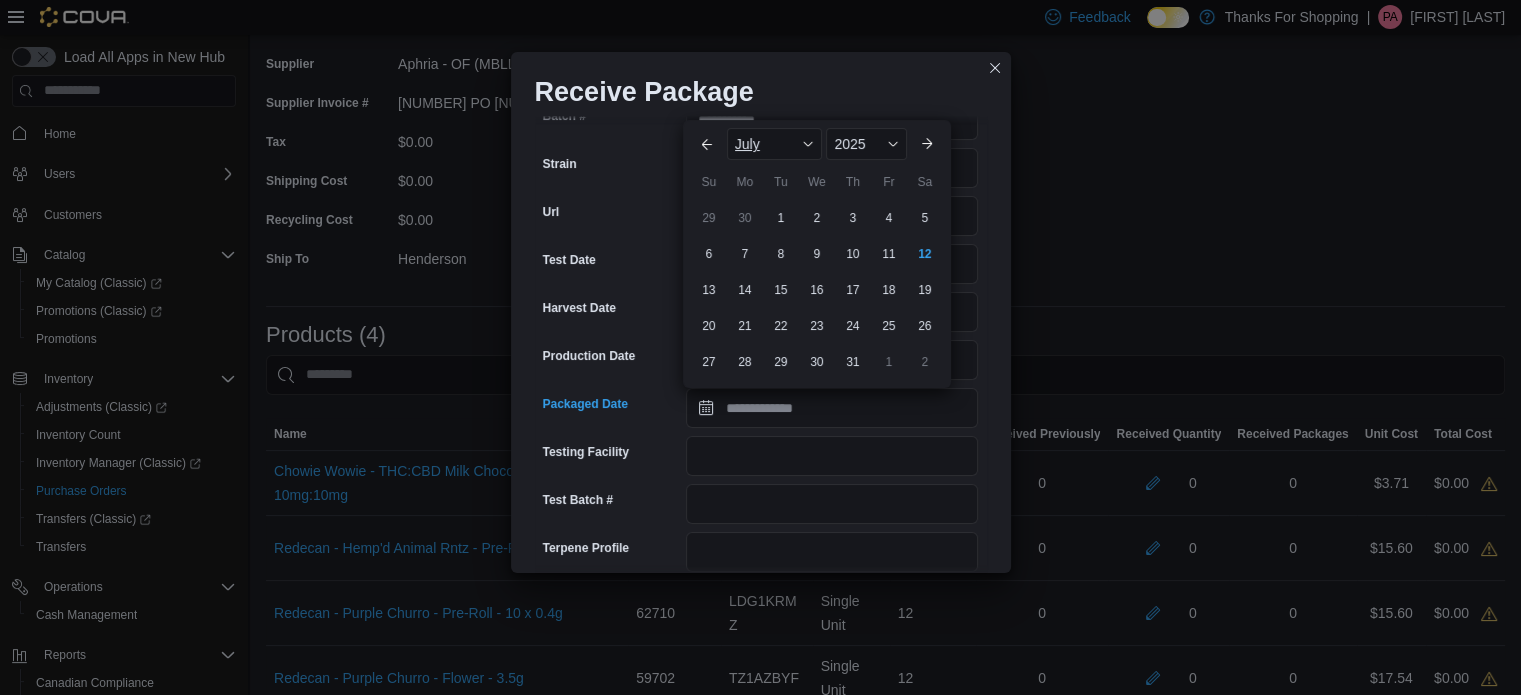click on "July" at bounding box center [775, 144] 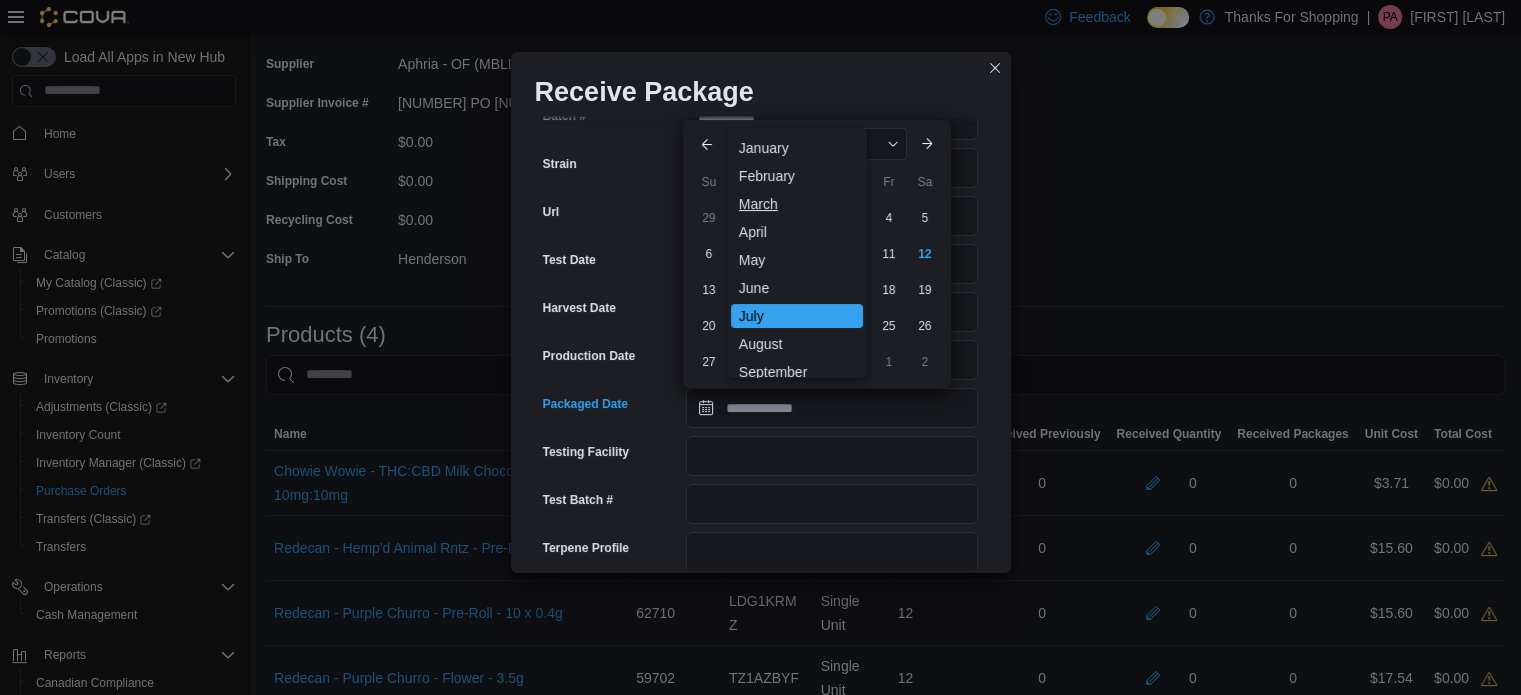 click on "March" at bounding box center (797, 204) 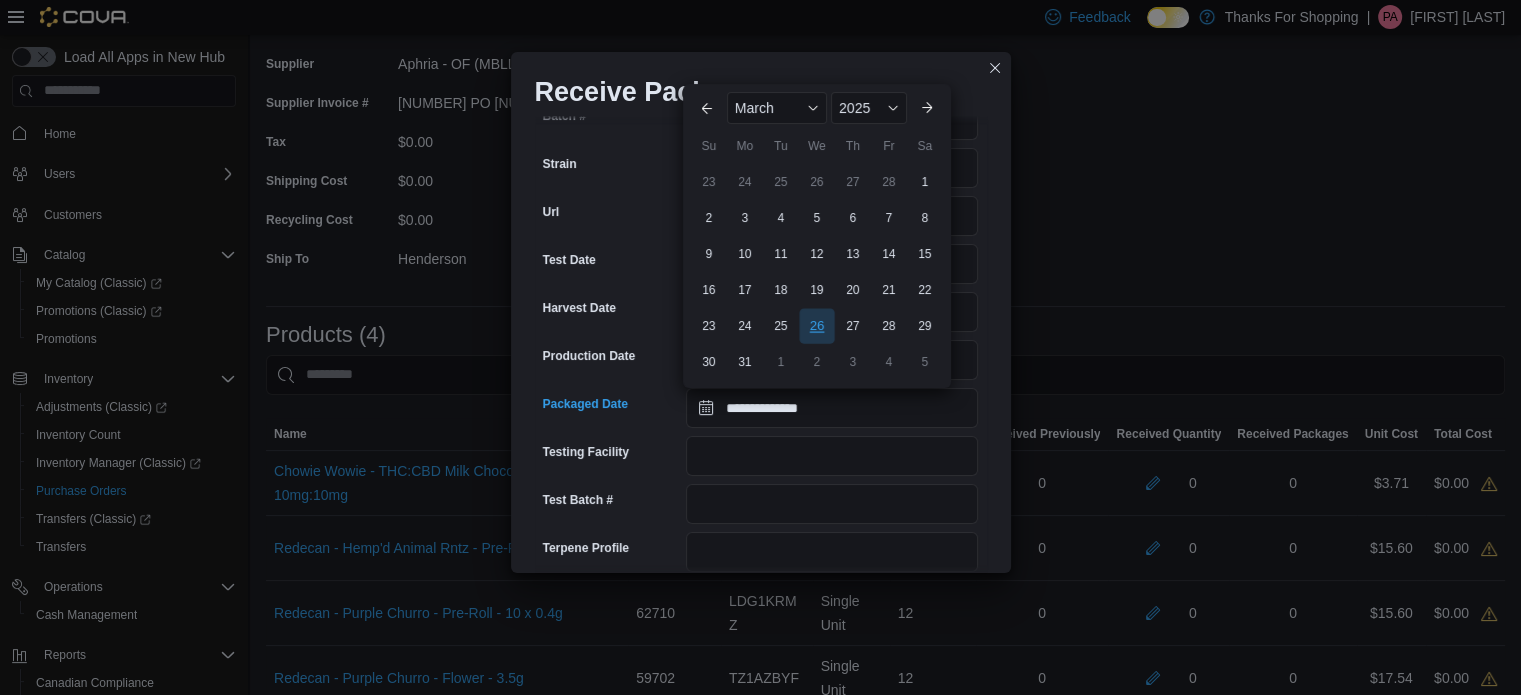click on "26" at bounding box center (816, 326) 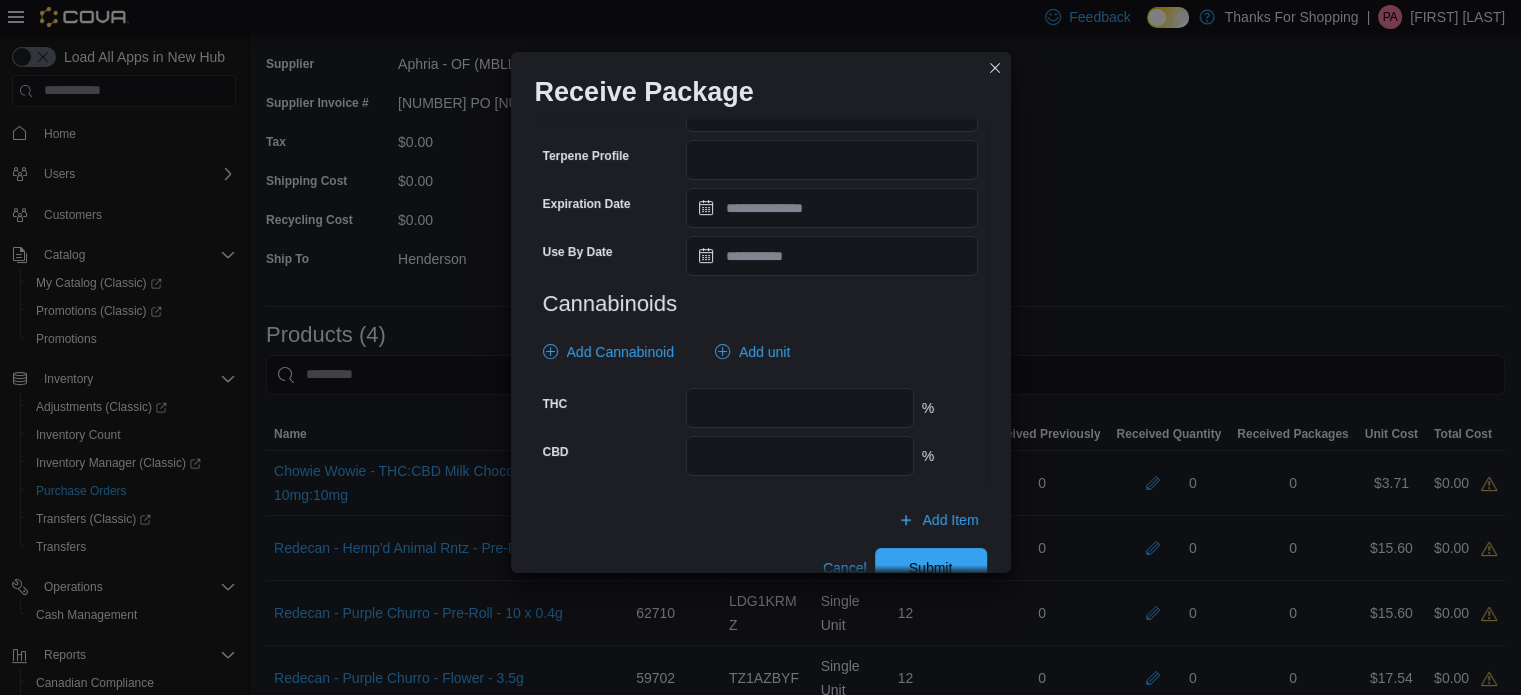 scroll, scrollTop: 742, scrollLeft: 0, axis: vertical 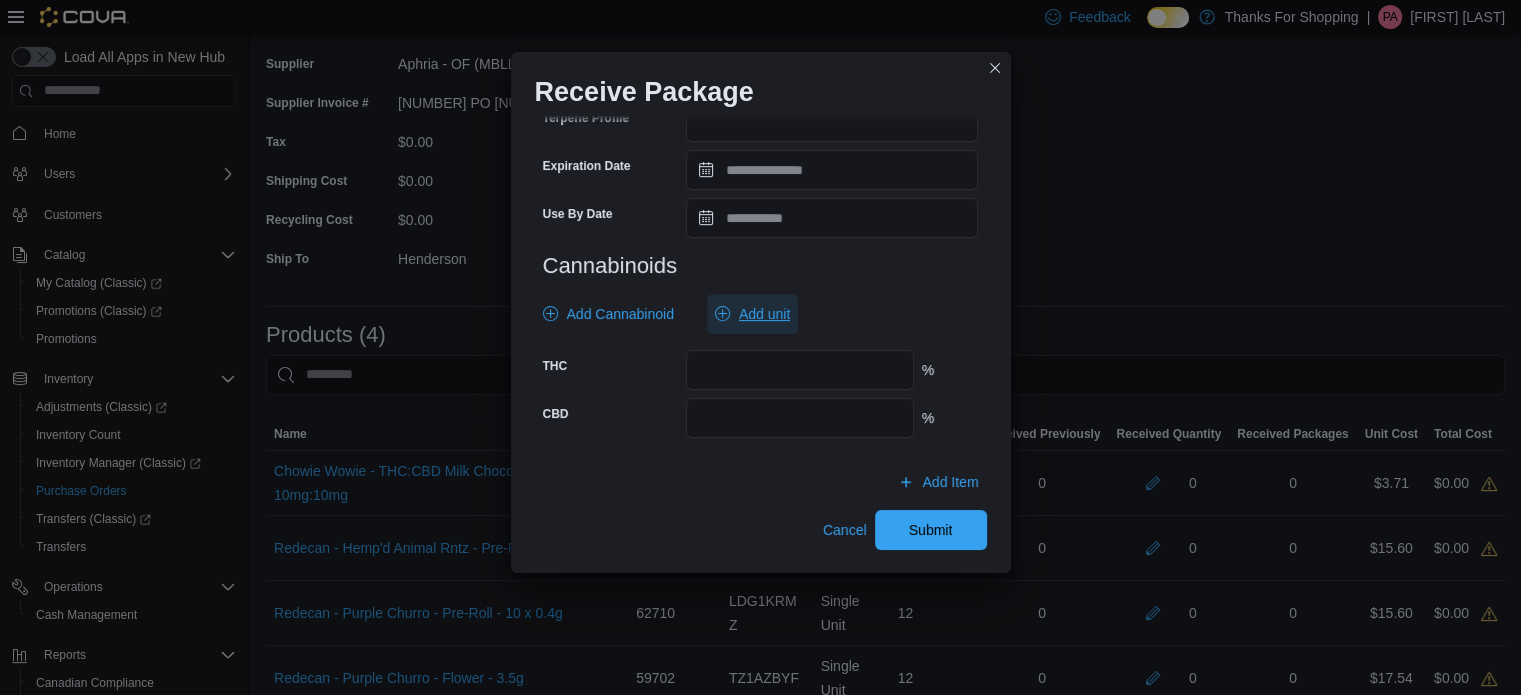 click on "Add unit" at bounding box center [764, 314] 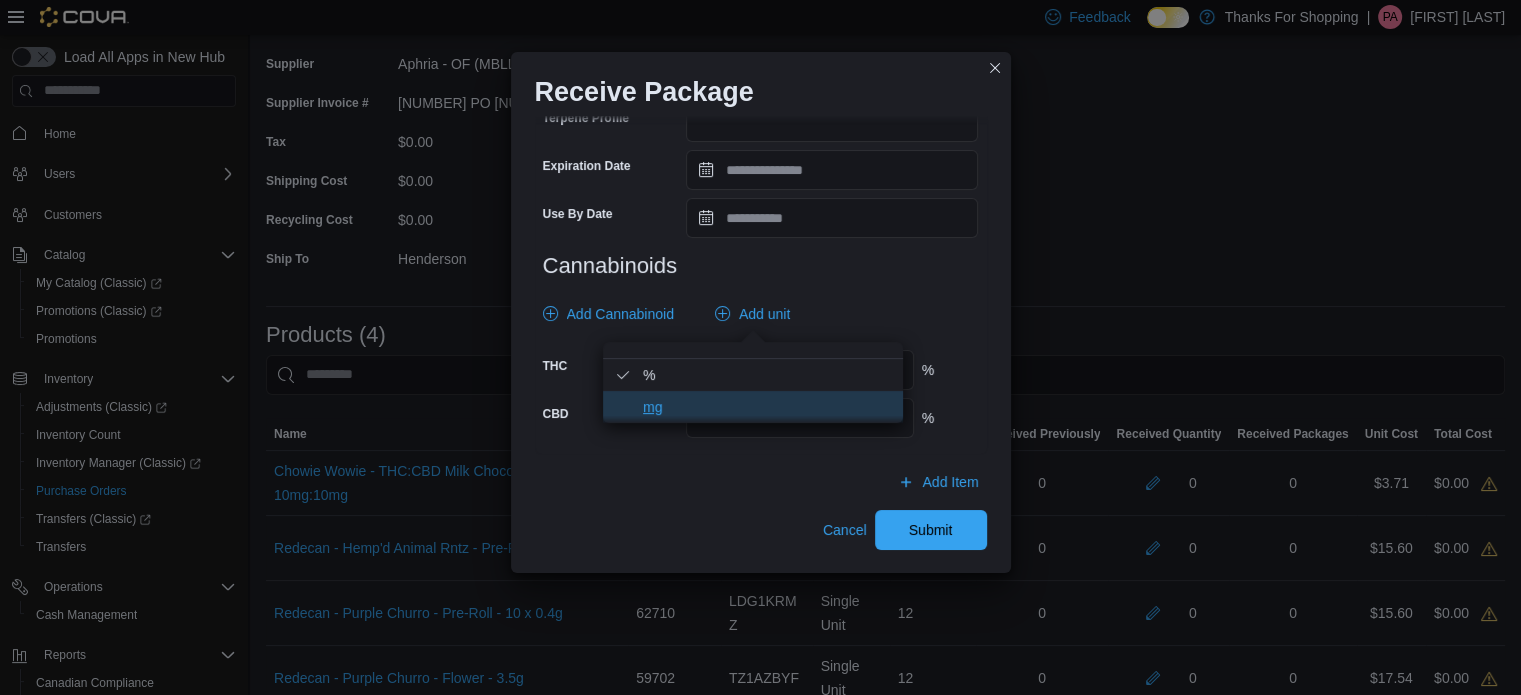 click on "mg" at bounding box center [767, 407] 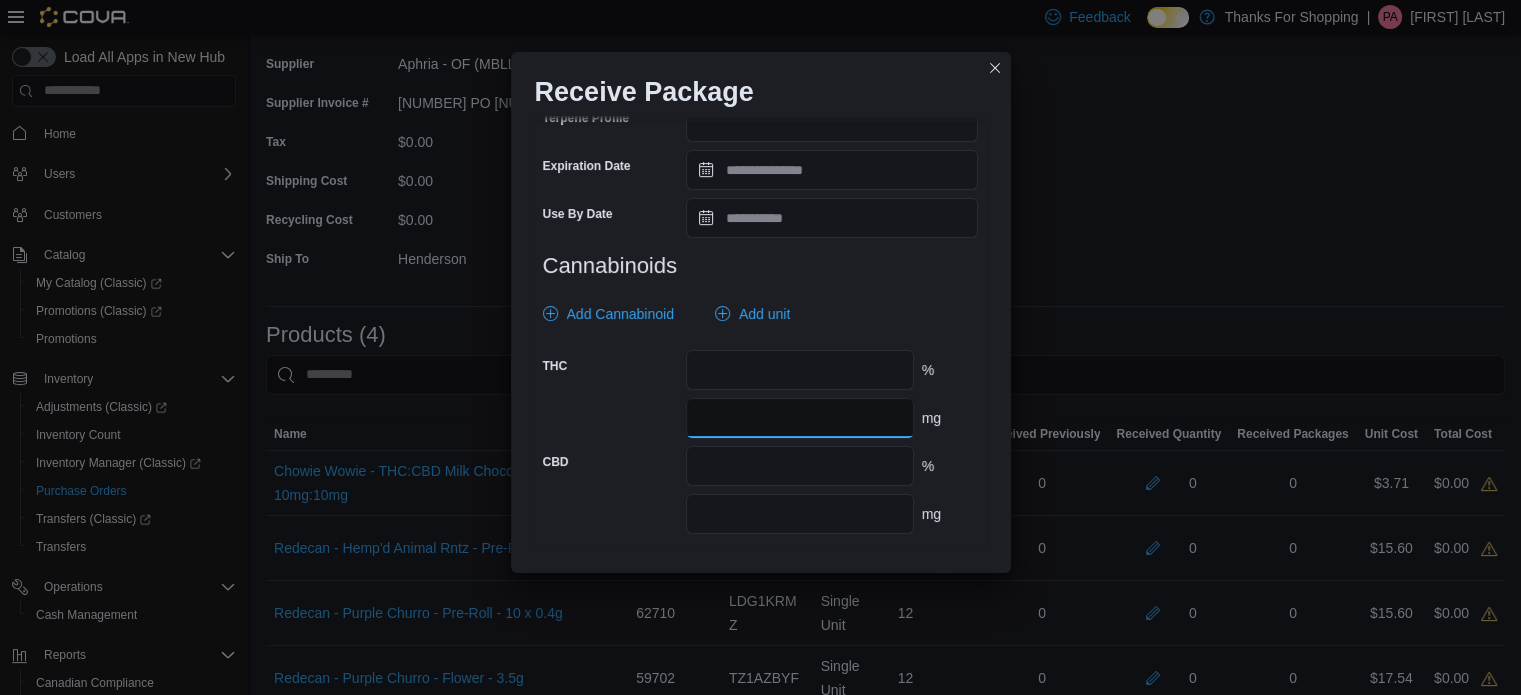 click at bounding box center (799, 418) 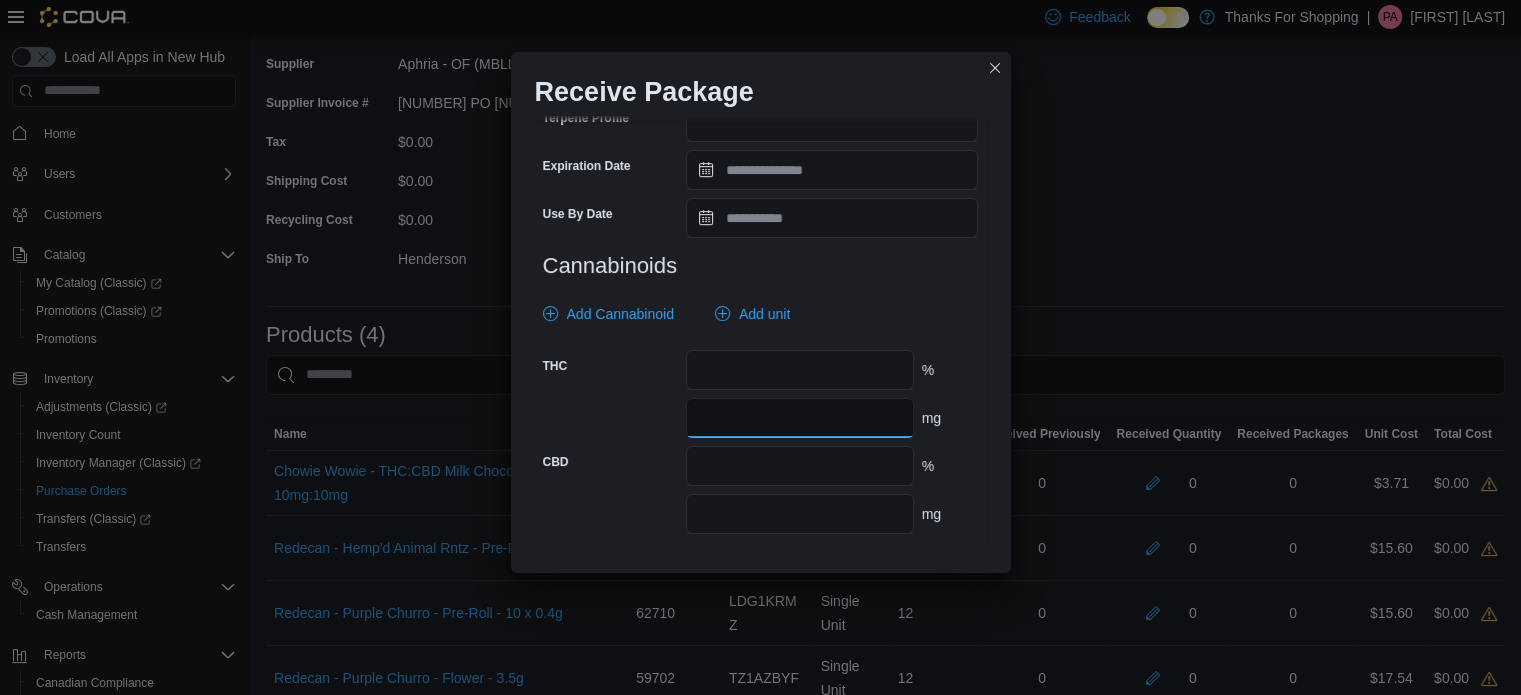 type on "**" 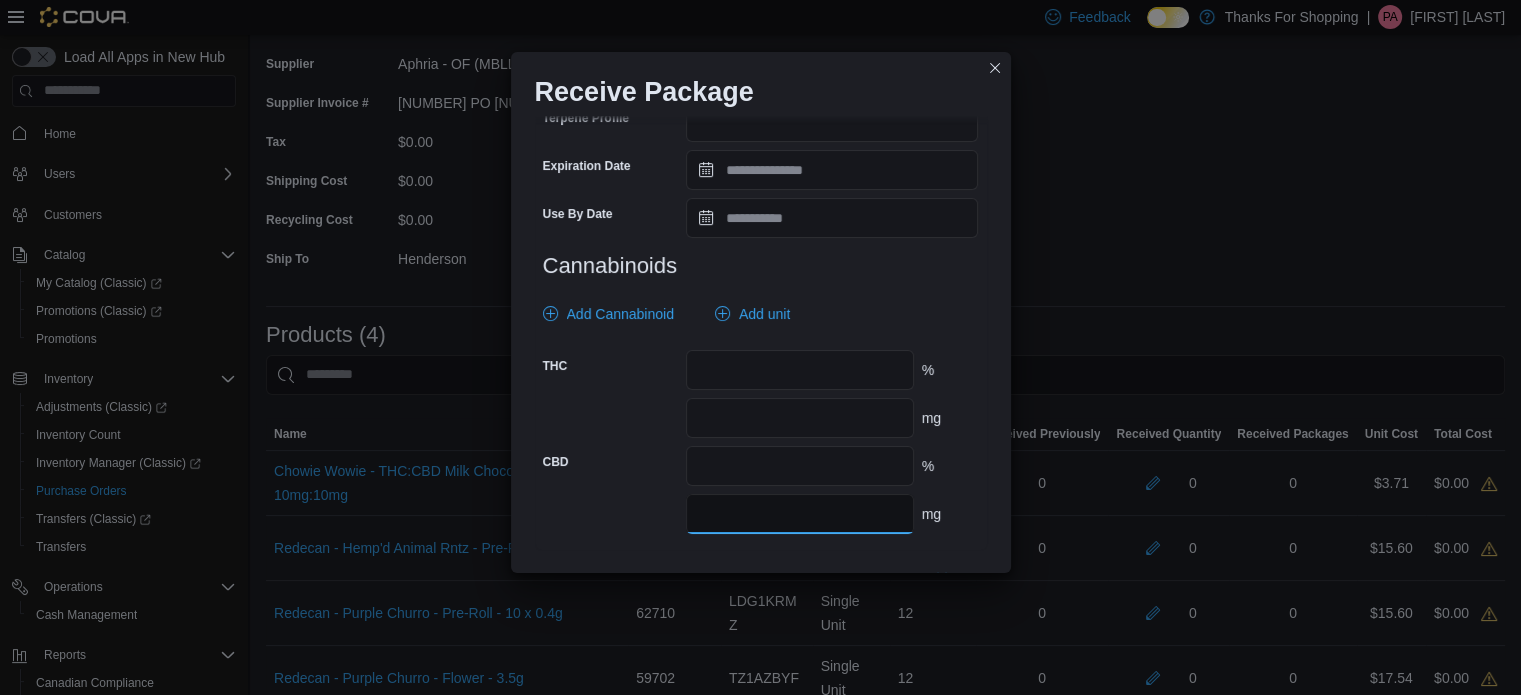 click at bounding box center [799, 514] 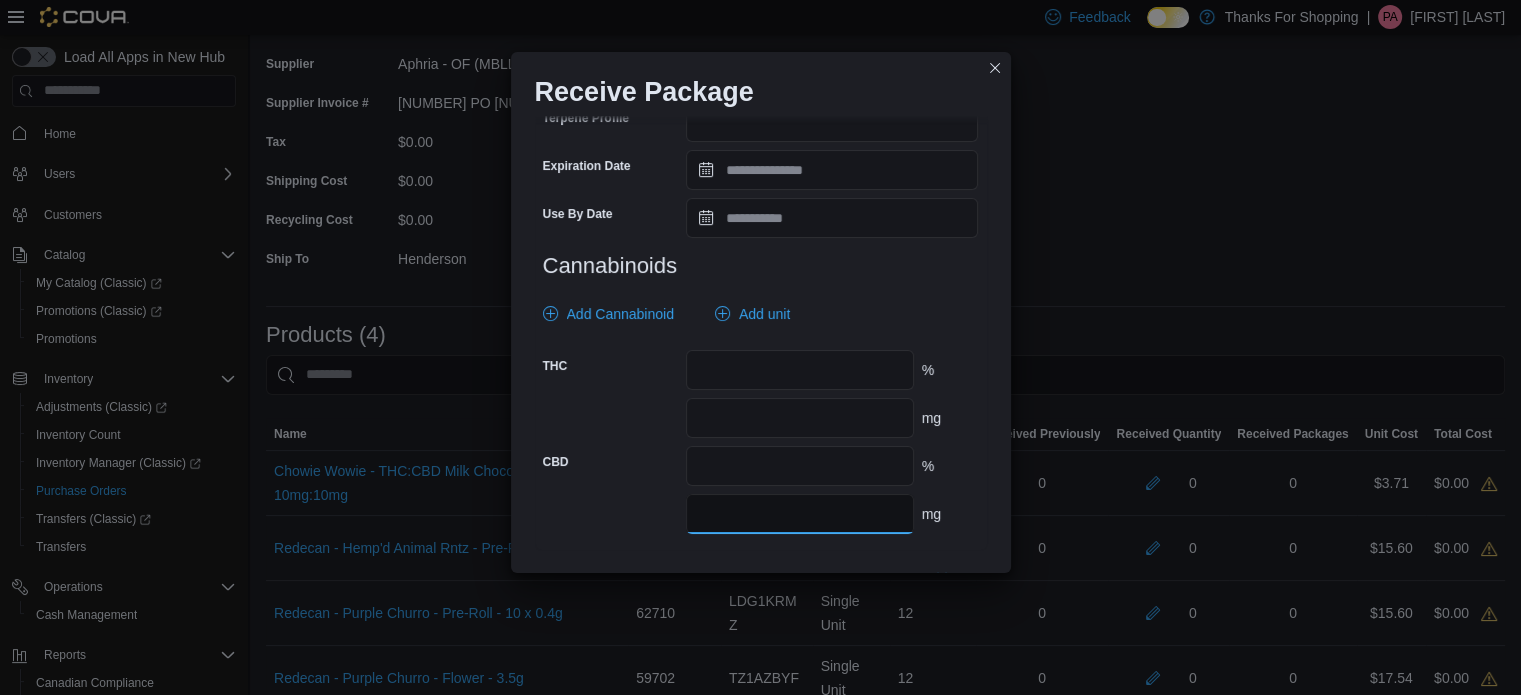scroll, scrollTop: 838, scrollLeft: 0, axis: vertical 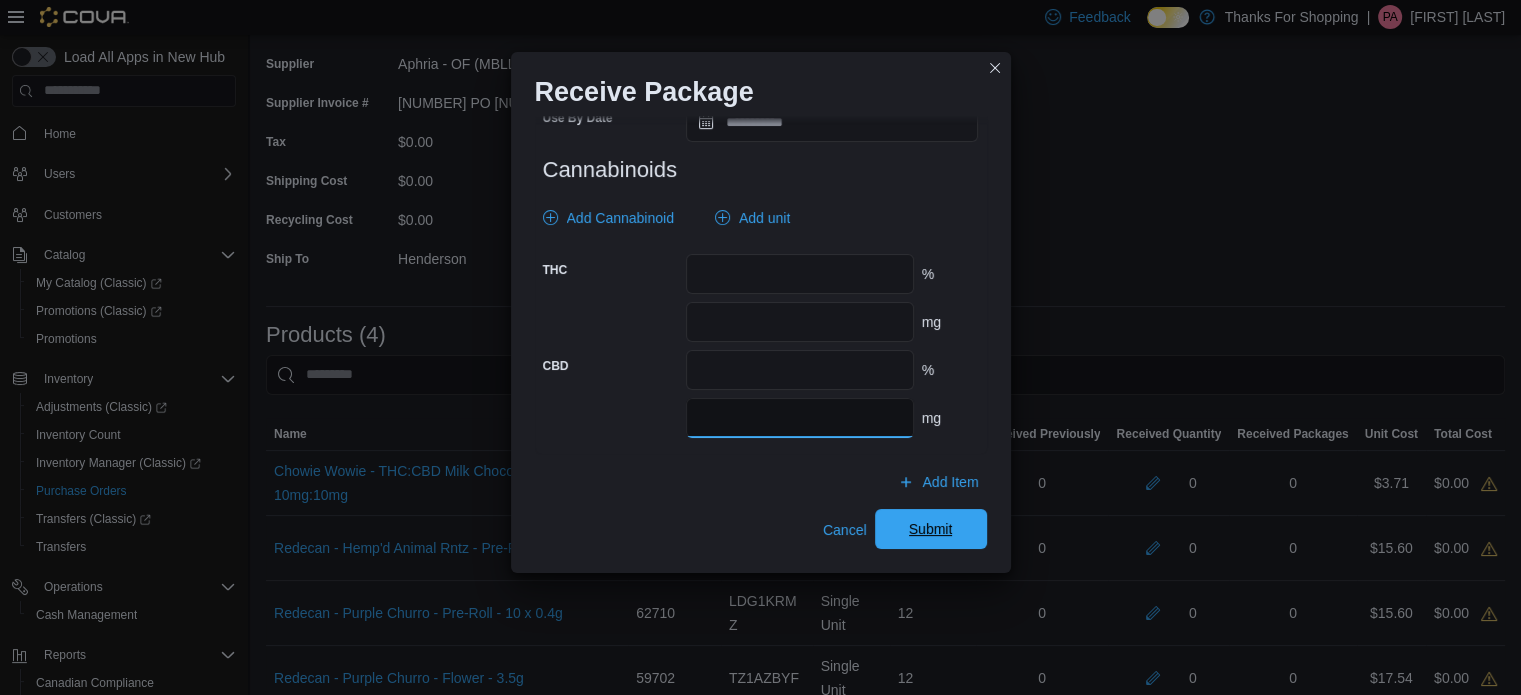 type on "**" 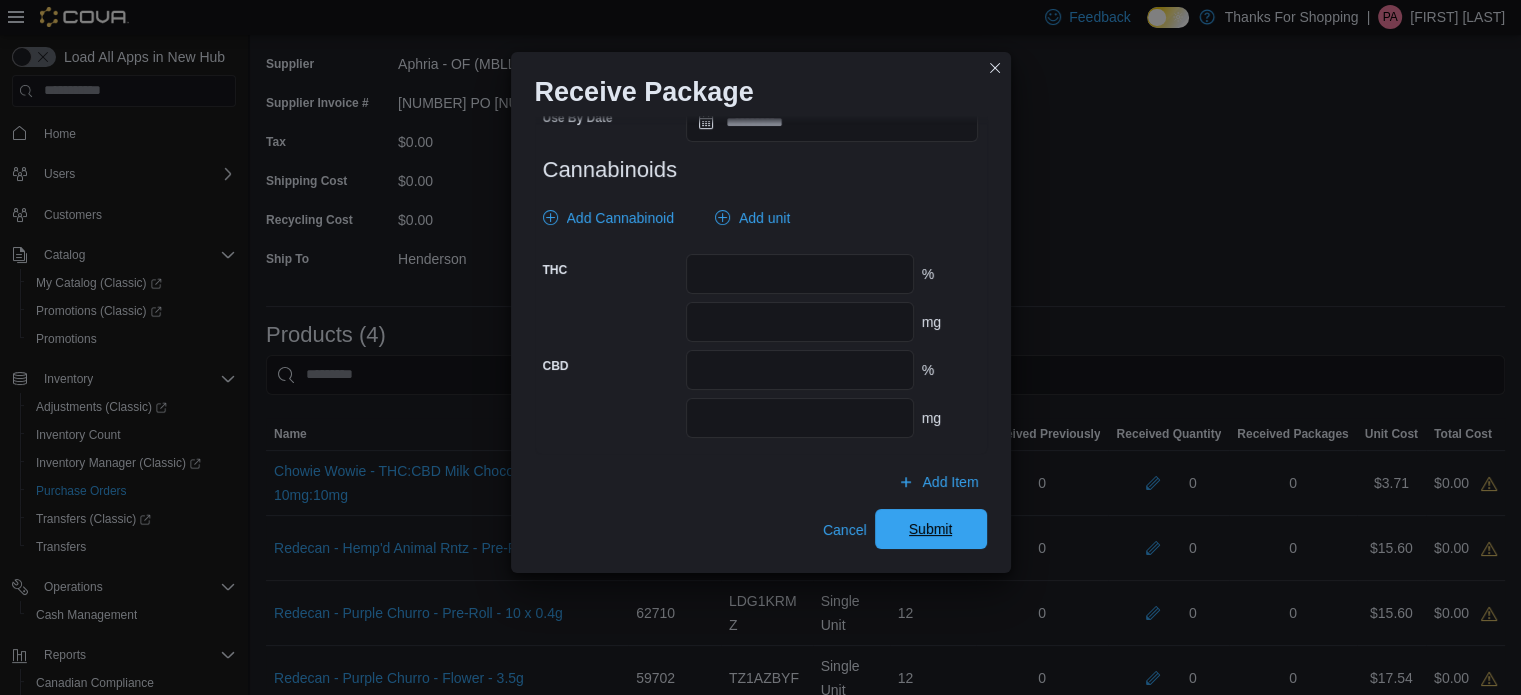 click on "Submit" at bounding box center [931, 529] 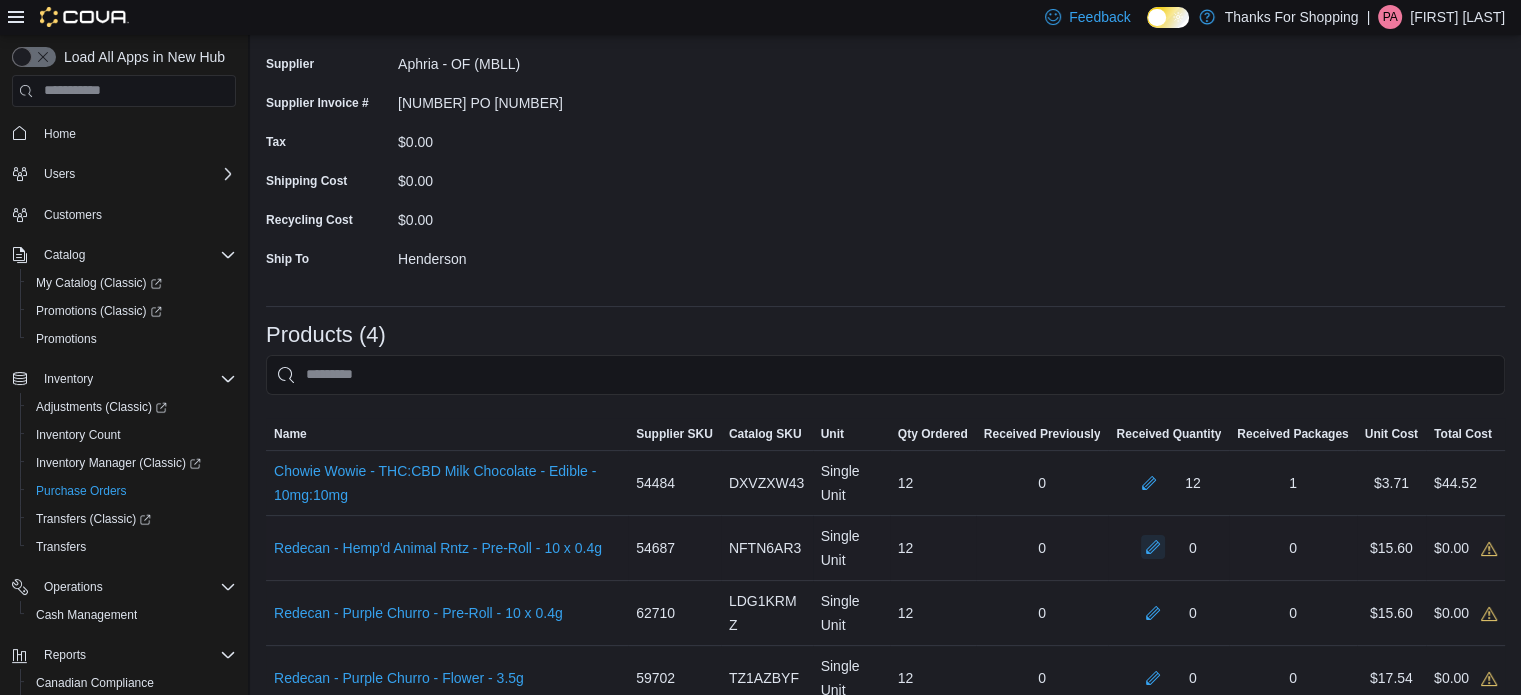 click at bounding box center (1153, 547) 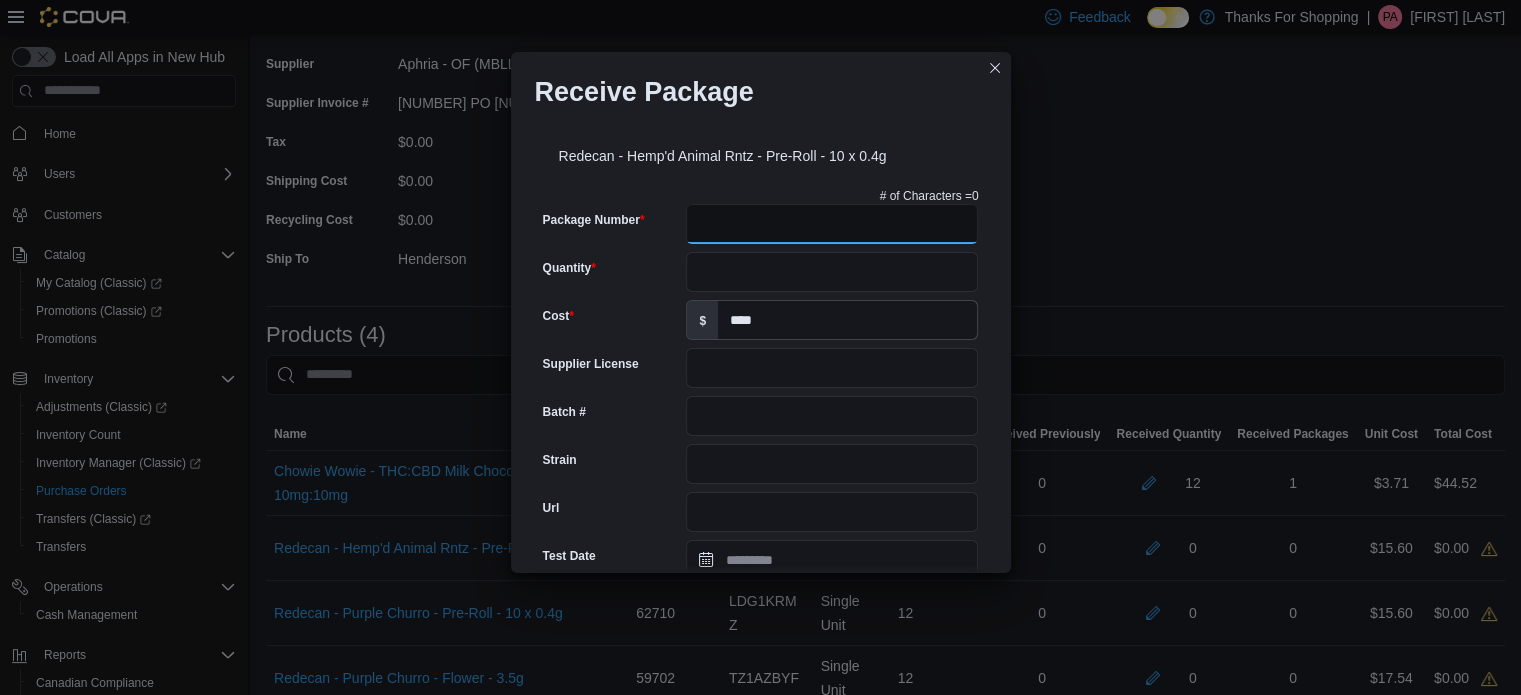 click on "Package Number" at bounding box center (832, 224) 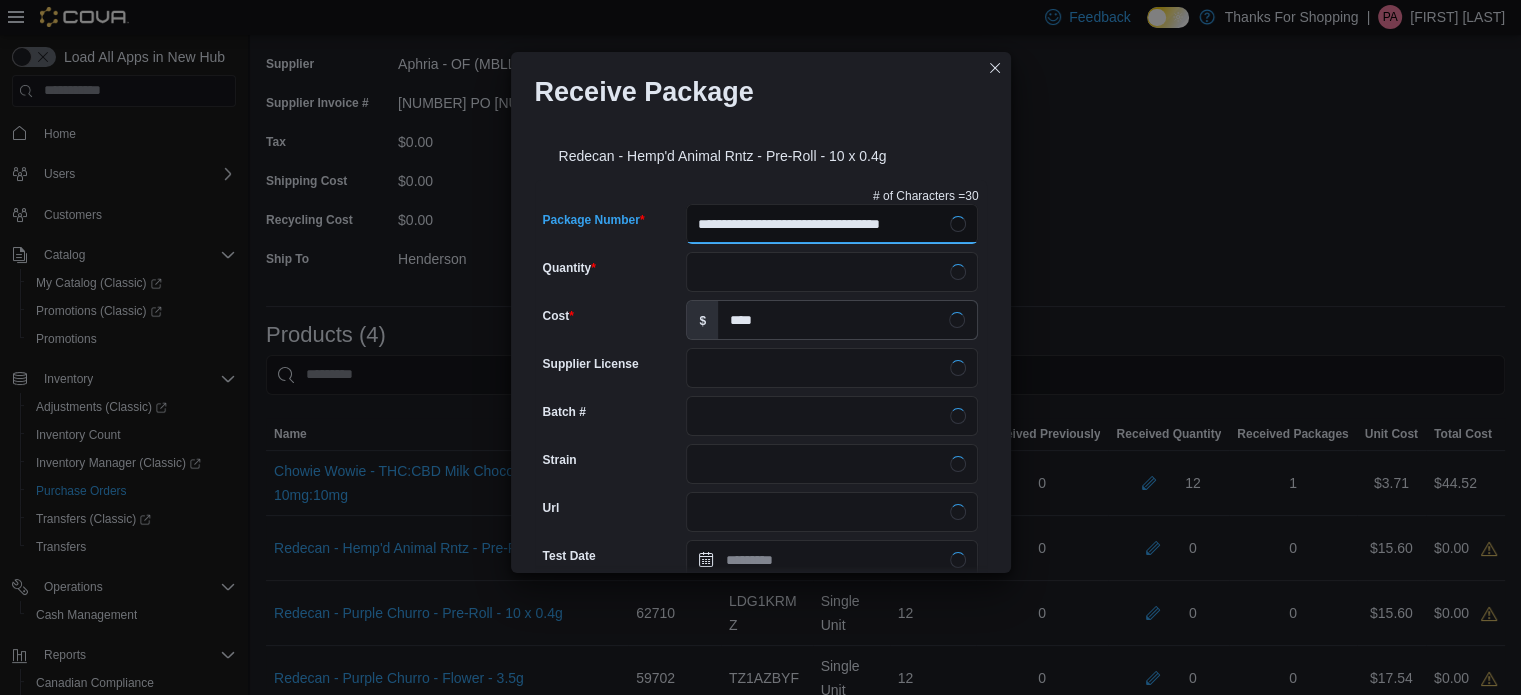 type on "**********" 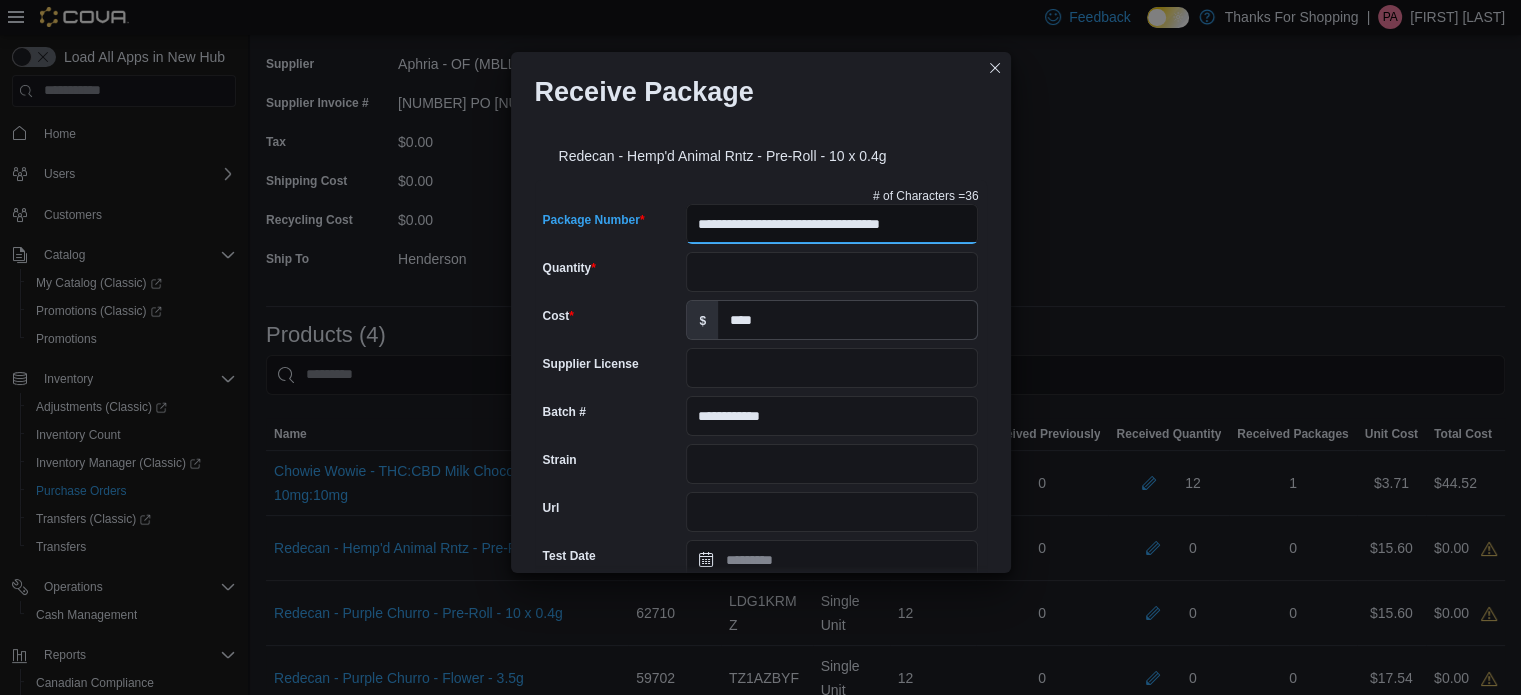 scroll, scrollTop: 0, scrollLeft: 11, axis: horizontal 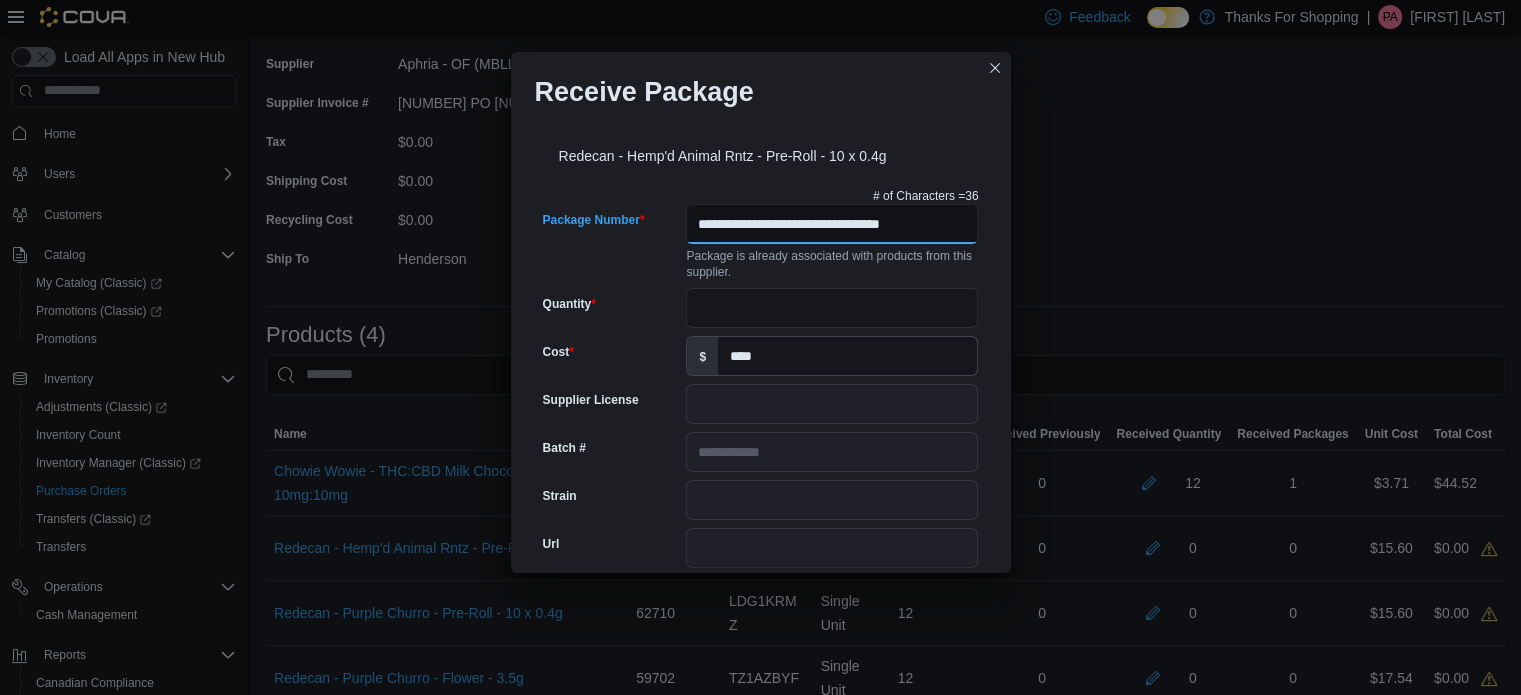 type on "**********" 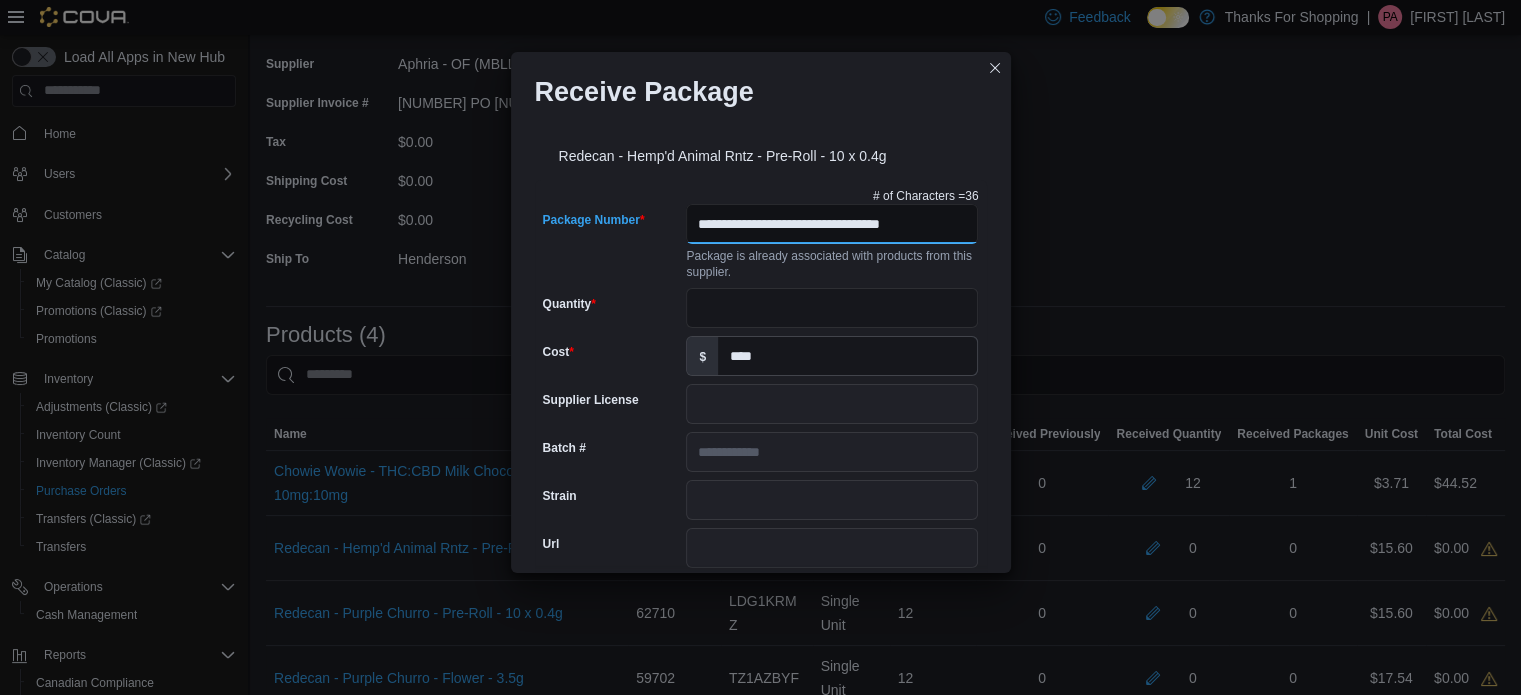 type on "**********" 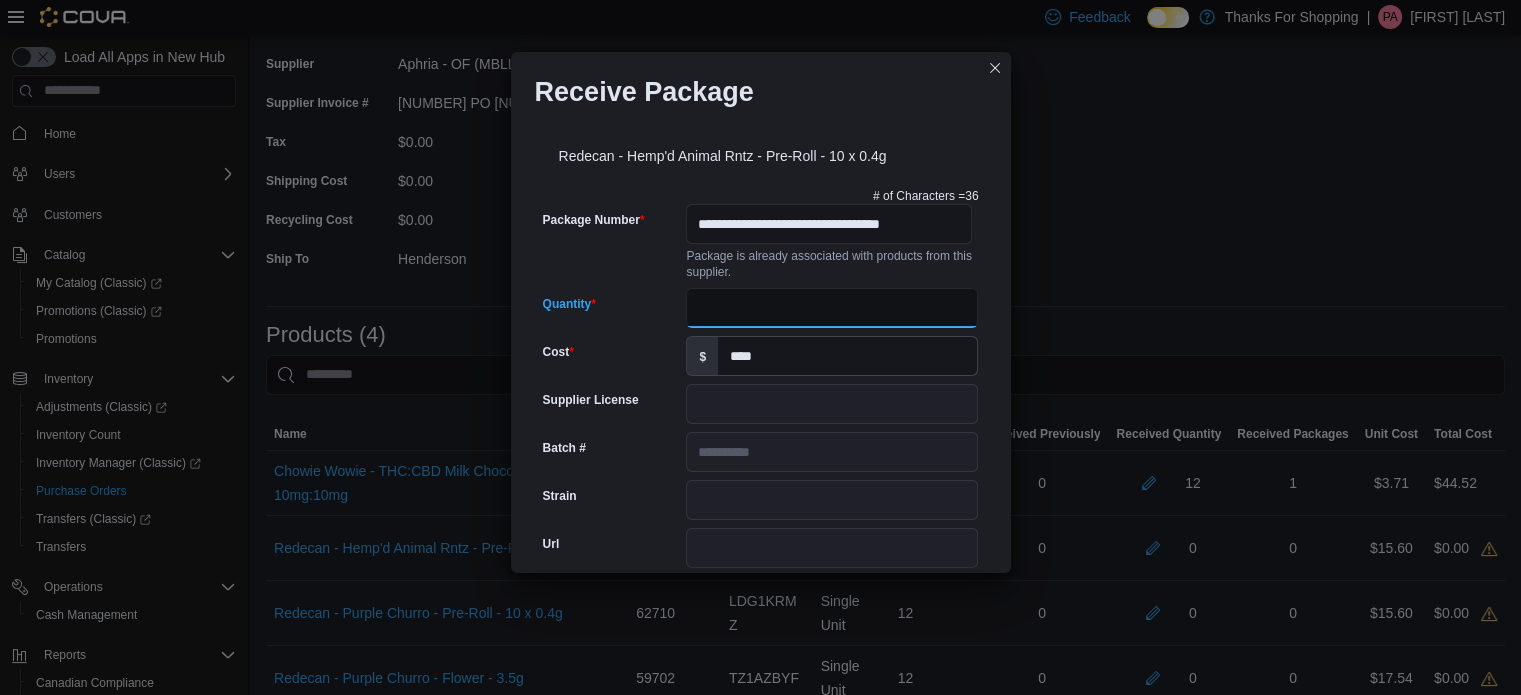 click on "Quantity" at bounding box center [832, 308] 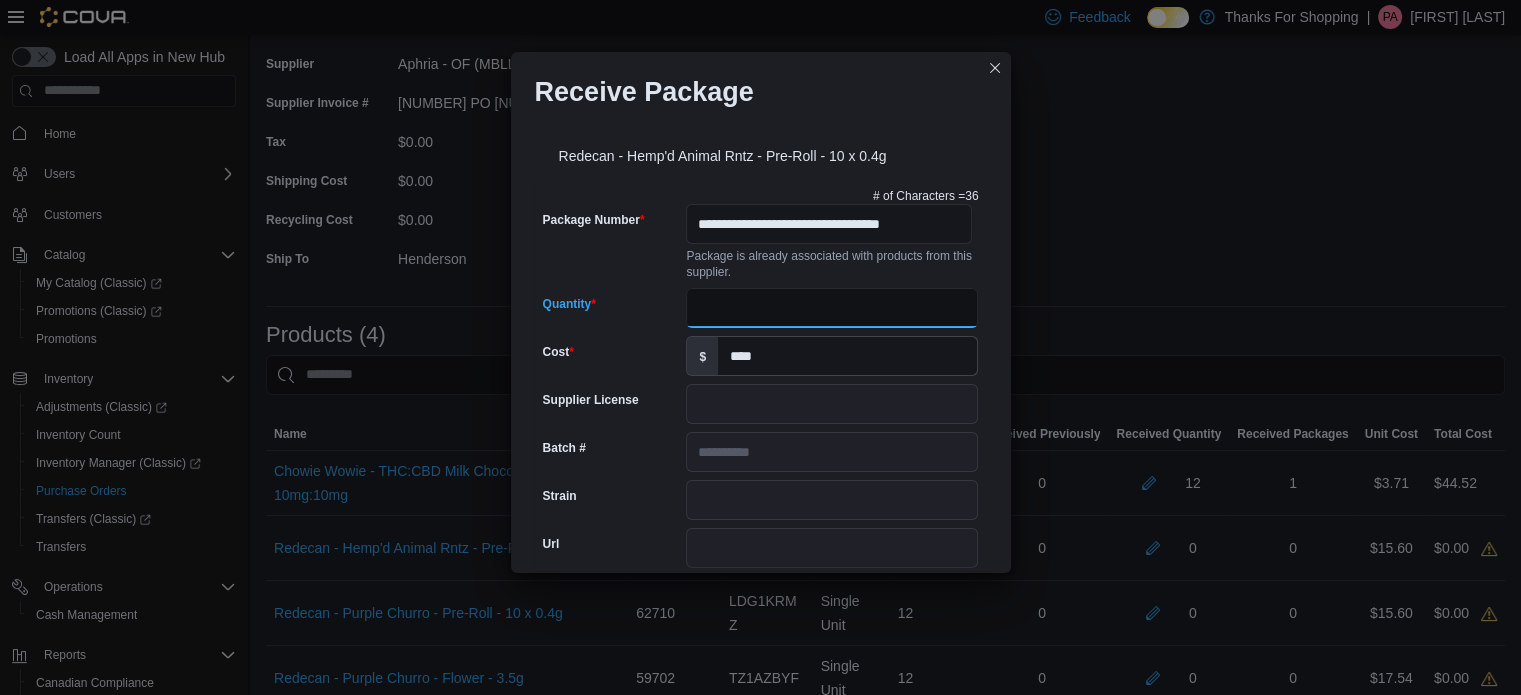 scroll, scrollTop: 0, scrollLeft: 0, axis: both 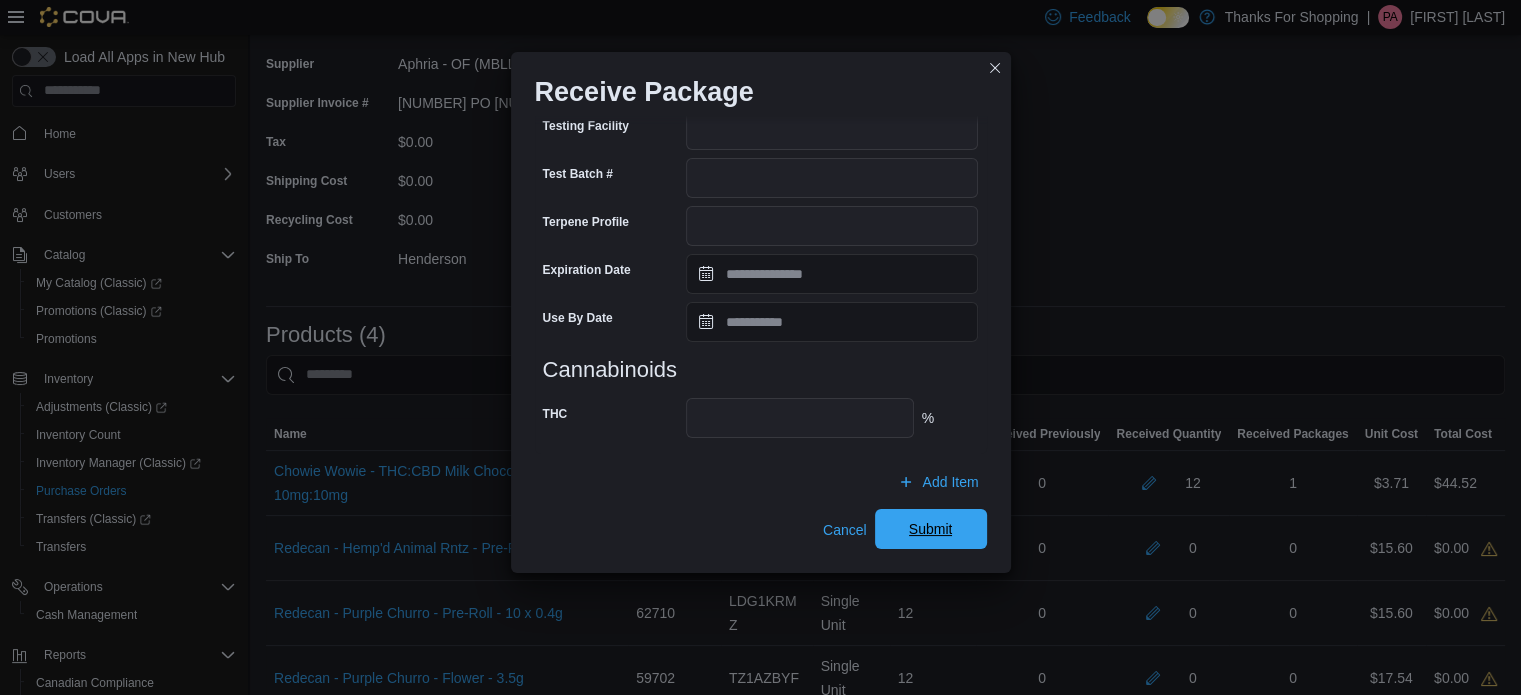 click on "Submit" at bounding box center [931, 529] 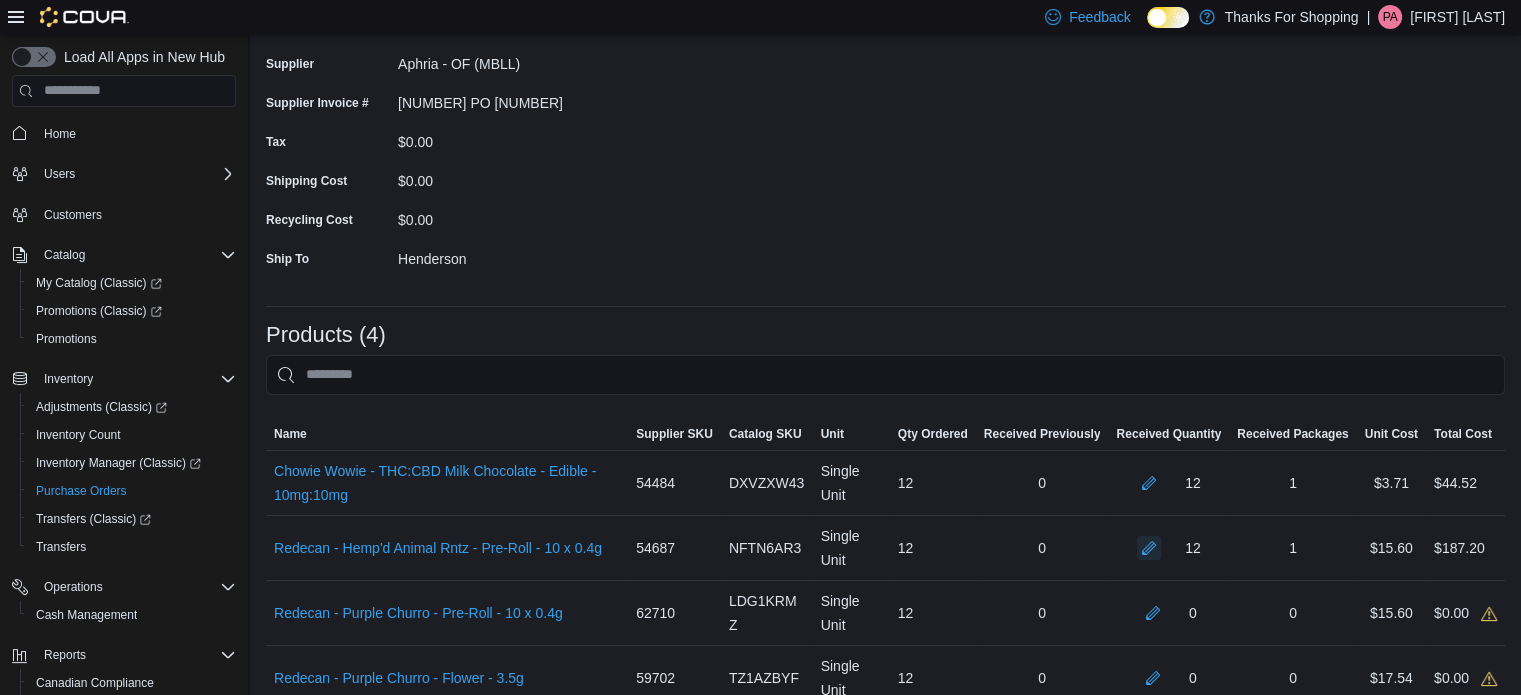 scroll, scrollTop: 454, scrollLeft: 0, axis: vertical 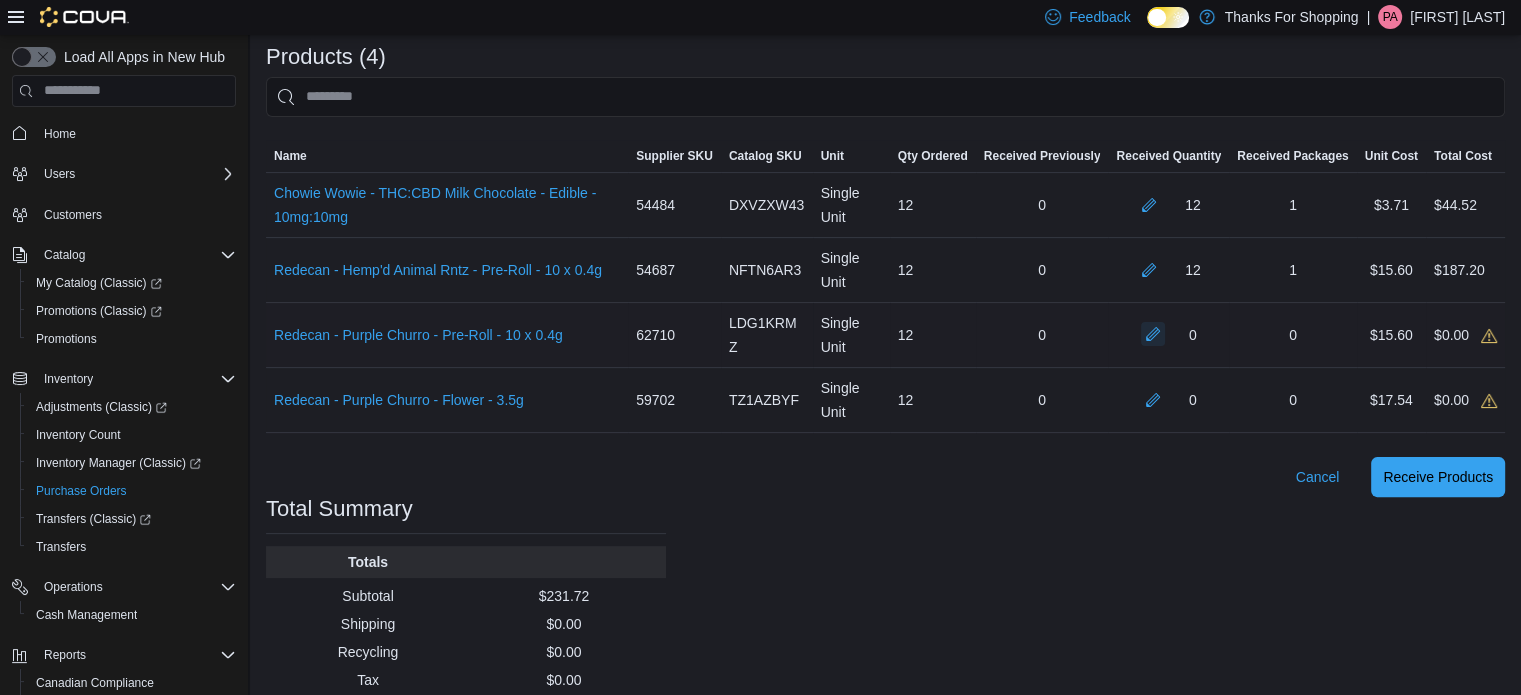 click at bounding box center (1153, 334) 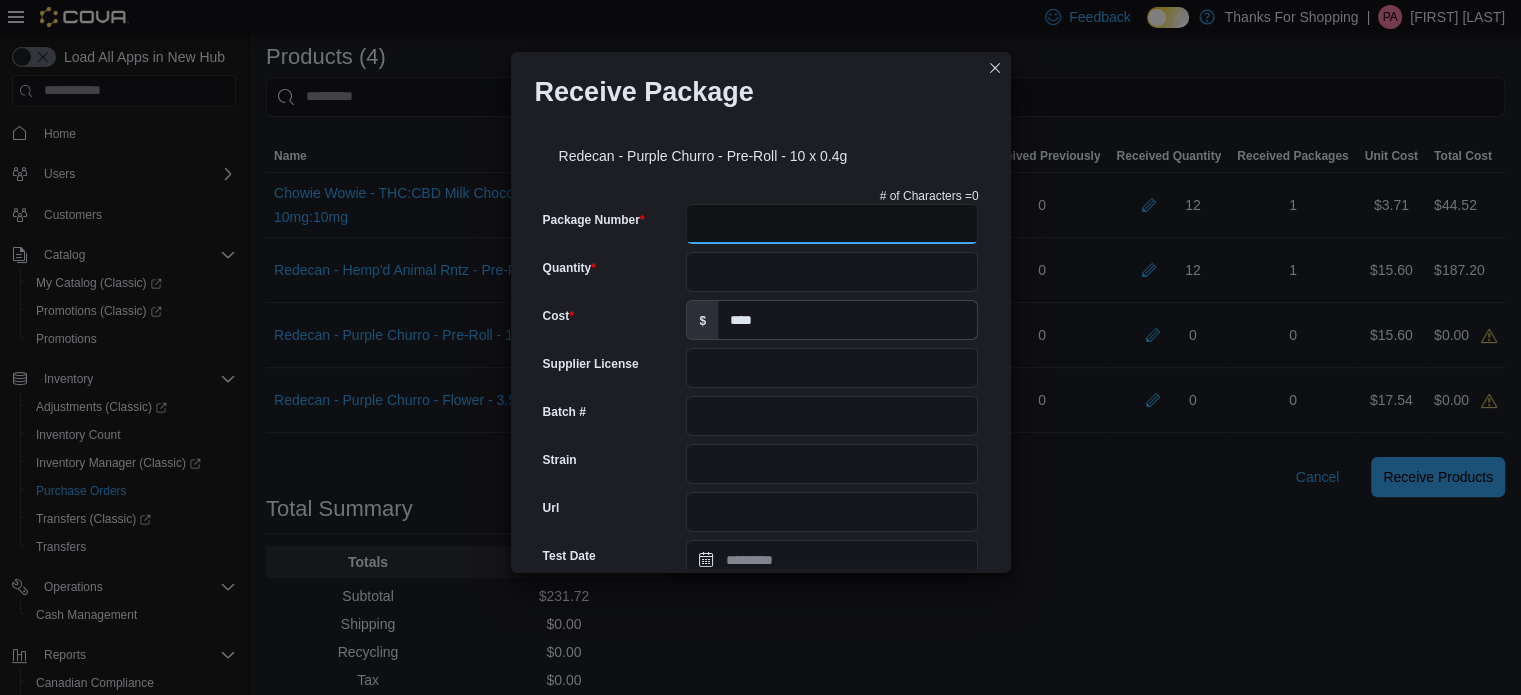 click on "Package Number" at bounding box center [832, 224] 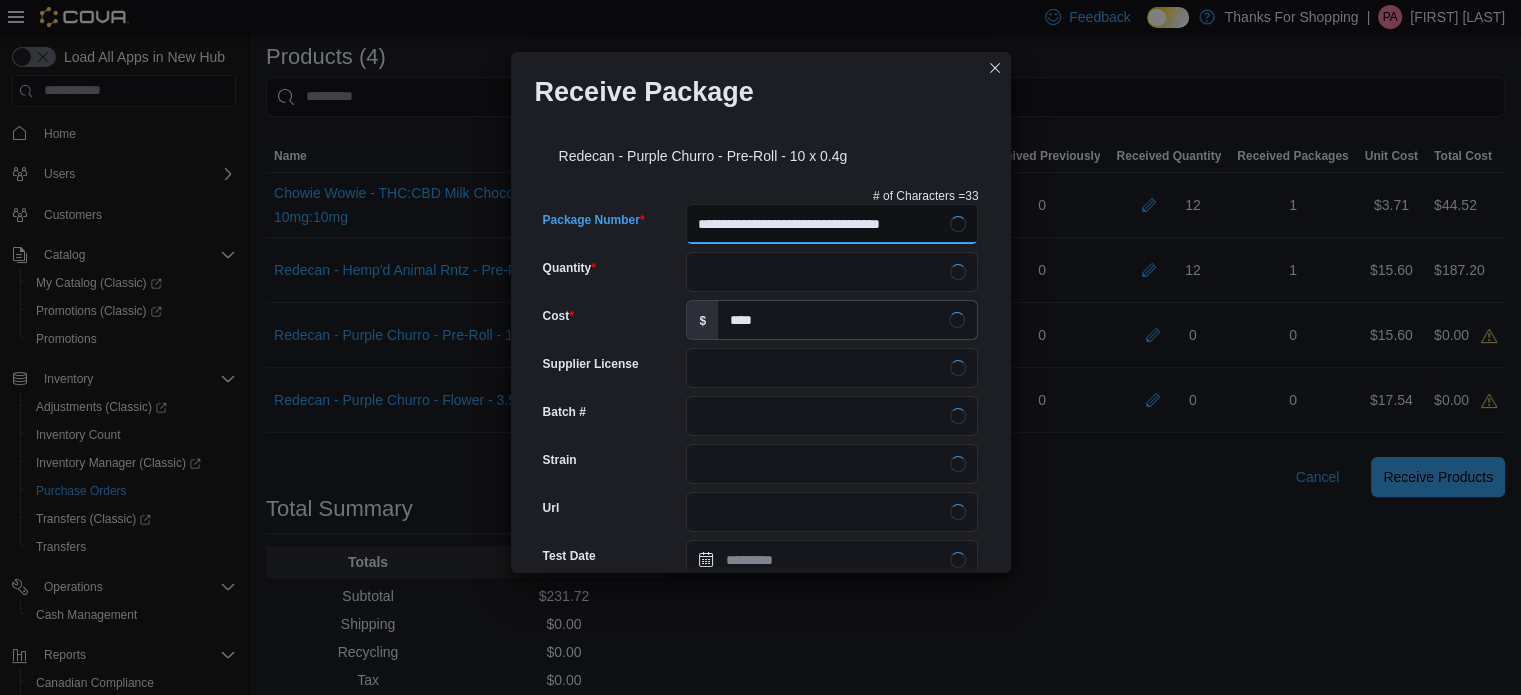 type on "**********" 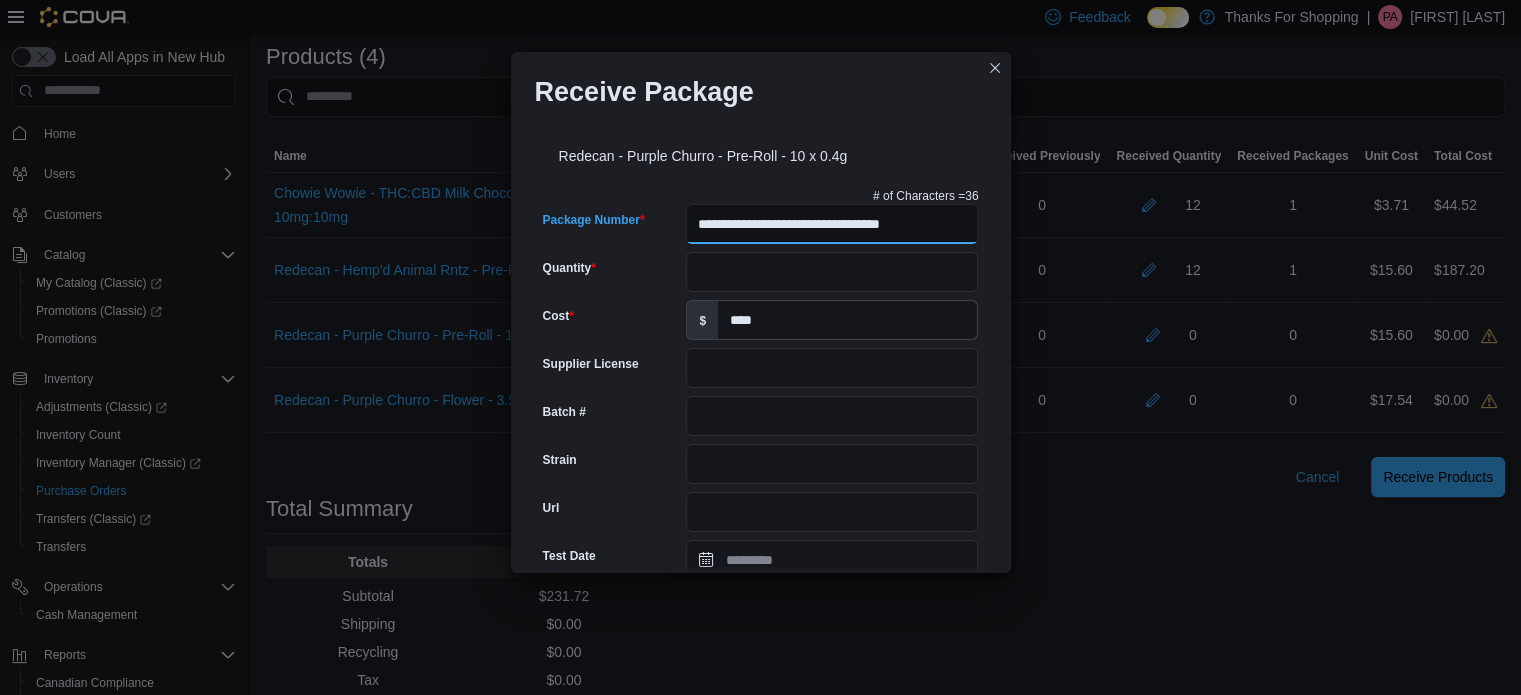 type on "**********" 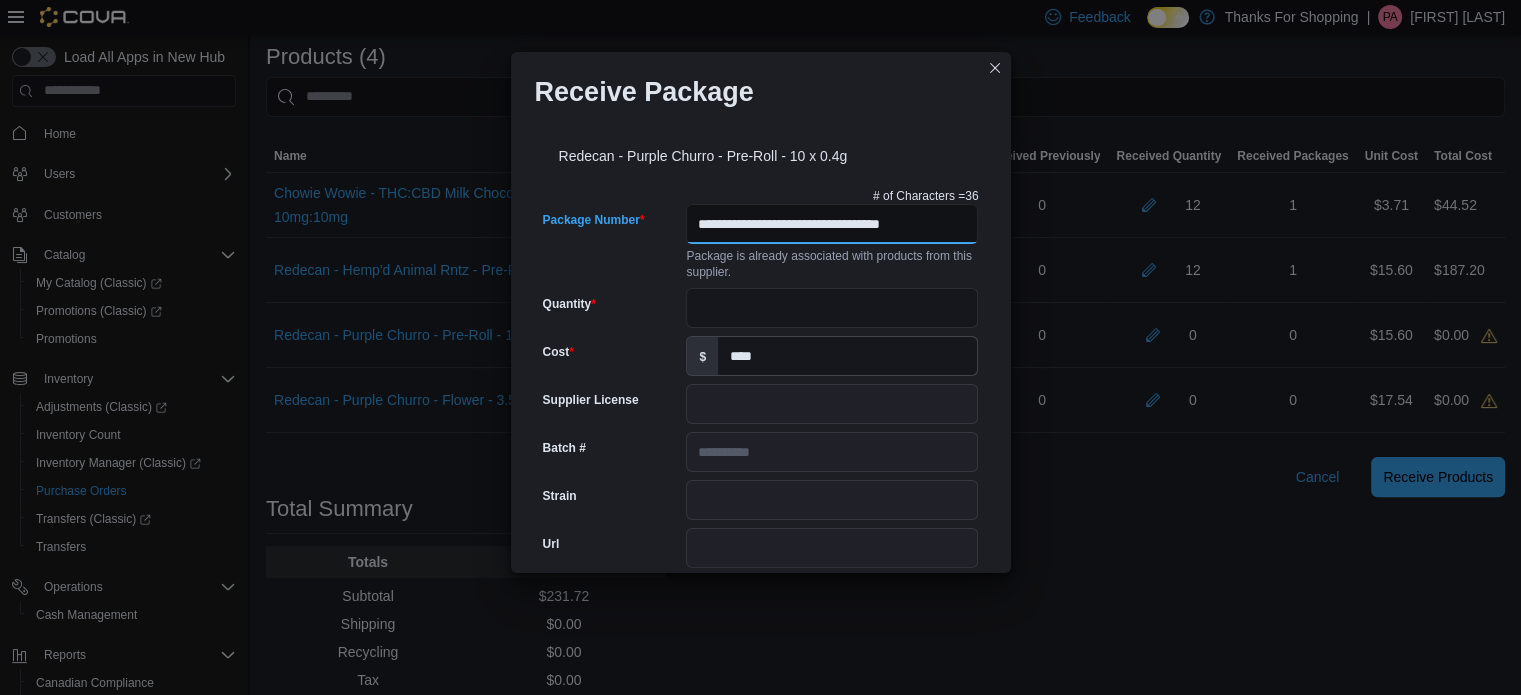 scroll, scrollTop: 0, scrollLeft: 11, axis: horizontal 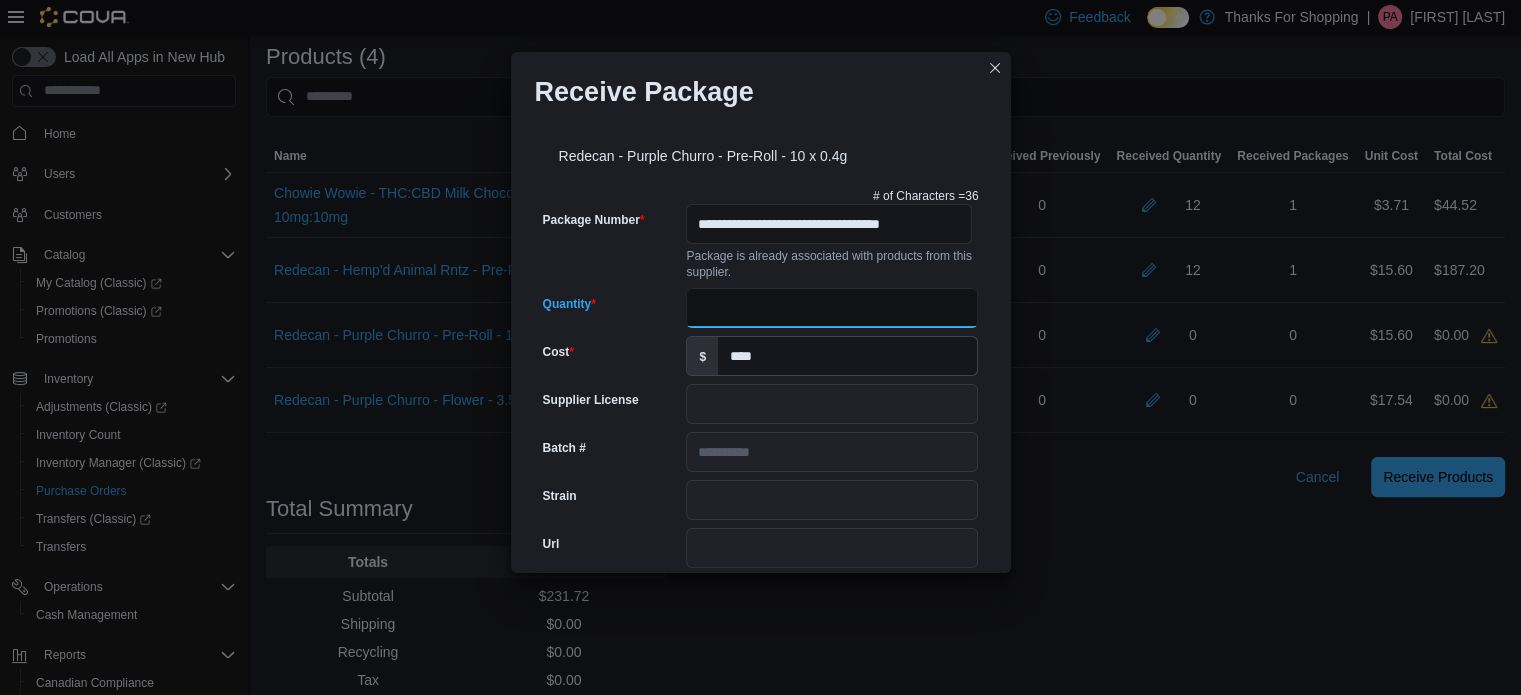 click on "Quantity" at bounding box center (832, 308) 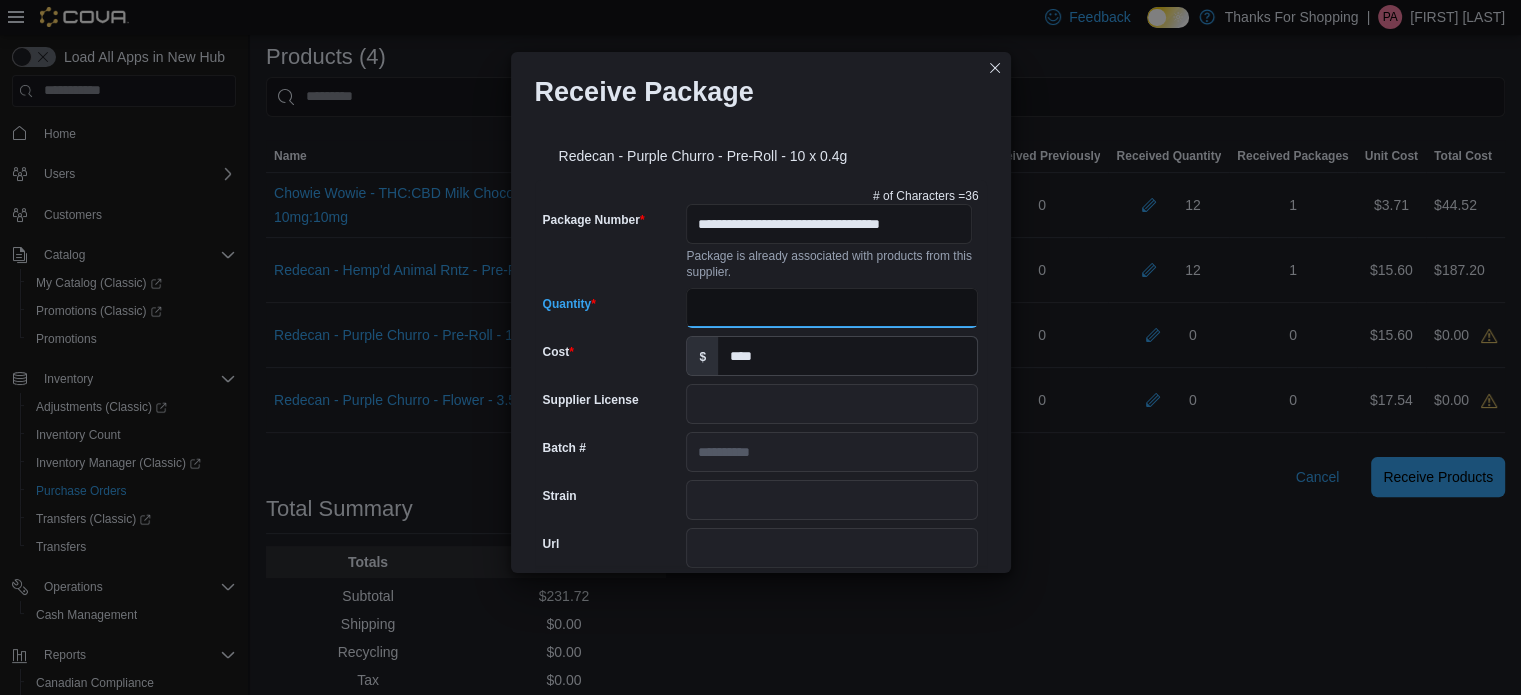scroll, scrollTop: 0, scrollLeft: 0, axis: both 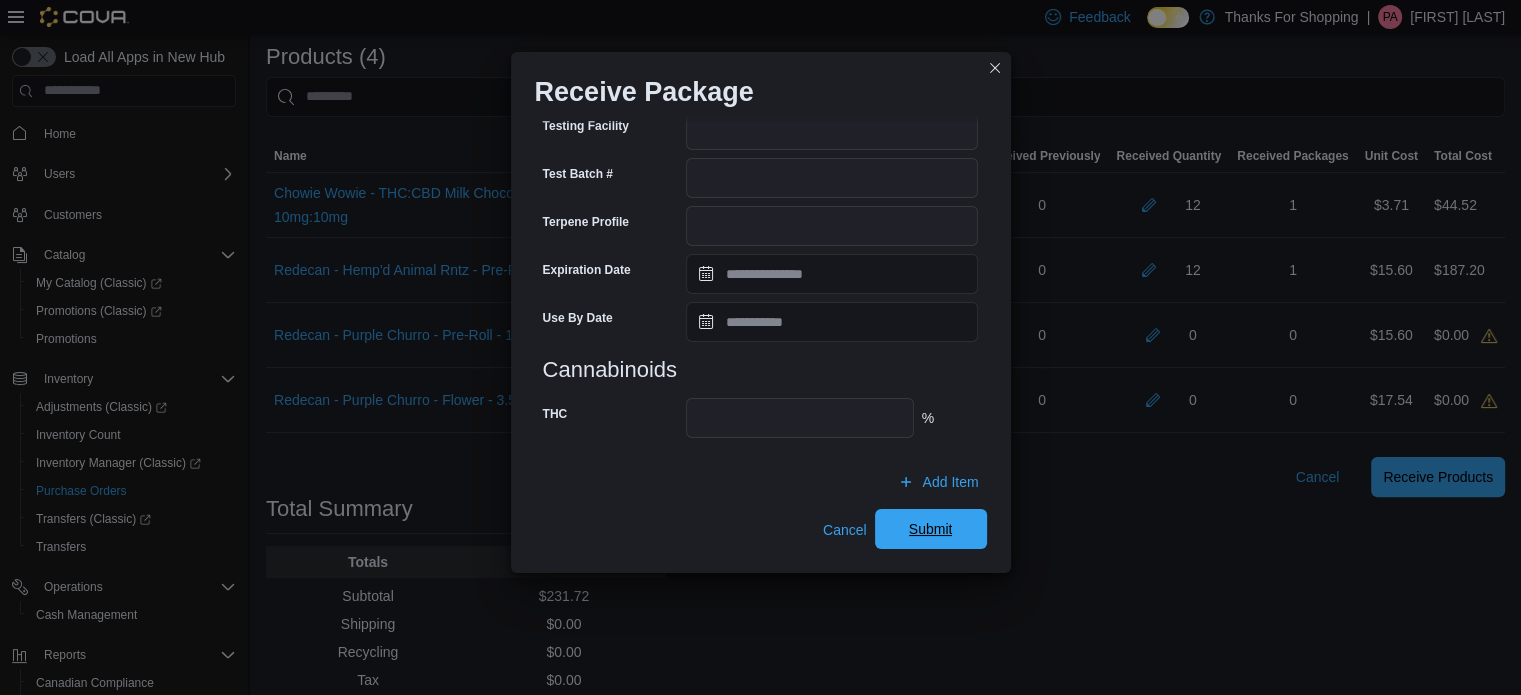 type on "**" 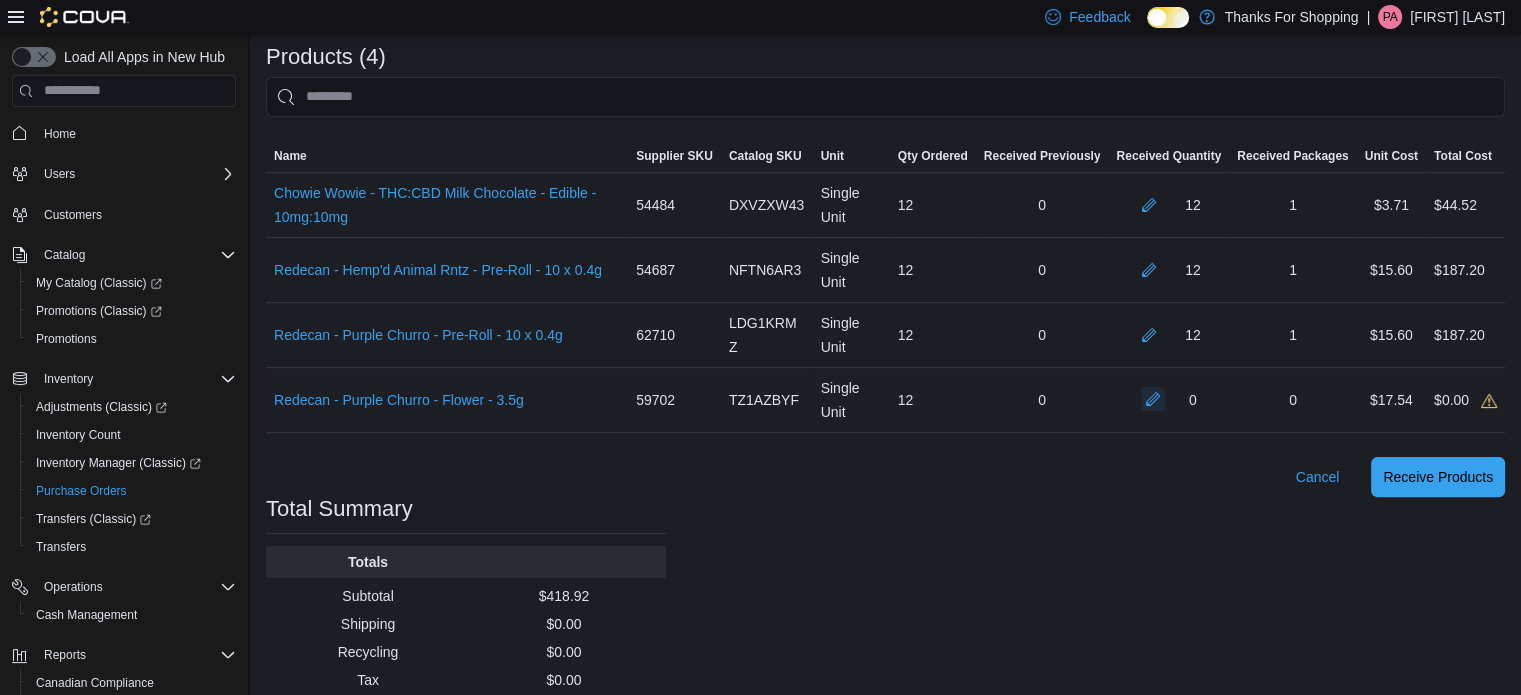 click at bounding box center [1153, 399] 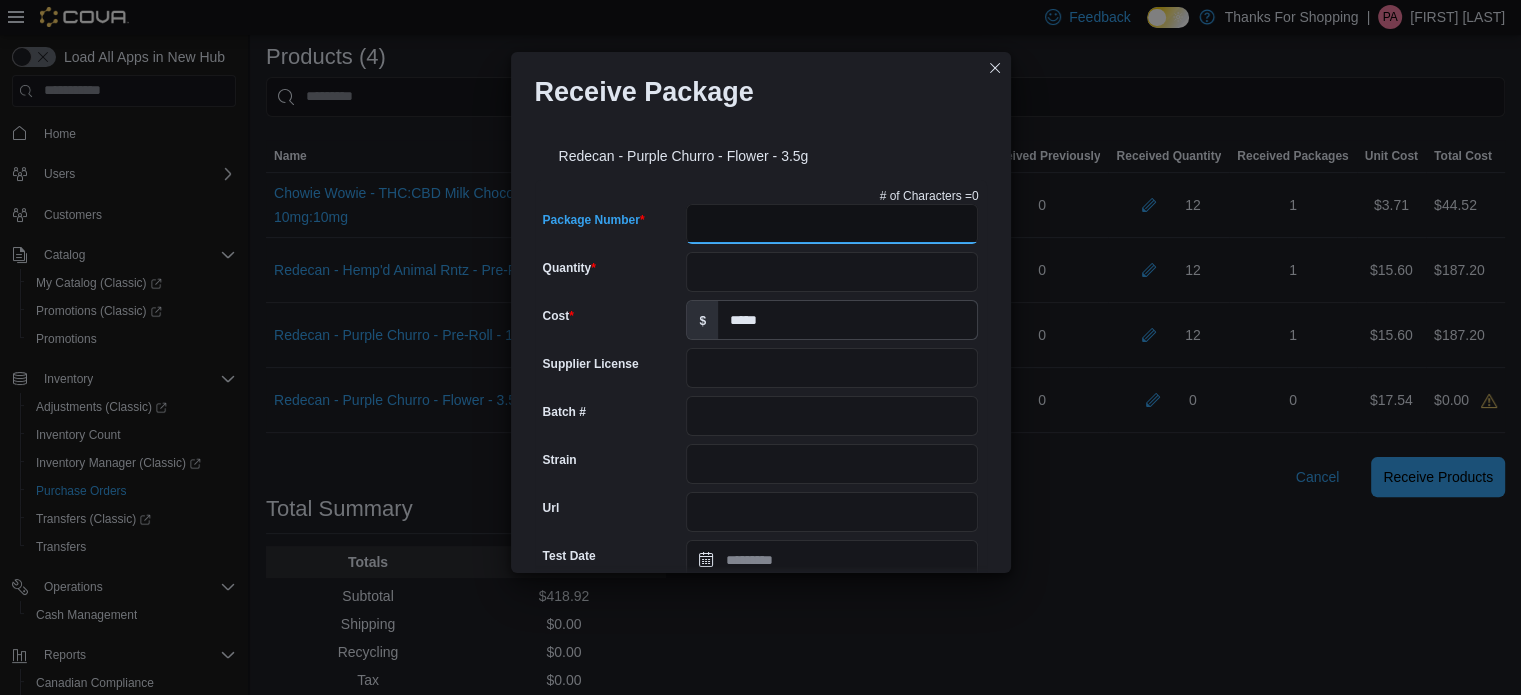 click on "Package Number" at bounding box center [832, 224] 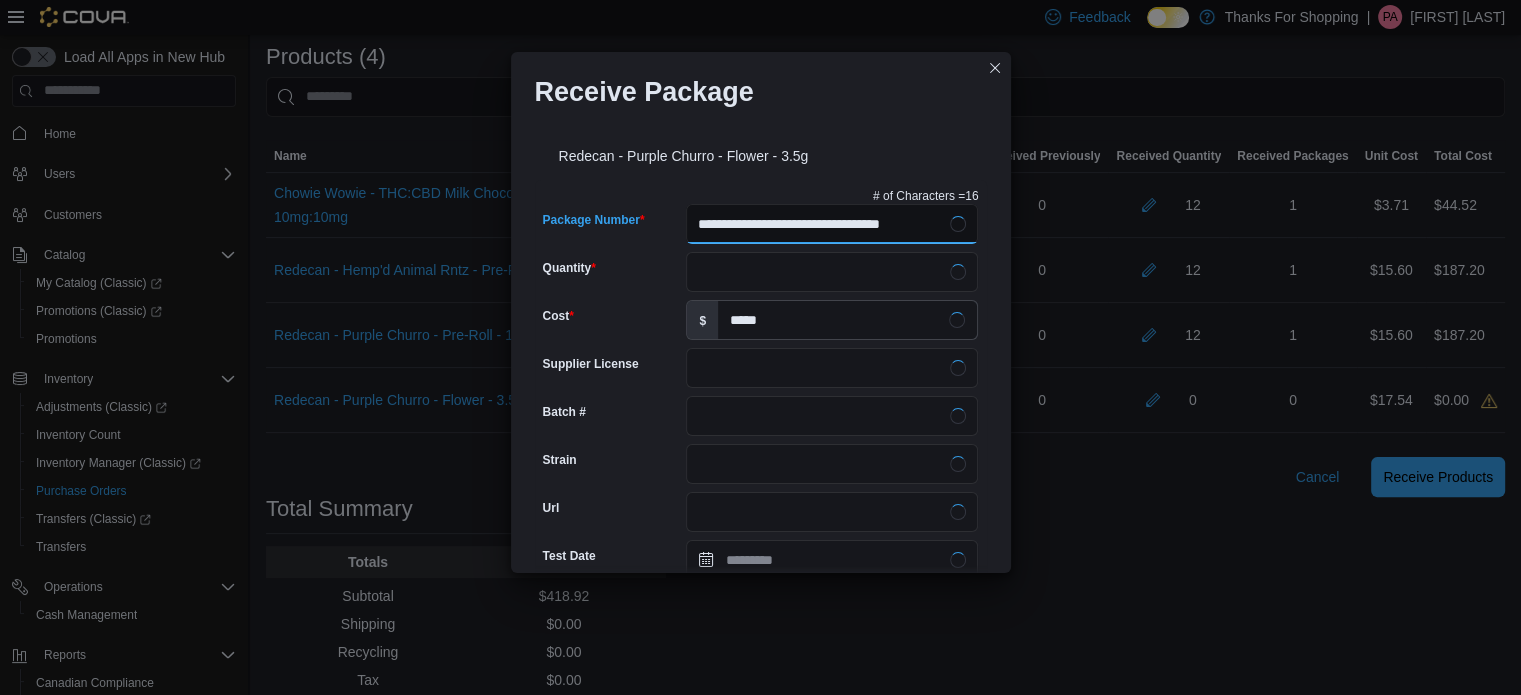 type on "**********" 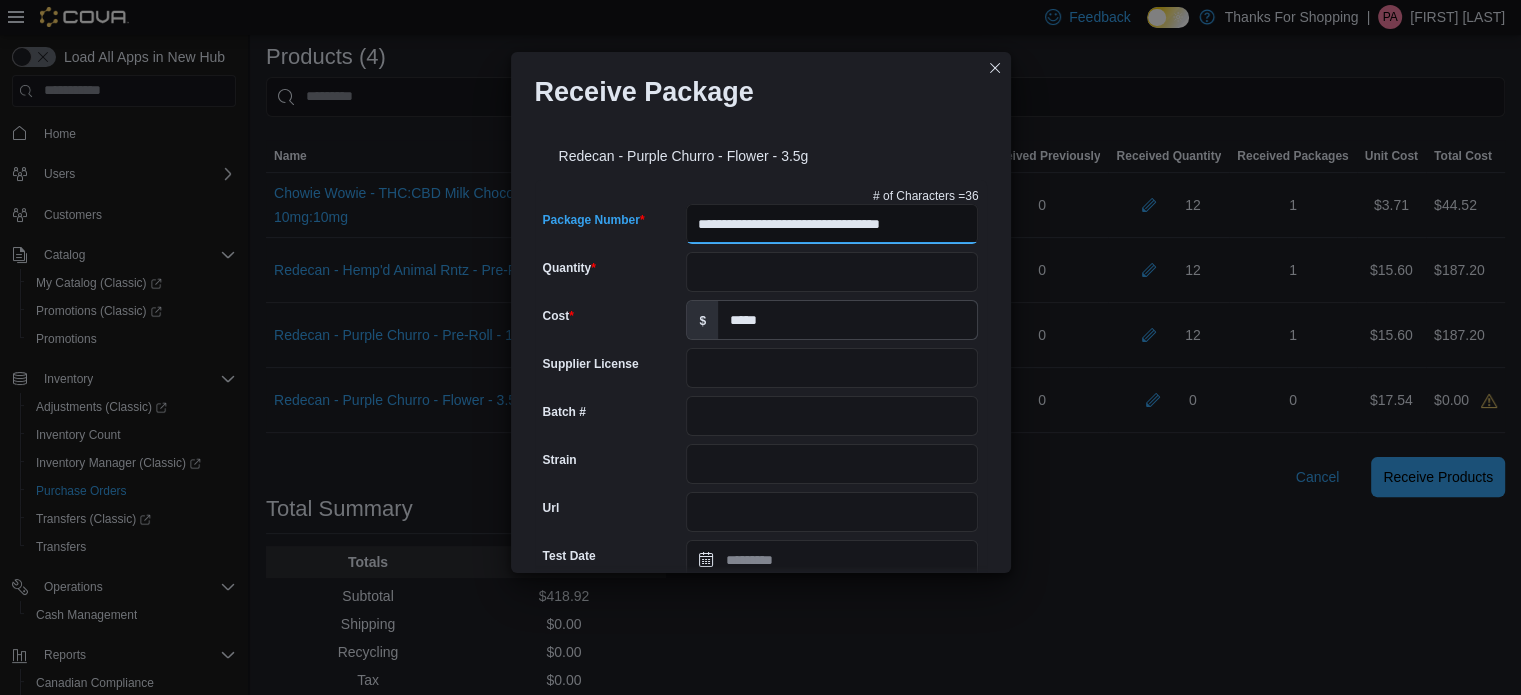 scroll, scrollTop: 0, scrollLeft: 11, axis: horizontal 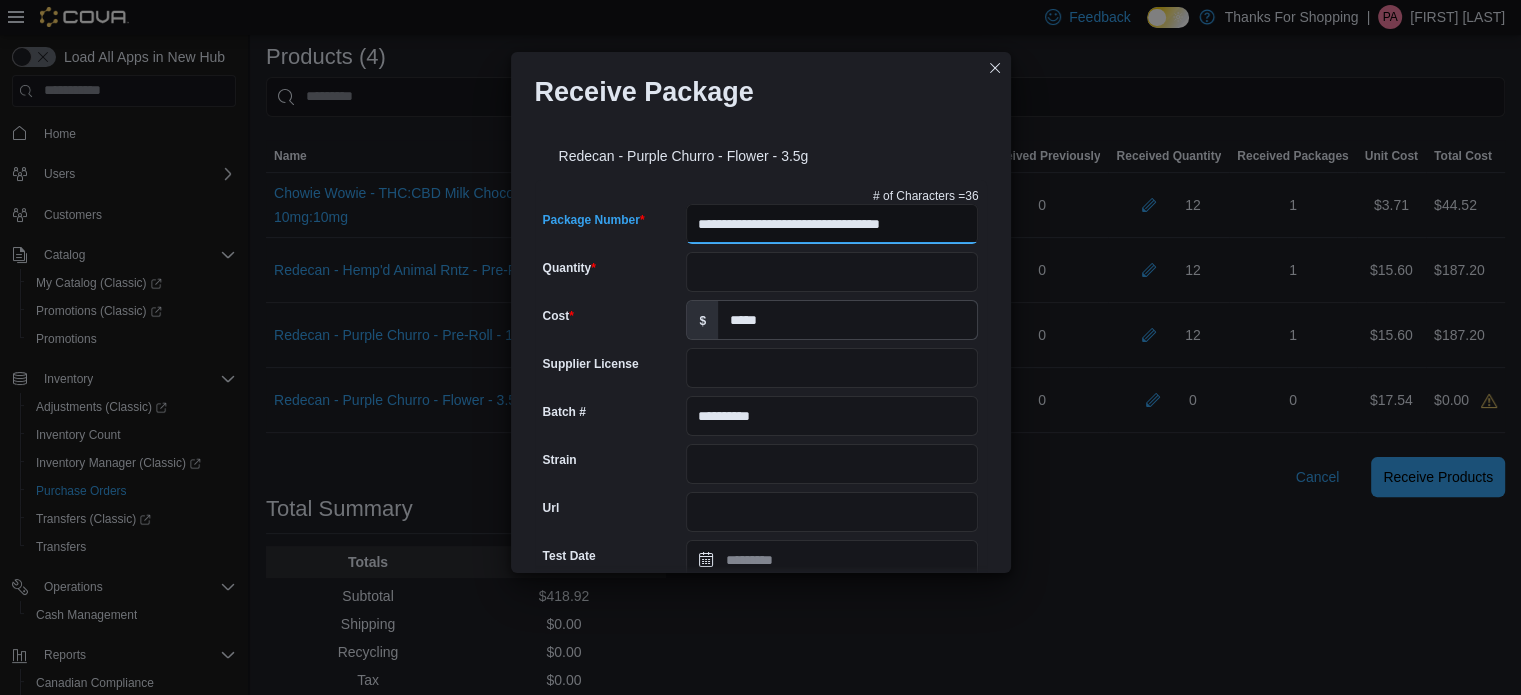 type on "**********" 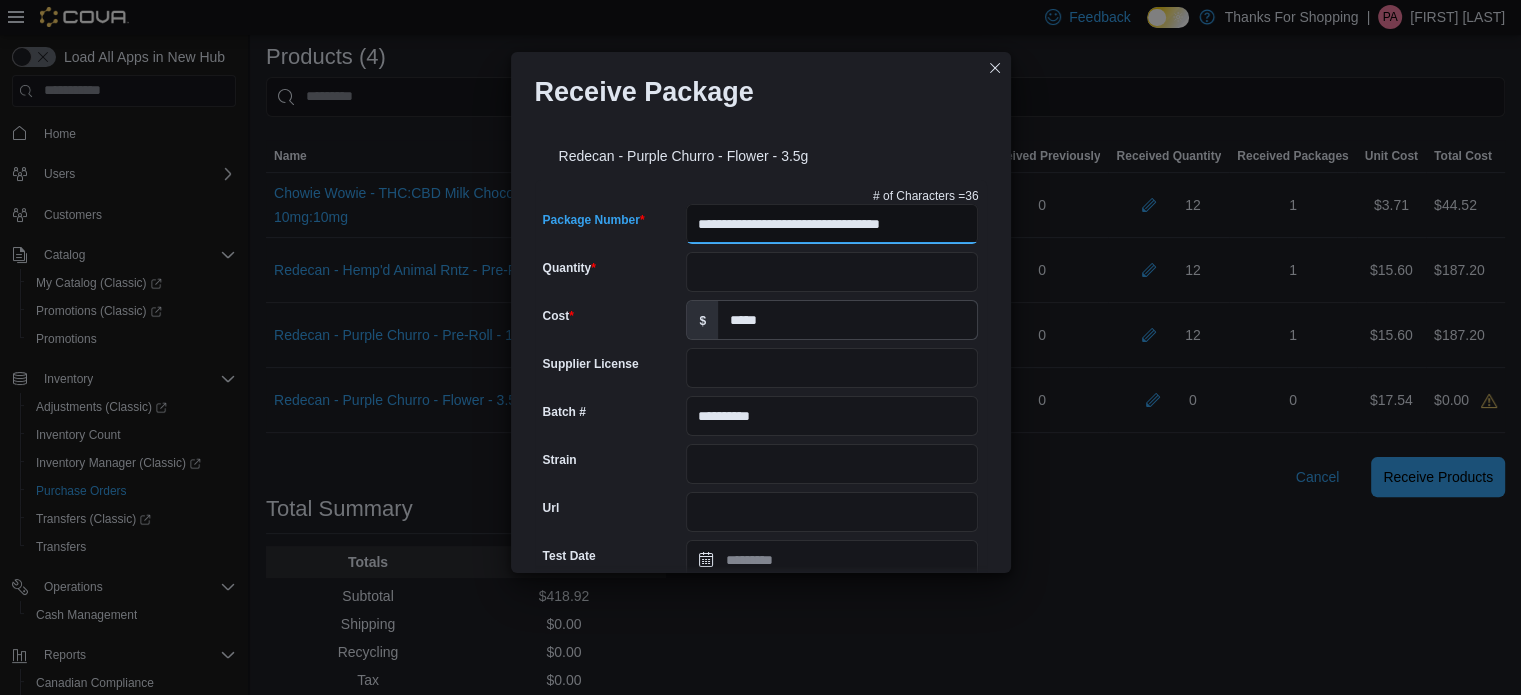 type on "****" 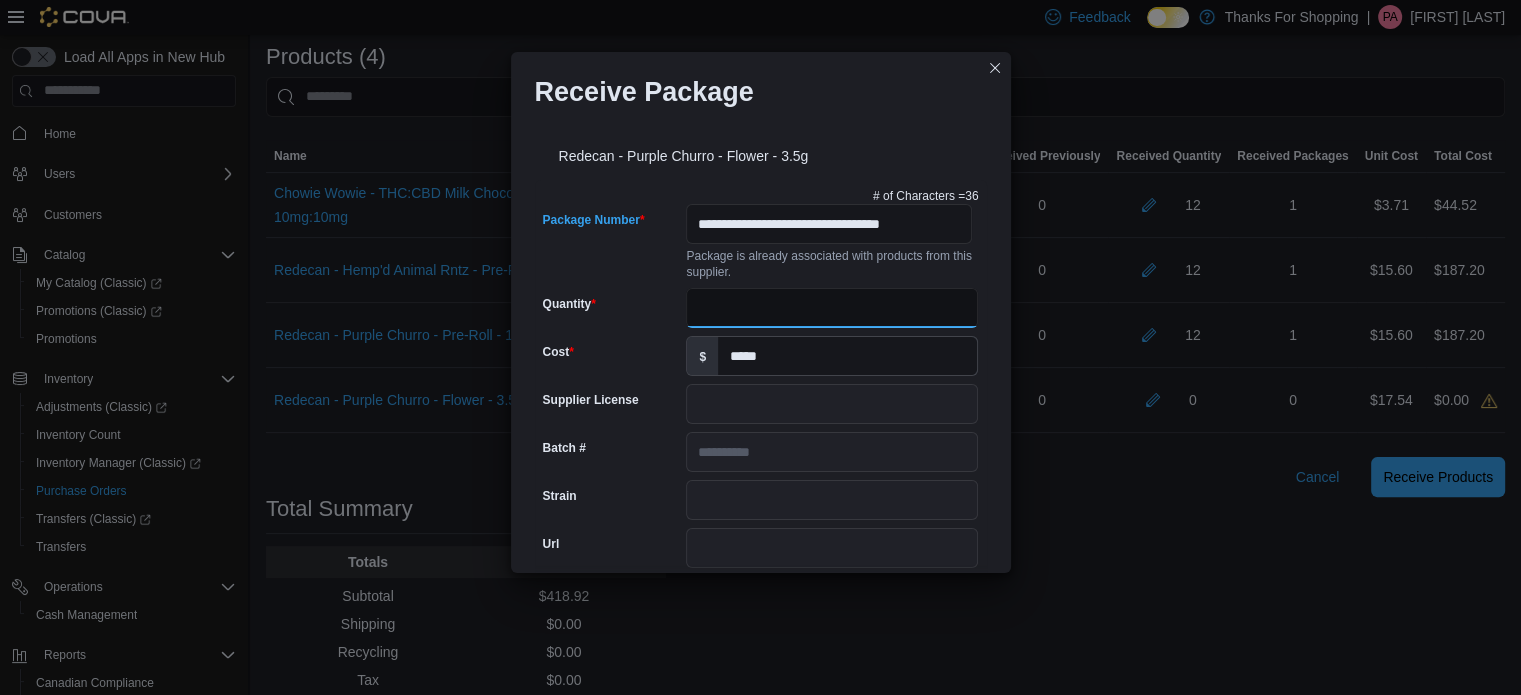 click on "Quantity" at bounding box center [832, 308] 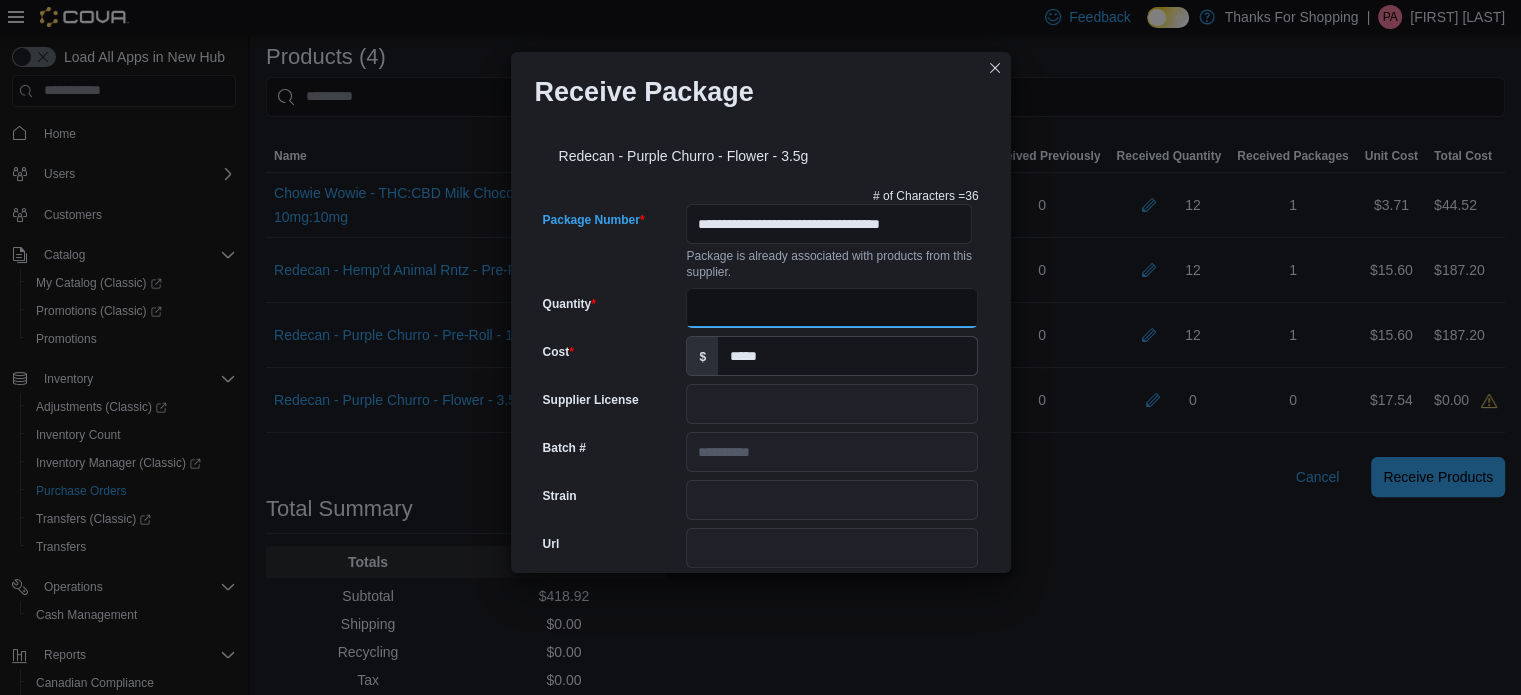 scroll, scrollTop: 0, scrollLeft: 0, axis: both 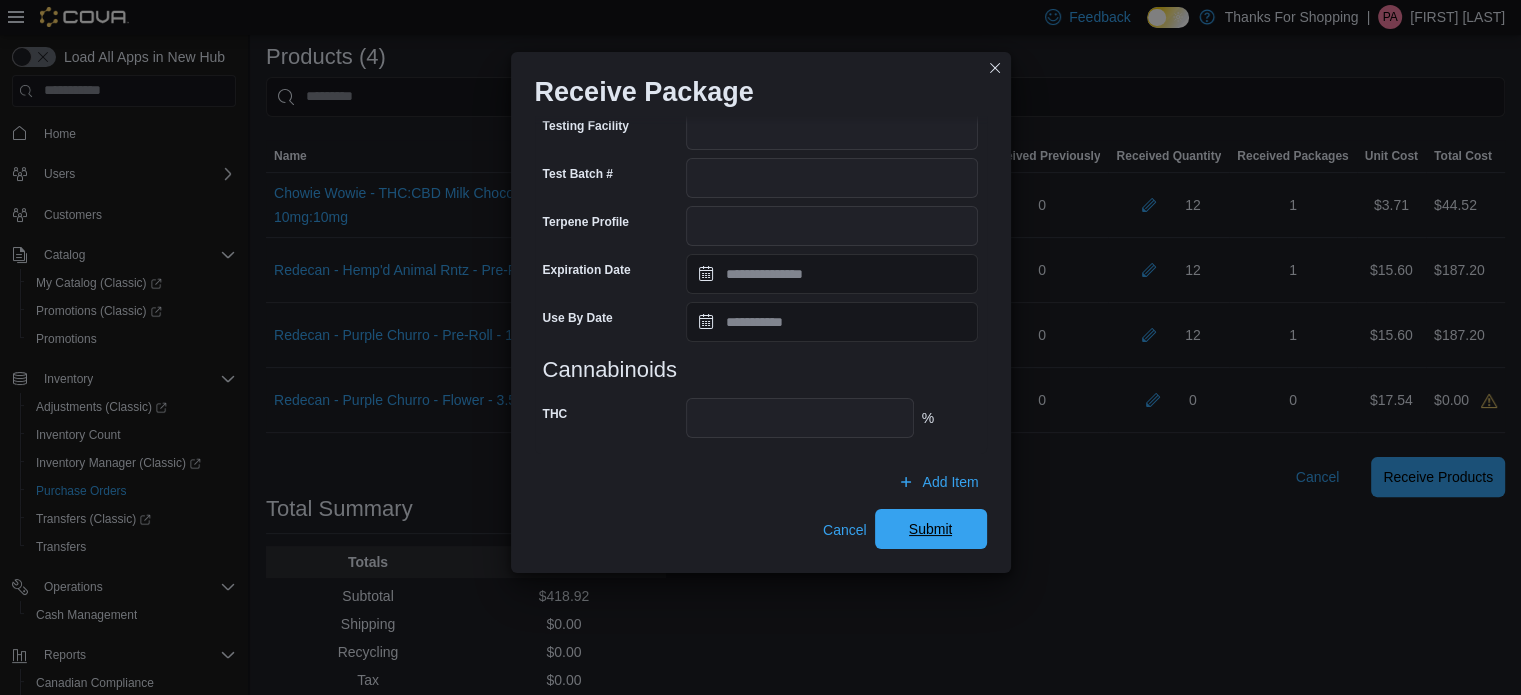 type on "**" 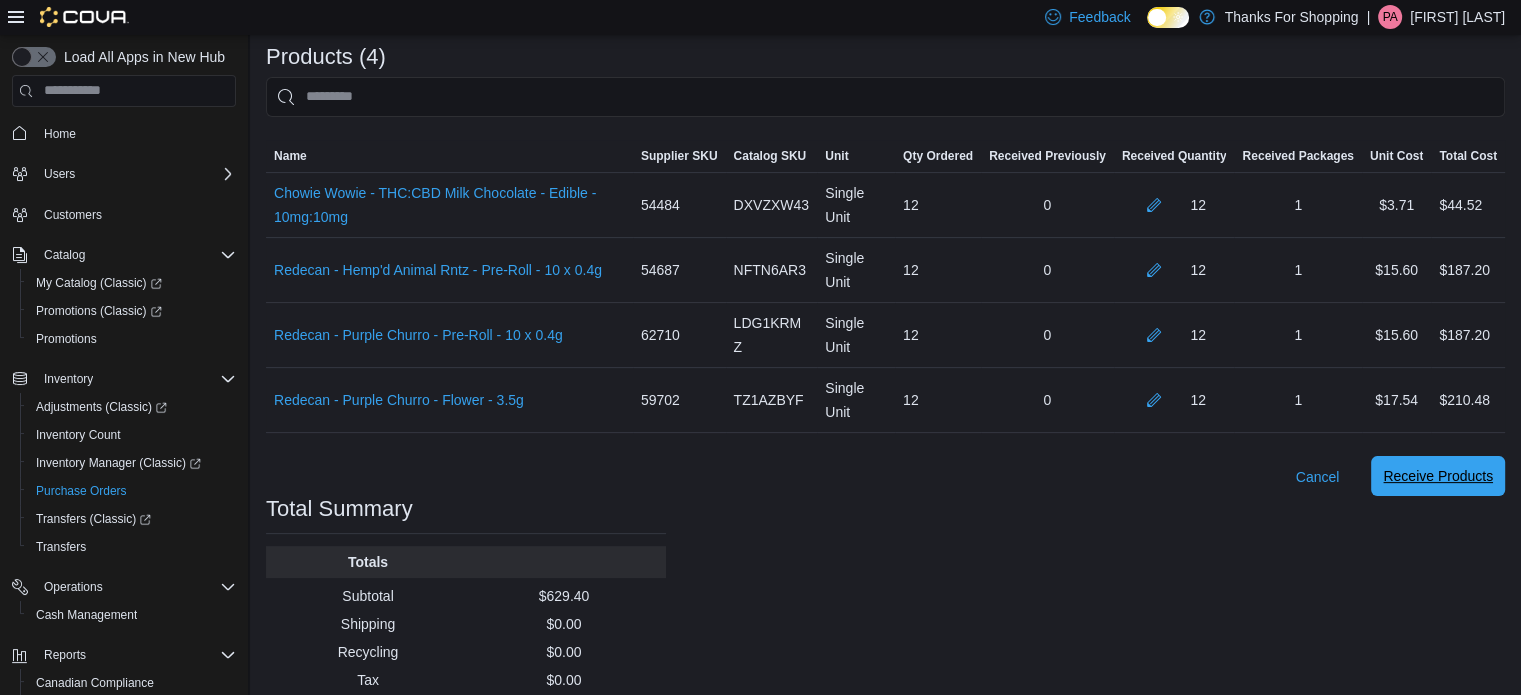 click on "Receive Products" at bounding box center [1438, 476] 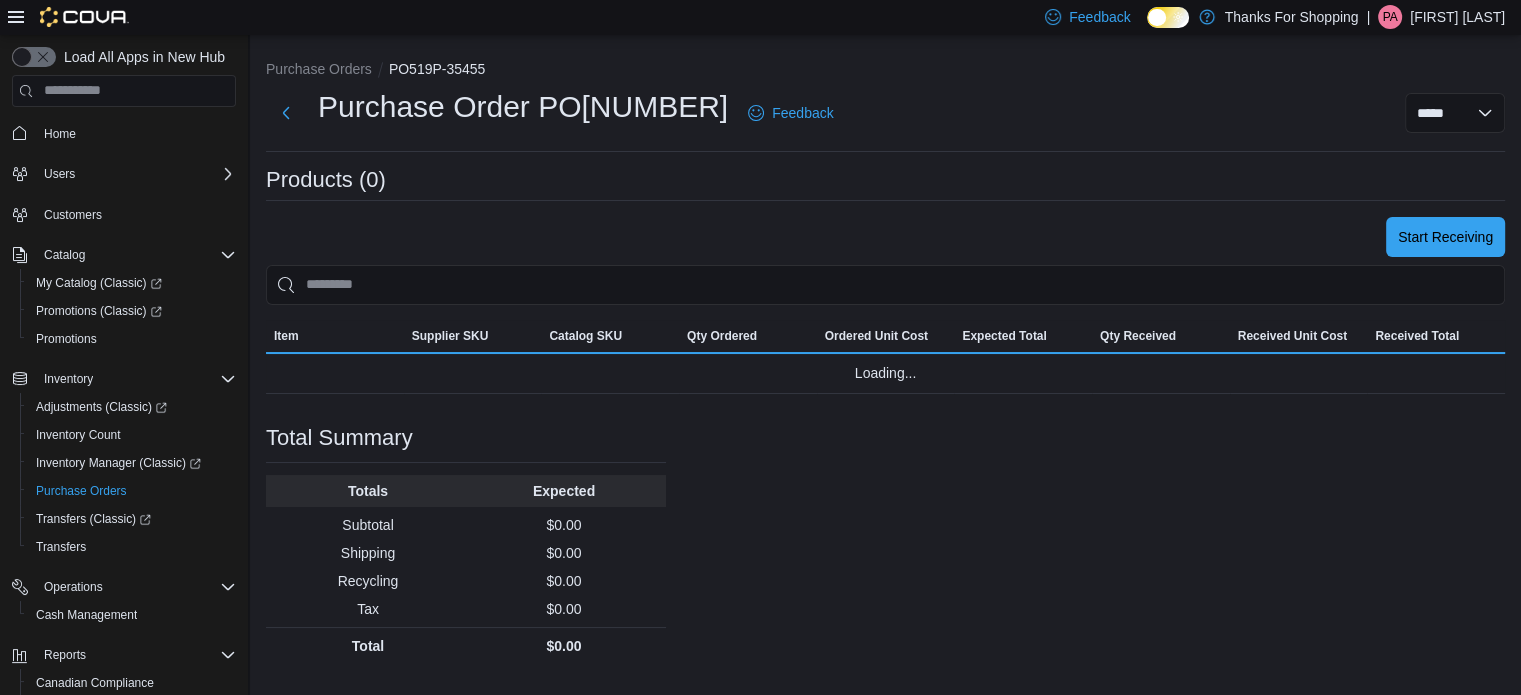 scroll, scrollTop: 0, scrollLeft: 0, axis: both 